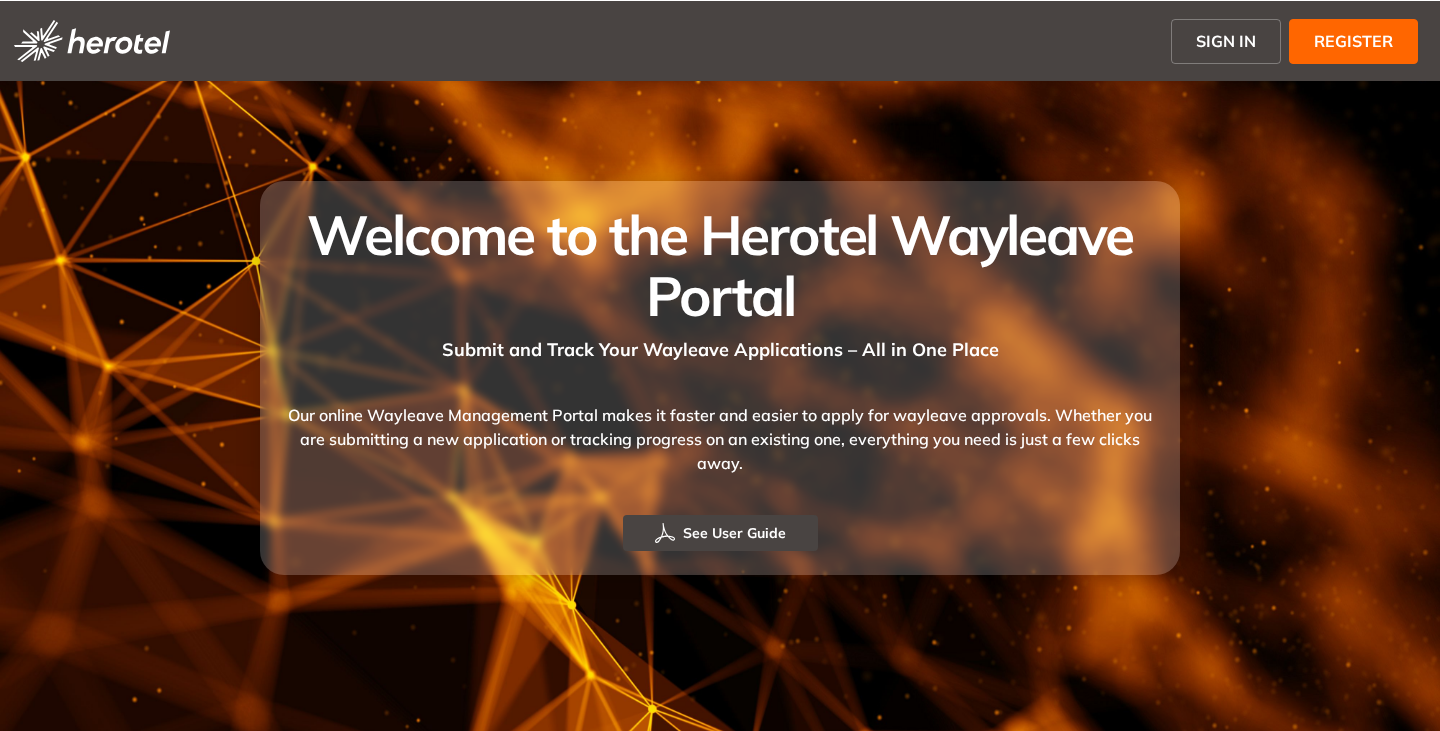 scroll, scrollTop: 0, scrollLeft: 0, axis: both 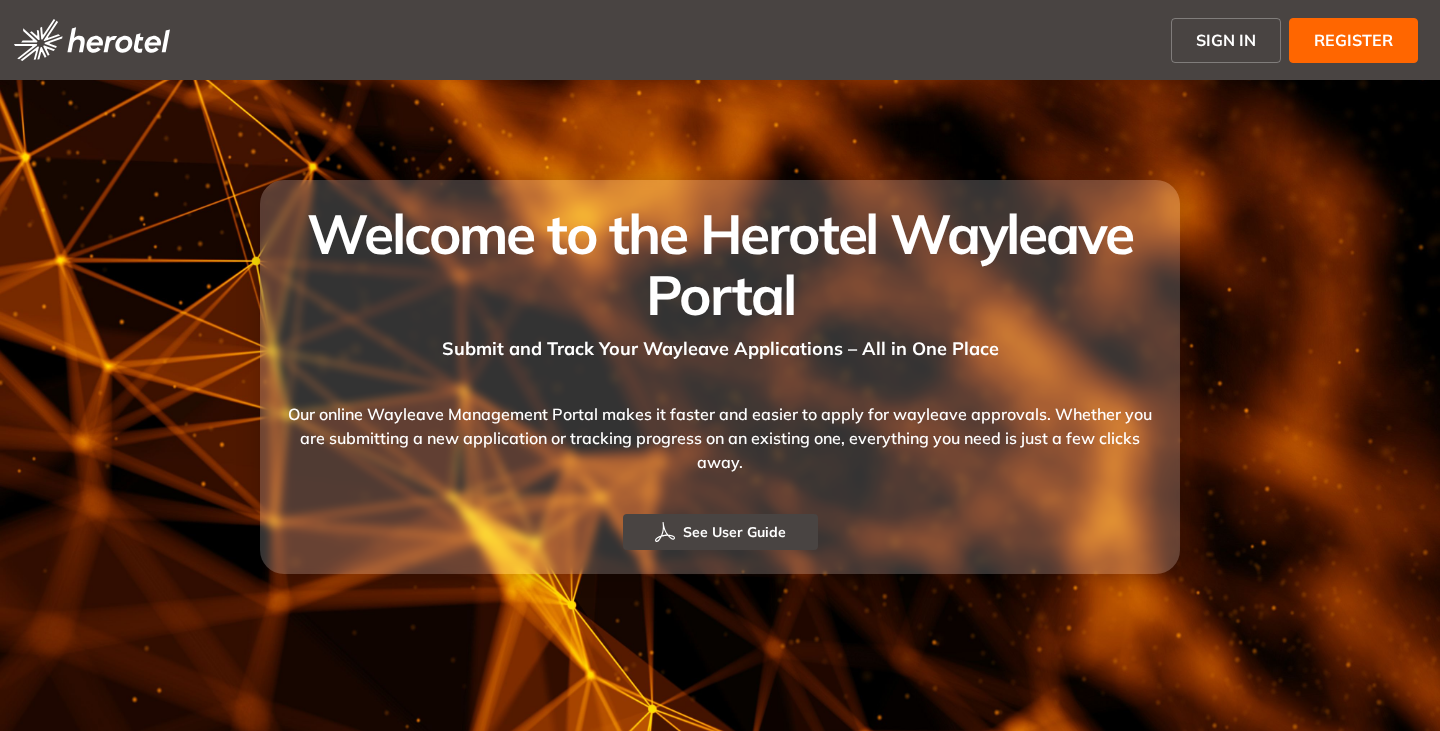 click on "SIGN IN" at bounding box center [1226, 40] 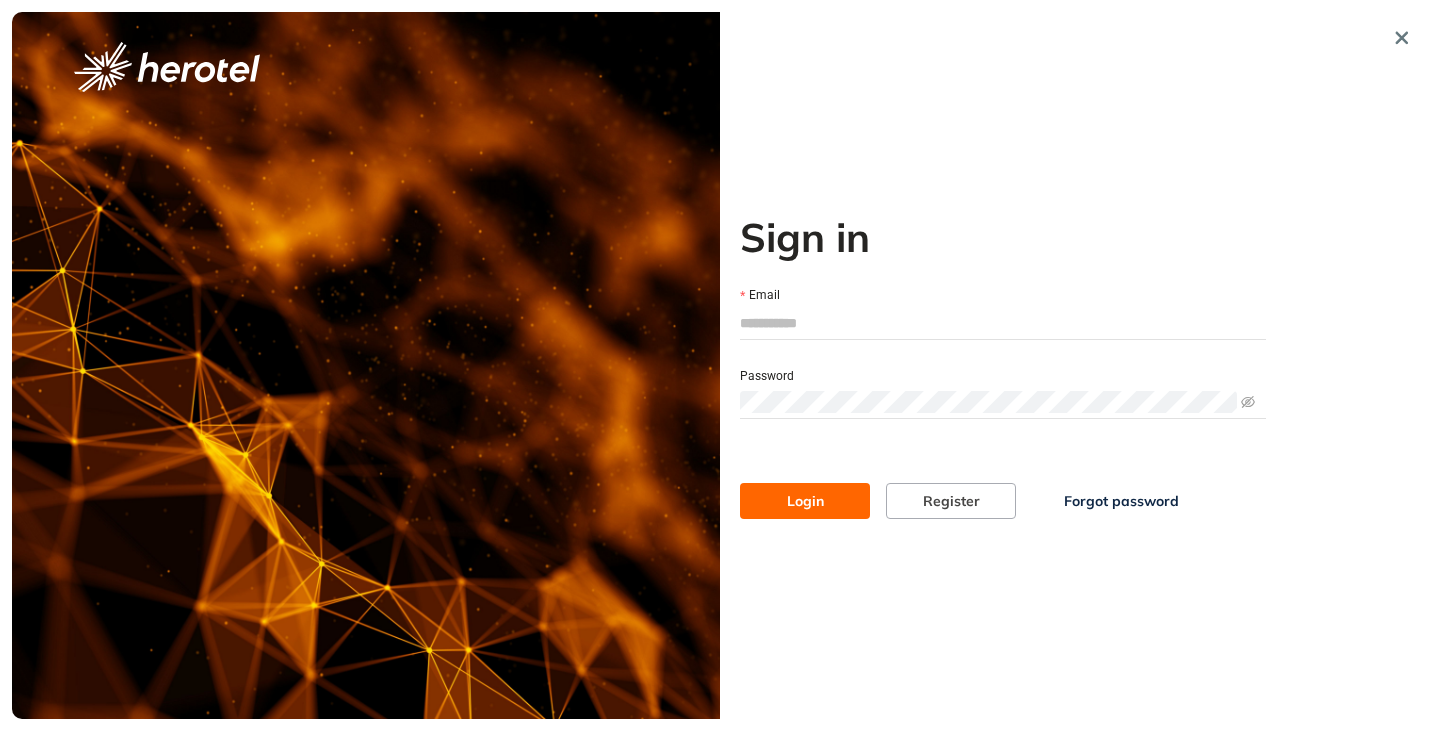 click on "Email" at bounding box center (1003, 312) 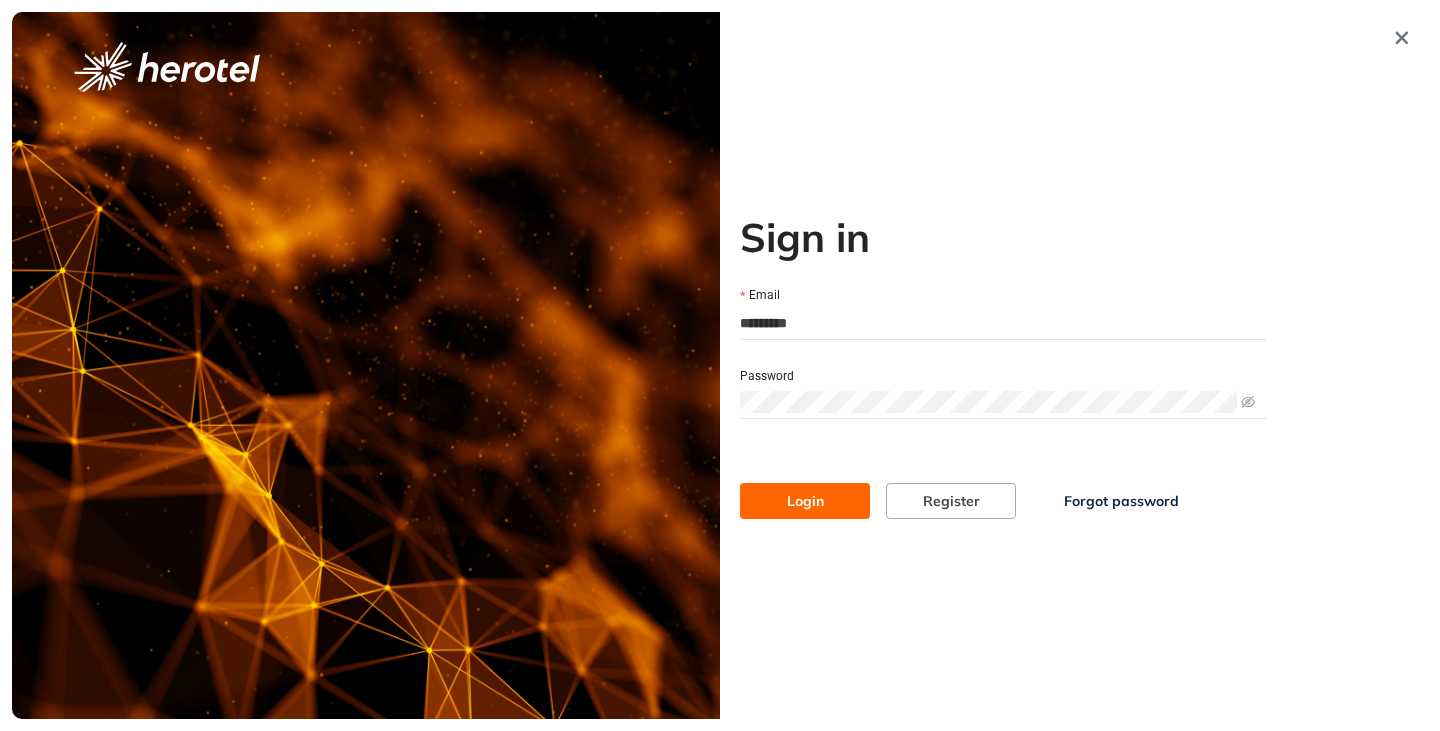 type on "**********" 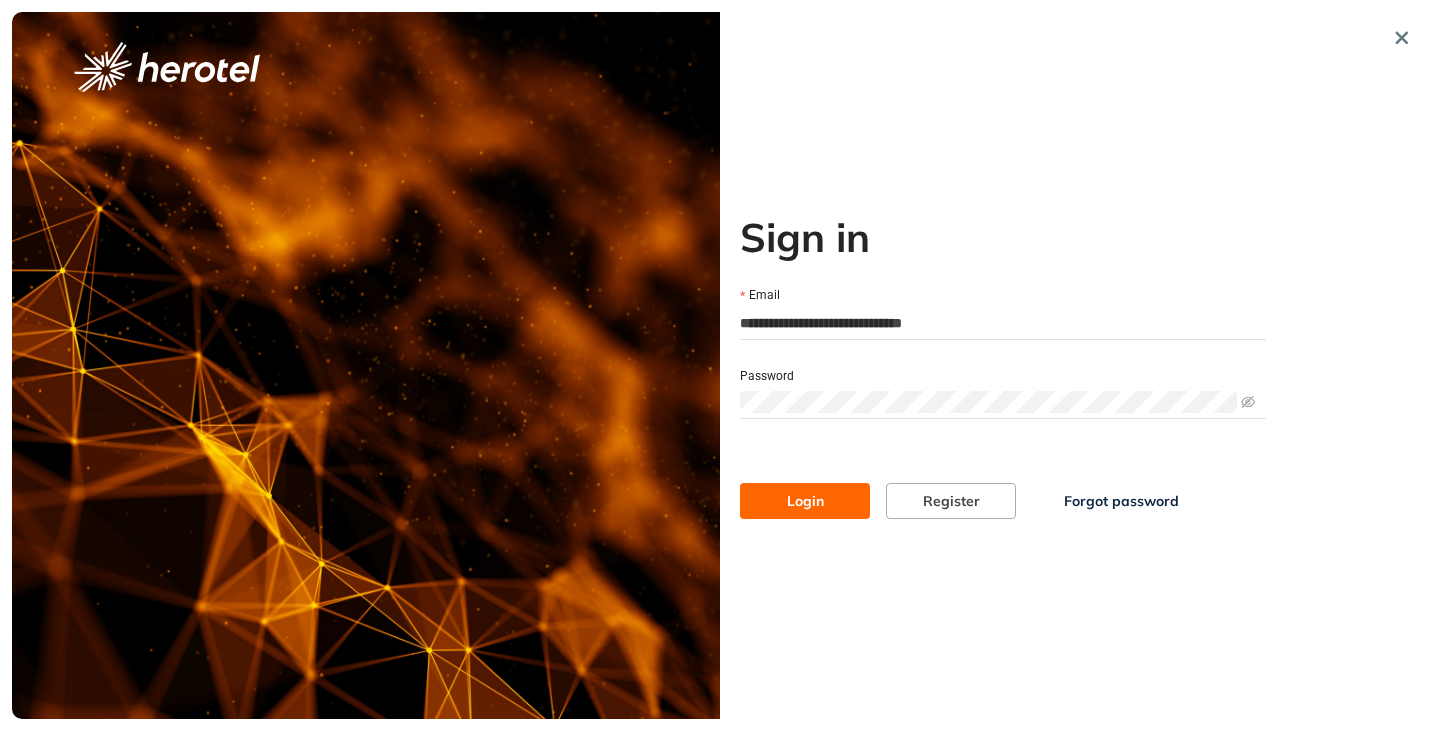 click on "Login" at bounding box center [805, 501] 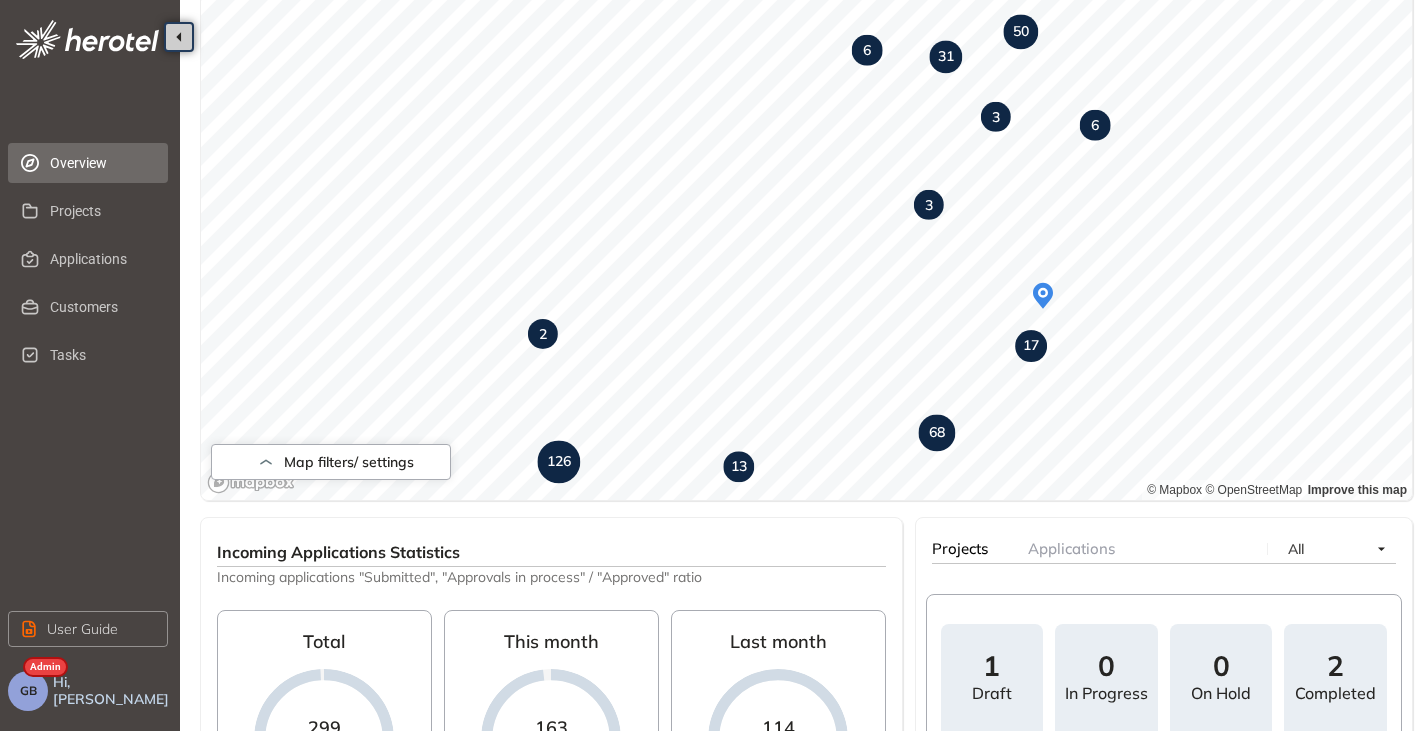 scroll, scrollTop: 0, scrollLeft: 0, axis: both 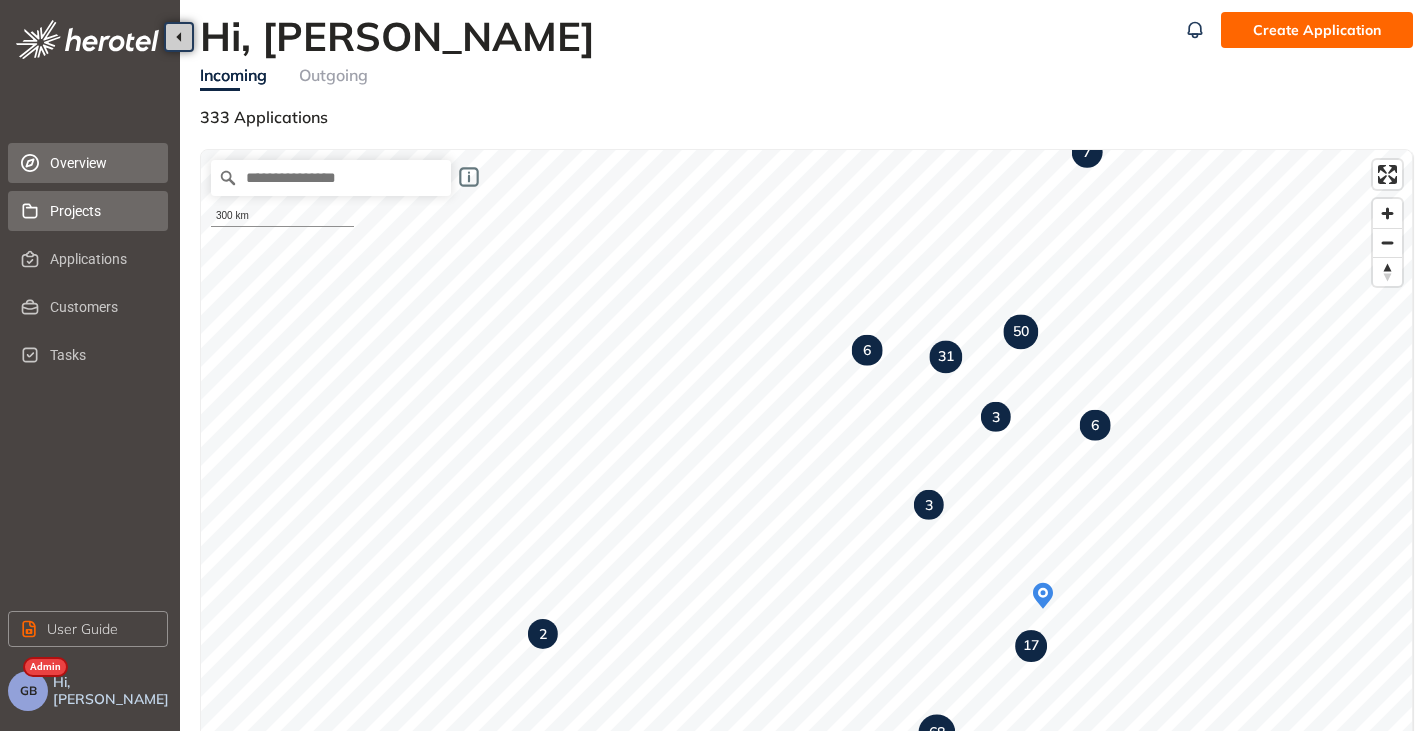 click on "Projects" at bounding box center (101, 211) 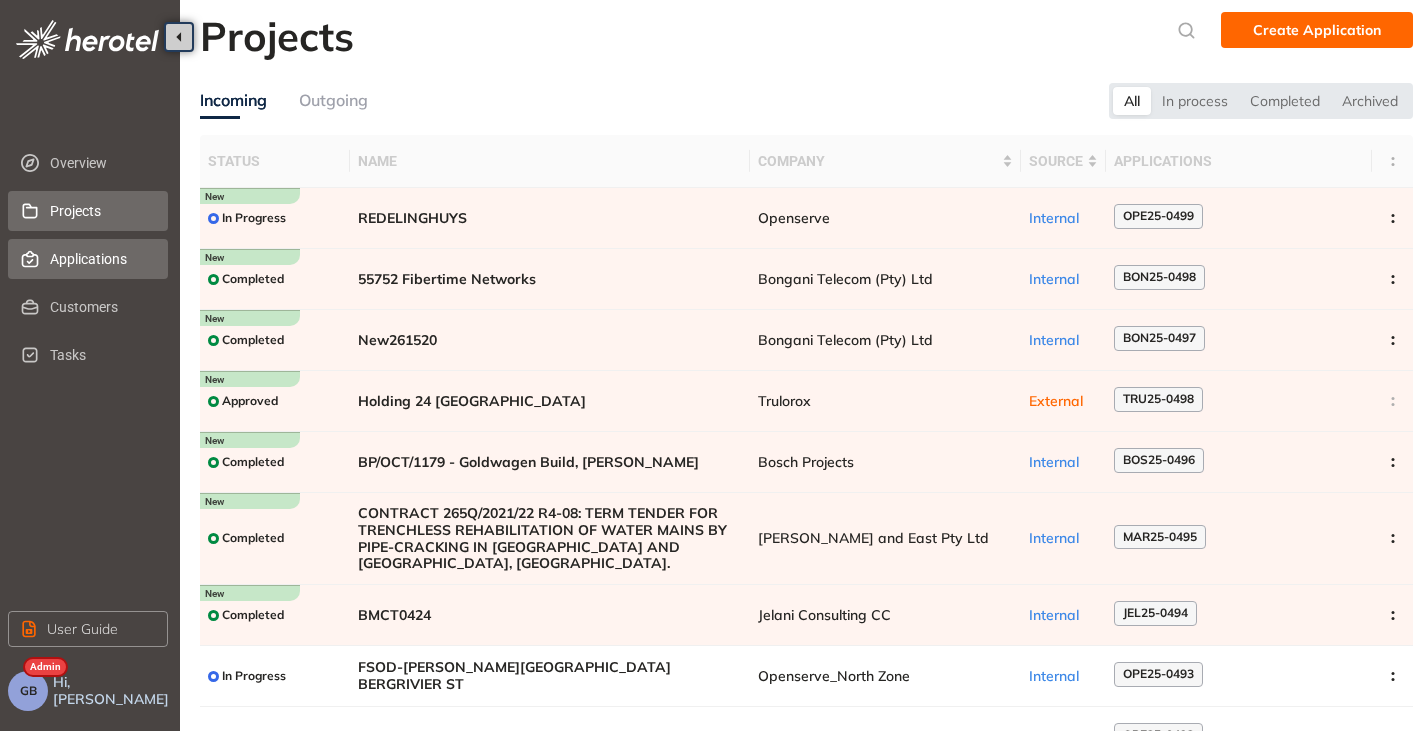 click on "Applications" at bounding box center [101, 259] 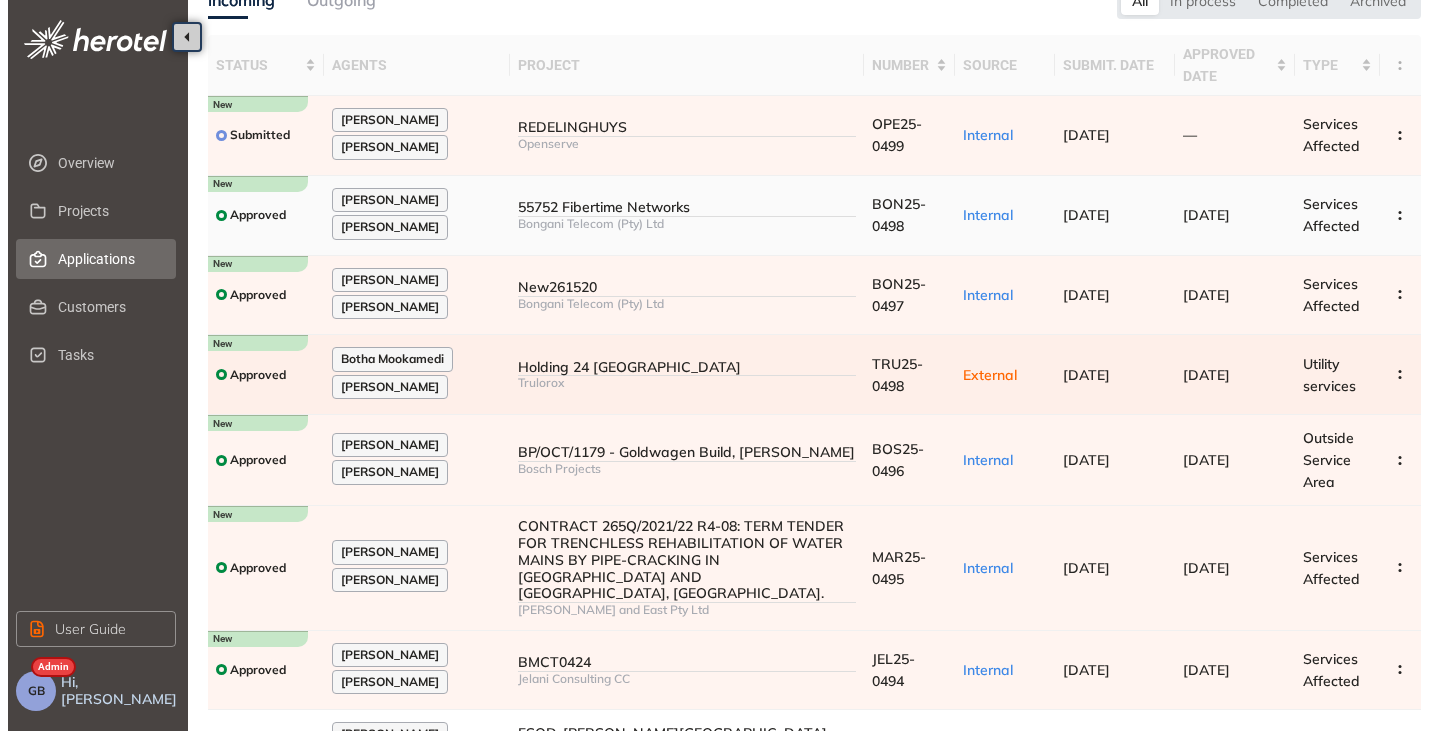 scroll, scrollTop: 0, scrollLeft: 0, axis: both 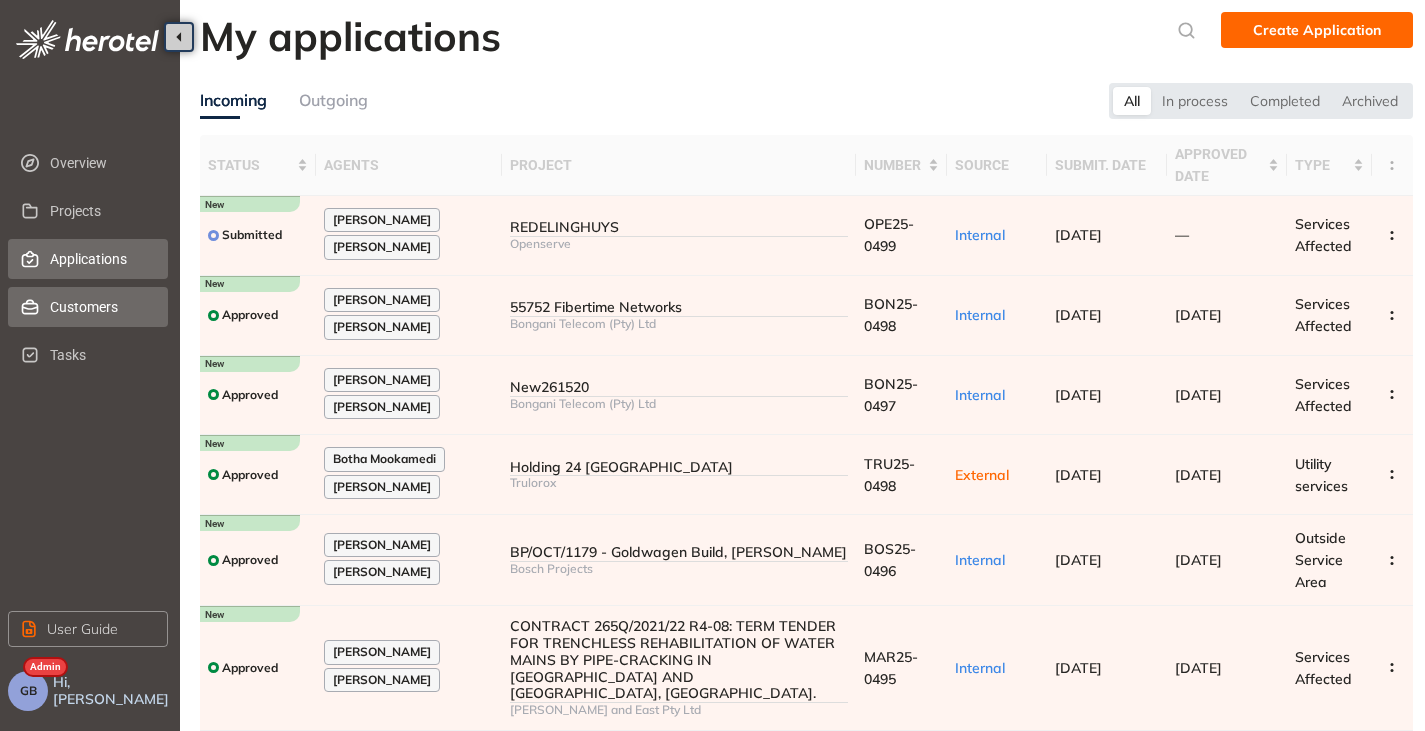 click on "Customers" at bounding box center [101, 307] 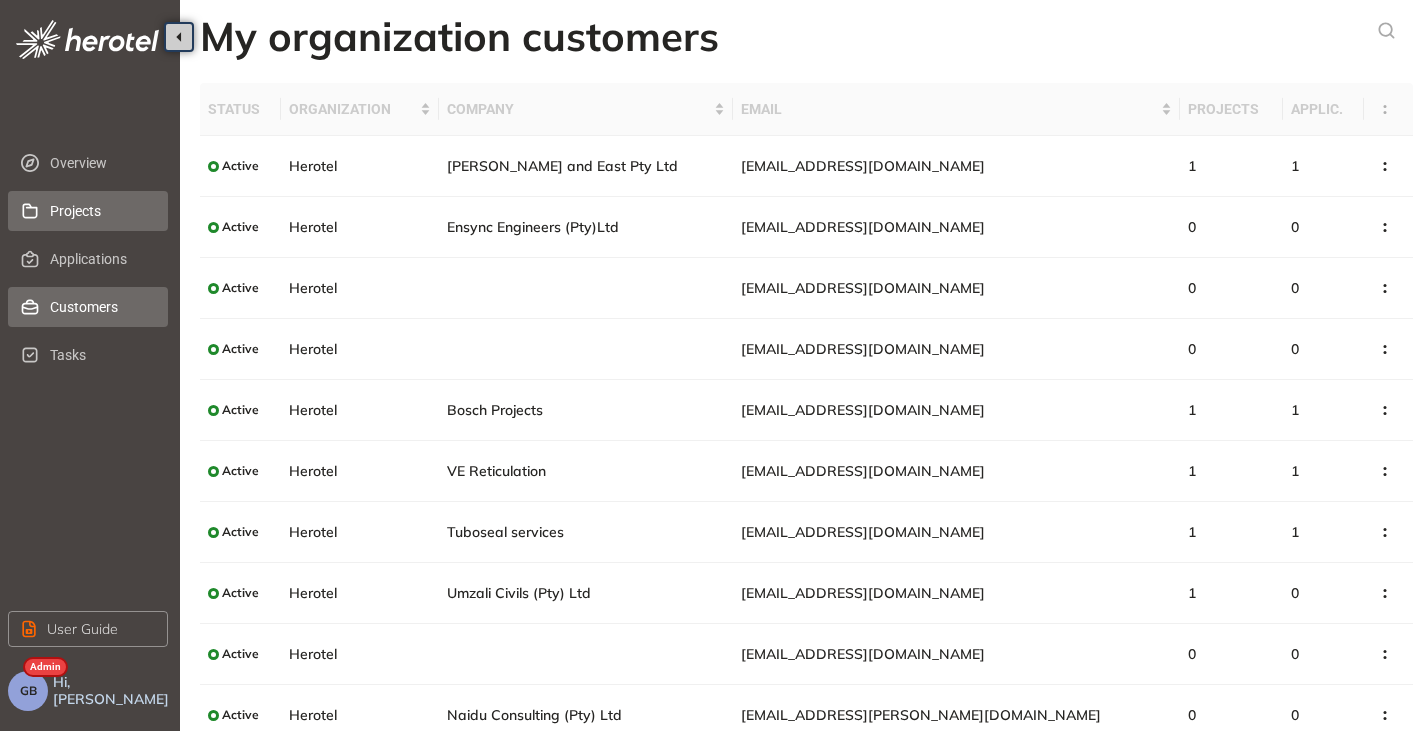 click on "Projects" at bounding box center (101, 211) 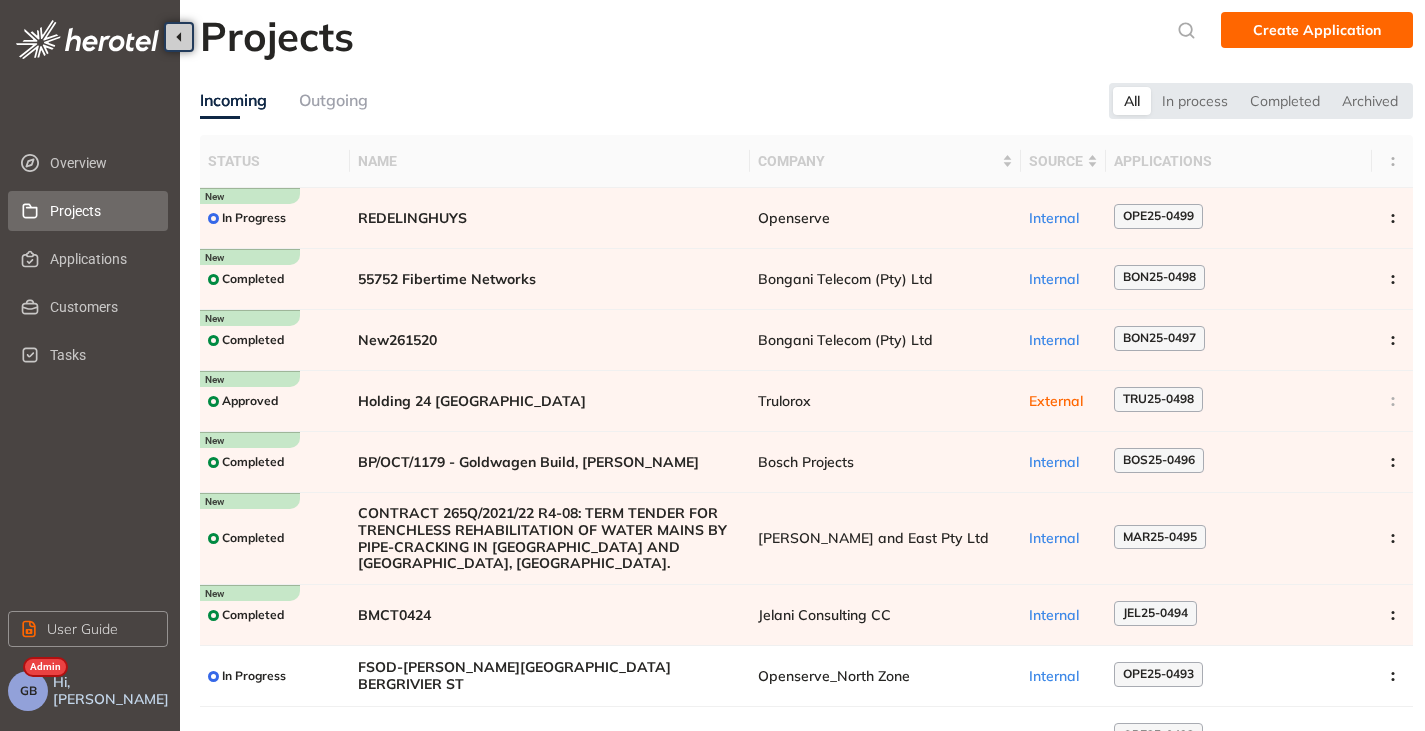 click on "GB" at bounding box center (28, 691) 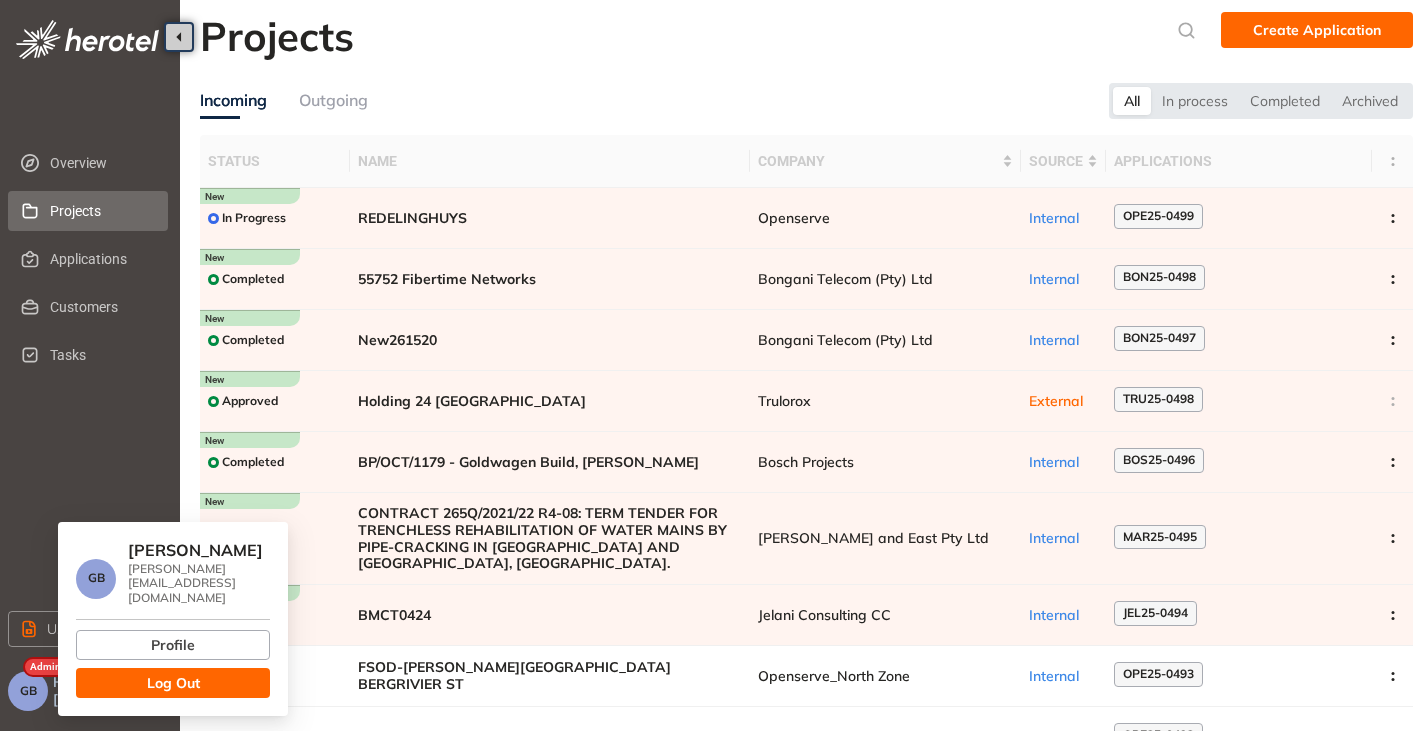 click on "Log Out" at bounding box center [173, 683] 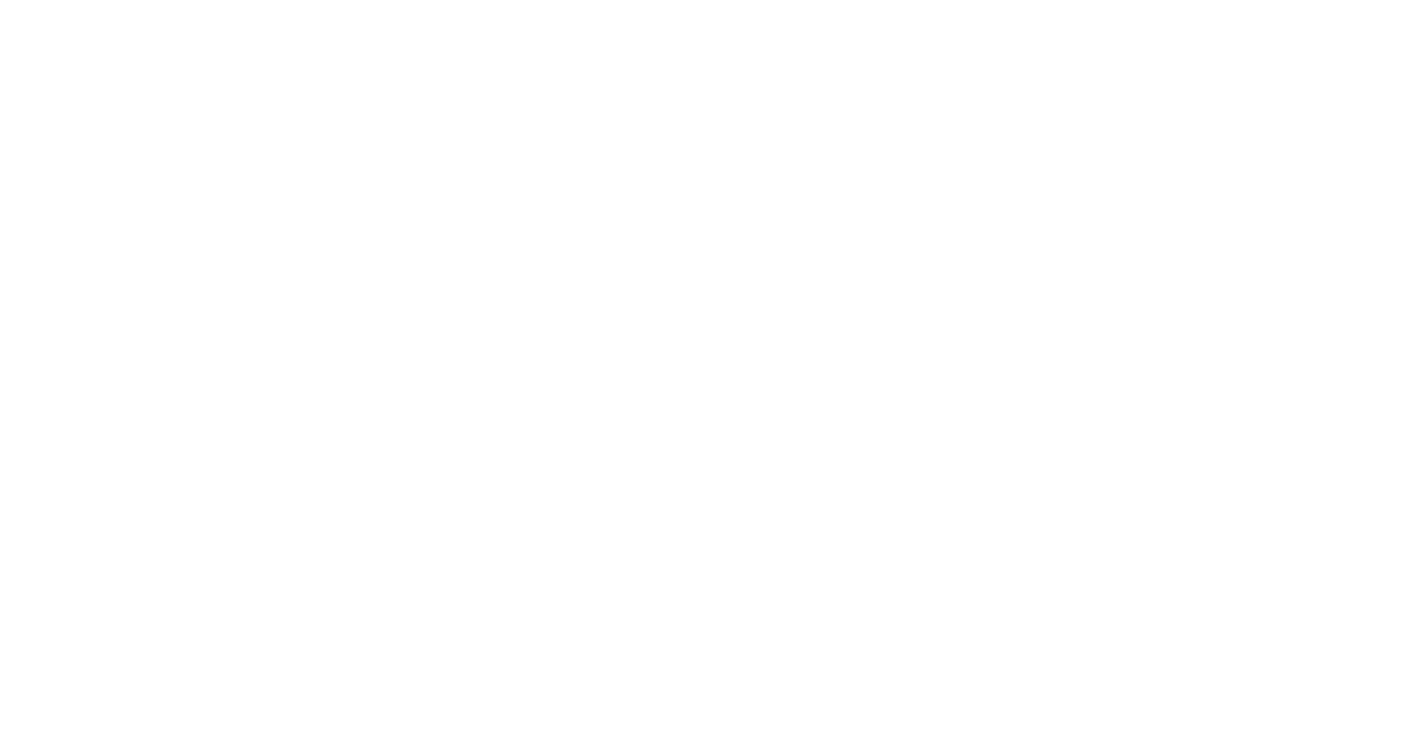 scroll, scrollTop: 0, scrollLeft: 0, axis: both 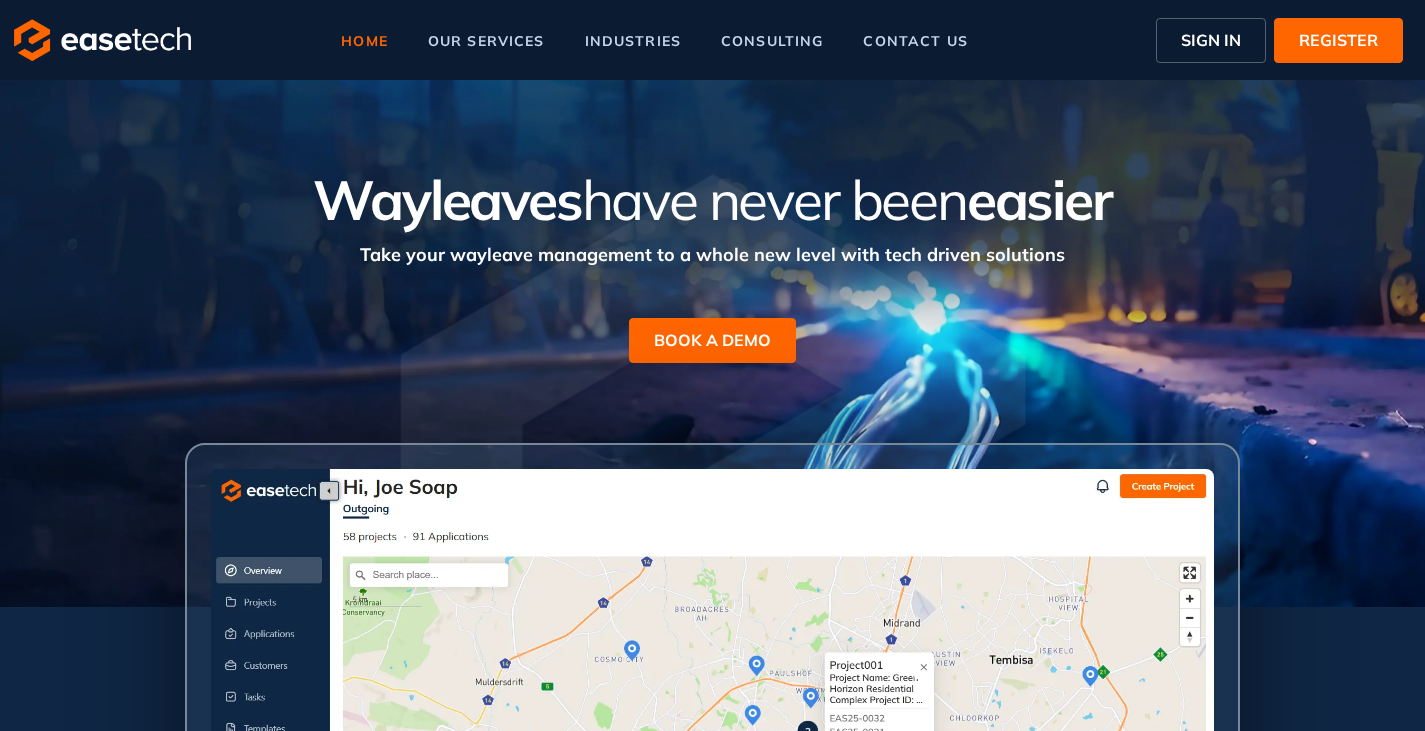 click on "SIGN IN" at bounding box center (1211, 40) 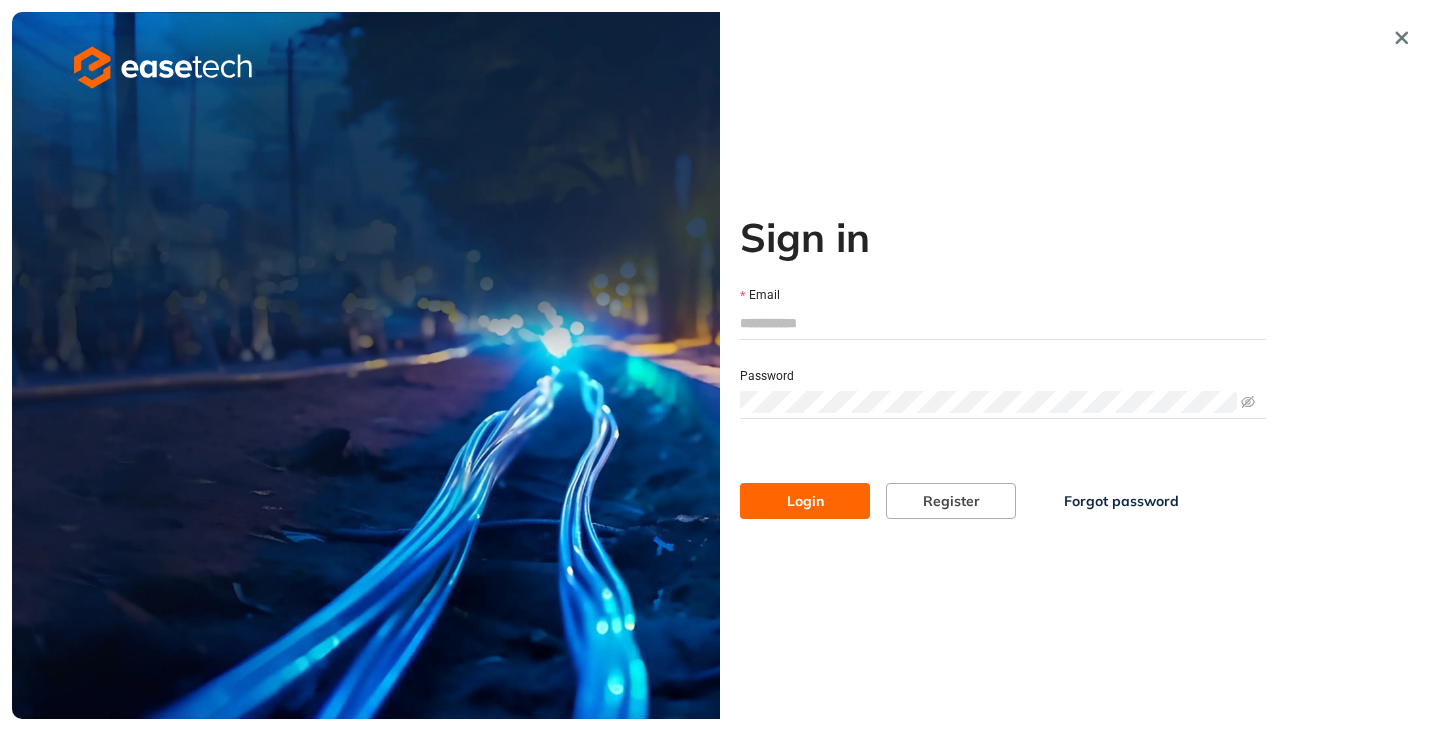 click on "Email" at bounding box center (1003, 312) 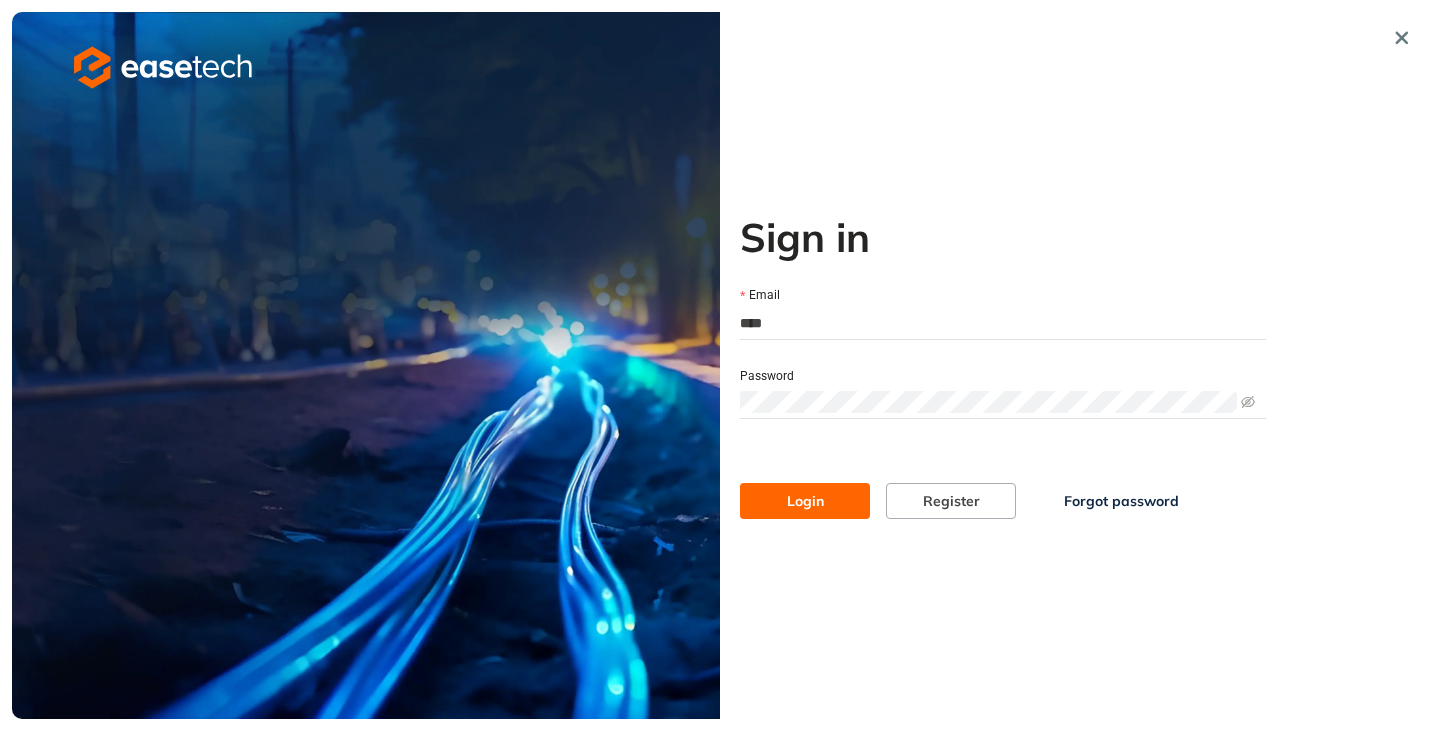 type on "**********" 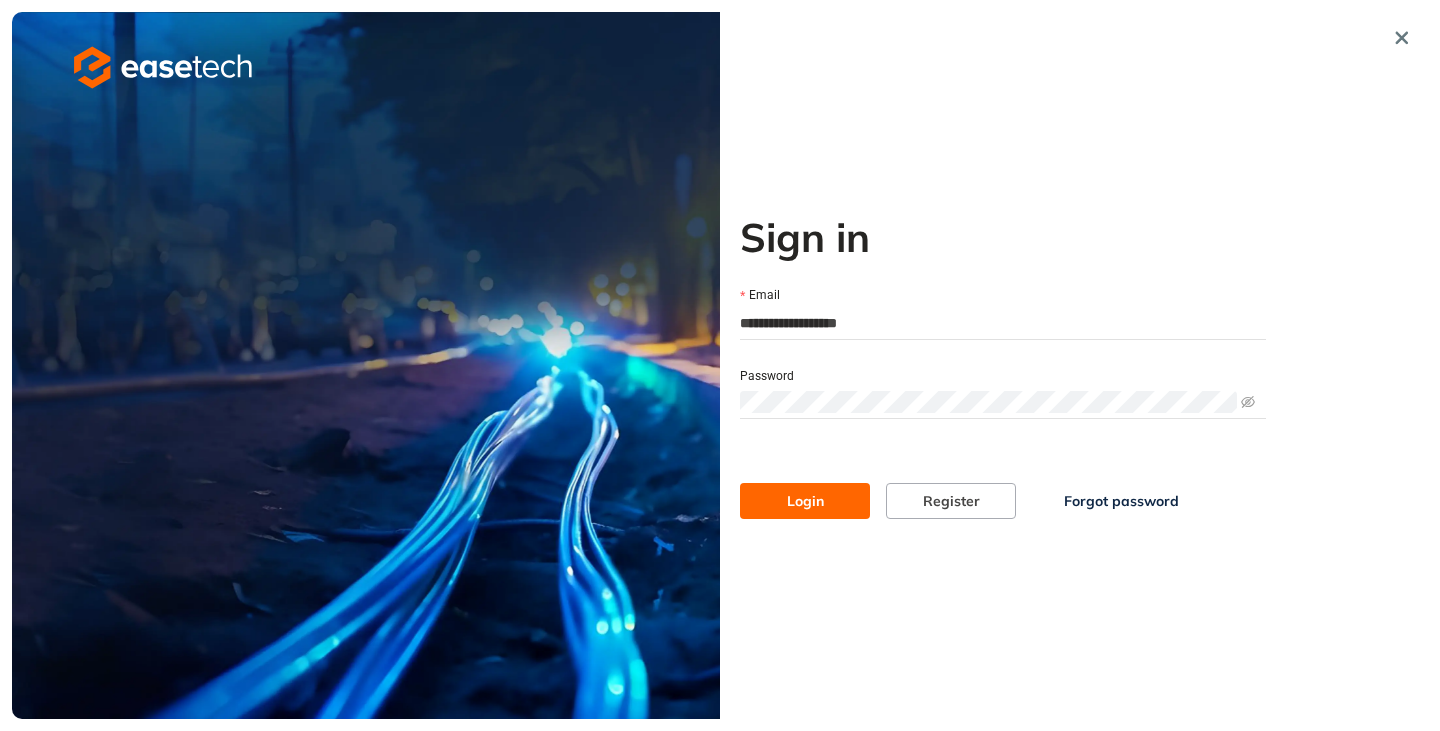 click on "Login" at bounding box center [805, 501] 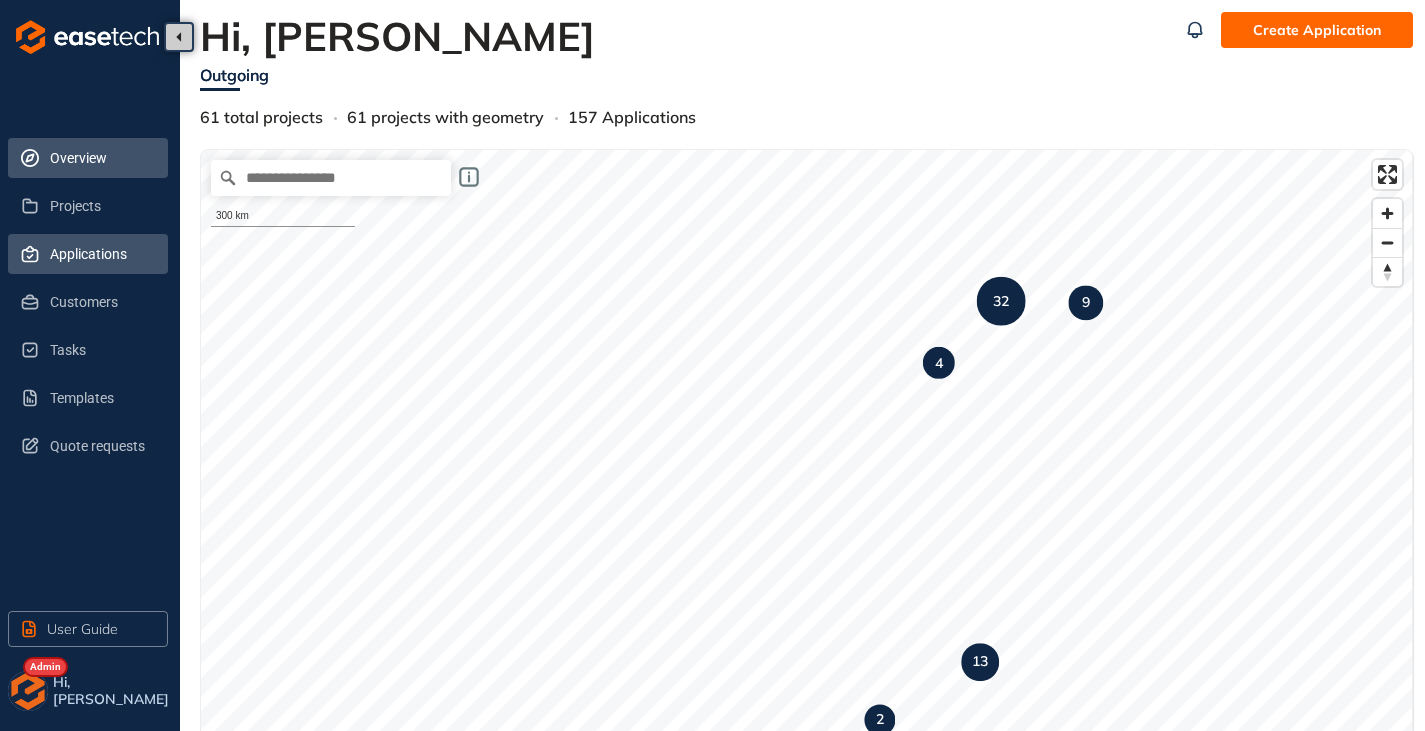 click on "Applications" at bounding box center [101, 254] 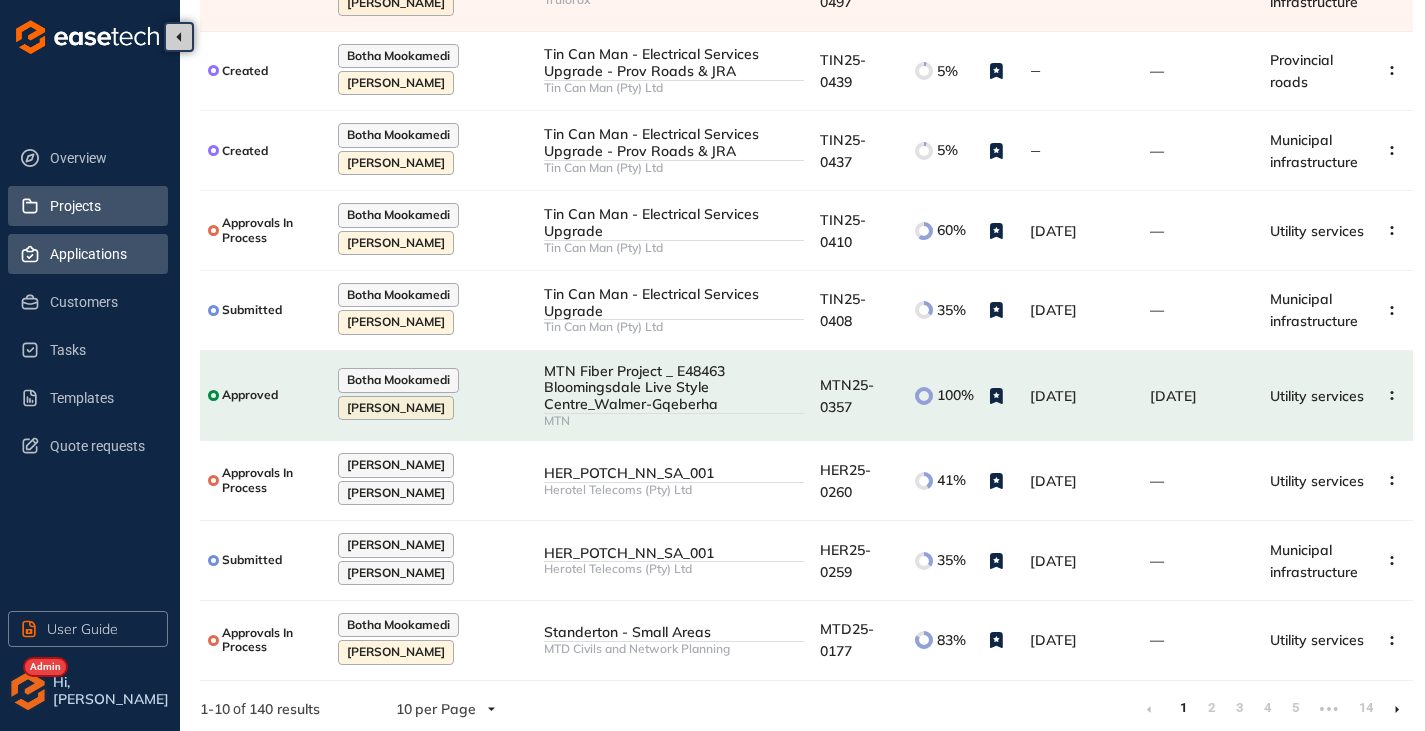 scroll, scrollTop: 338, scrollLeft: 0, axis: vertical 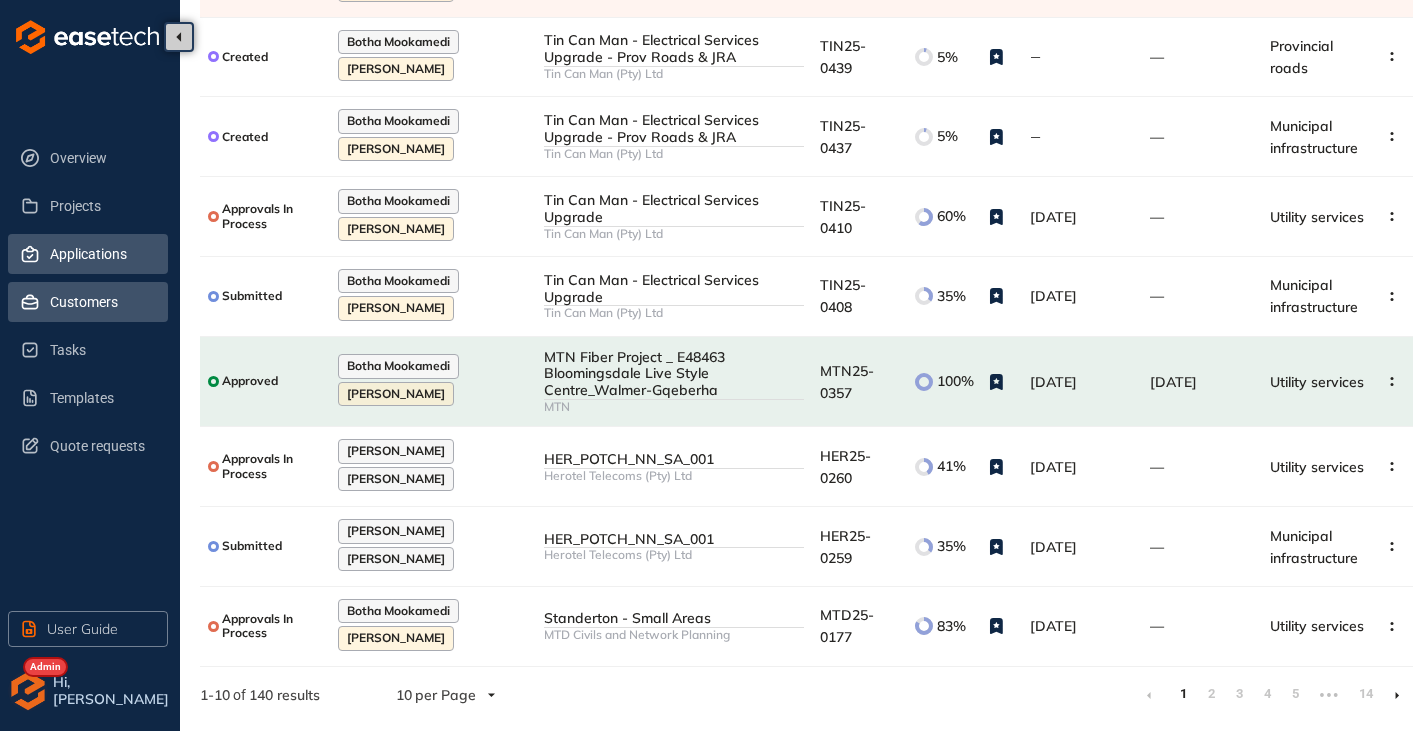 click on "Customers" at bounding box center (101, 302) 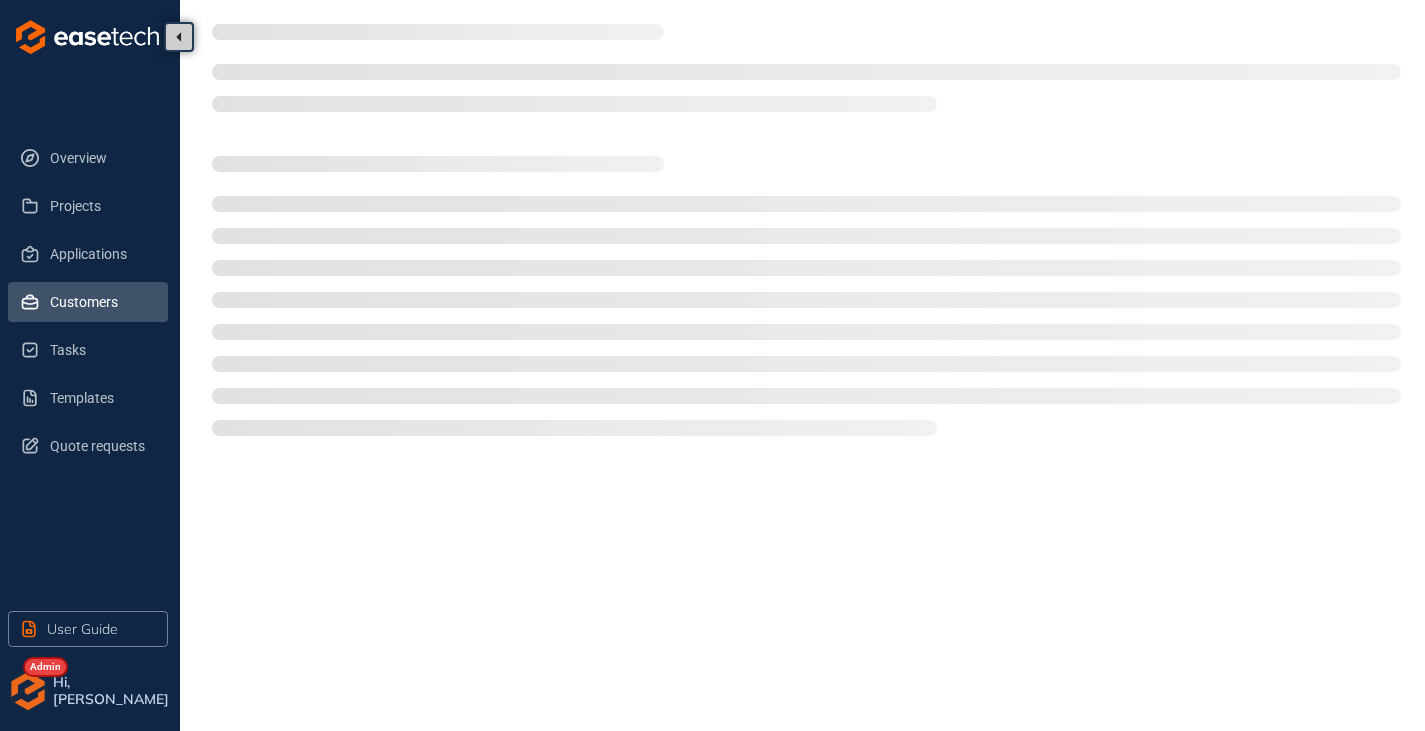 scroll, scrollTop: 0, scrollLeft: 0, axis: both 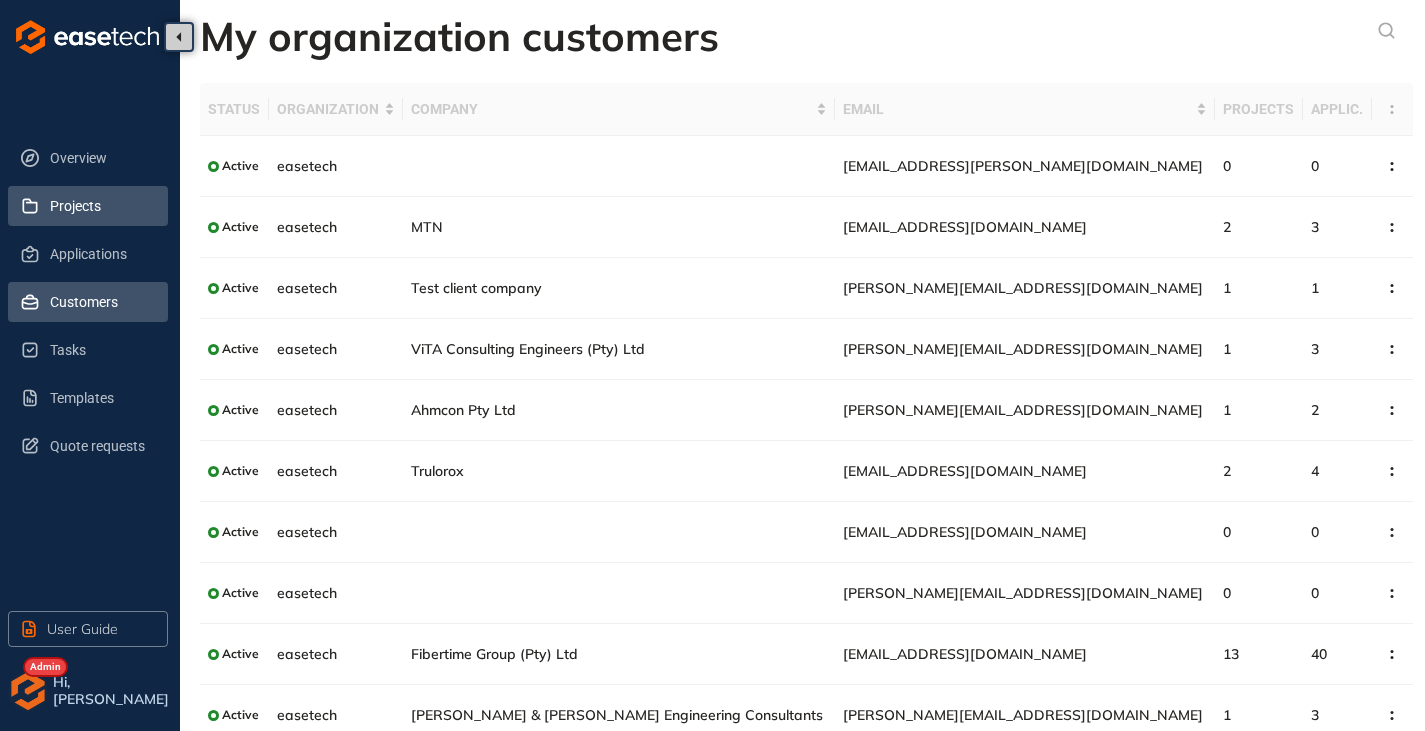 click on "Projects" at bounding box center [101, 206] 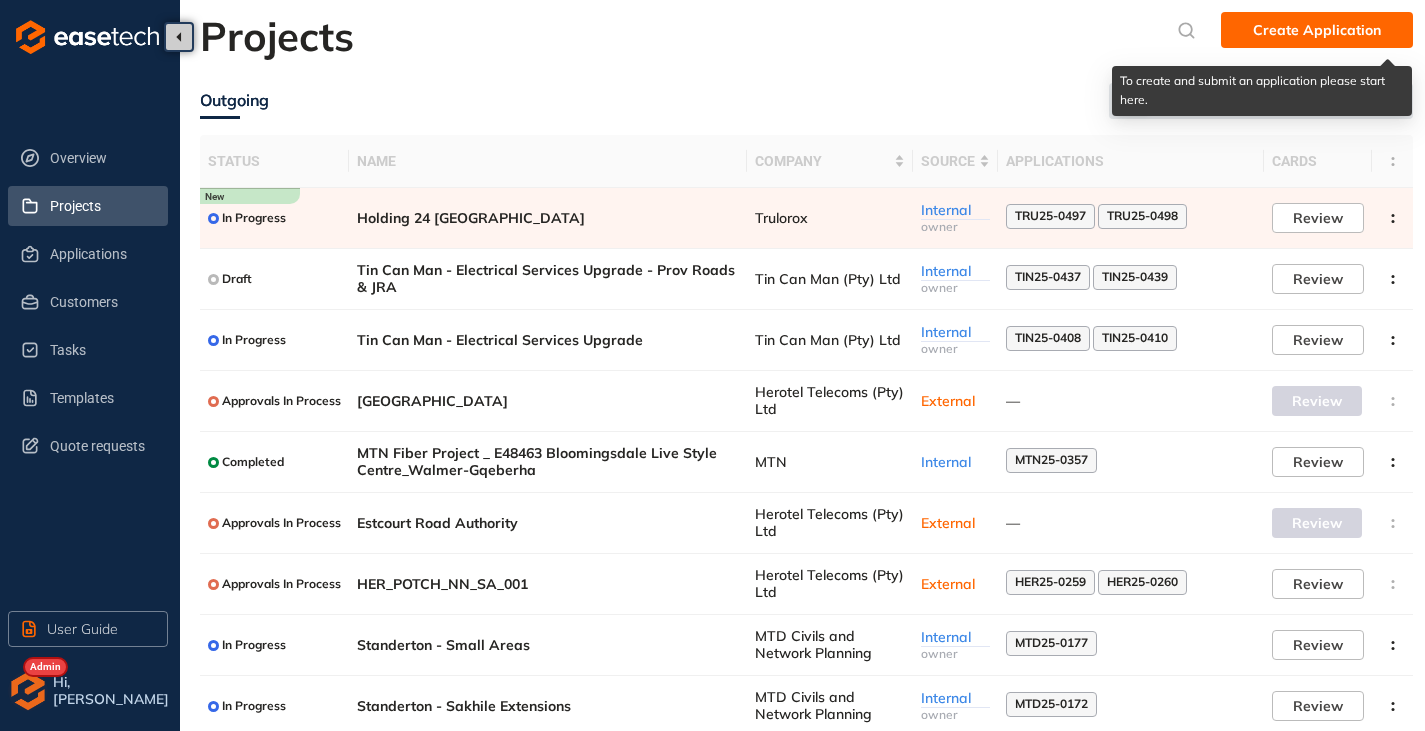 click on "Create Application" at bounding box center (1317, 30) 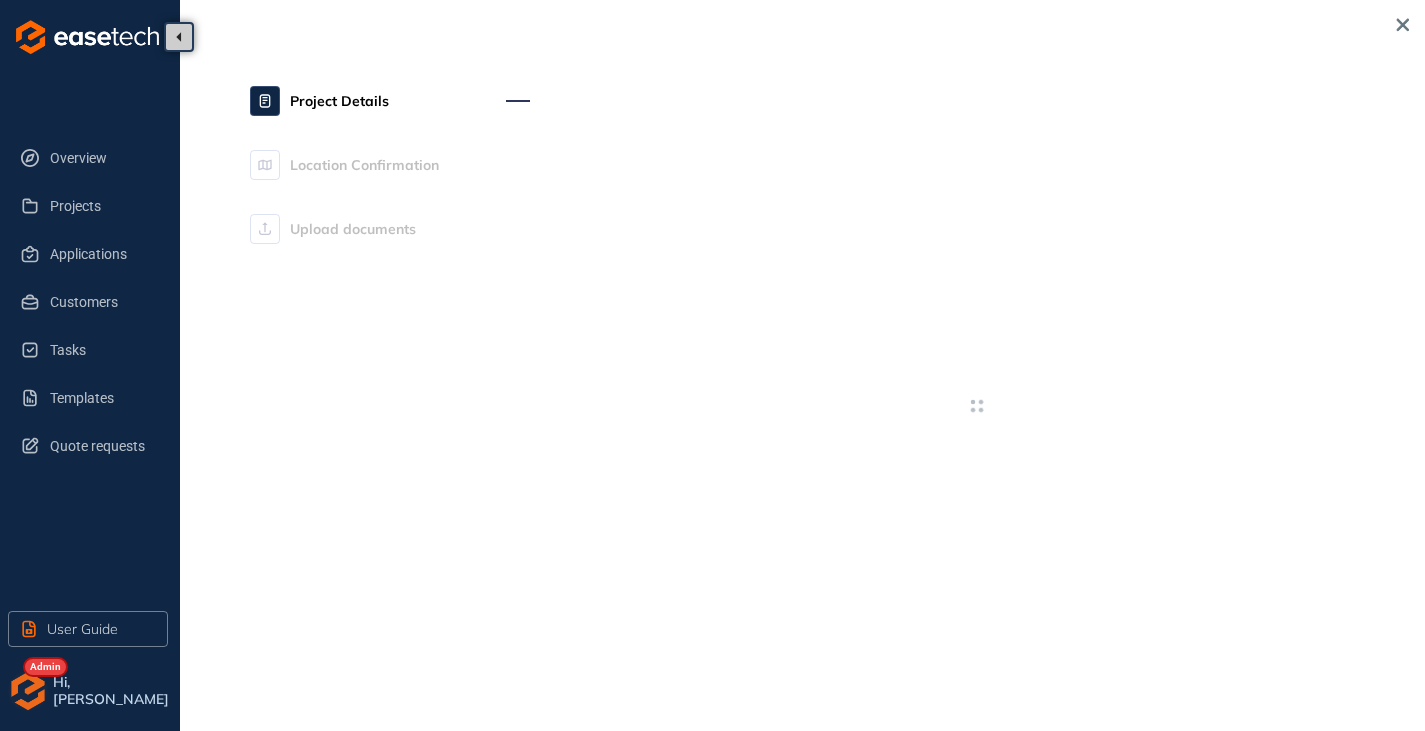 type on "**********" 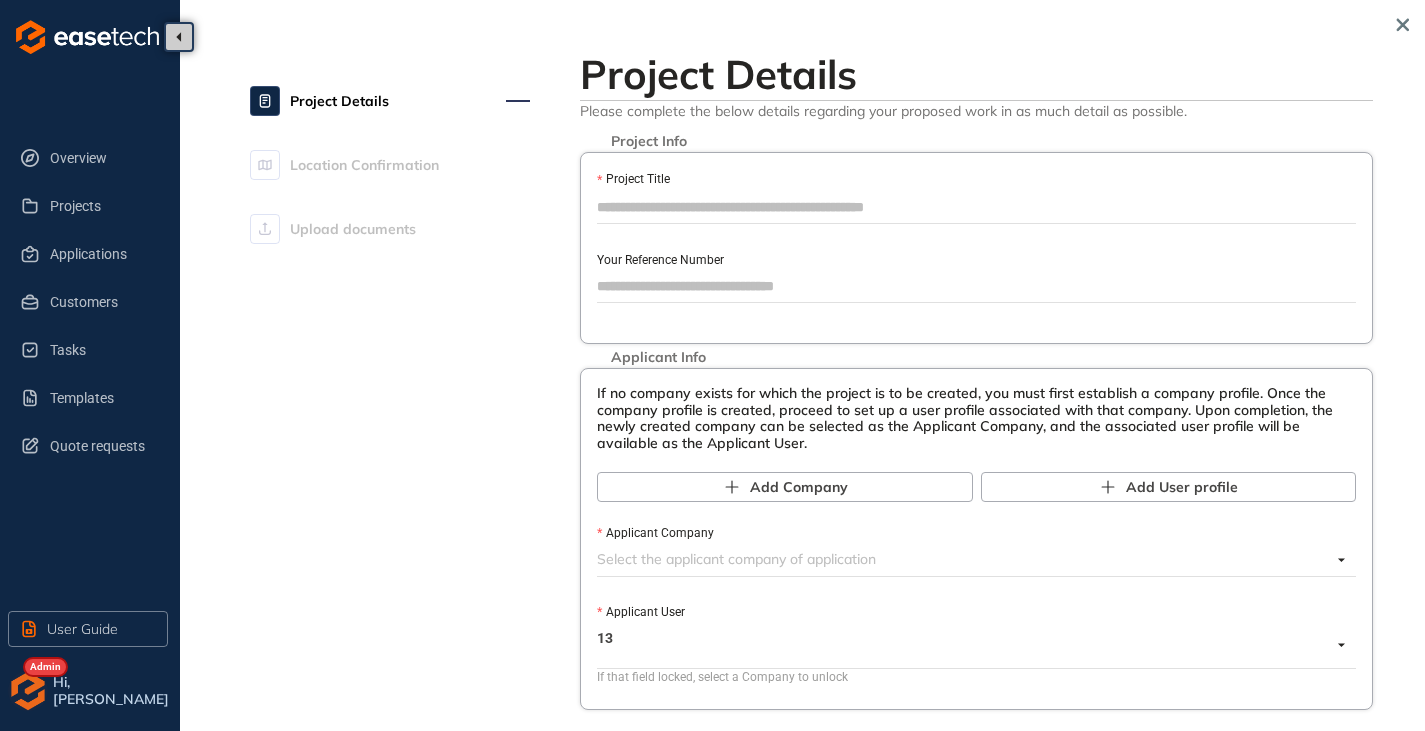 paste on "**********" 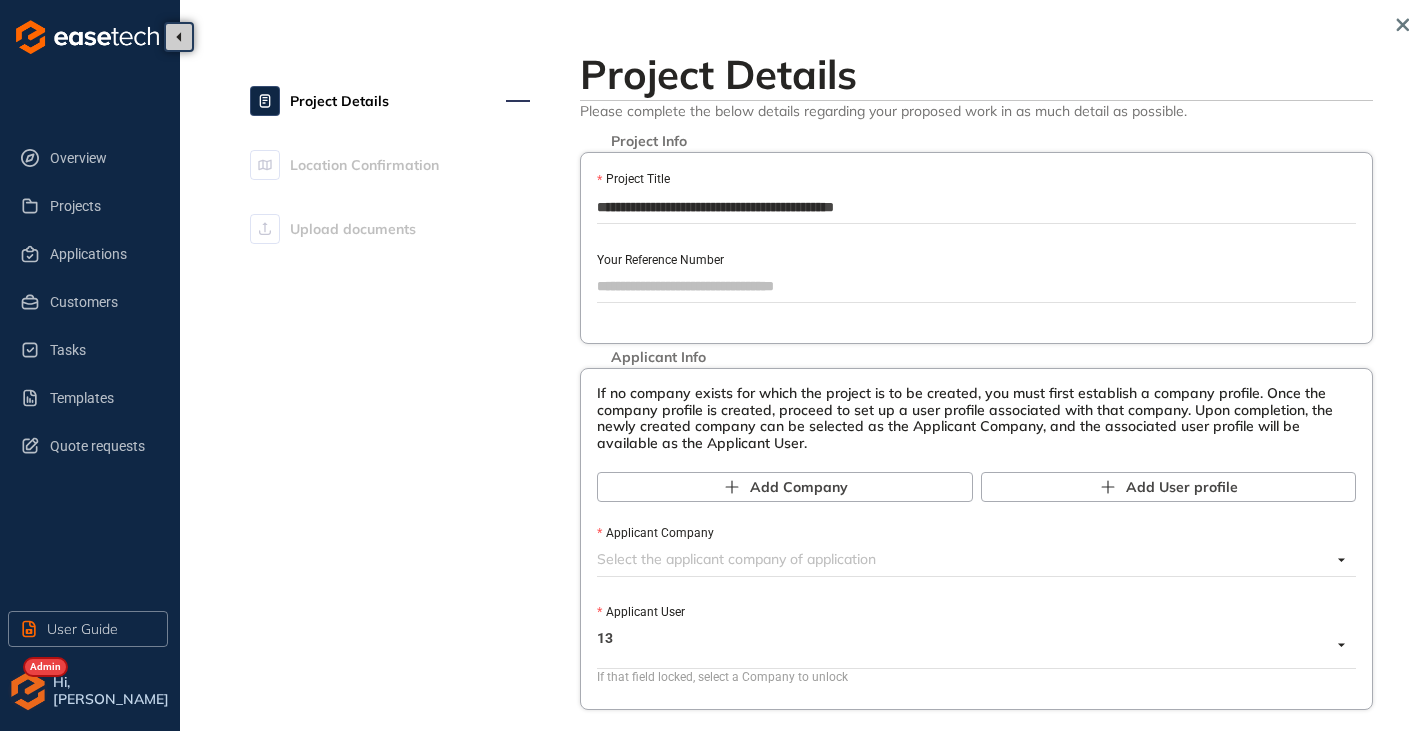 scroll, scrollTop: 100, scrollLeft: 0, axis: vertical 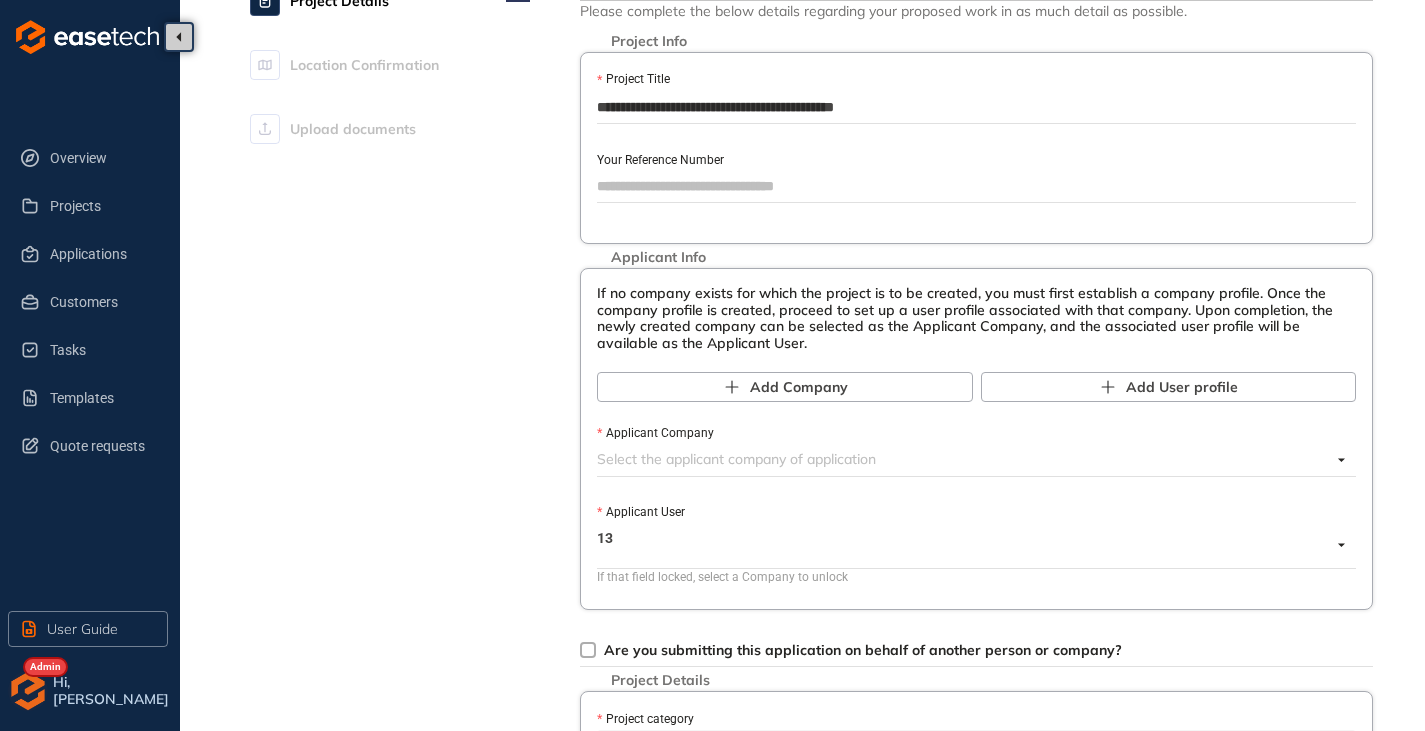 type on "**********" 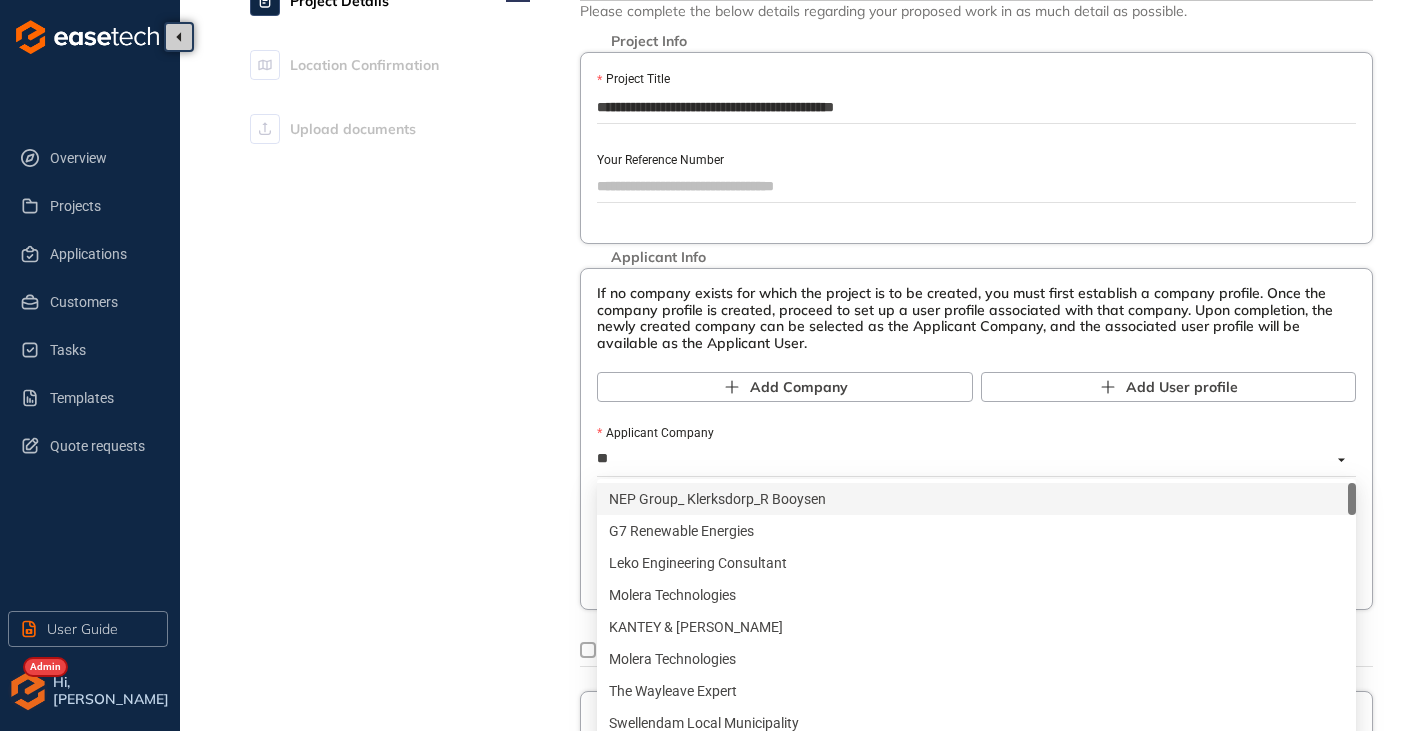 type on "***" 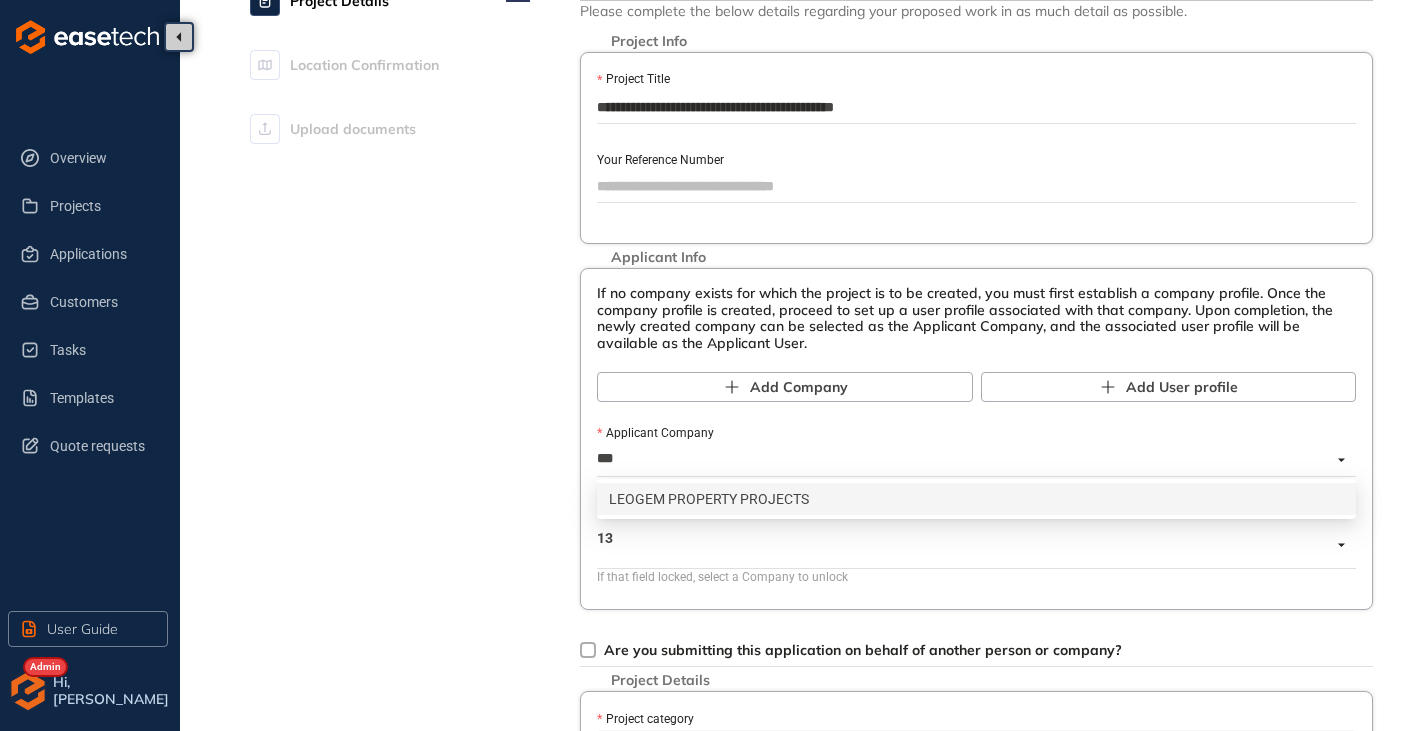 click on "LEOGEM PROPERTY PROJECTS" at bounding box center (976, 499) 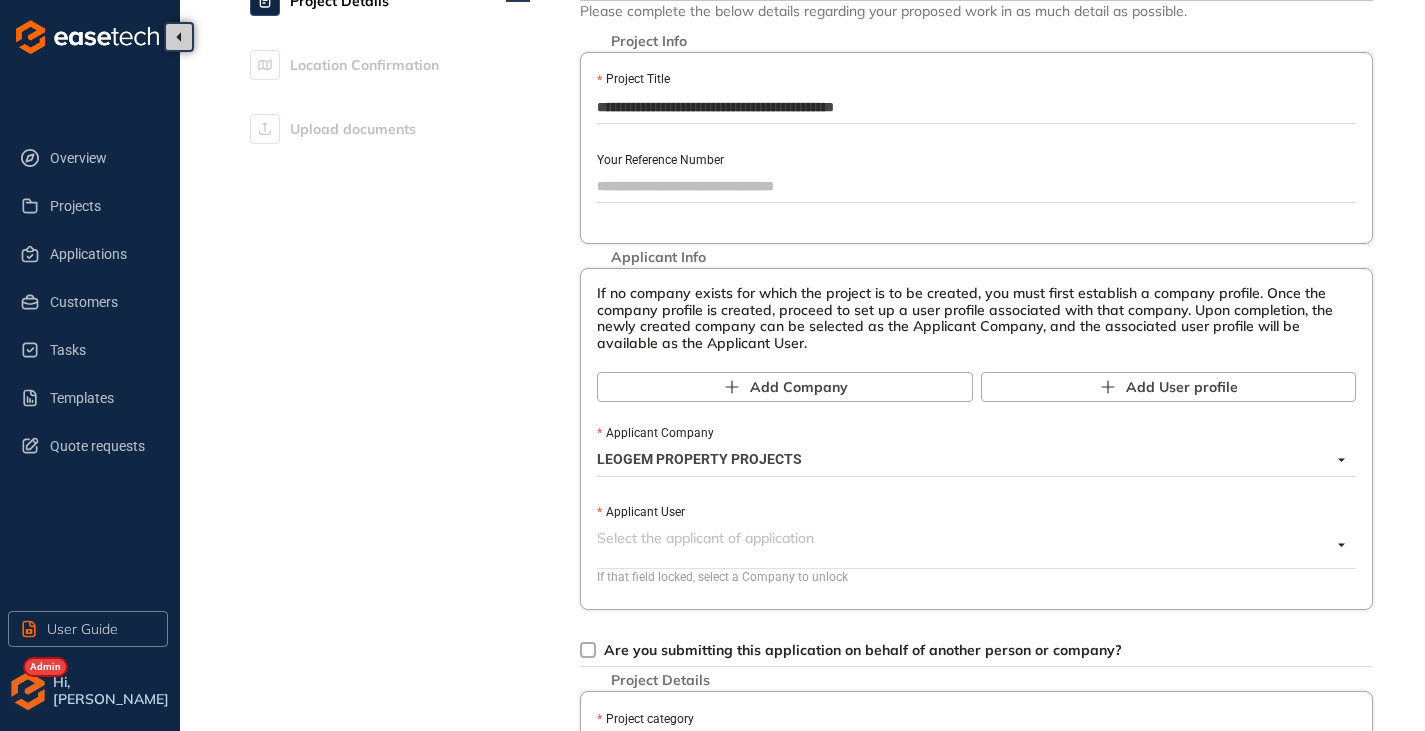 click on "Applicant User" at bounding box center (964, 538) 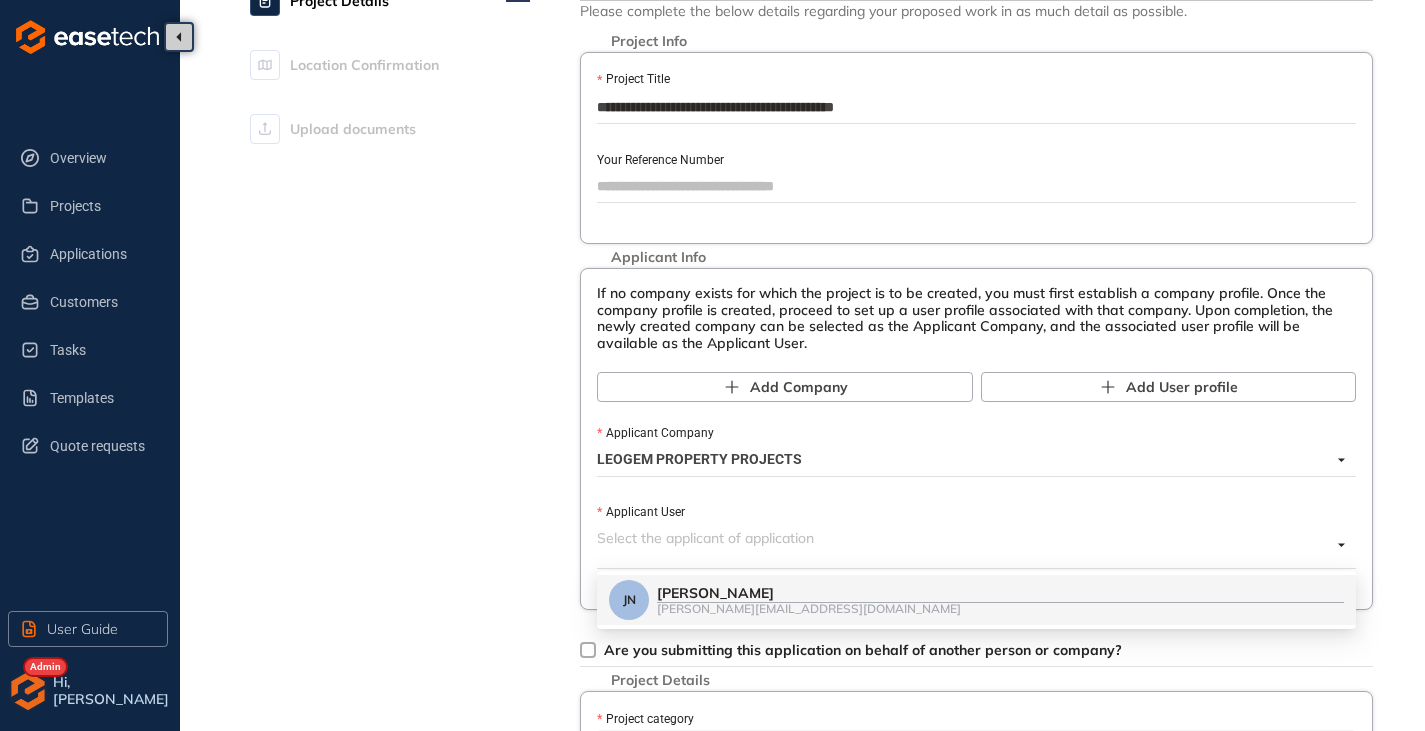 click on "[PERSON_NAME][EMAIL_ADDRESS][DOMAIN_NAME]" at bounding box center [1000, 608] 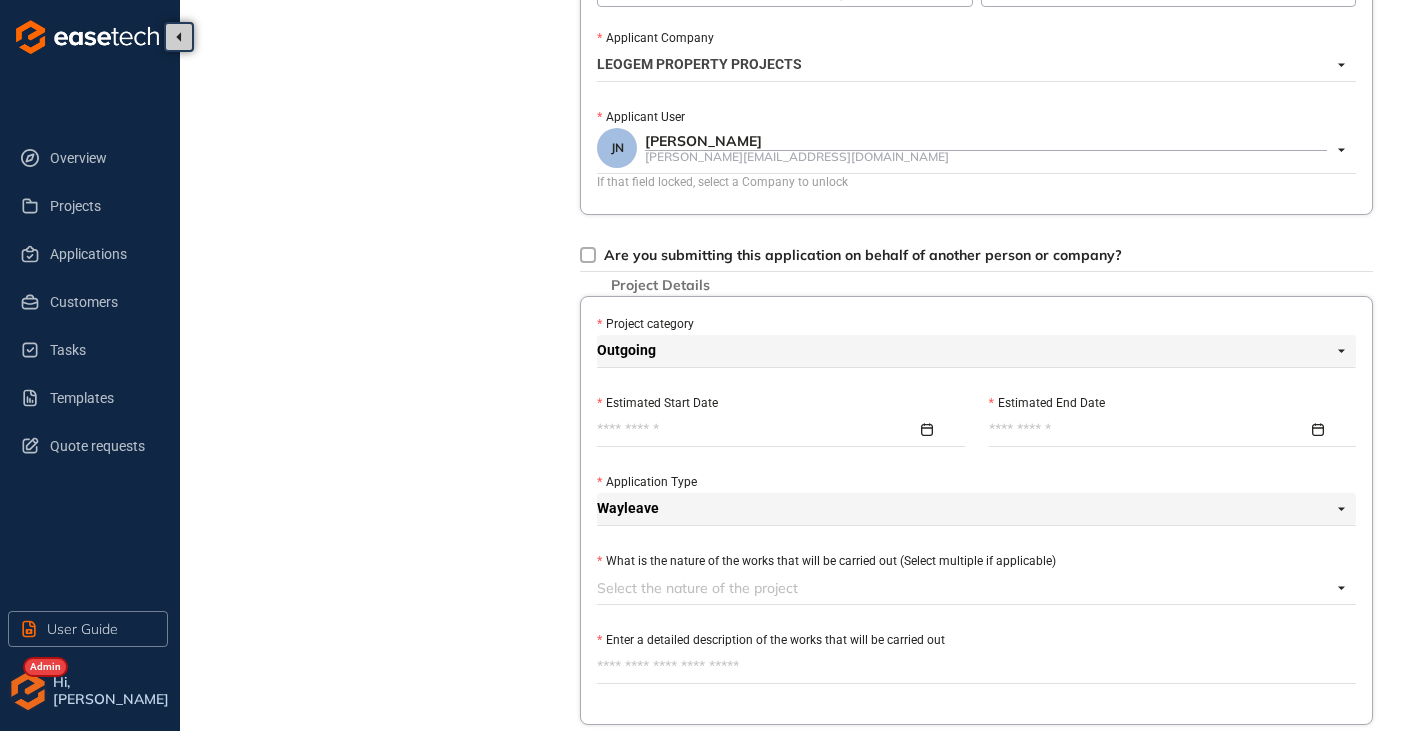 scroll, scrollTop: 500, scrollLeft: 0, axis: vertical 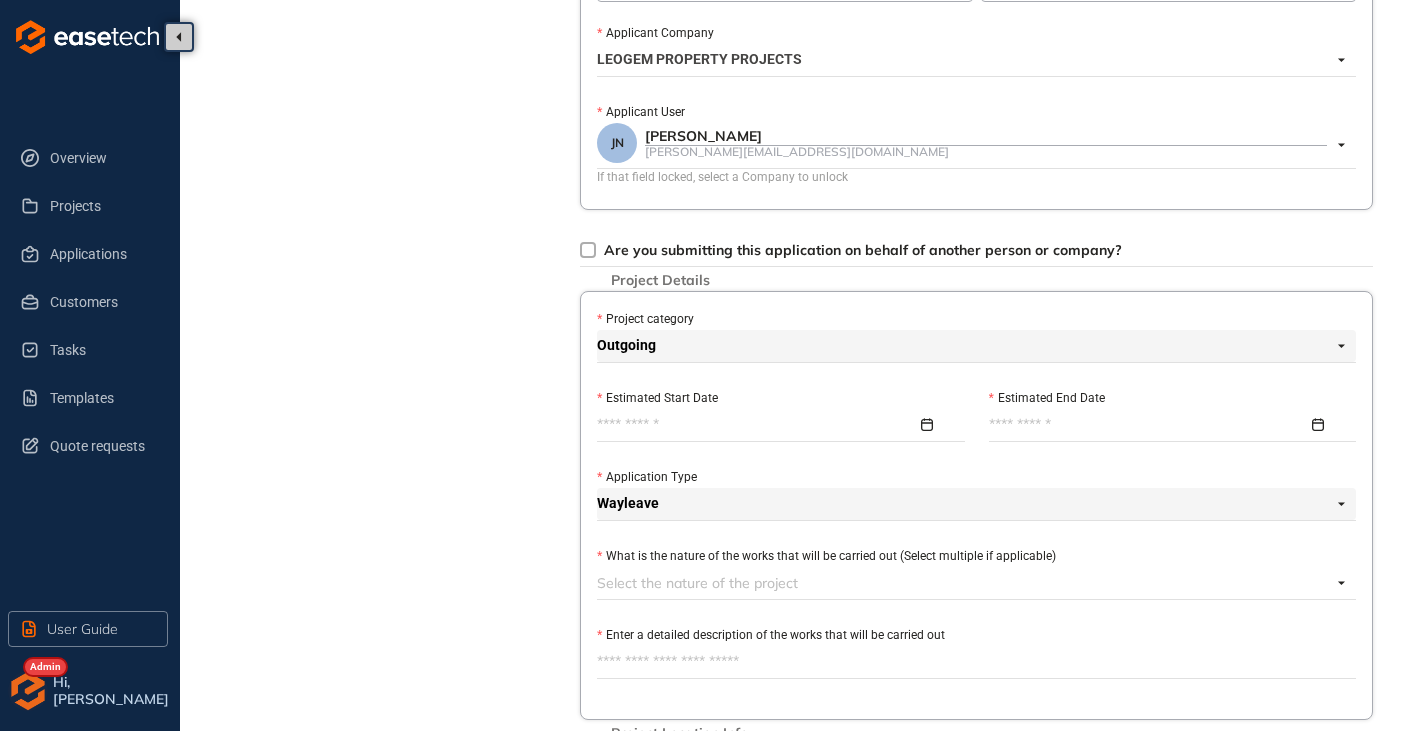 click on "Estimated Start Date" at bounding box center (757, 425) 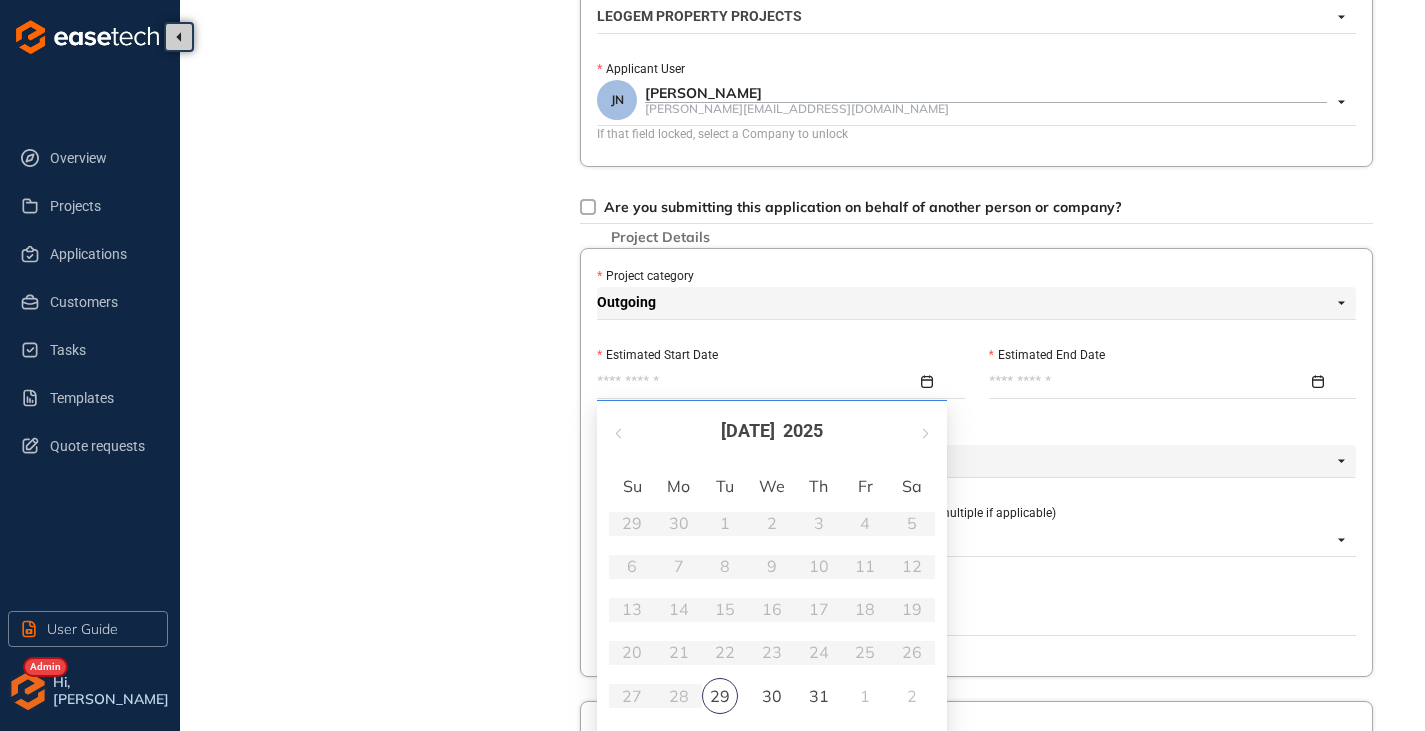 scroll, scrollTop: 700, scrollLeft: 0, axis: vertical 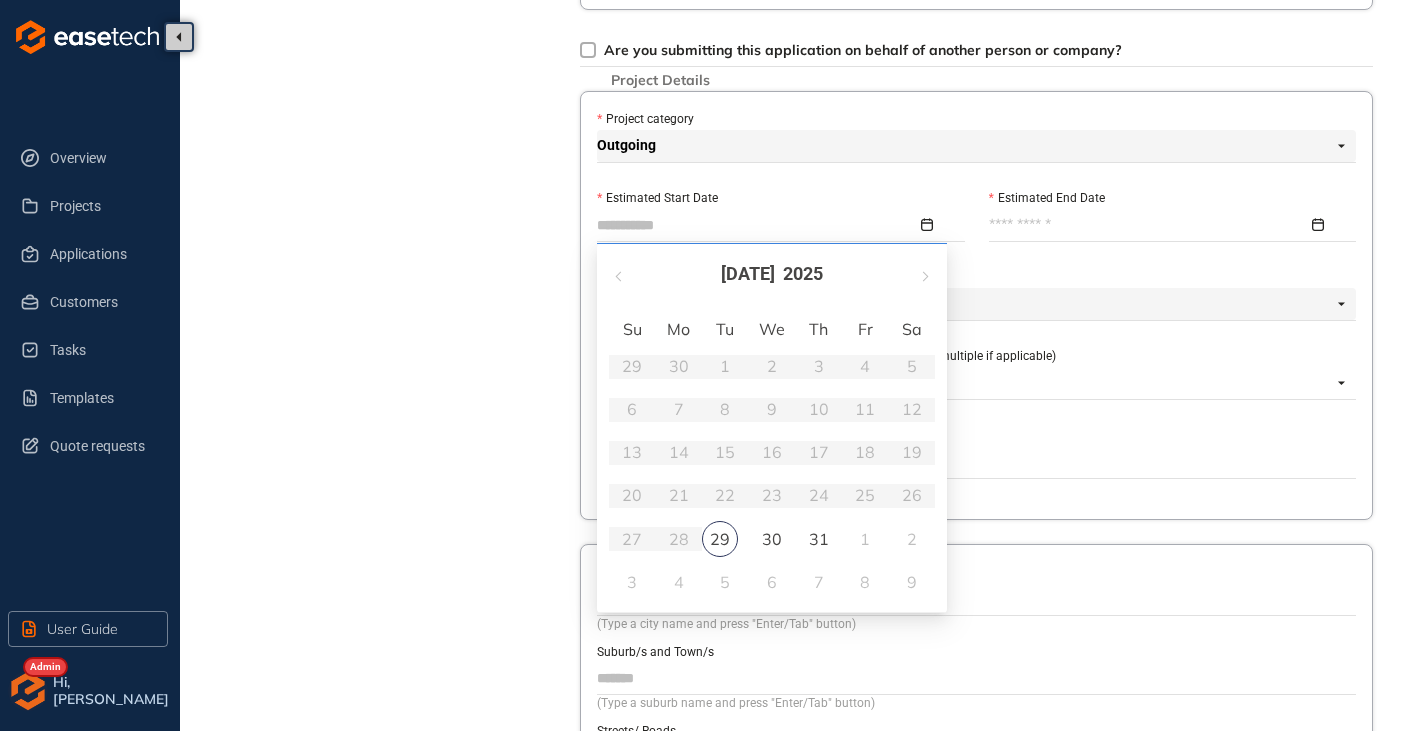 type on "**********" 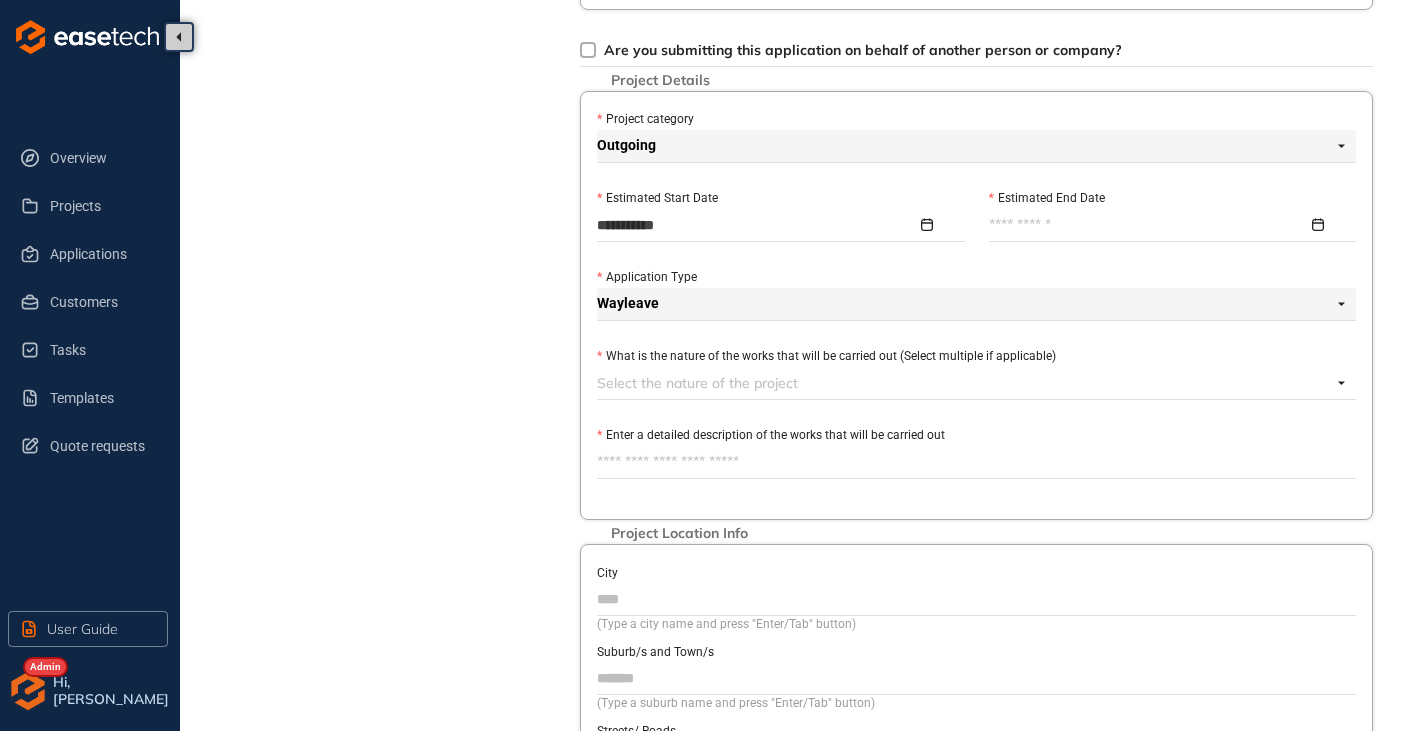 click on "Estimated End Date" at bounding box center (1149, 225) 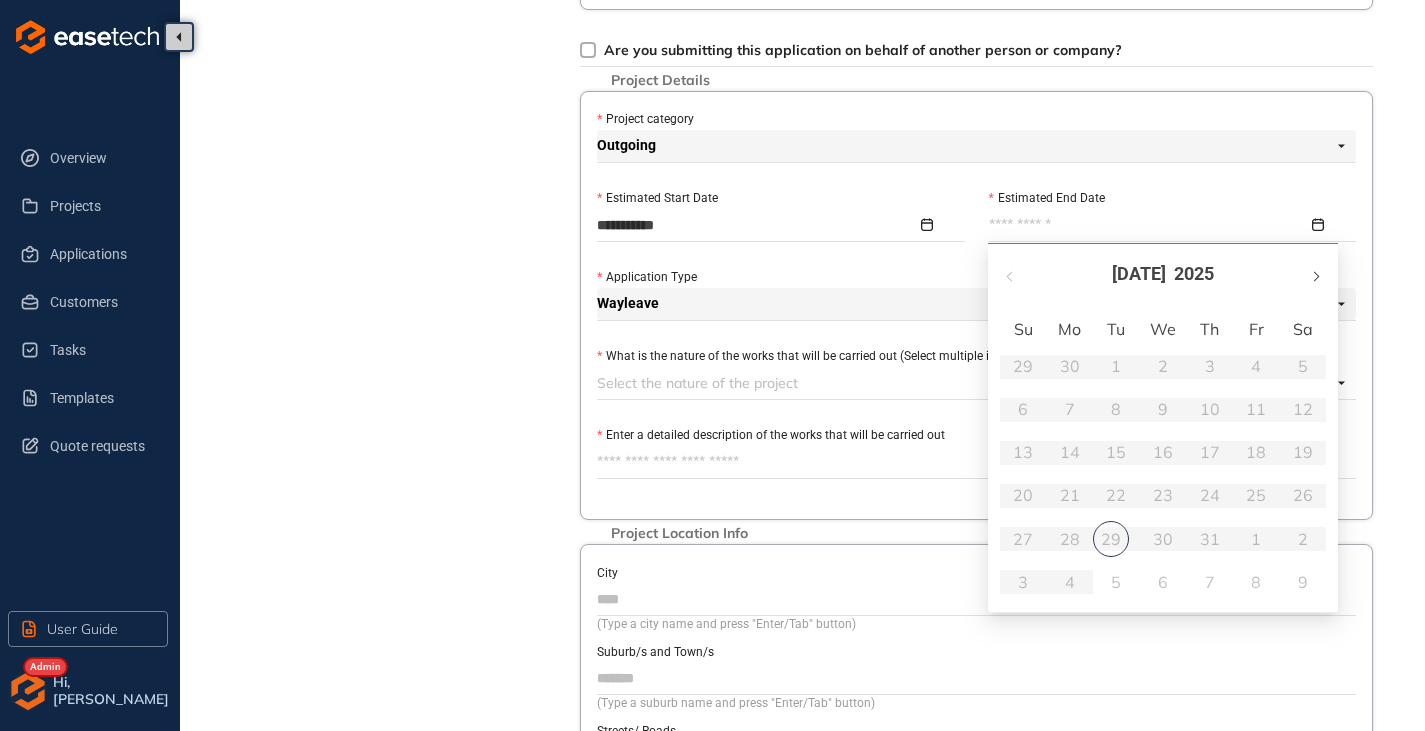 click at bounding box center (1315, 276) 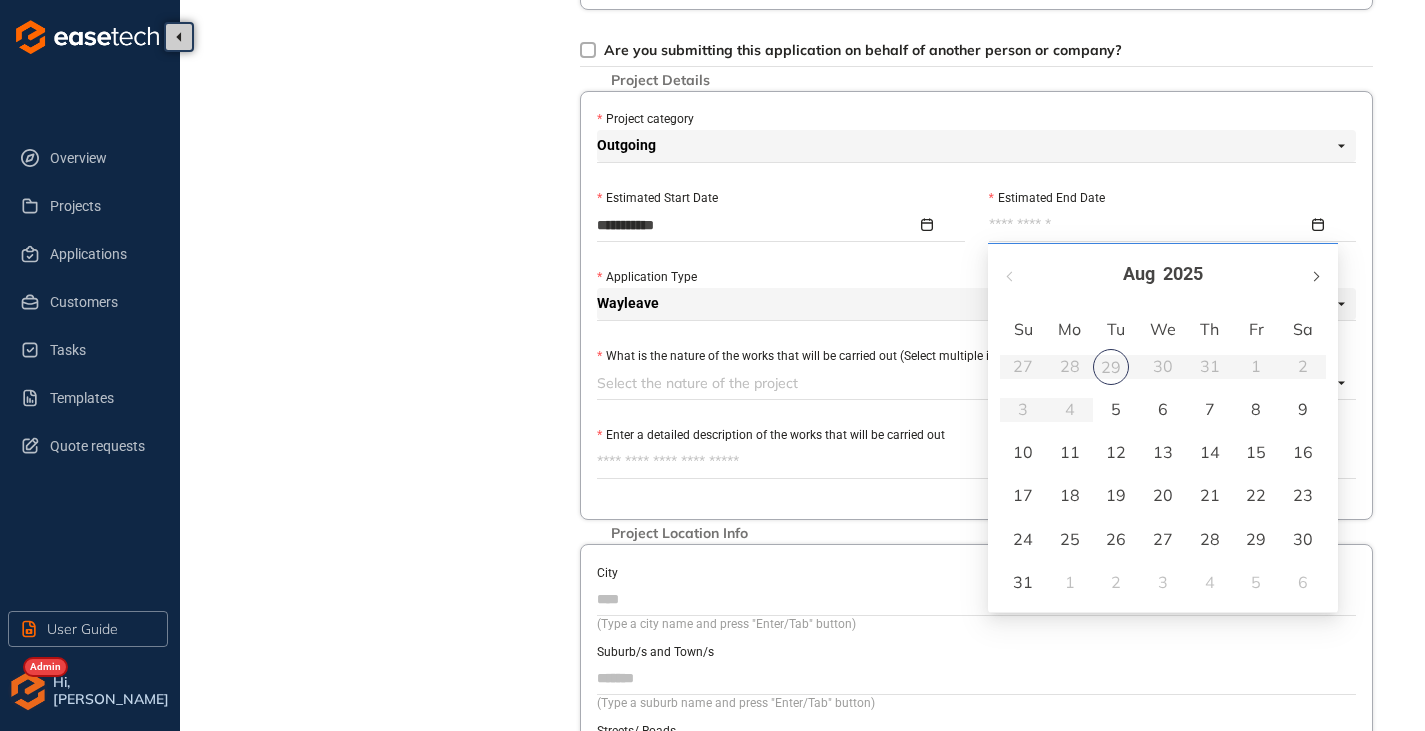 click at bounding box center (1315, 274) 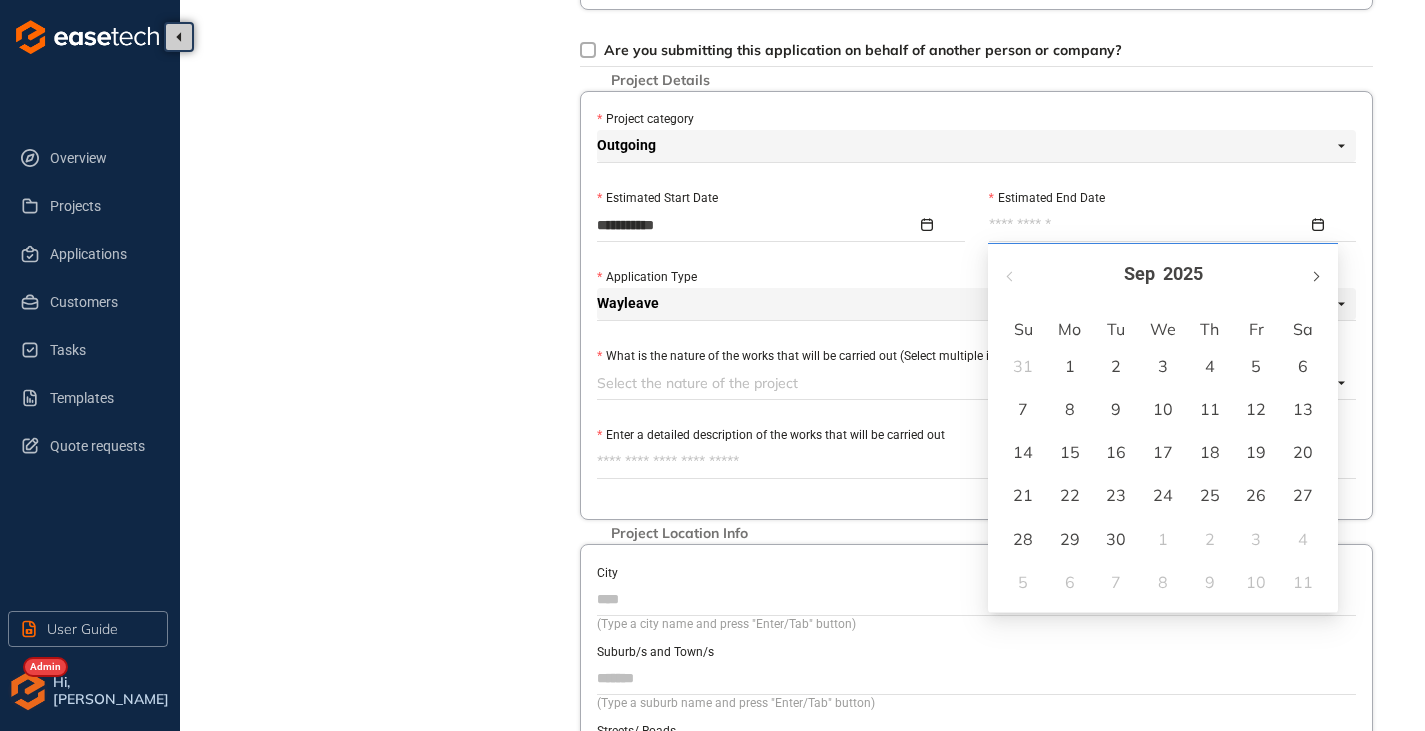 click at bounding box center [1315, 274] 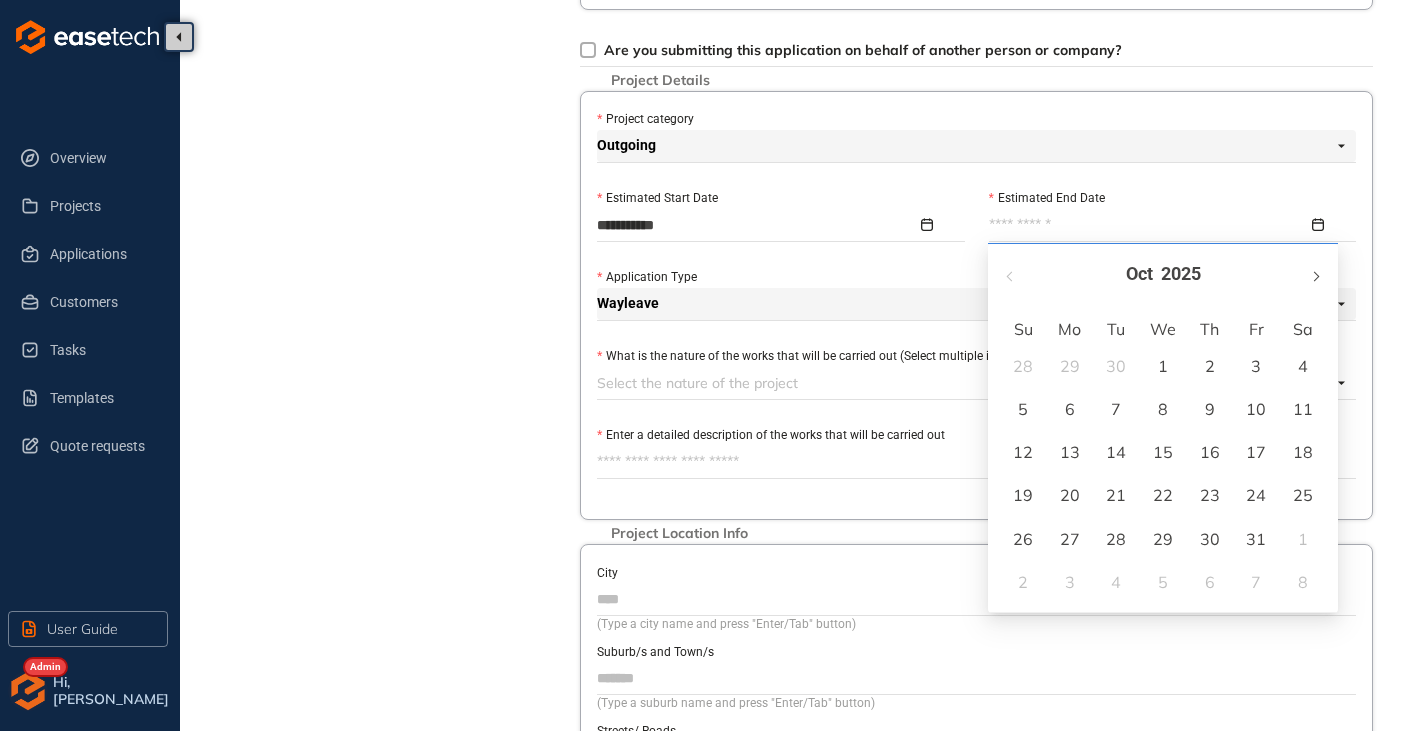click at bounding box center (1315, 274) 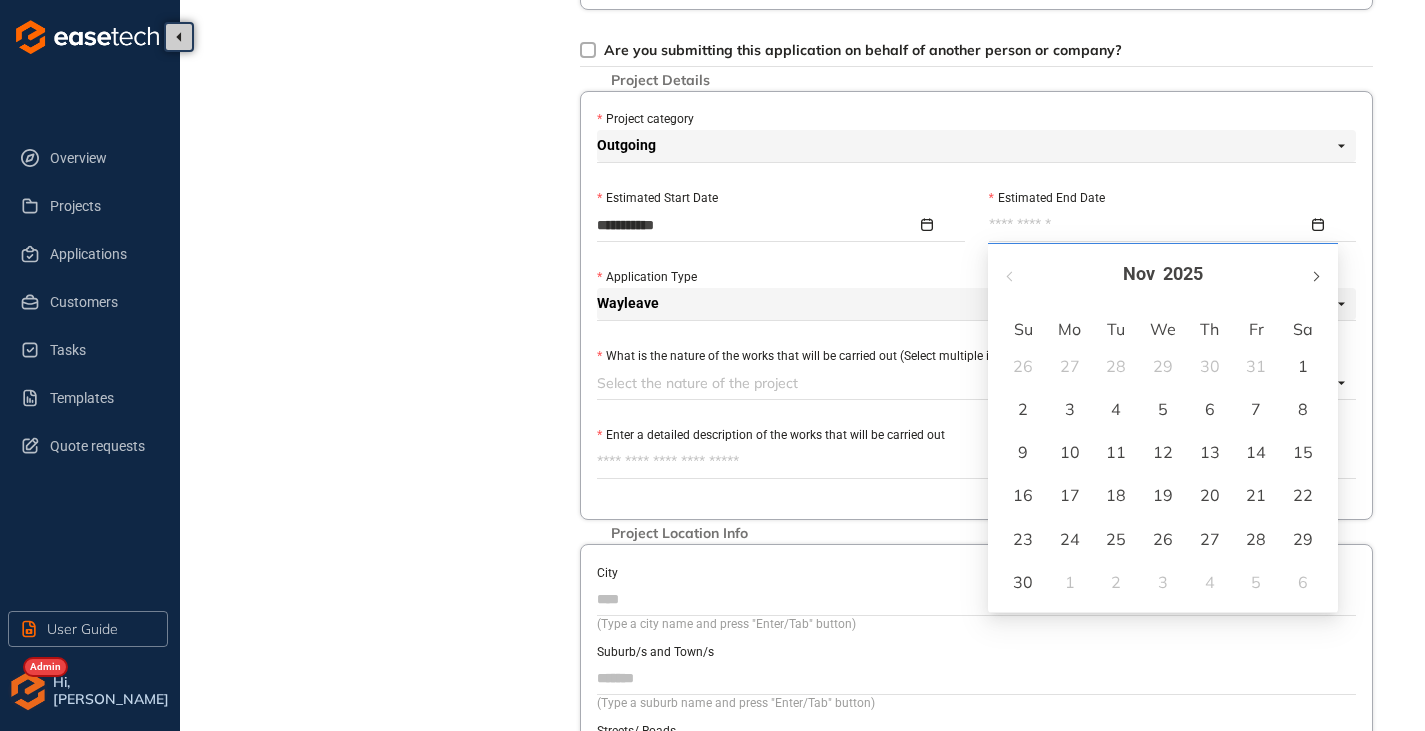 click at bounding box center (1315, 274) 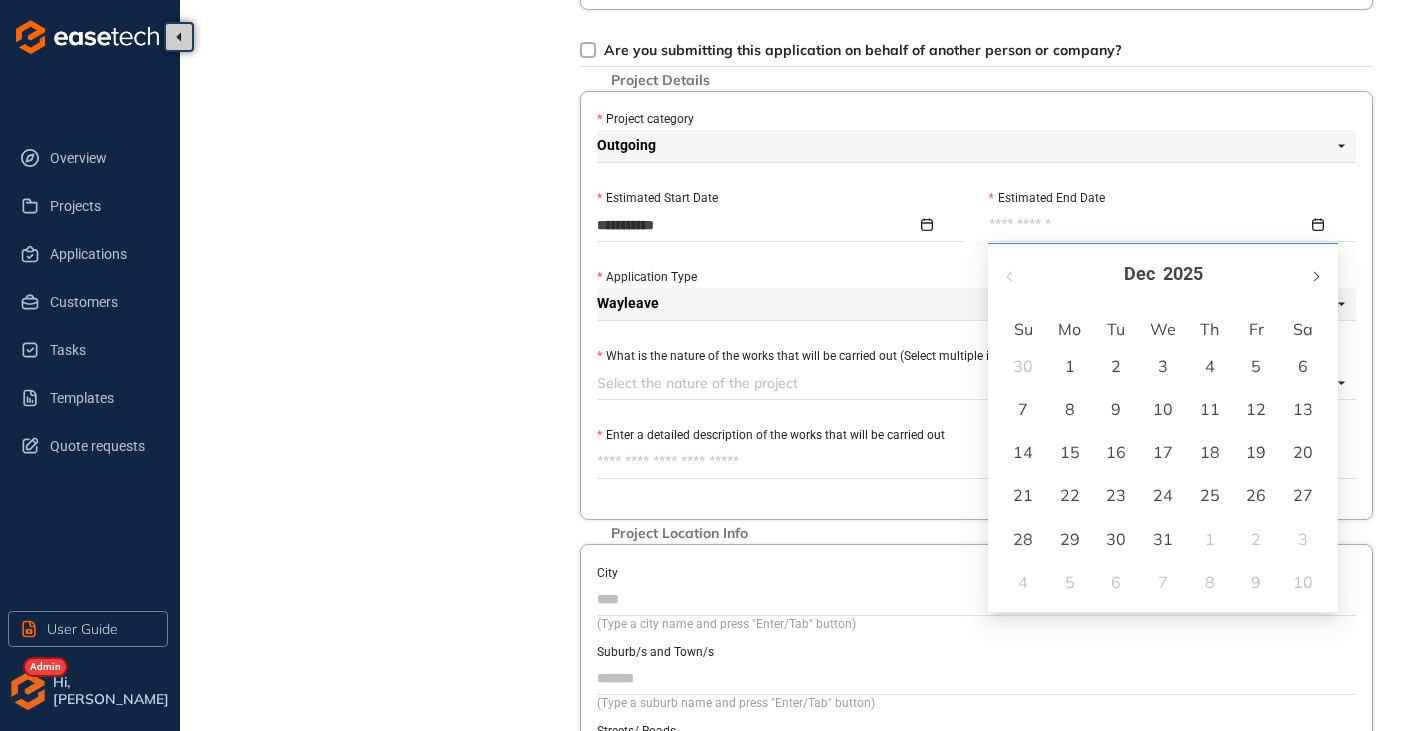 click at bounding box center (1315, 274) 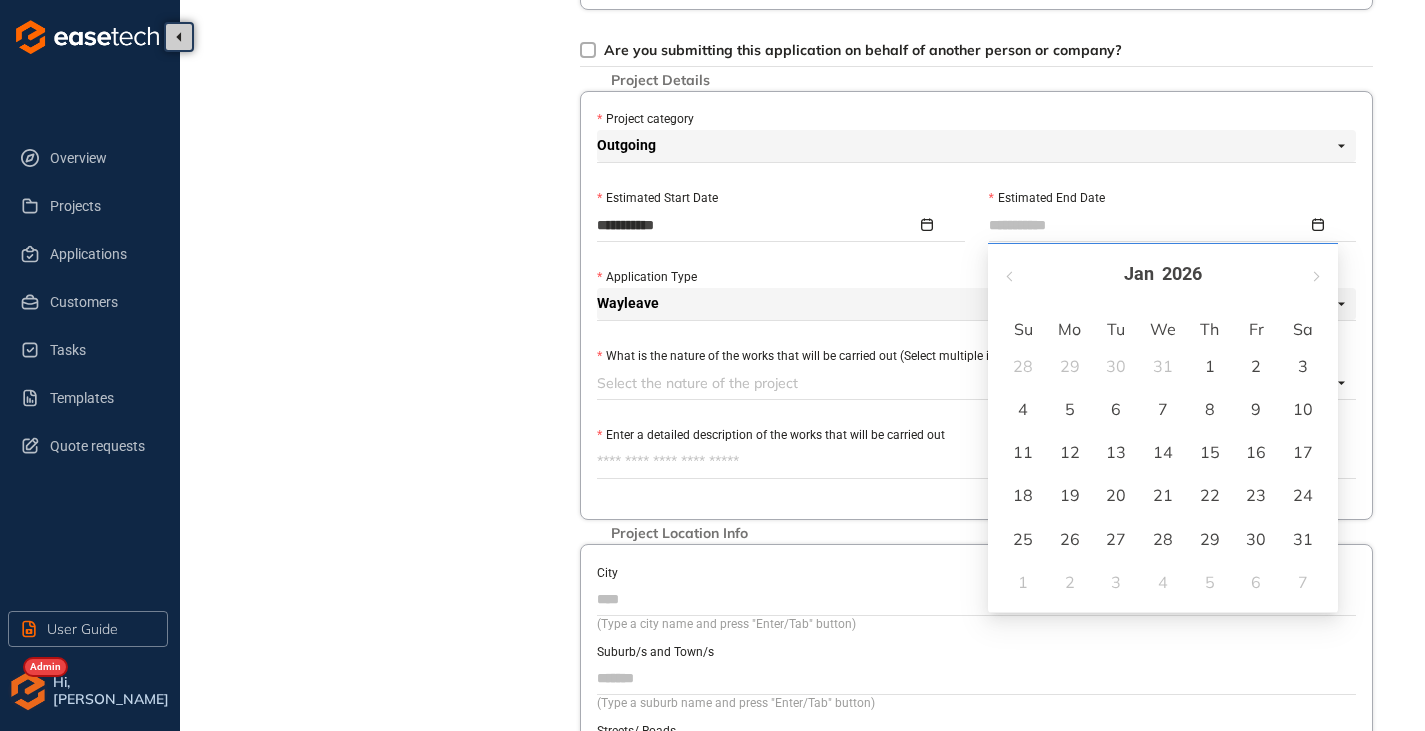 type on "**********" 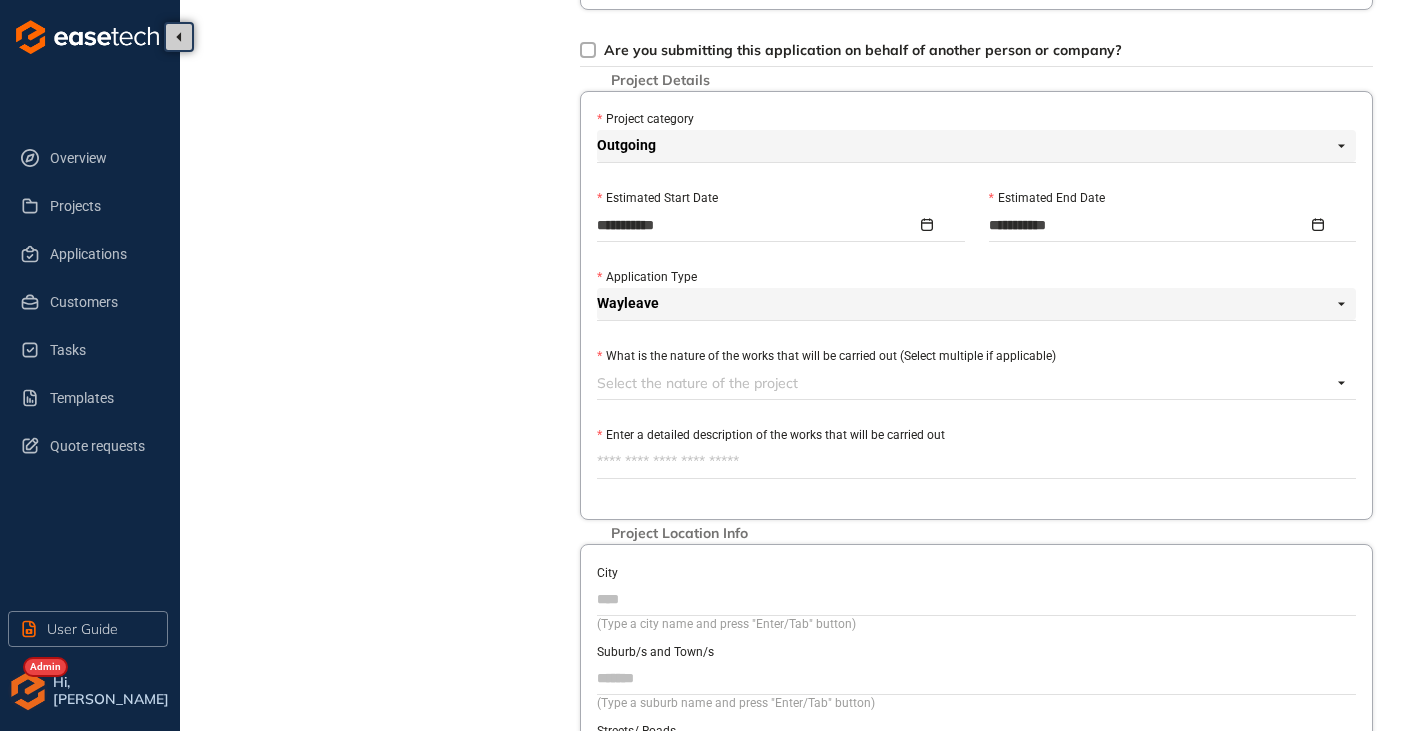 click on "Select the nature of the project" at bounding box center [976, 383] 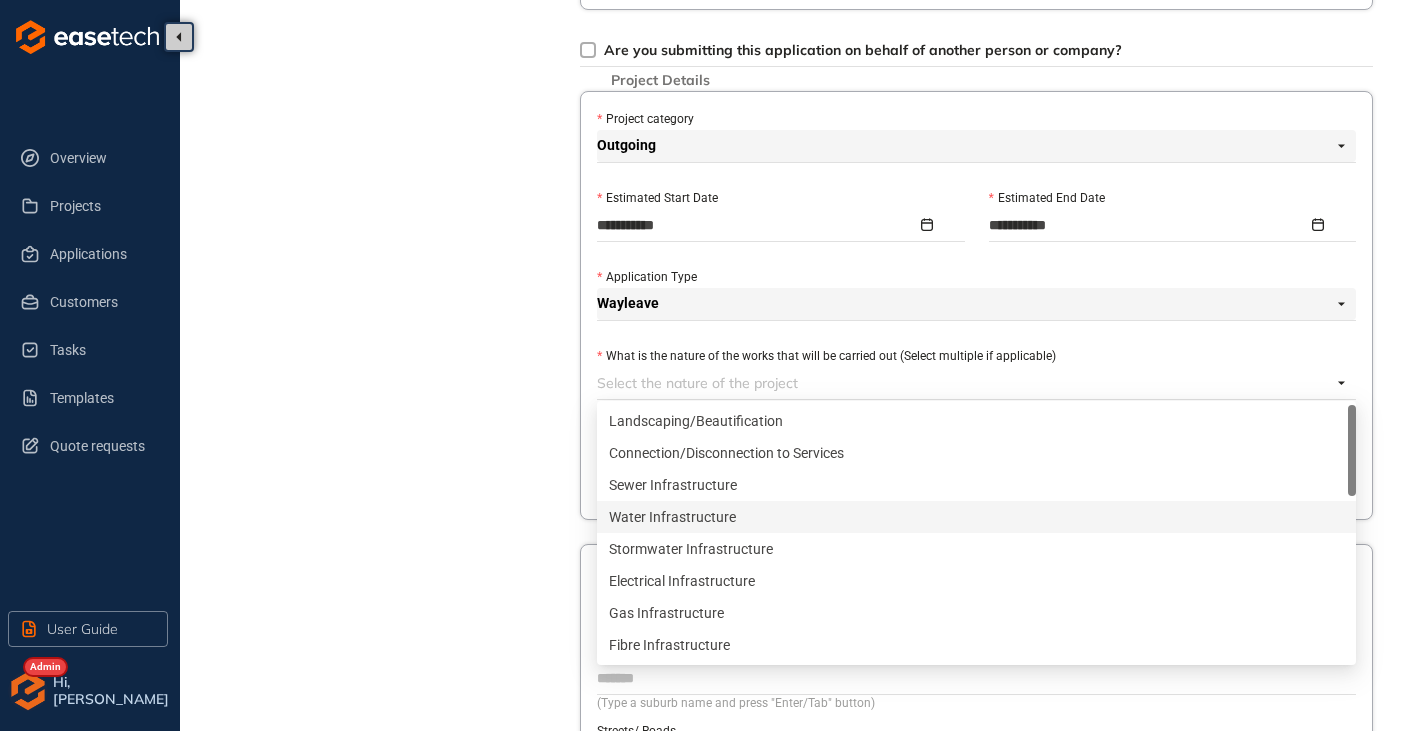 click on "Water Infrastructure" at bounding box center [976, 517] 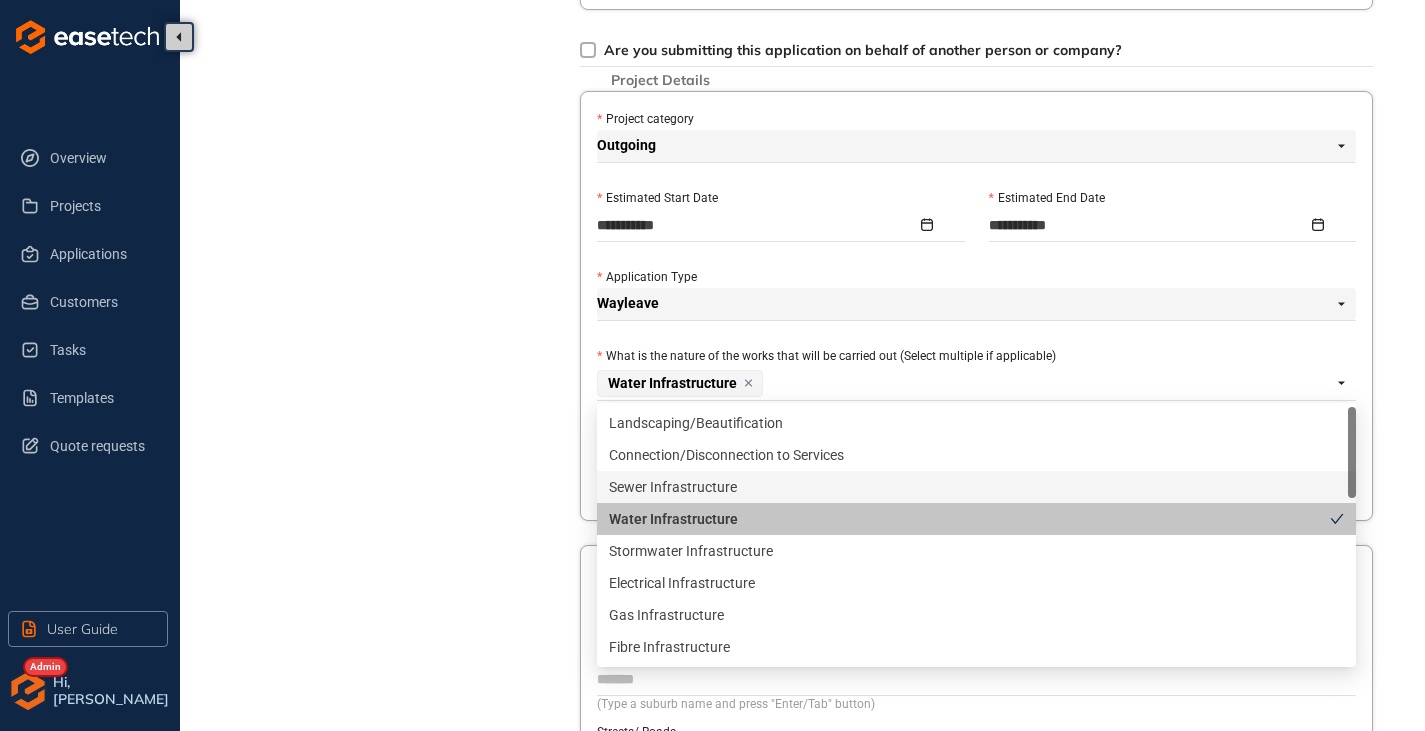 click on "Sewer Infrastructure" at bounding box center (976, 487) 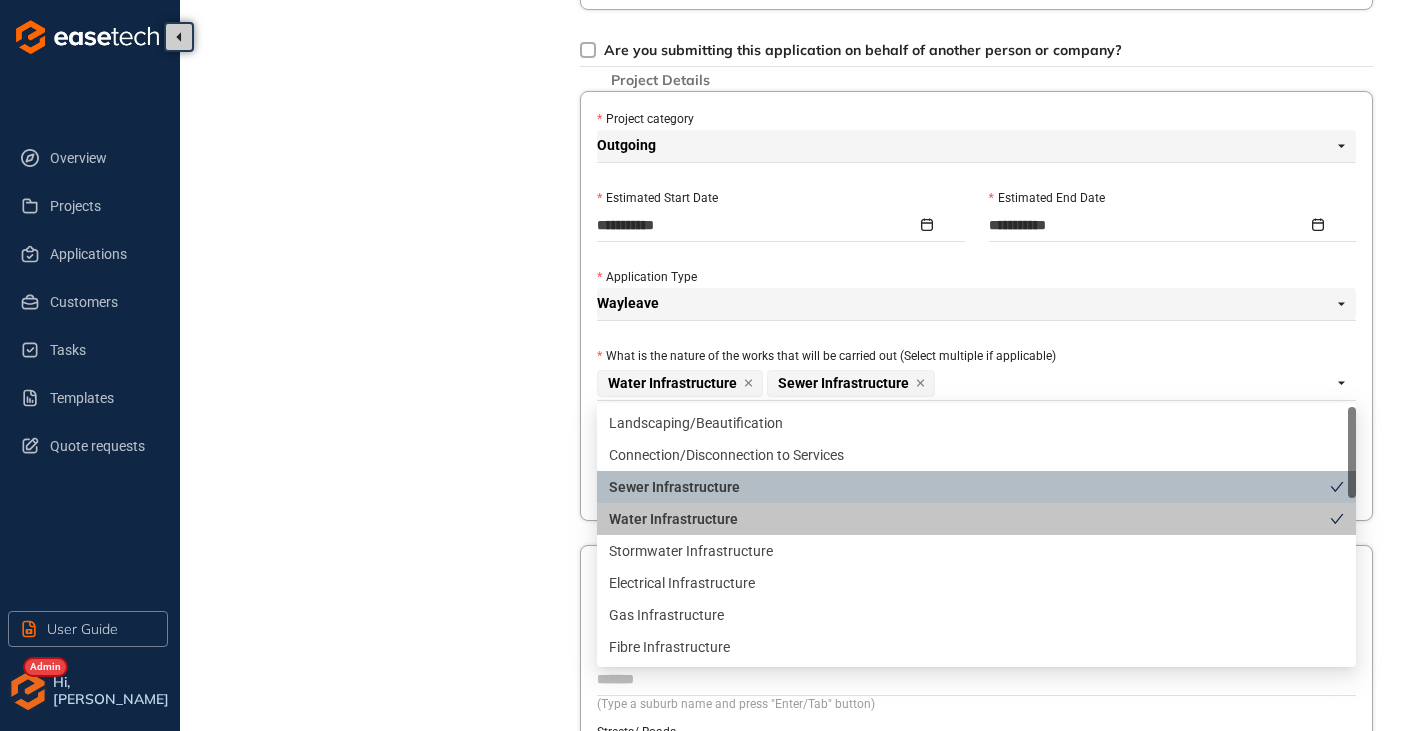 click on "Project Details Location Confirmation Upload documents" at bounding box center (390, 163) 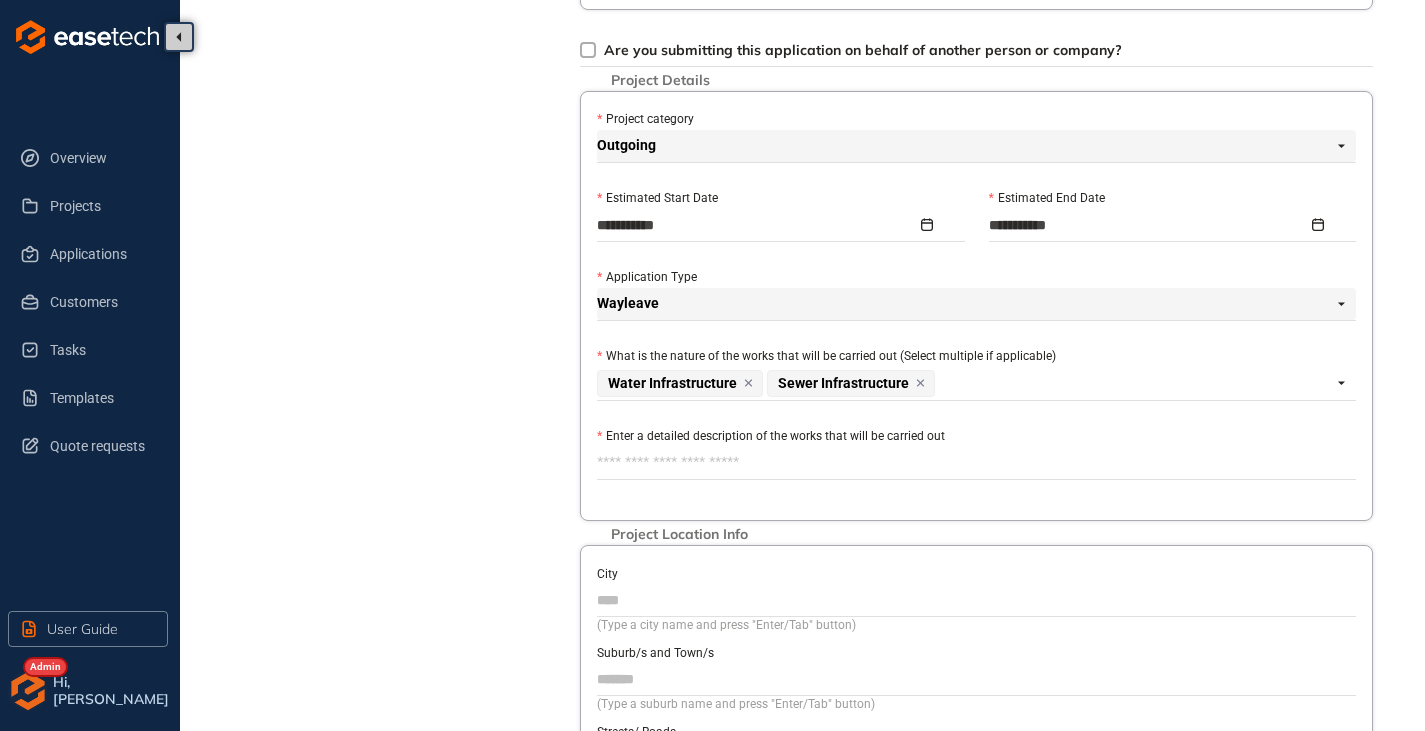 scroll, scrollTop: 800, scrollLeft: 0, axis: vertical 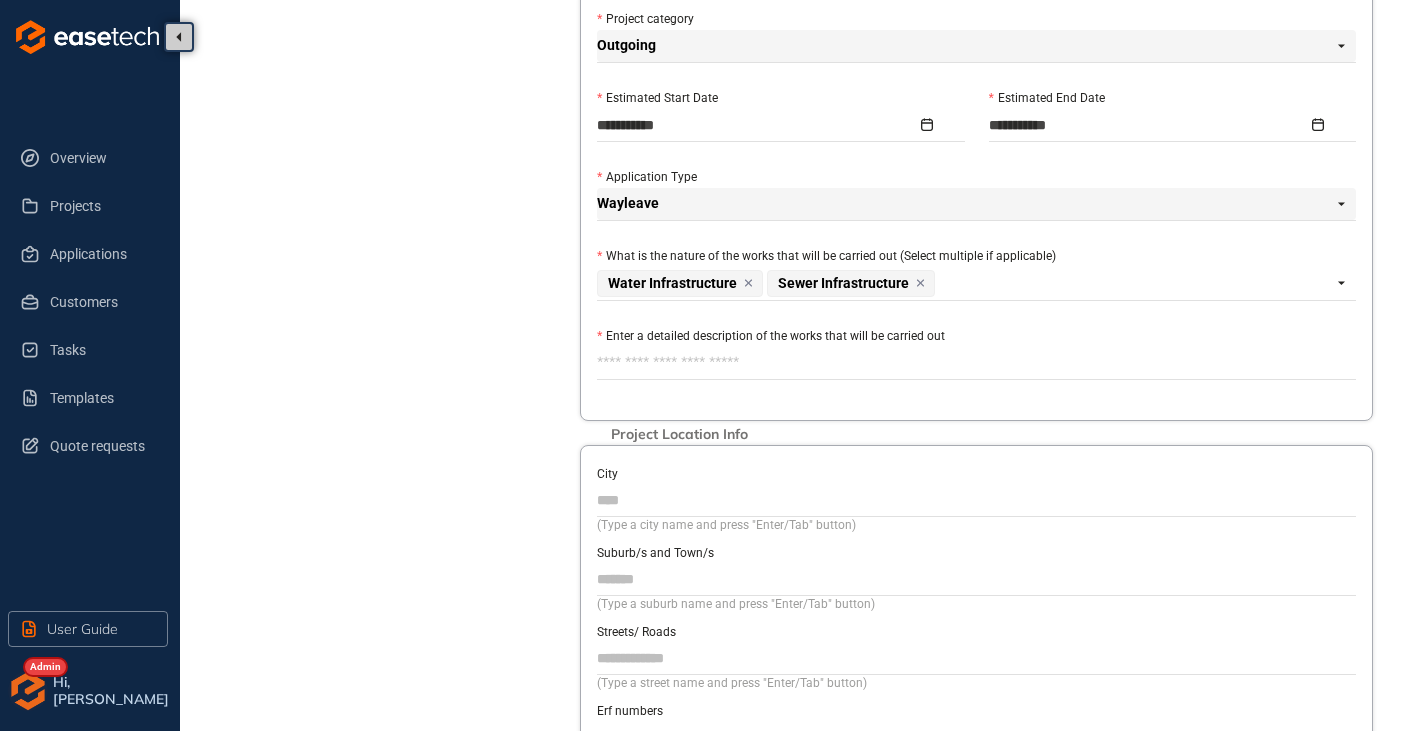 click on "Enter a detailed description of the works that will be carried out" at bounding box center [976, 363] 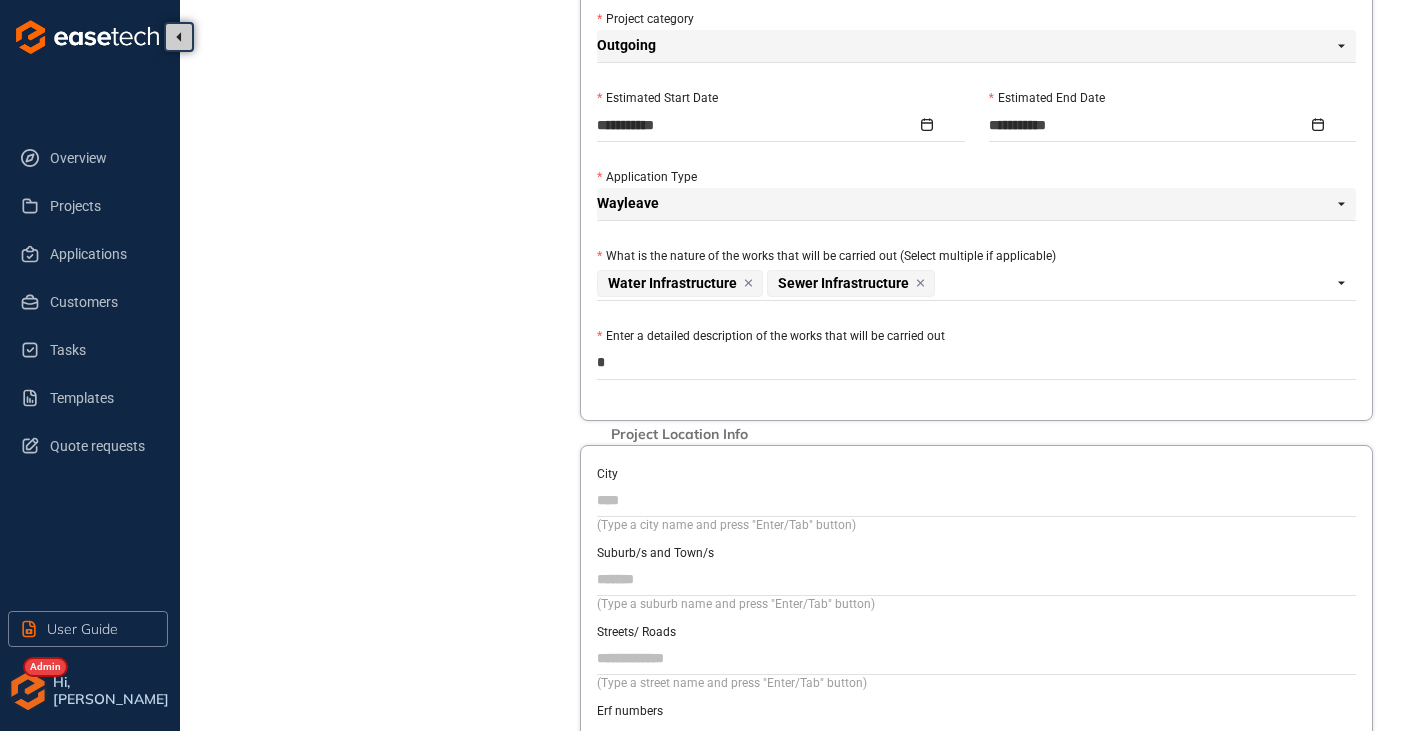 type on "**" 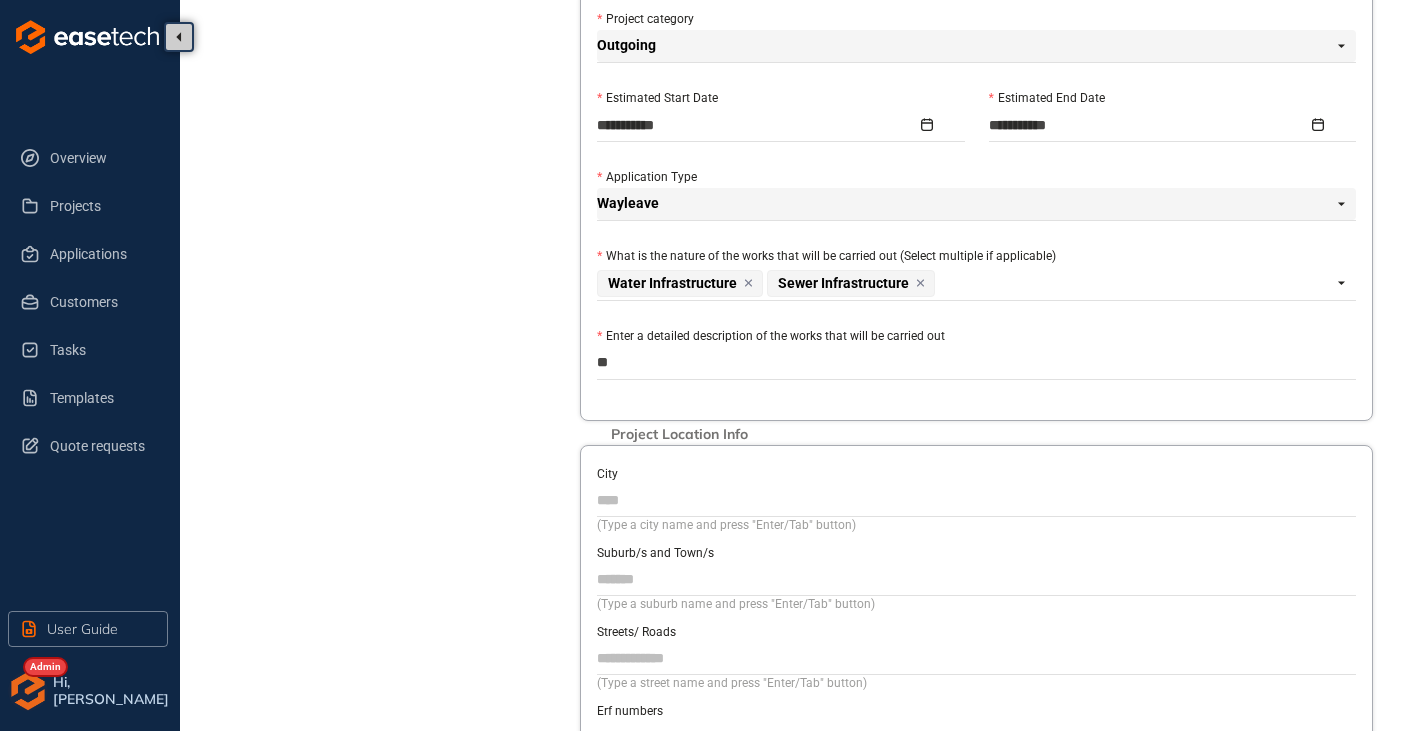 type on "***" 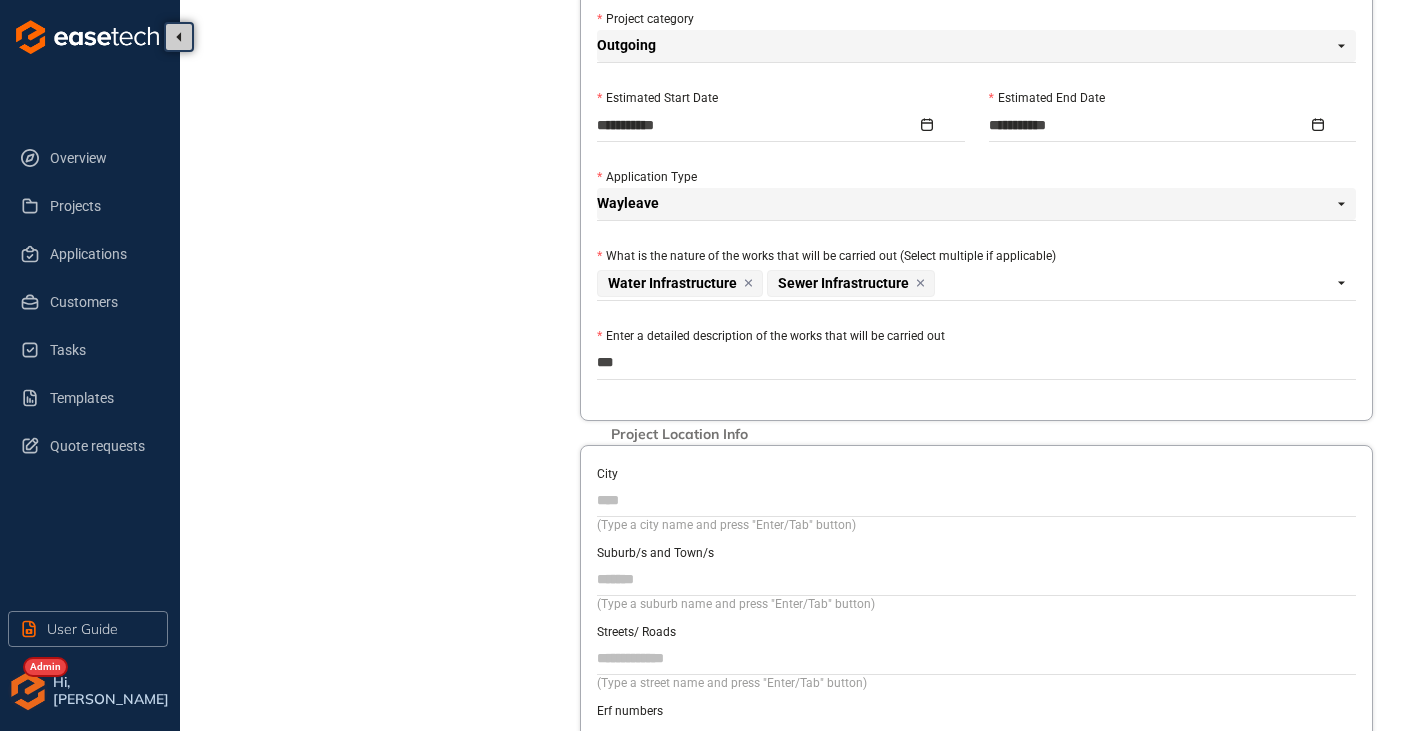 type on "****" 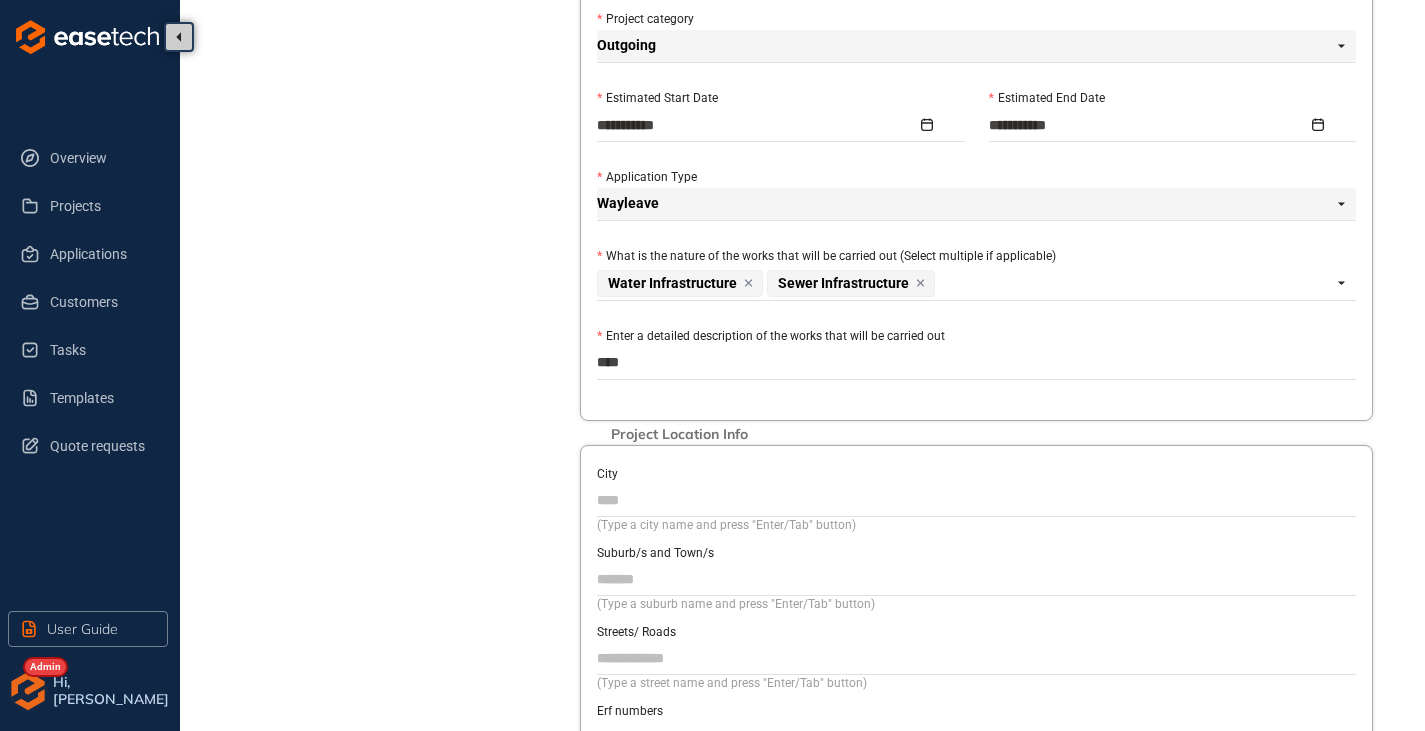 type on "*****" 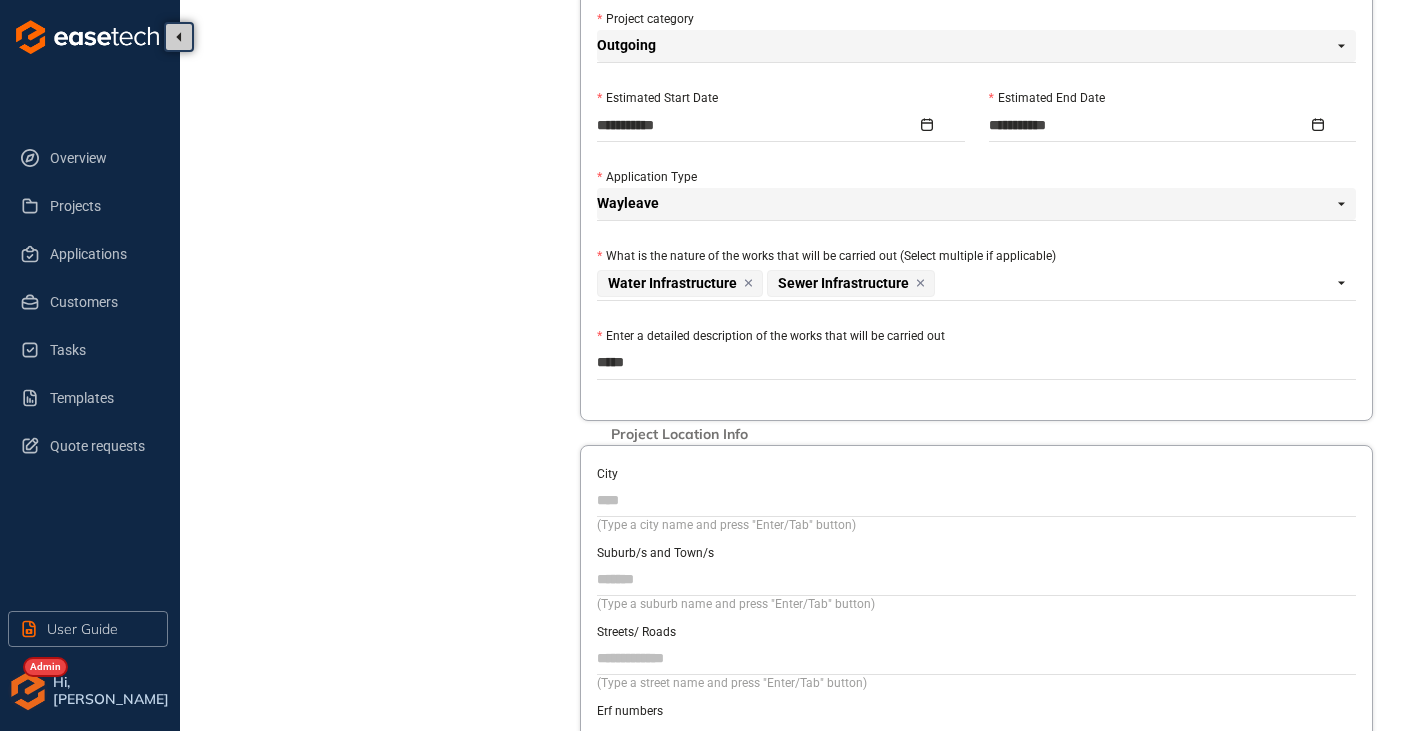 type on "******" 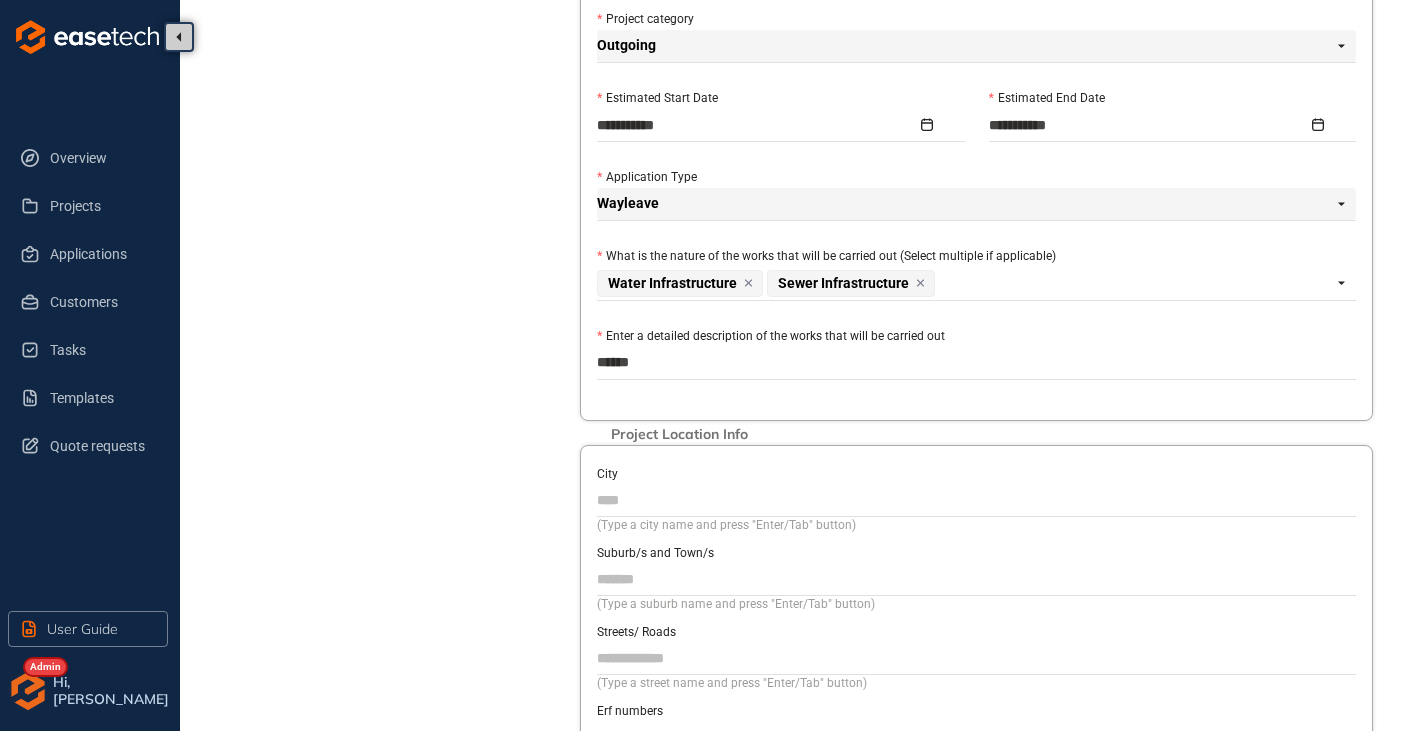 type on "*******" 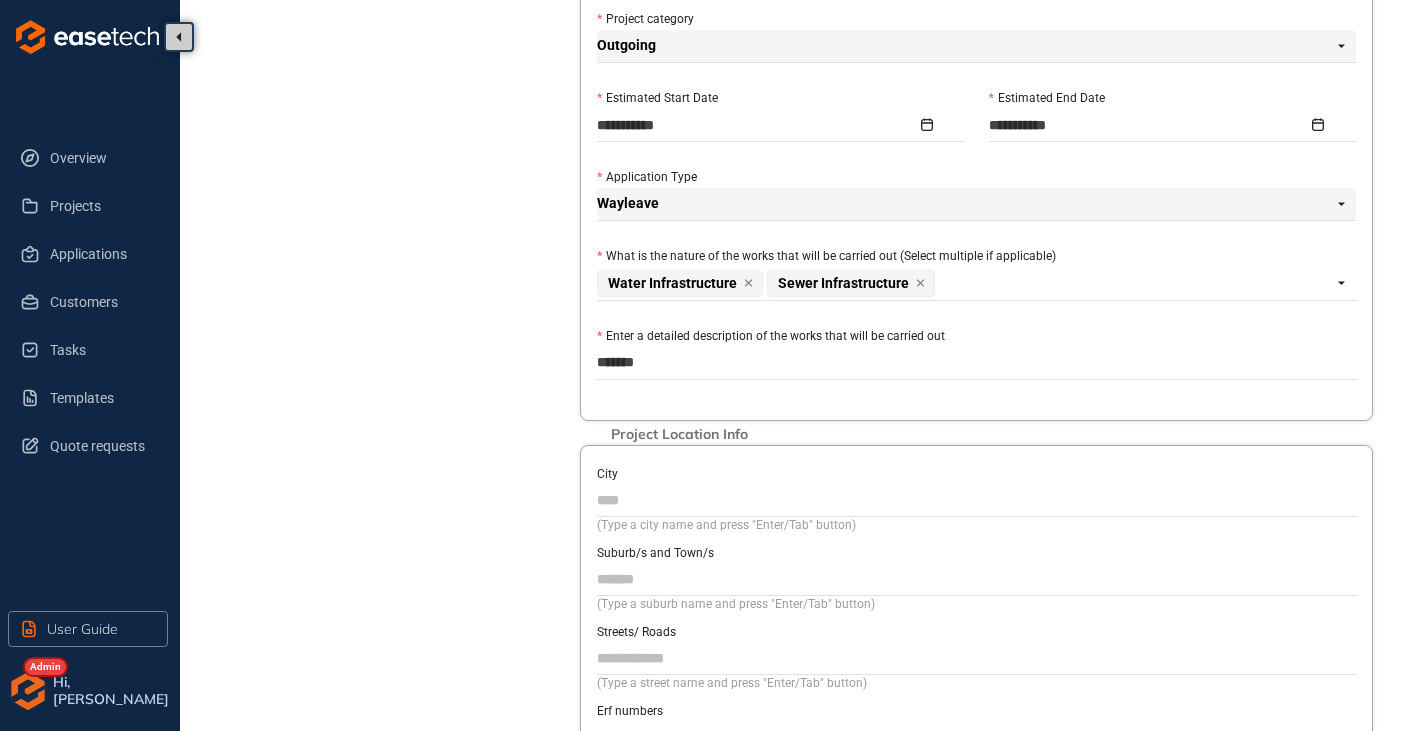 type on "********" 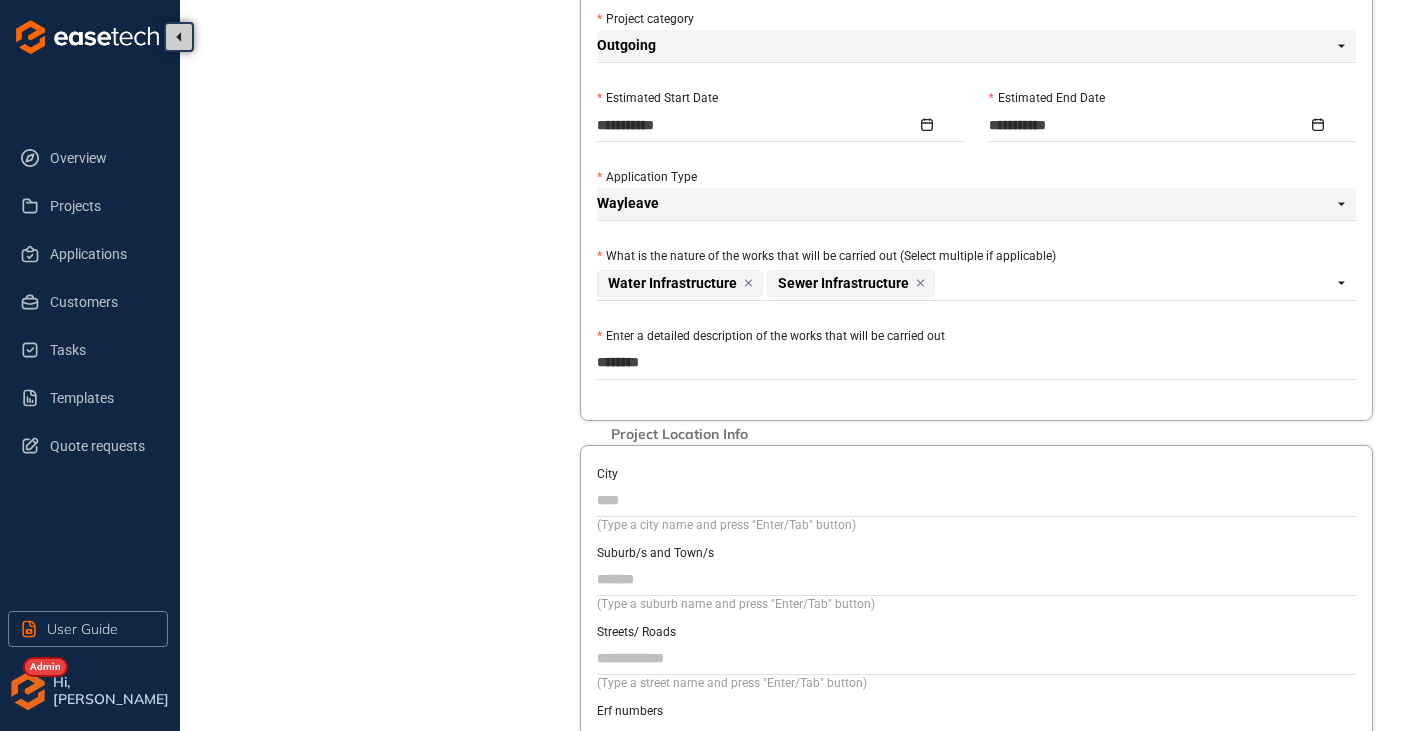 type on "*******" 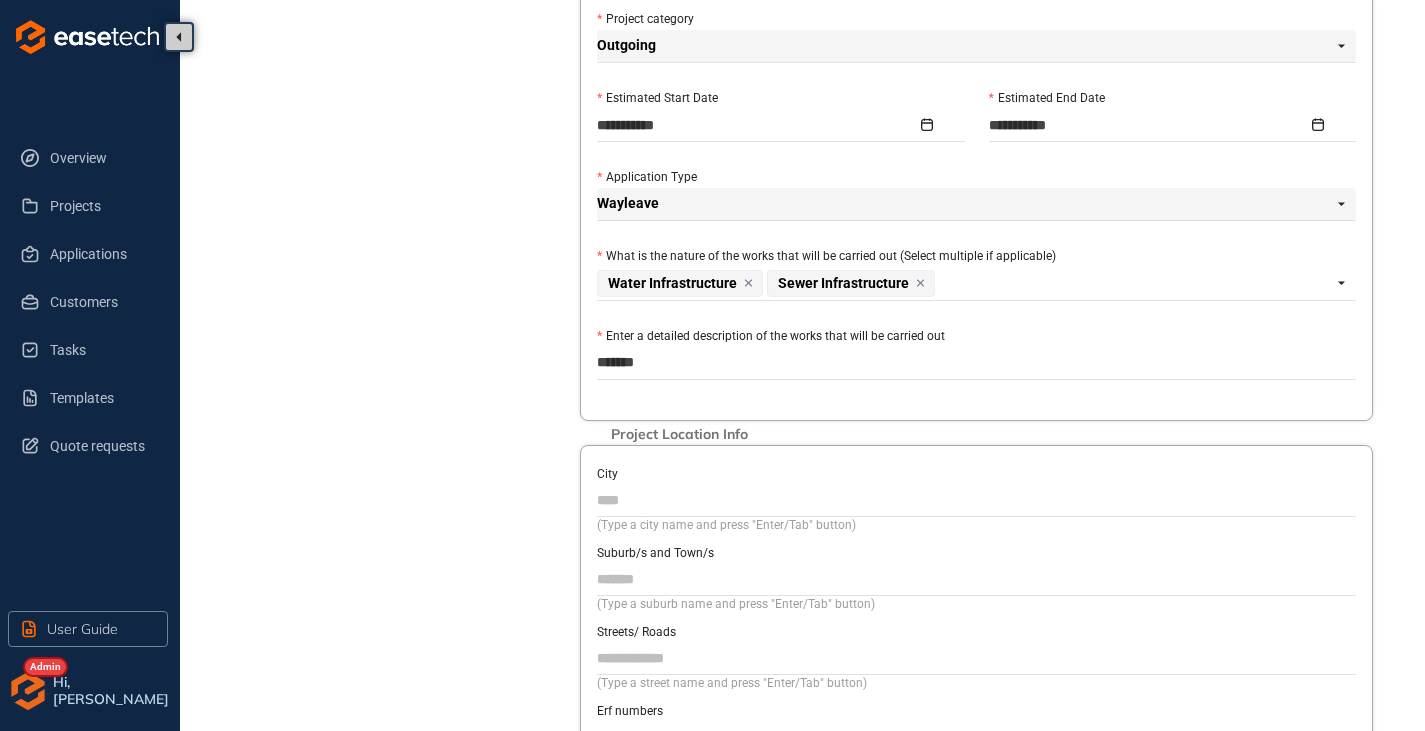 type on "******" 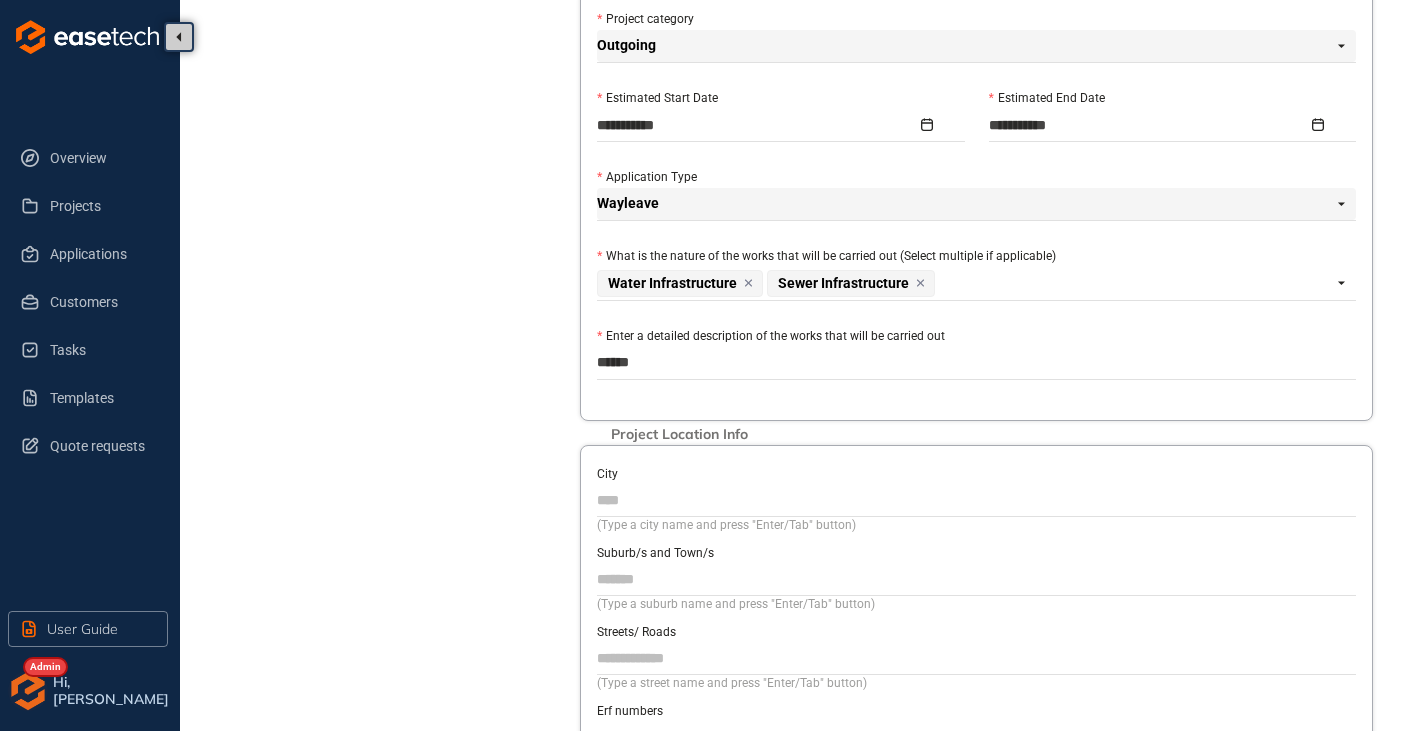 type on "*****" 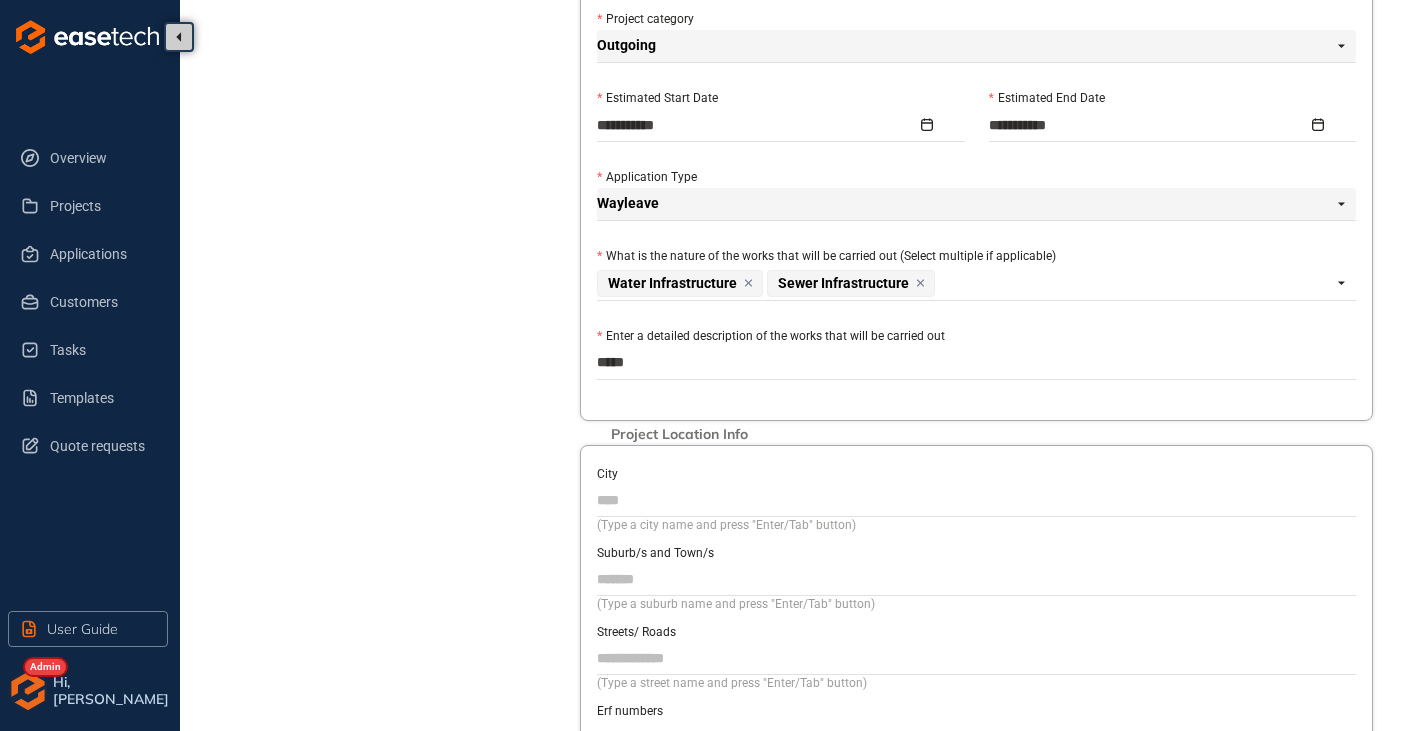 type on "******" 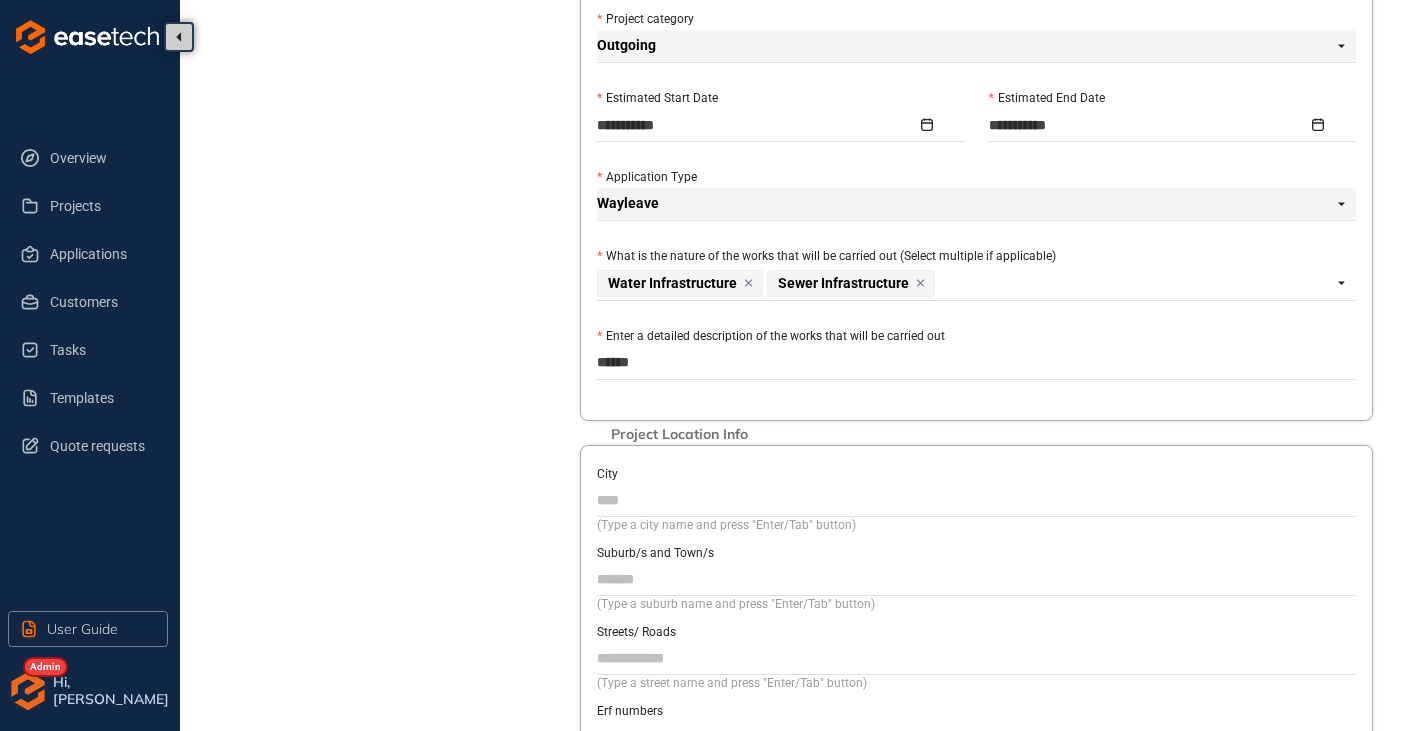 type on "*******" 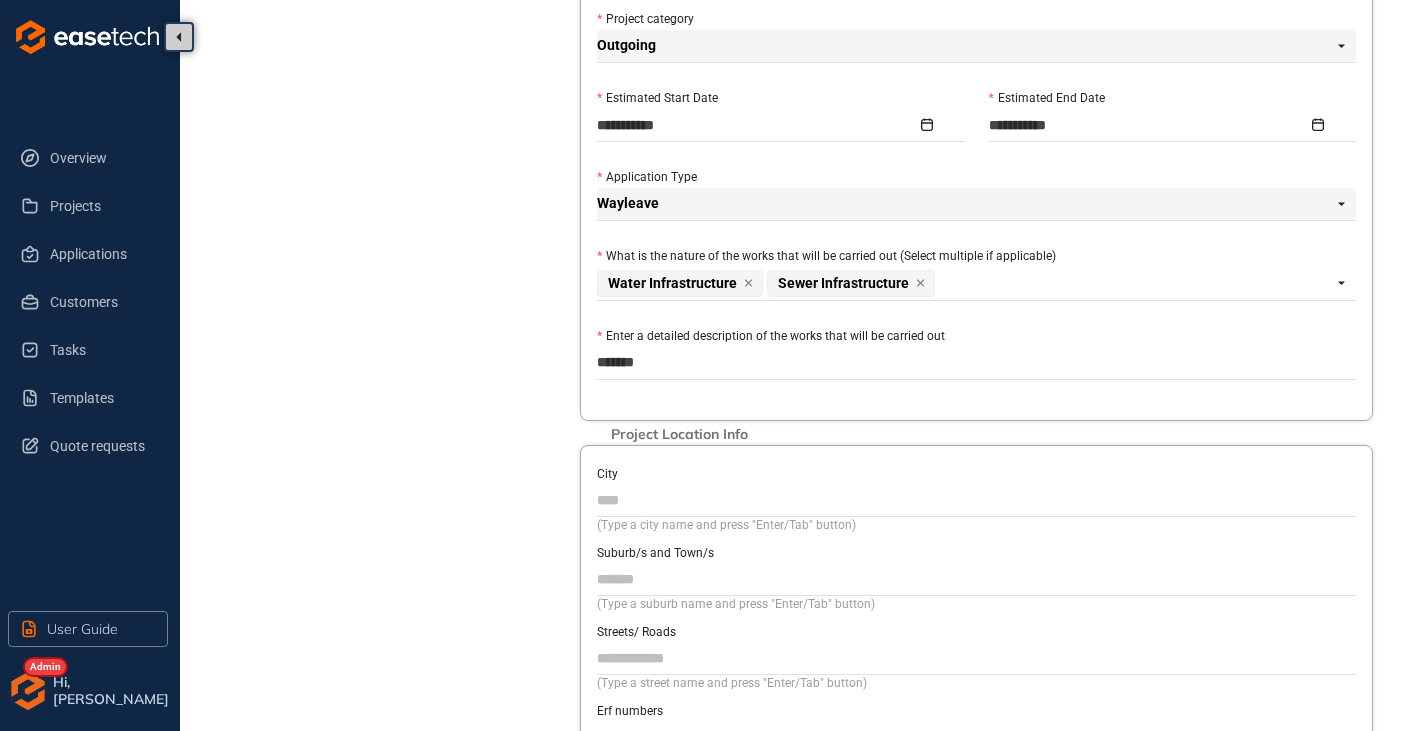 type on "********" 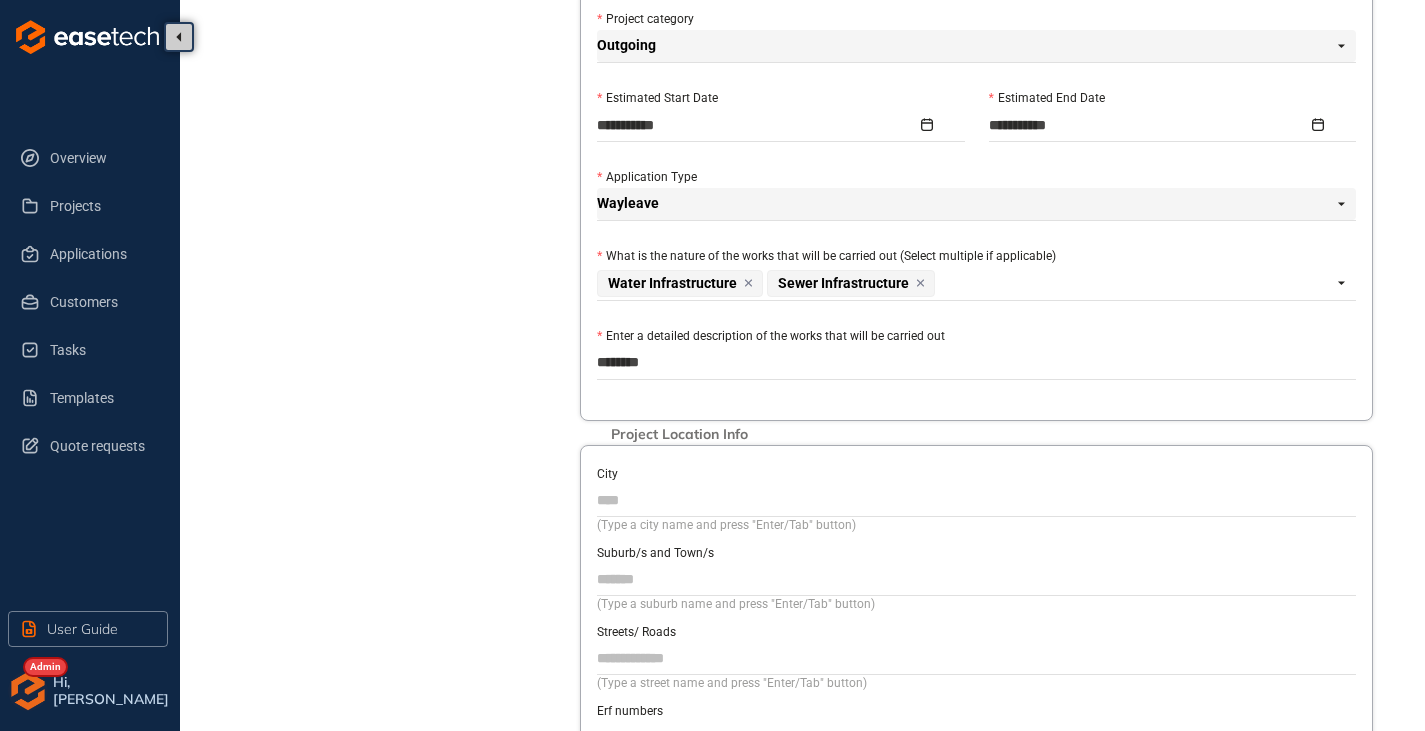 type on "*********" 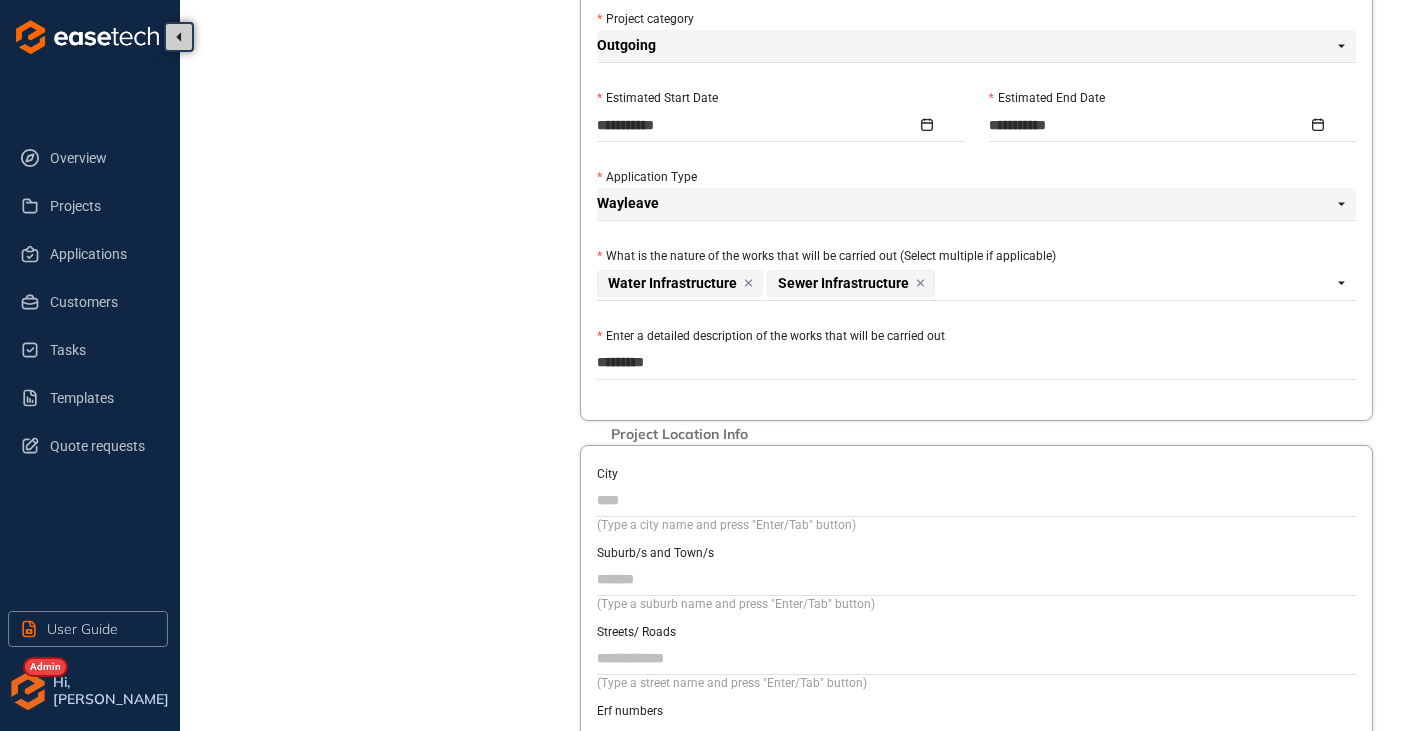 type on "**********" 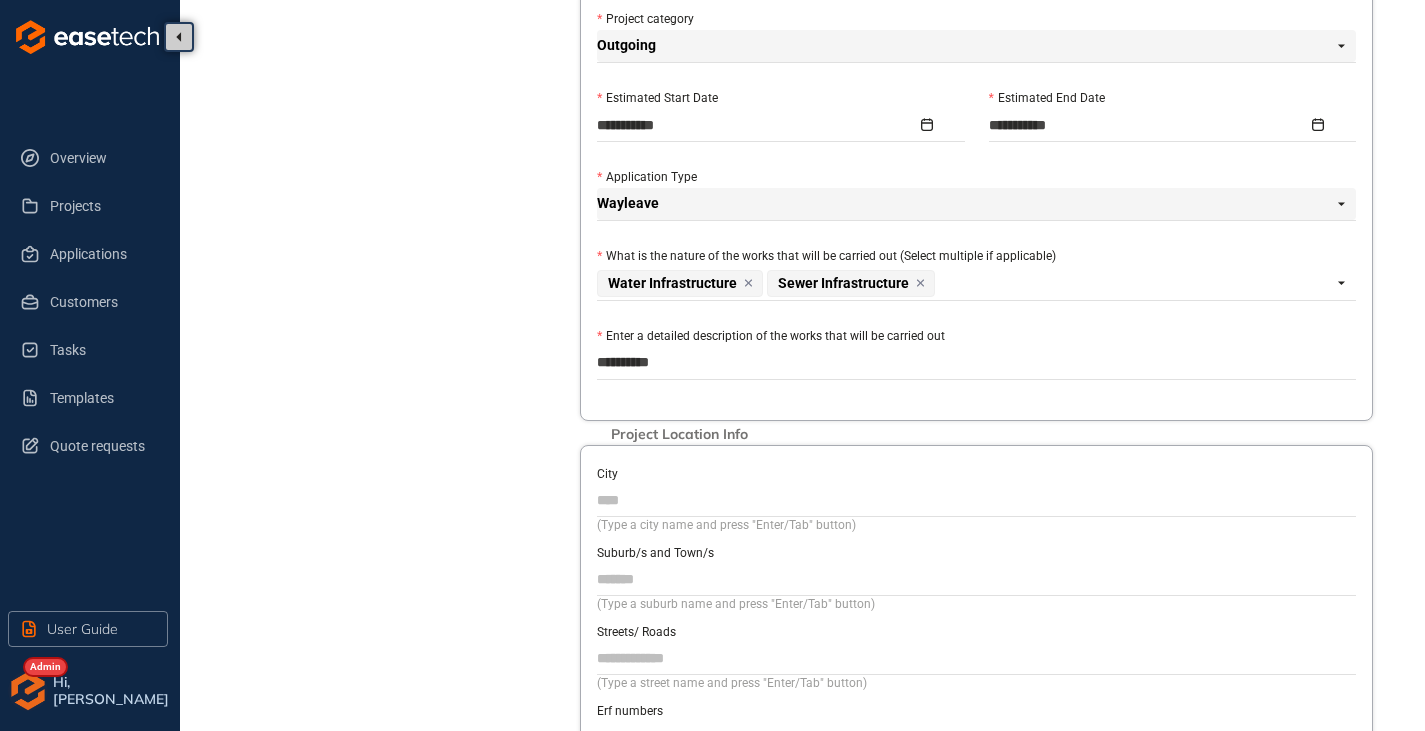 type on "*********" 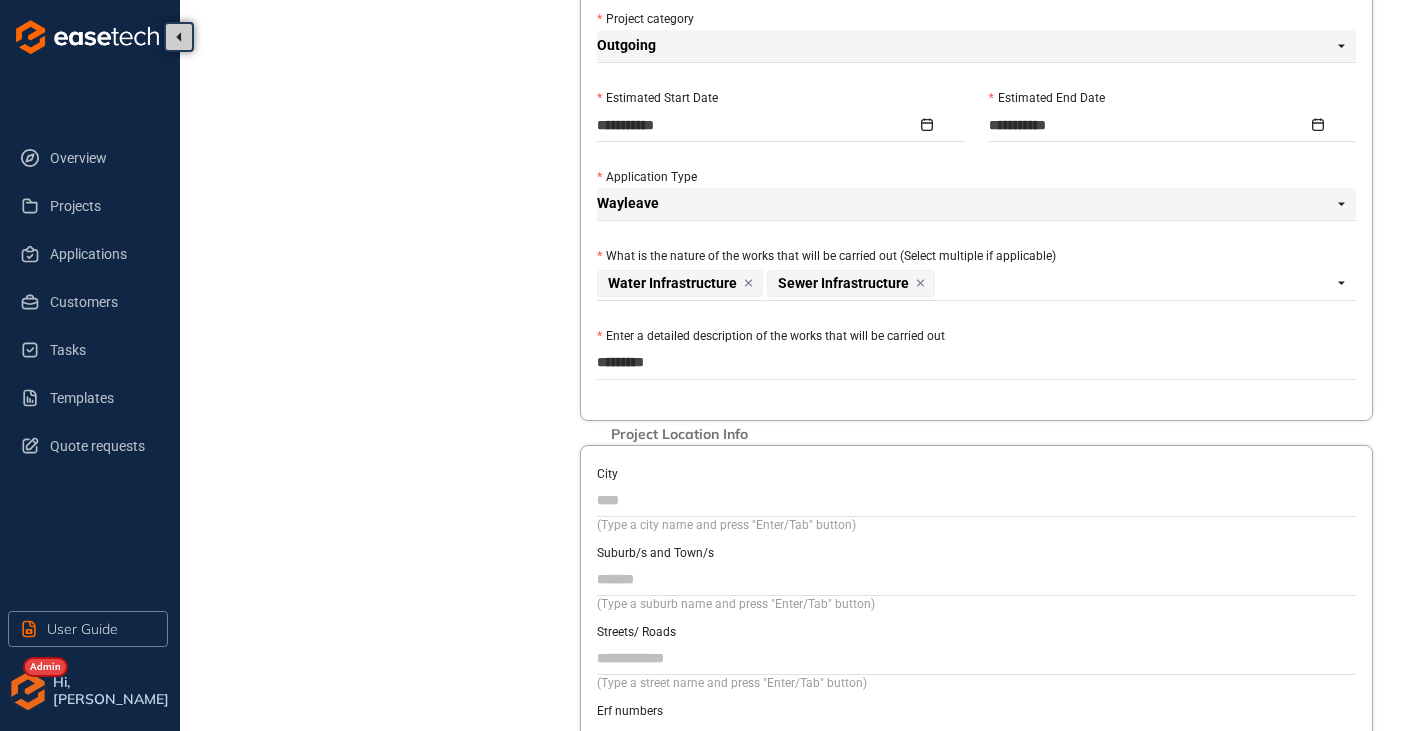type on "**********" 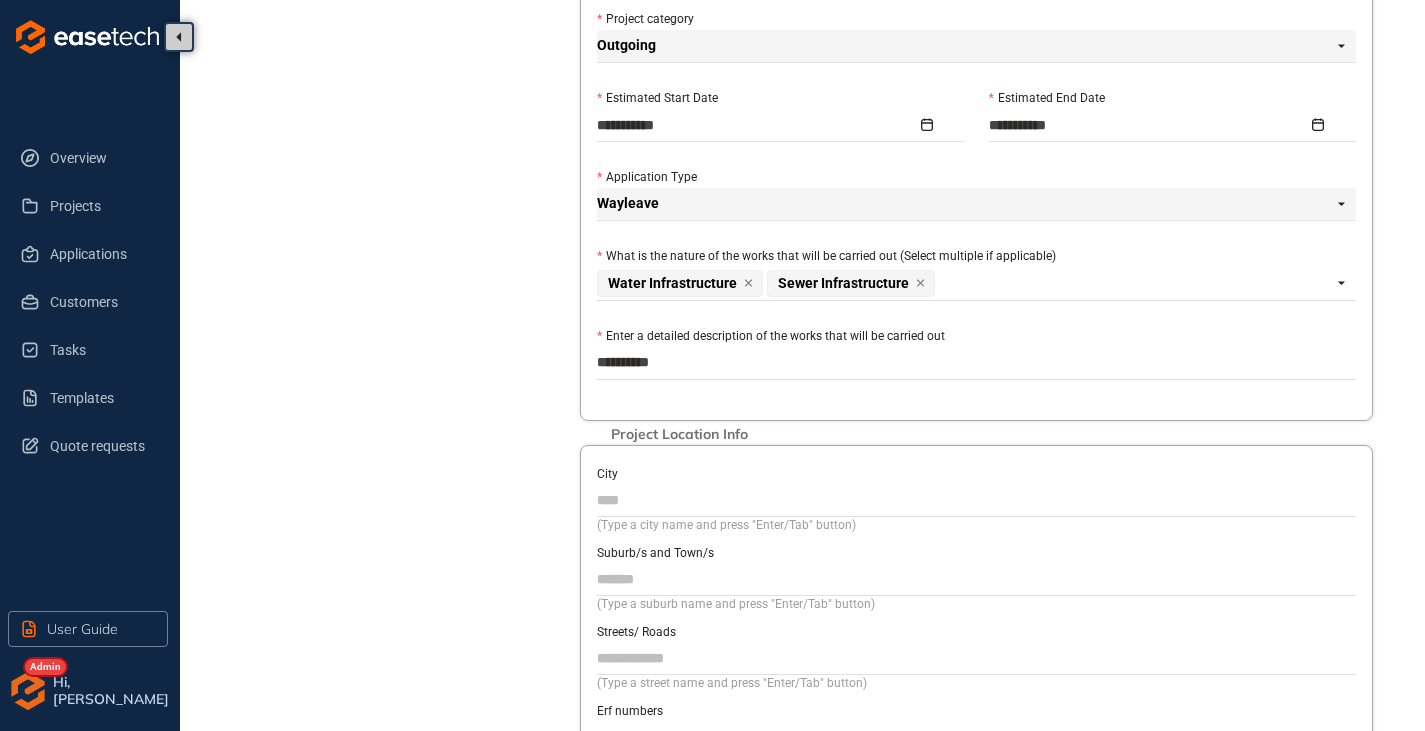 type on "**********" 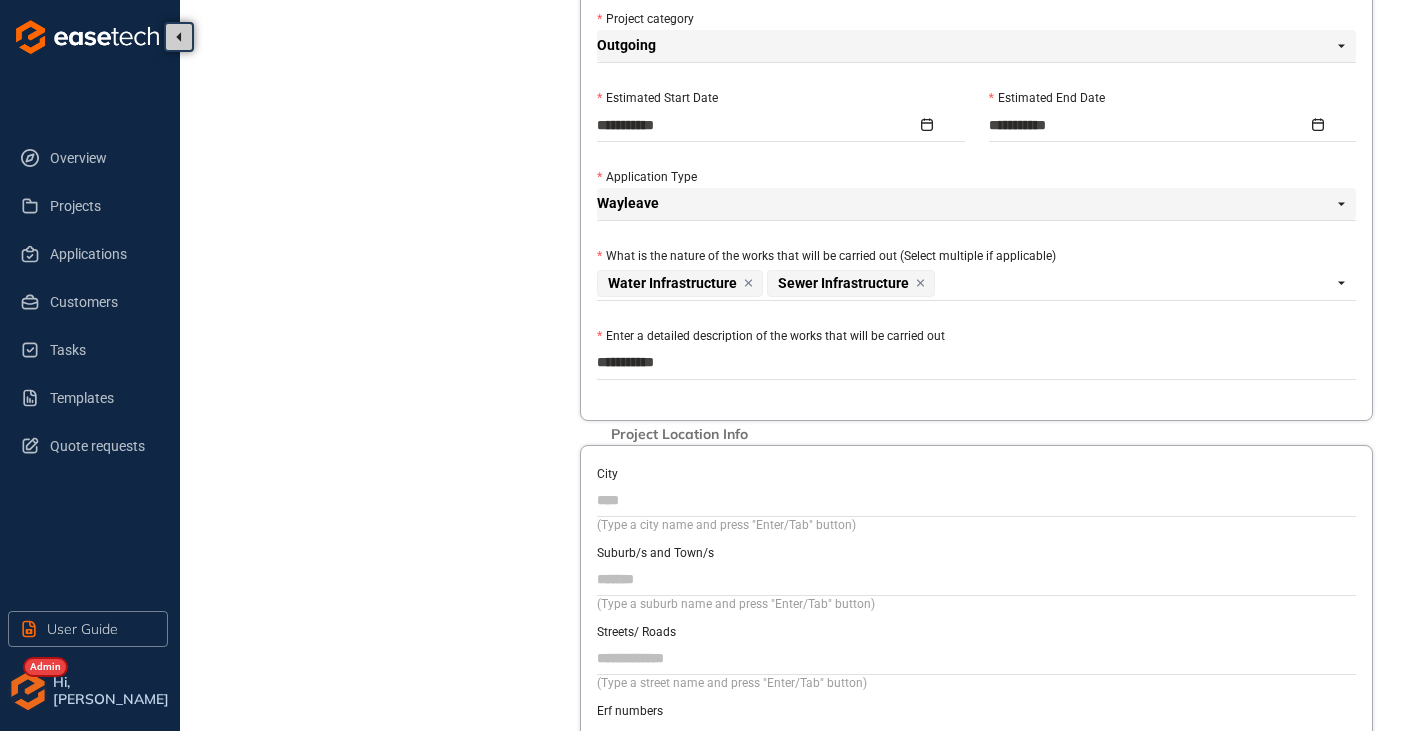 type on "**********" 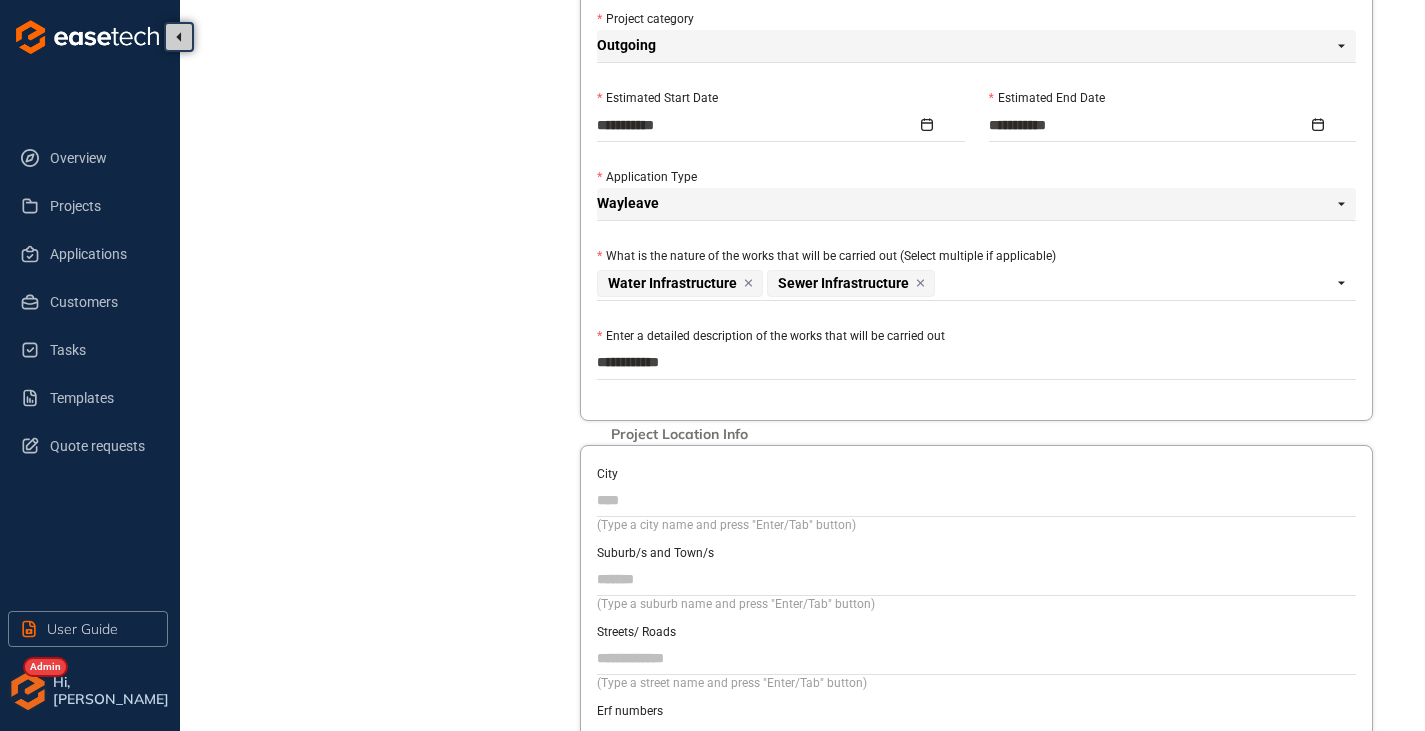 type on "**********" 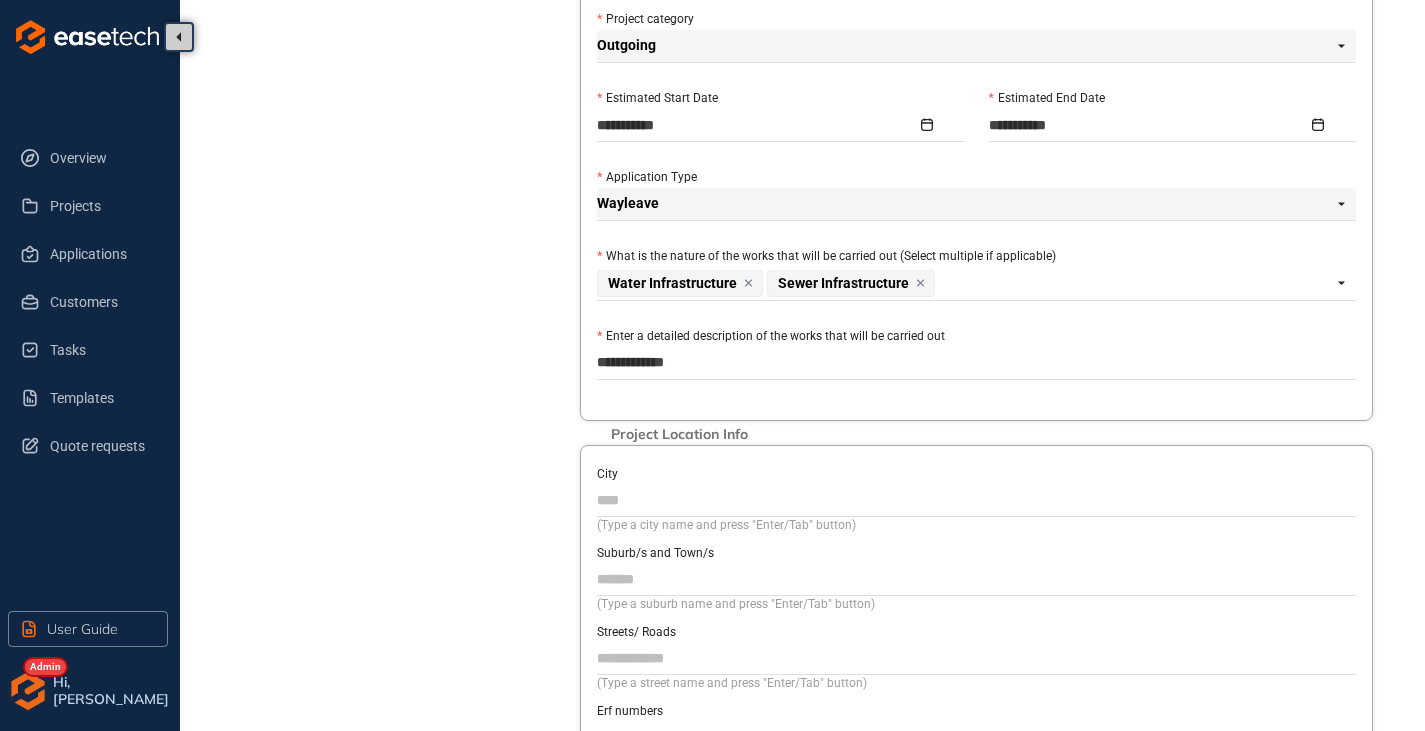 type on "**********" 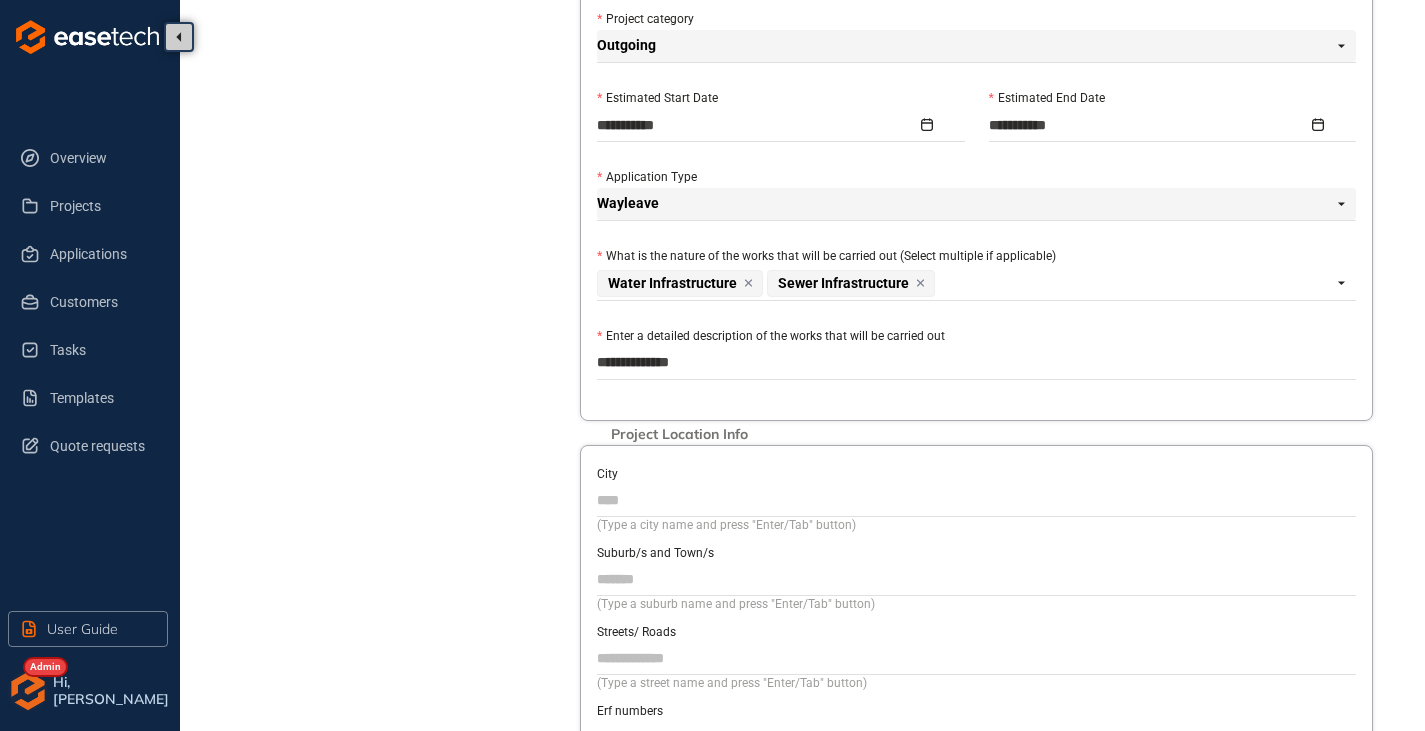 type on "**********" 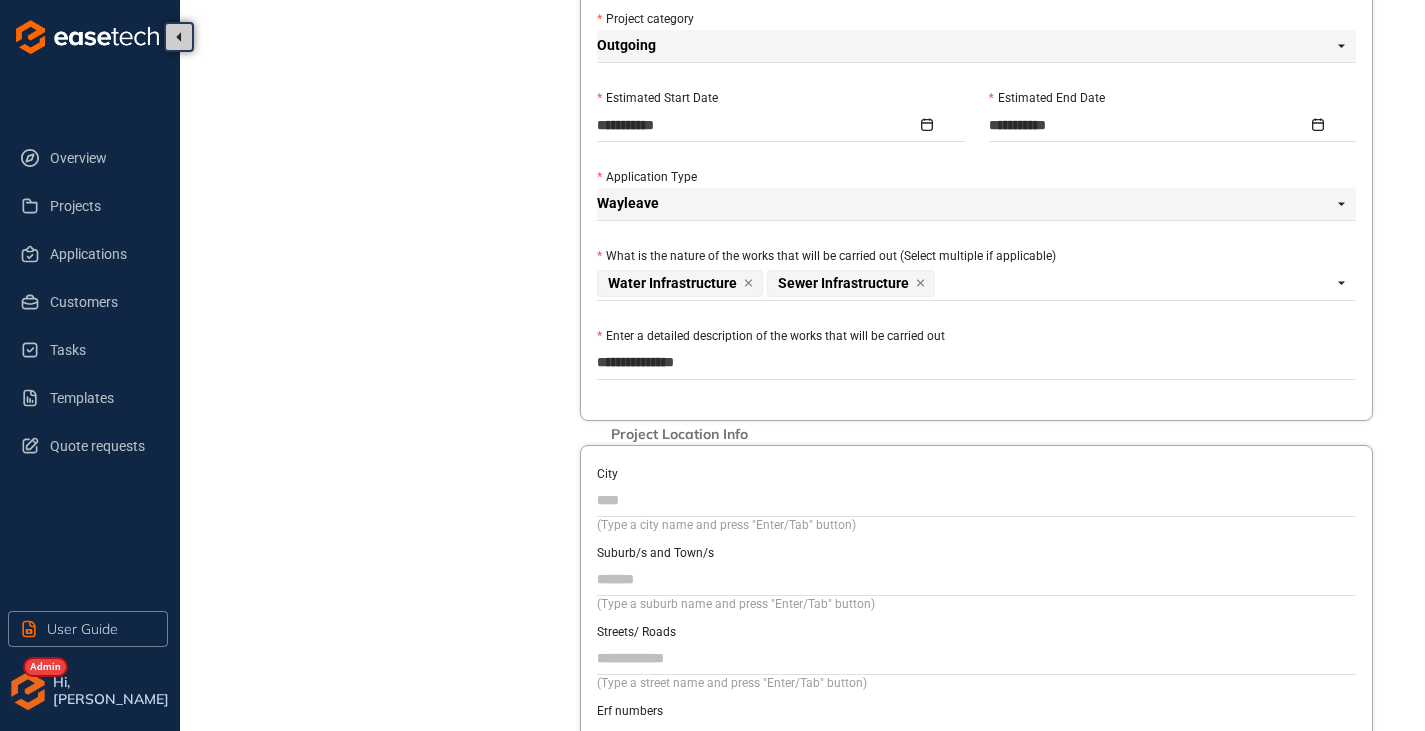 type on "**********" 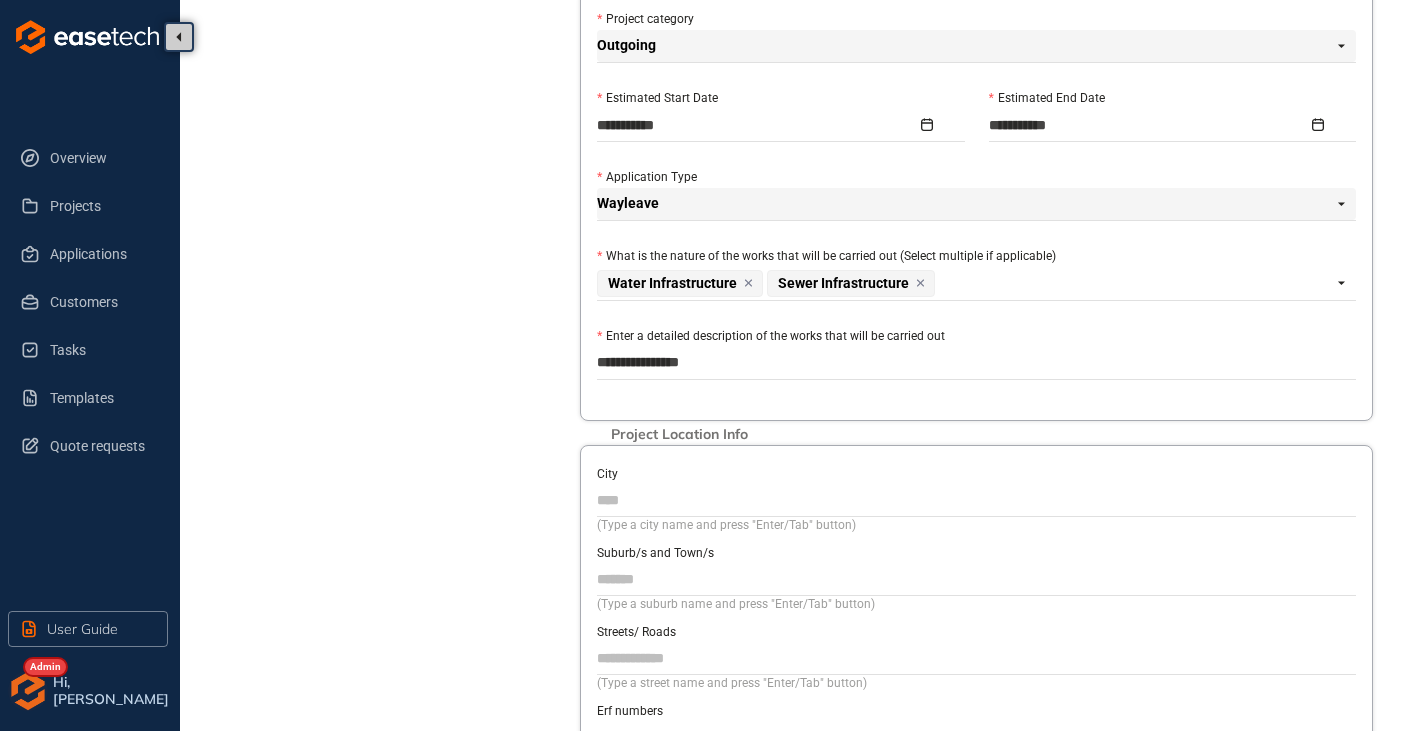 type on "**********" 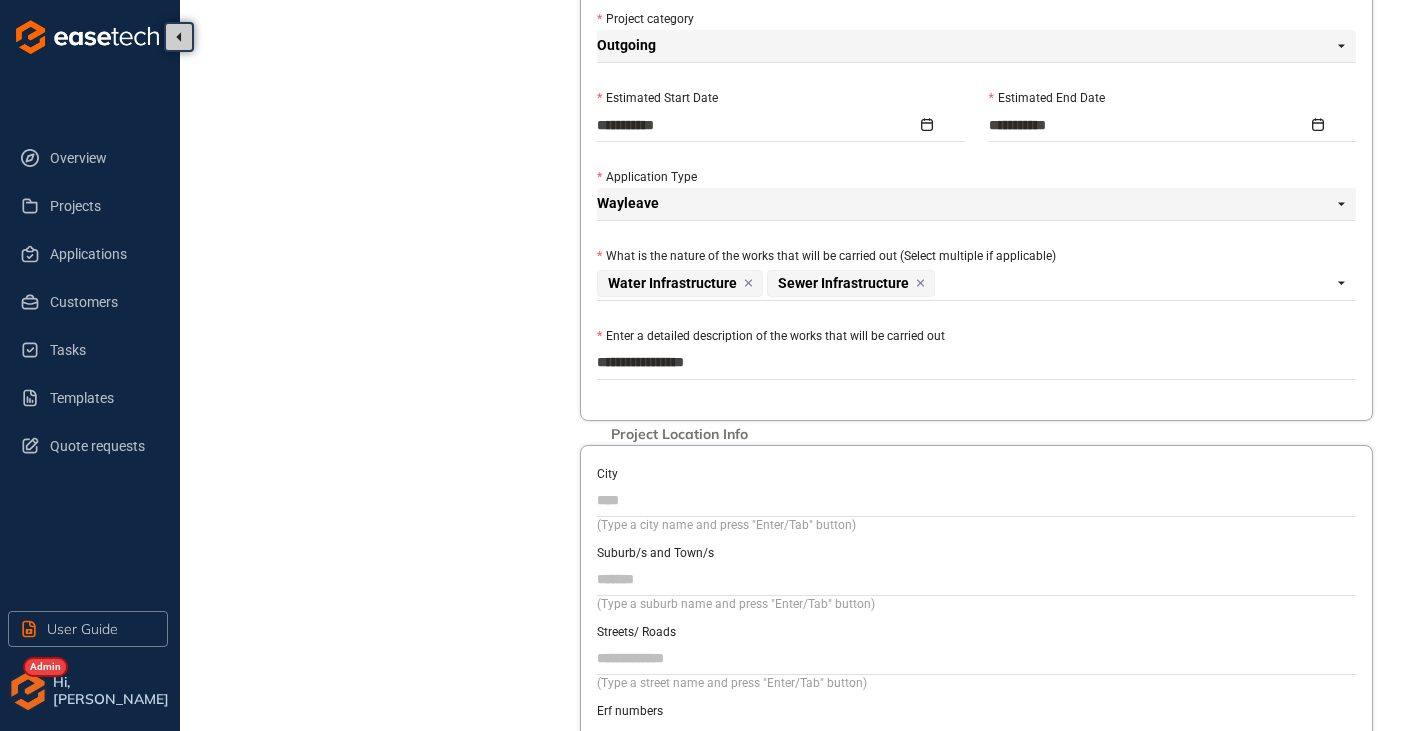 type on "**********" 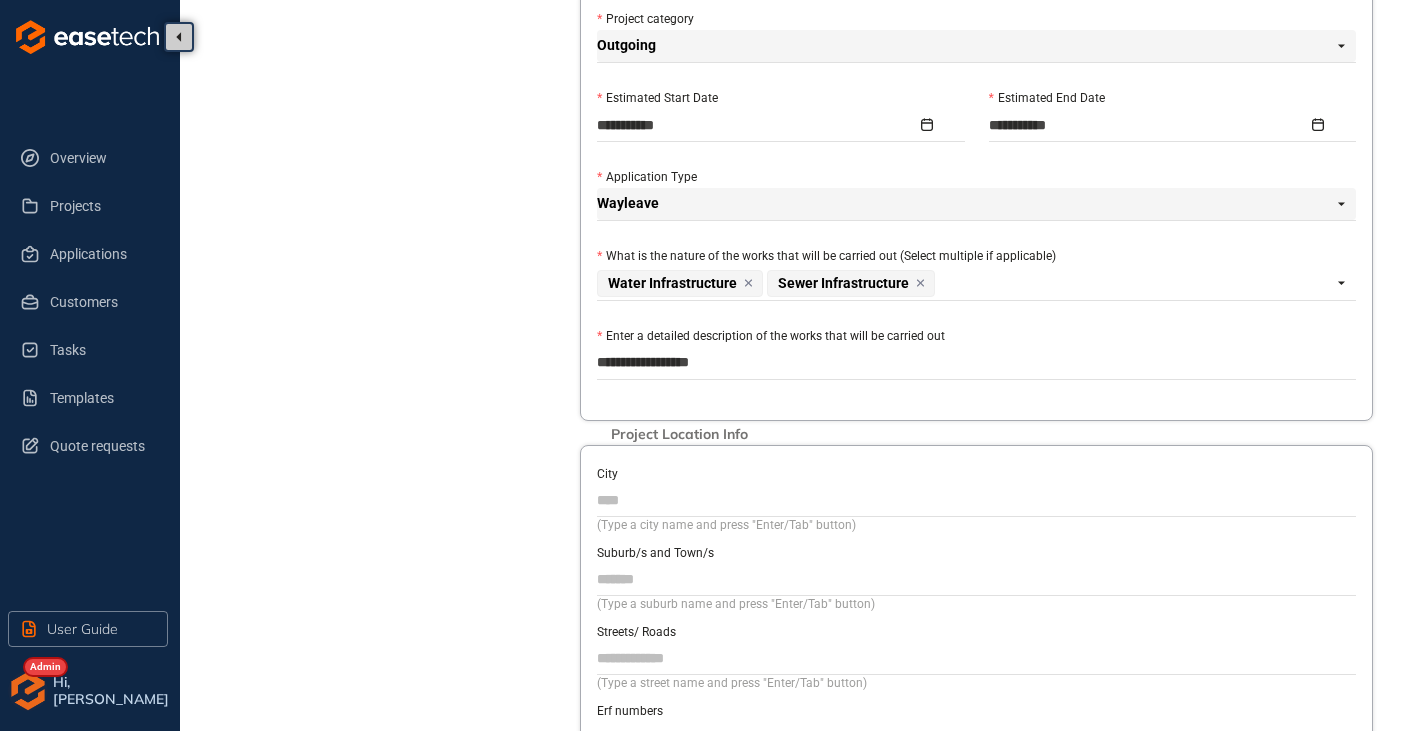 type on "**********" 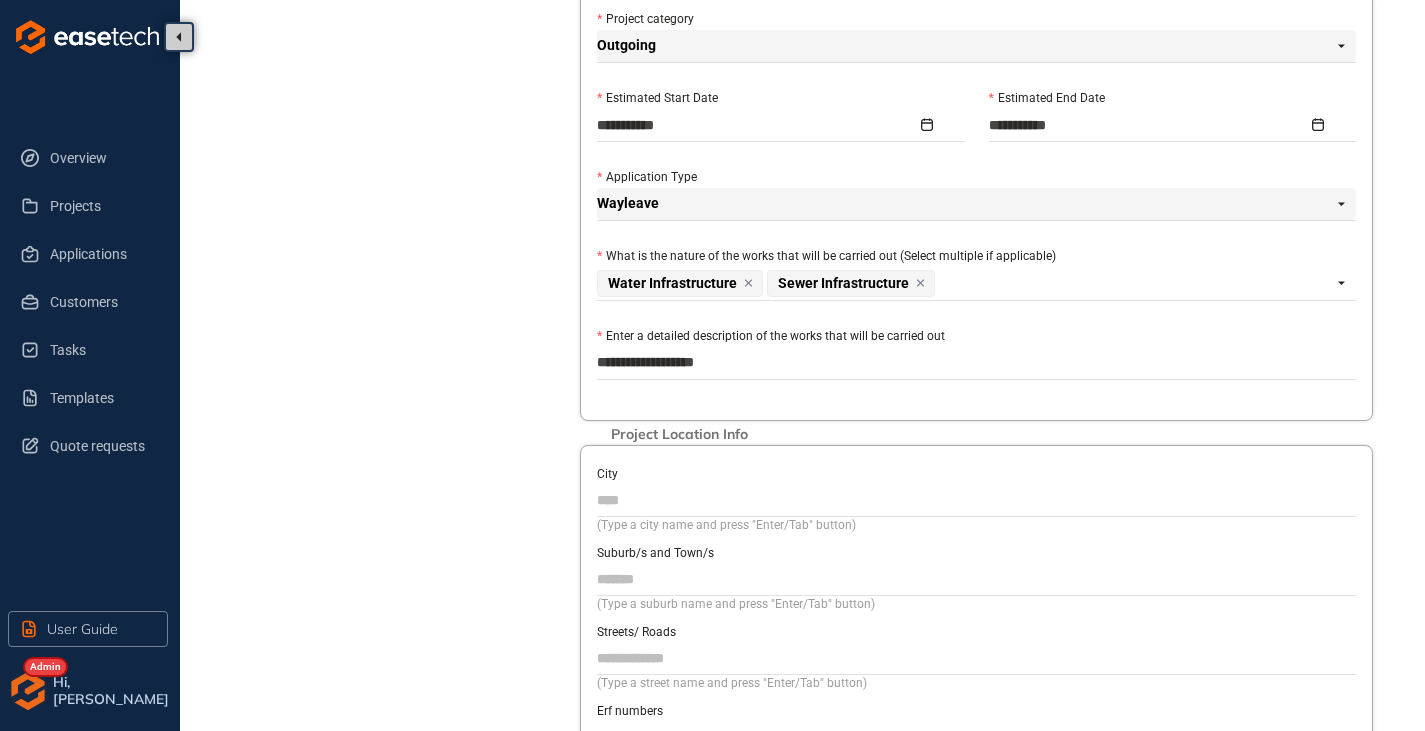 type on "**********" 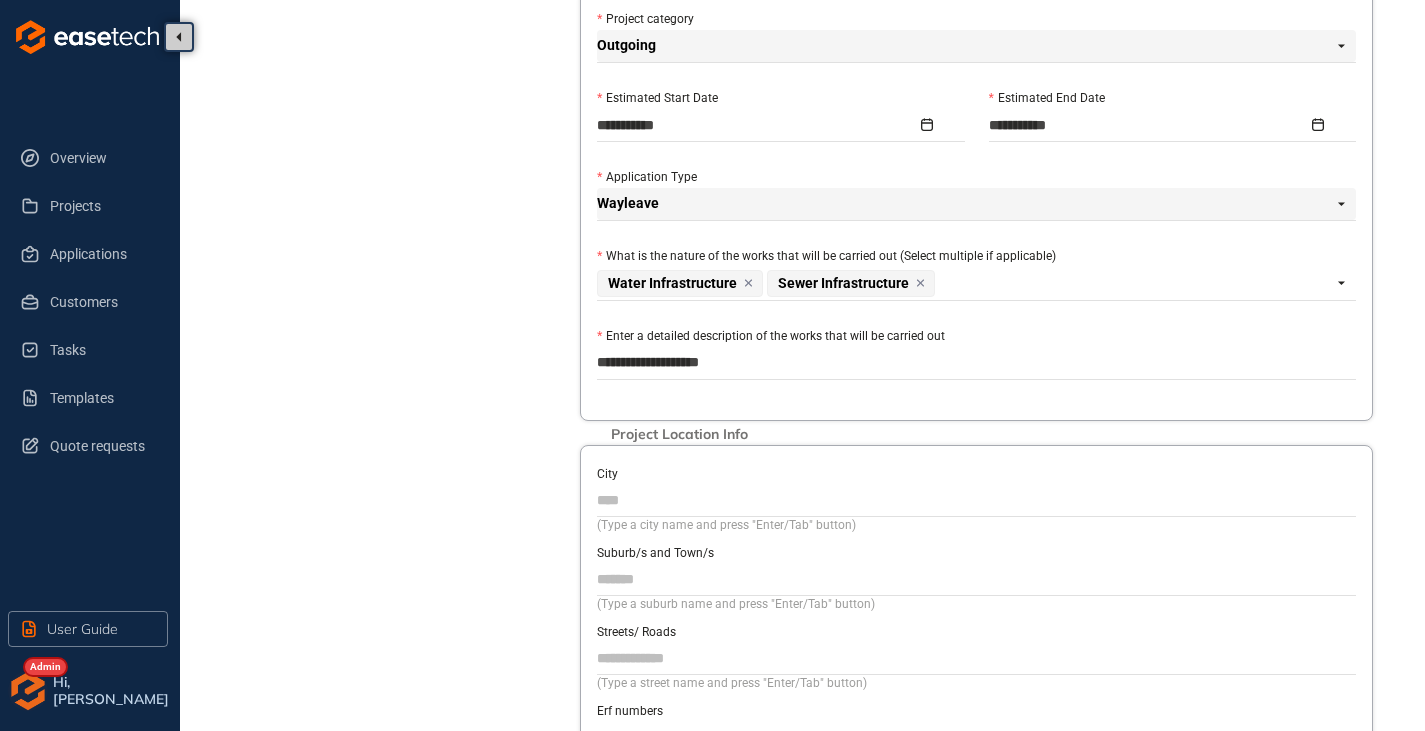 type on "**********" 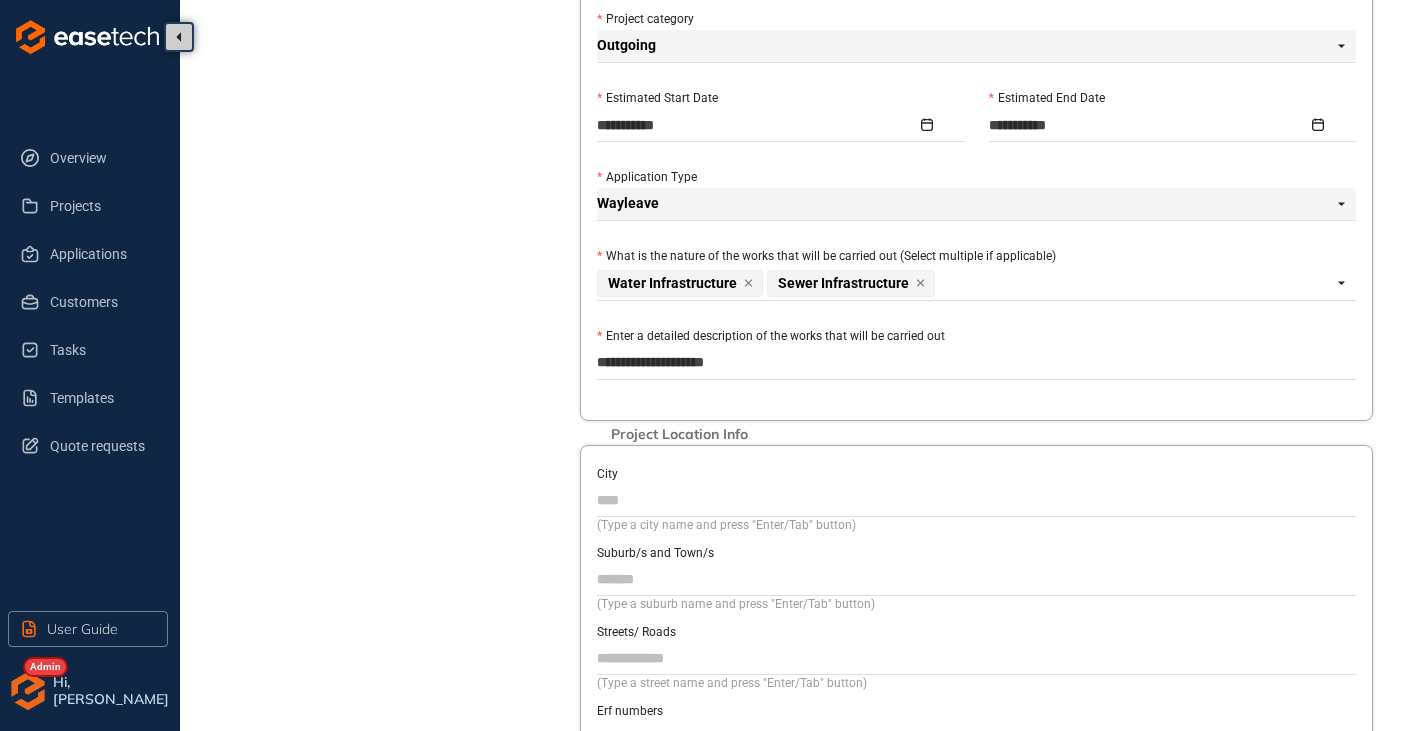 type on "**********" 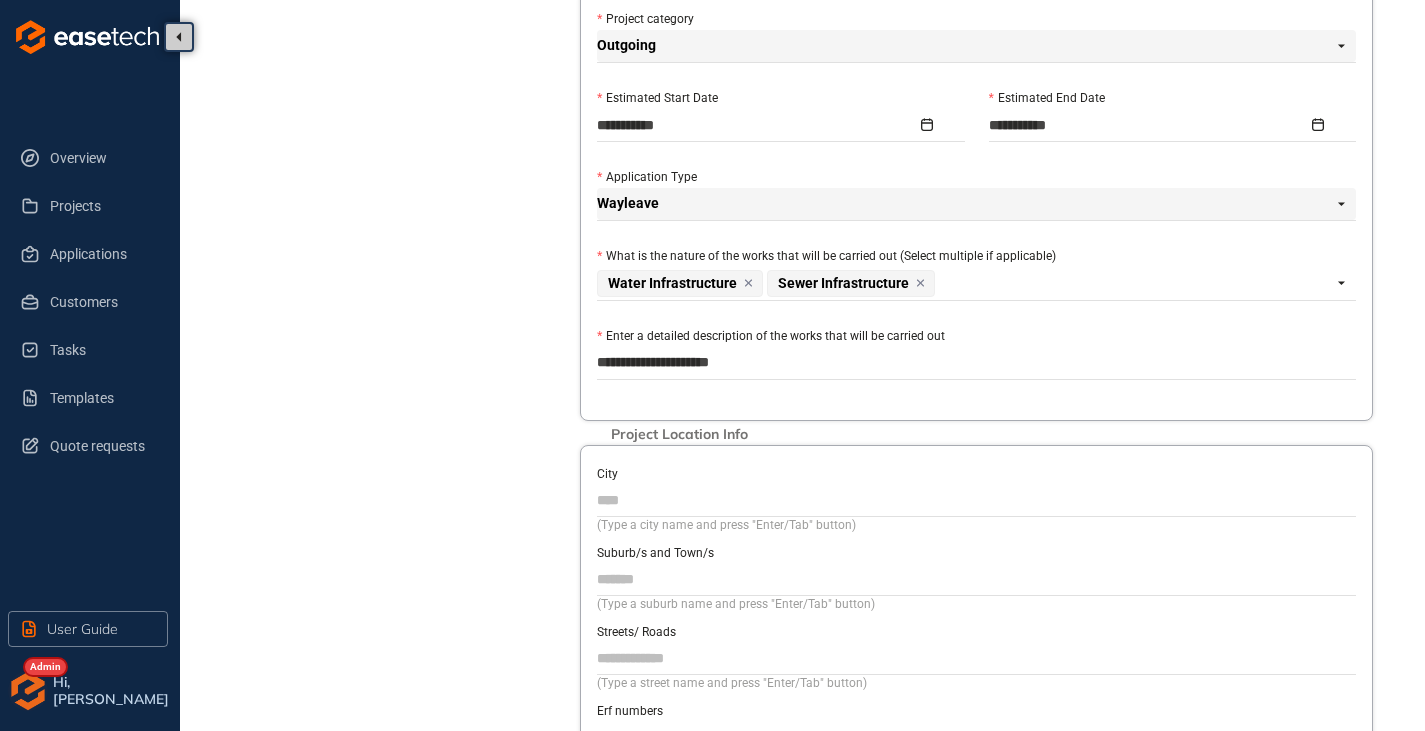 type on "**********" 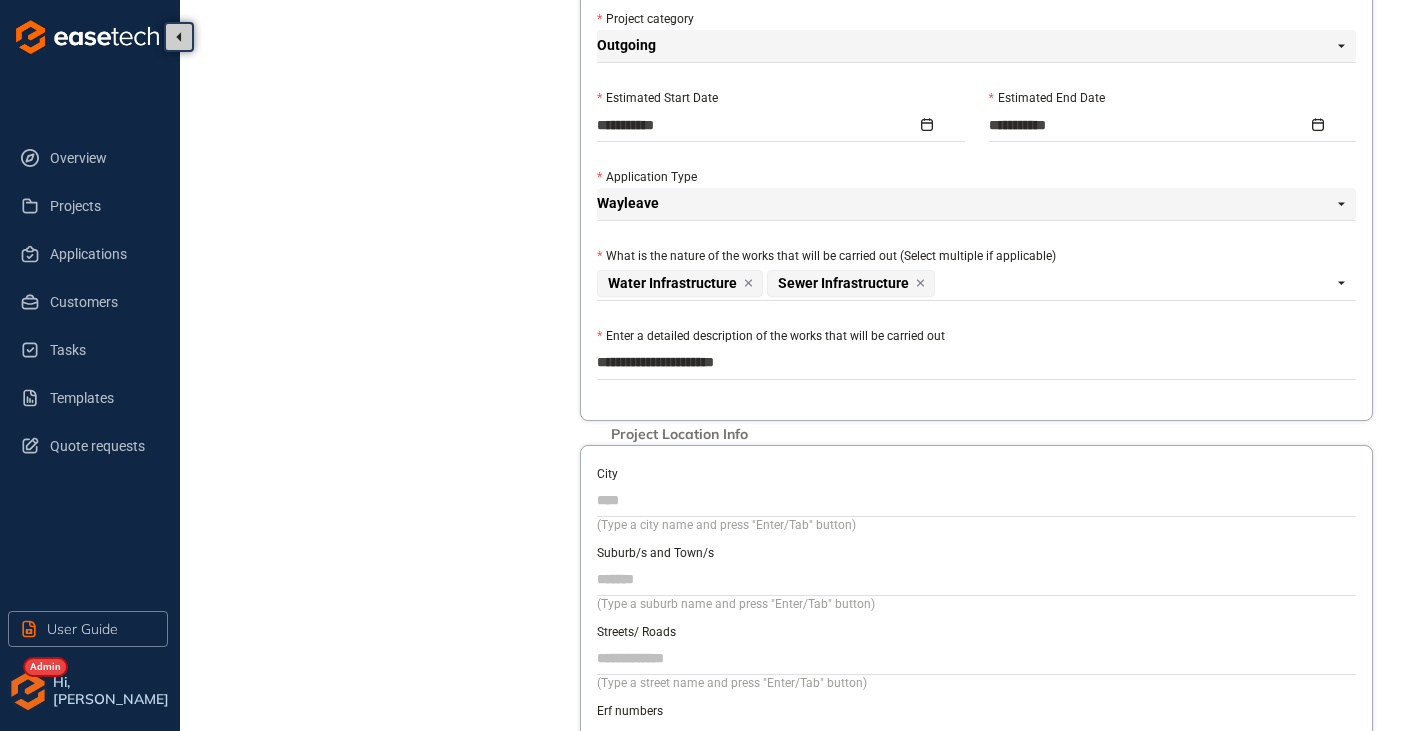 type on "**********" 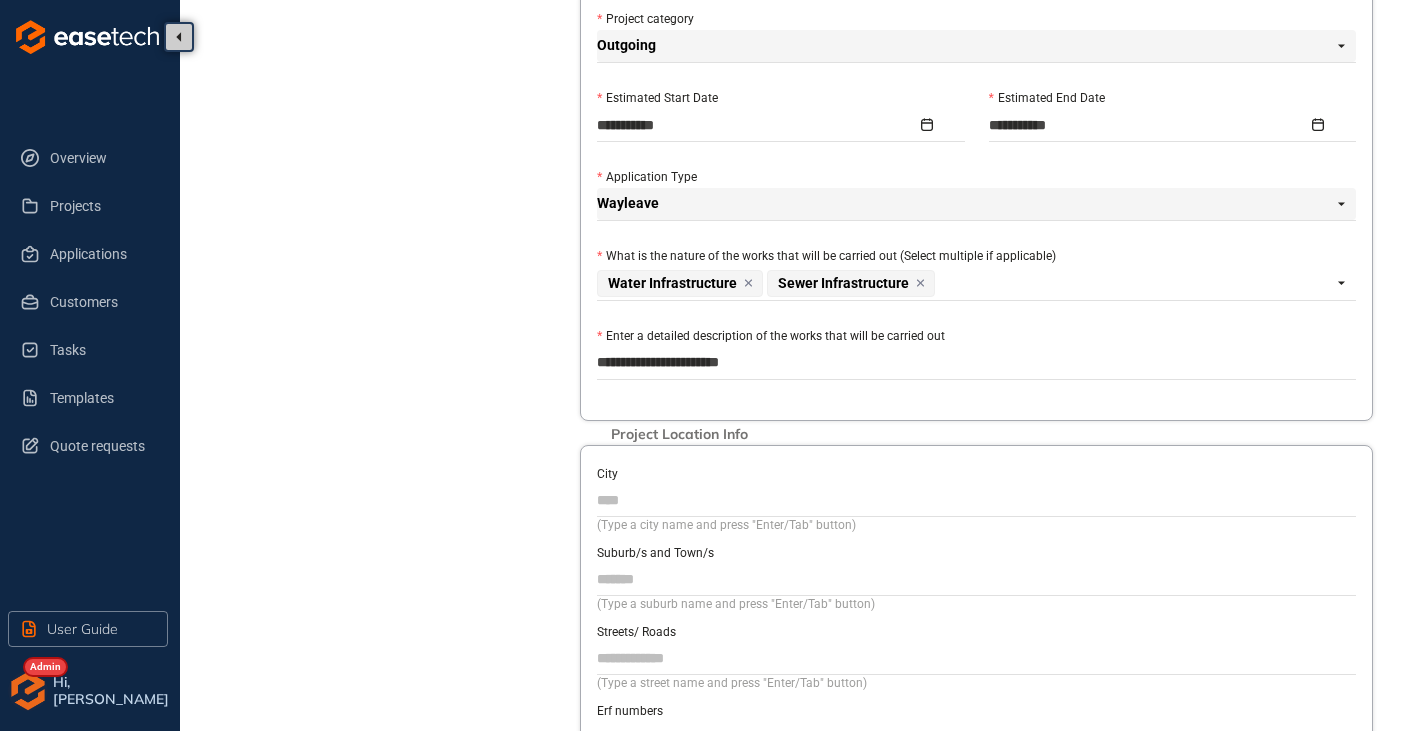 type on "**********" 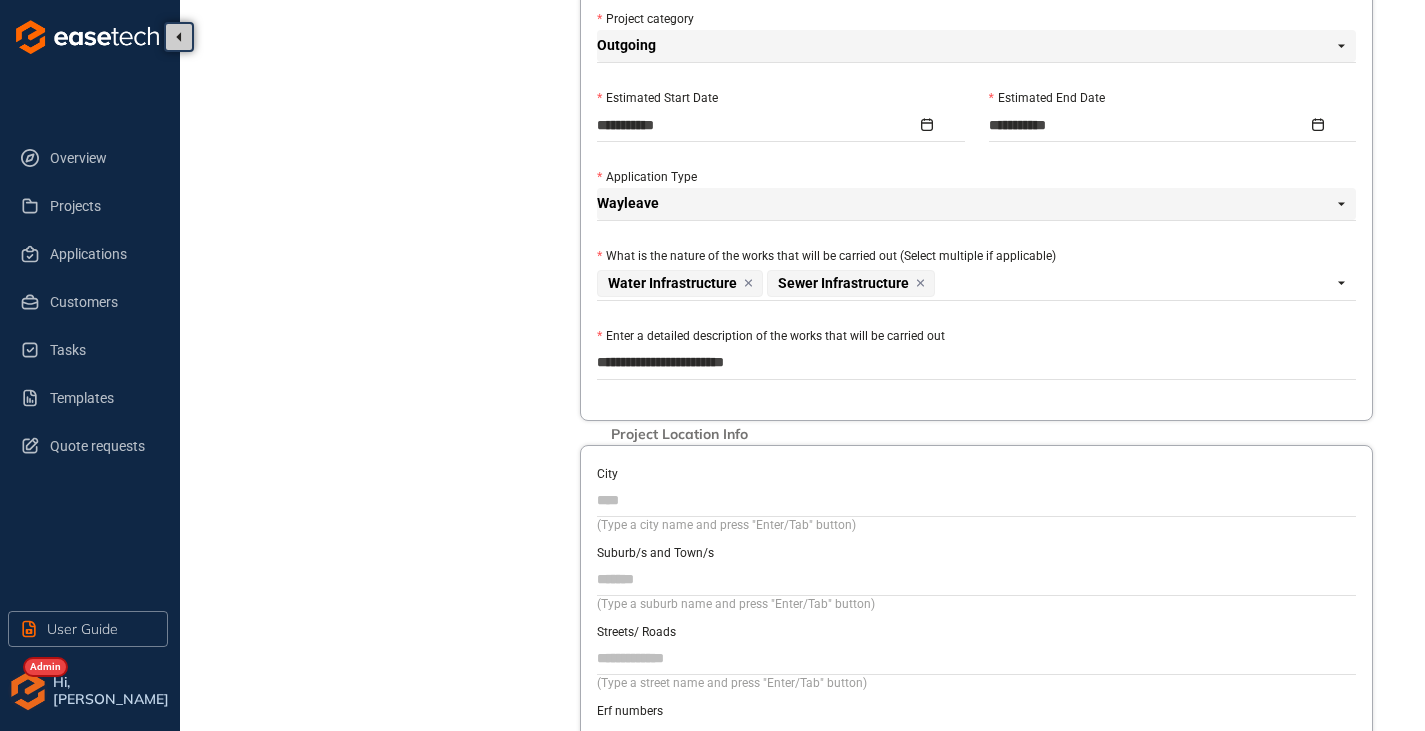 type on "**********" 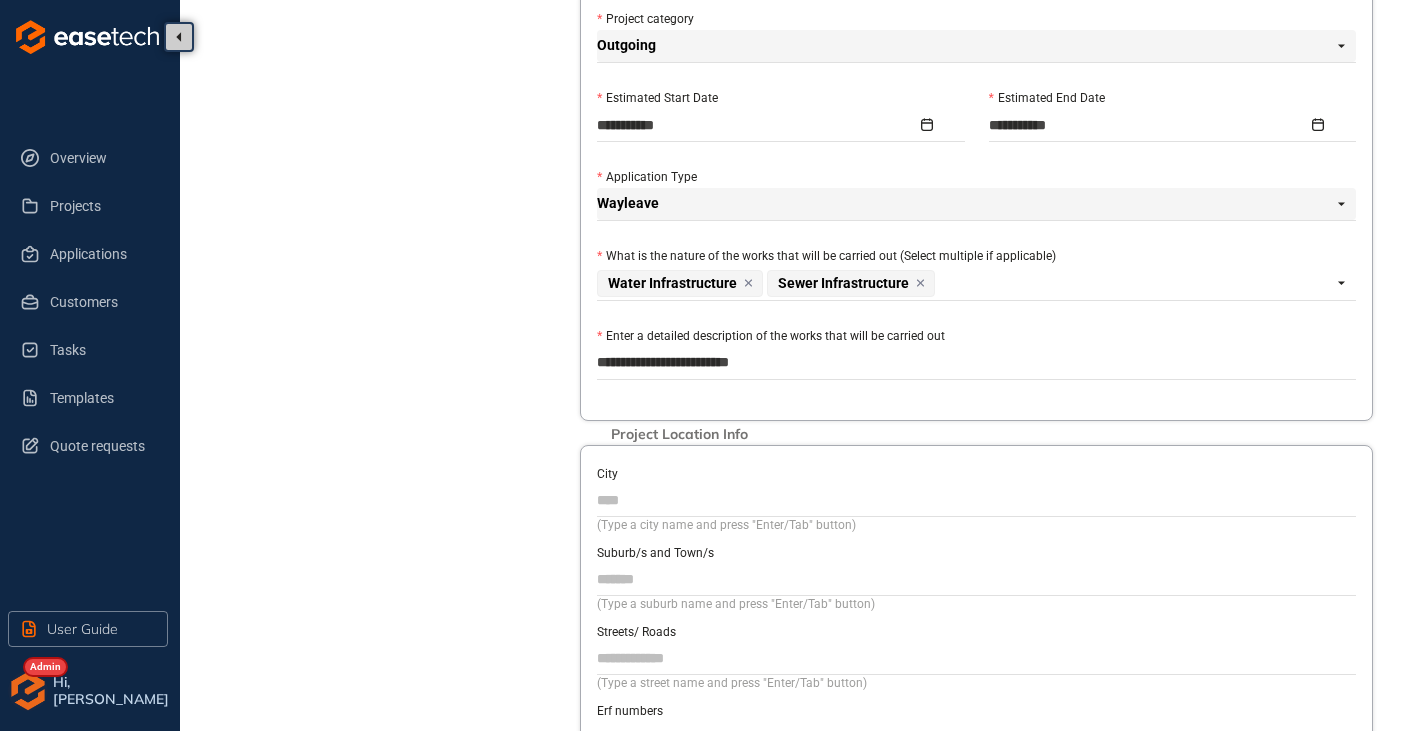 type on "**********" 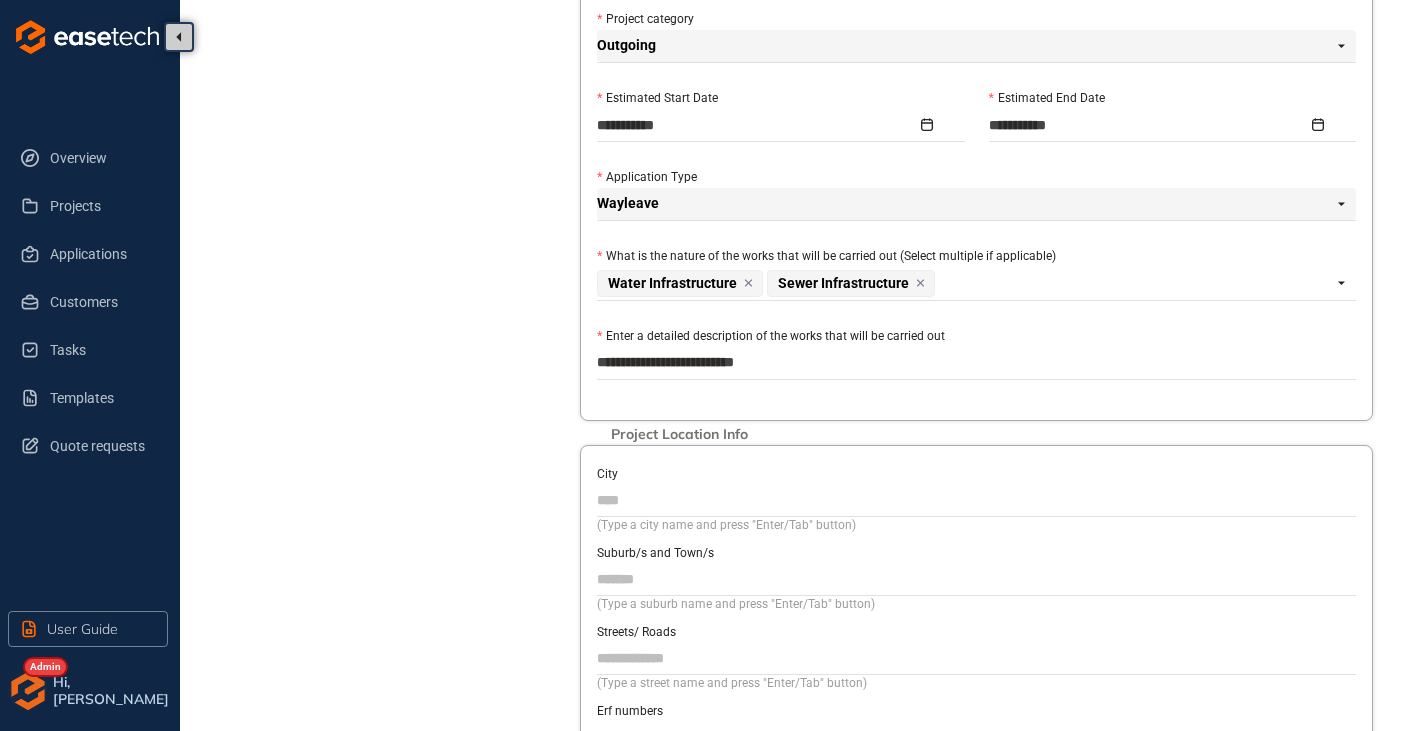 type on "**********" 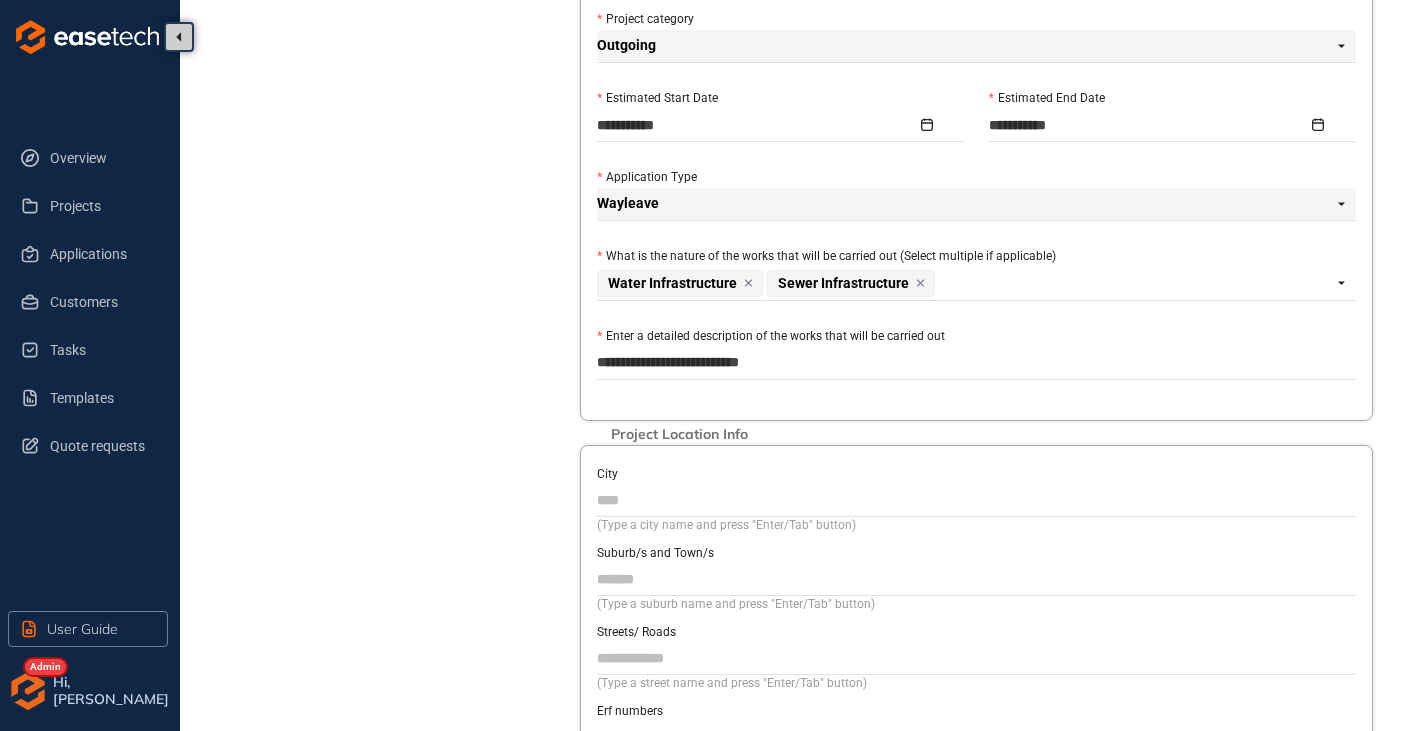 type on "**********" 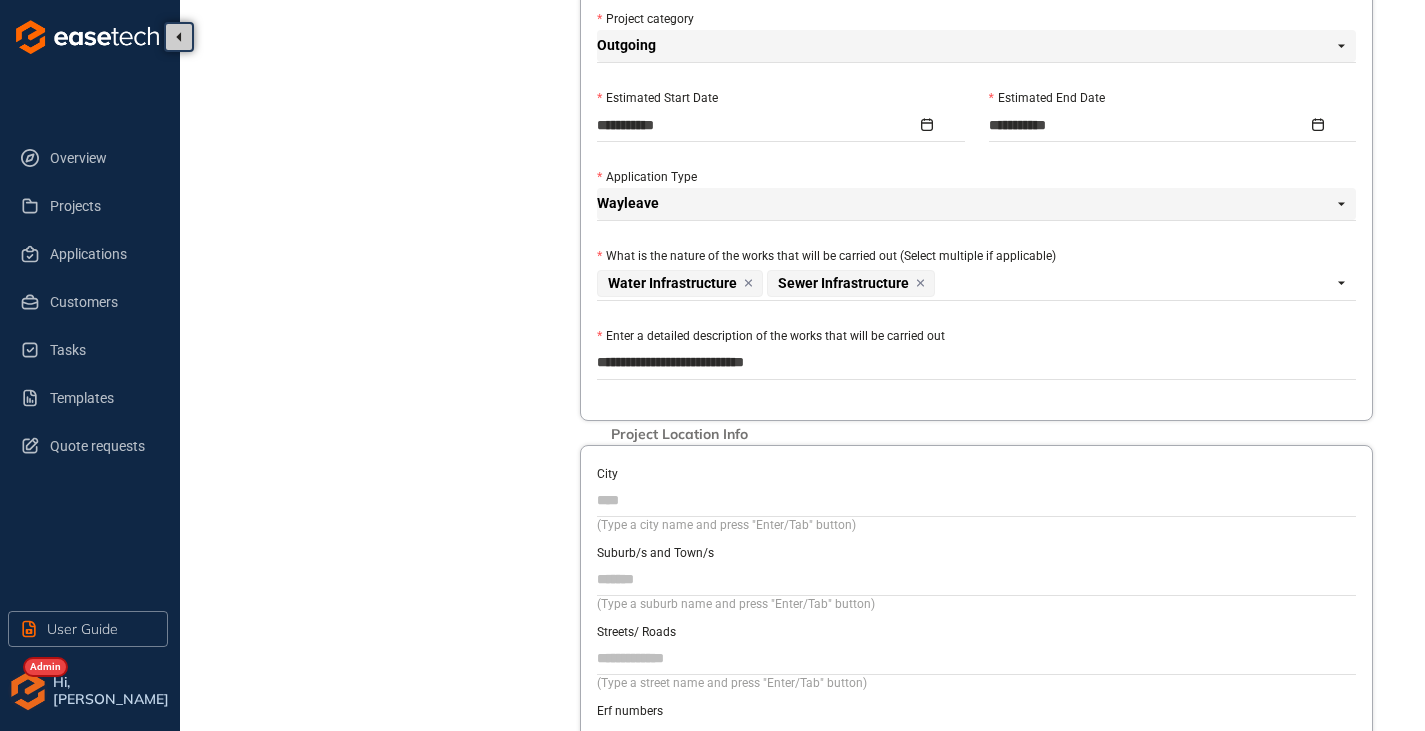 type on "**********" 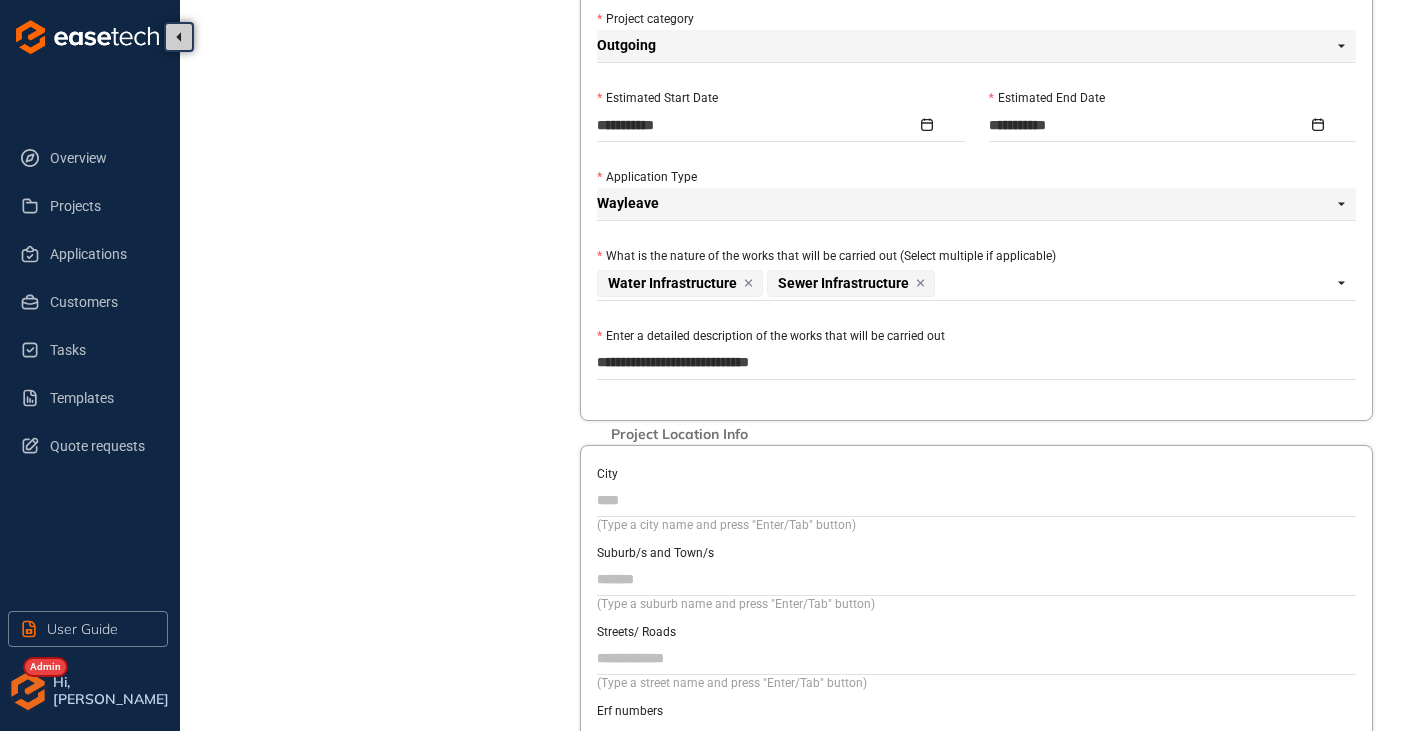 type on "**********" 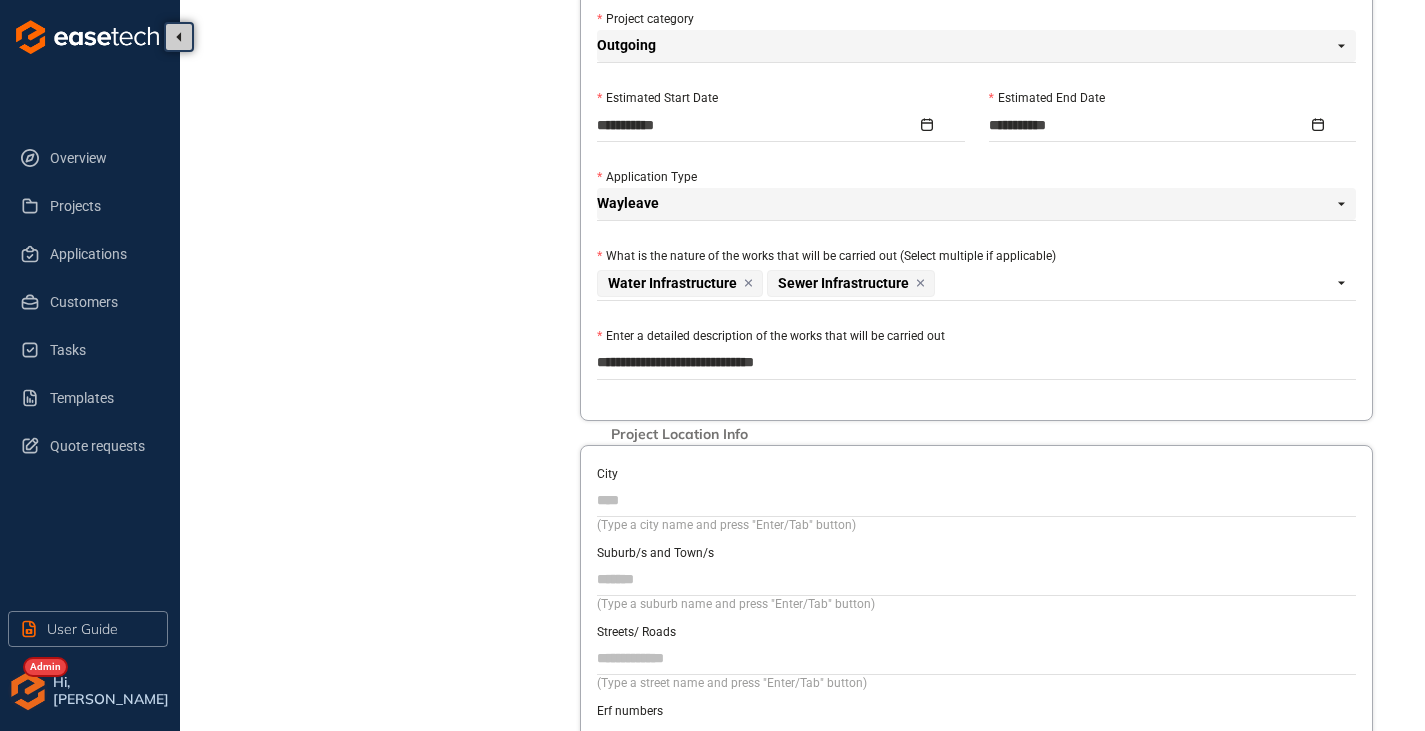 type on "**********" 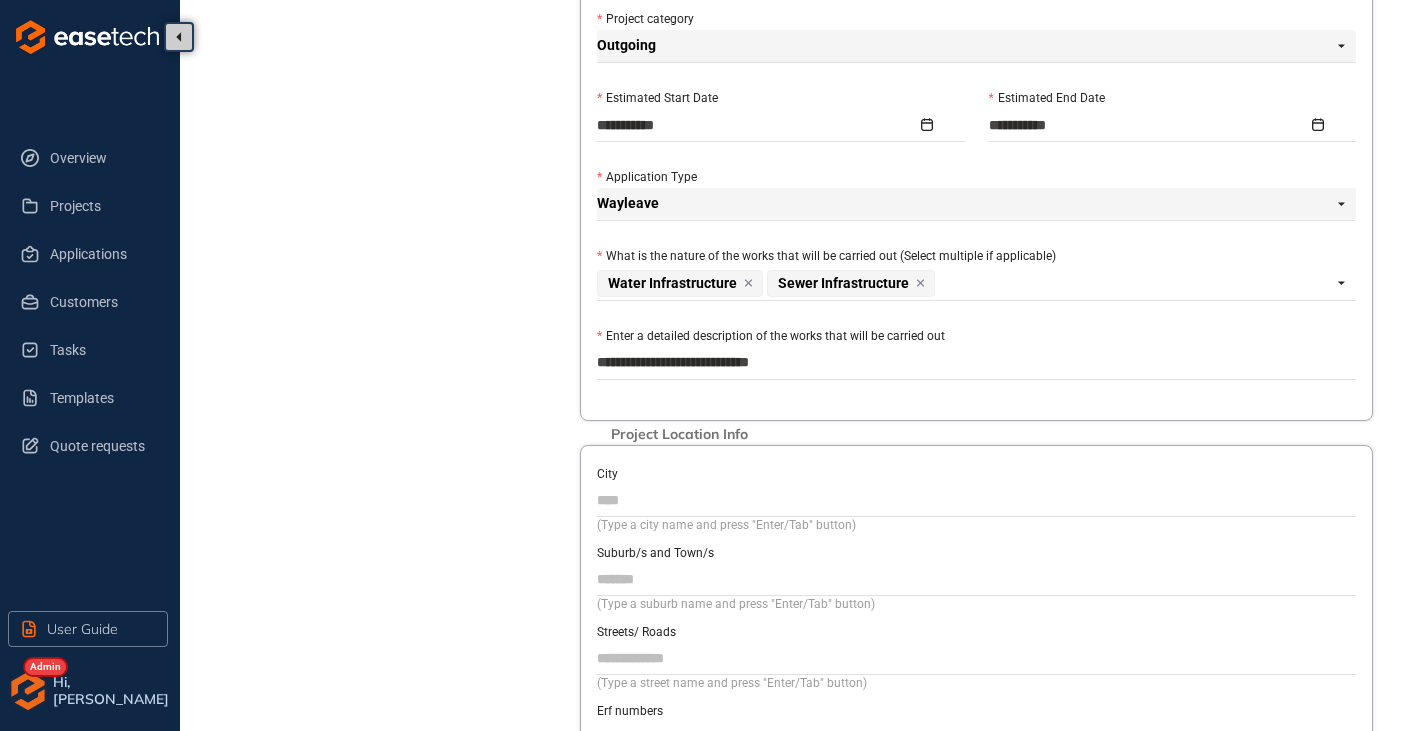 type on "**********" 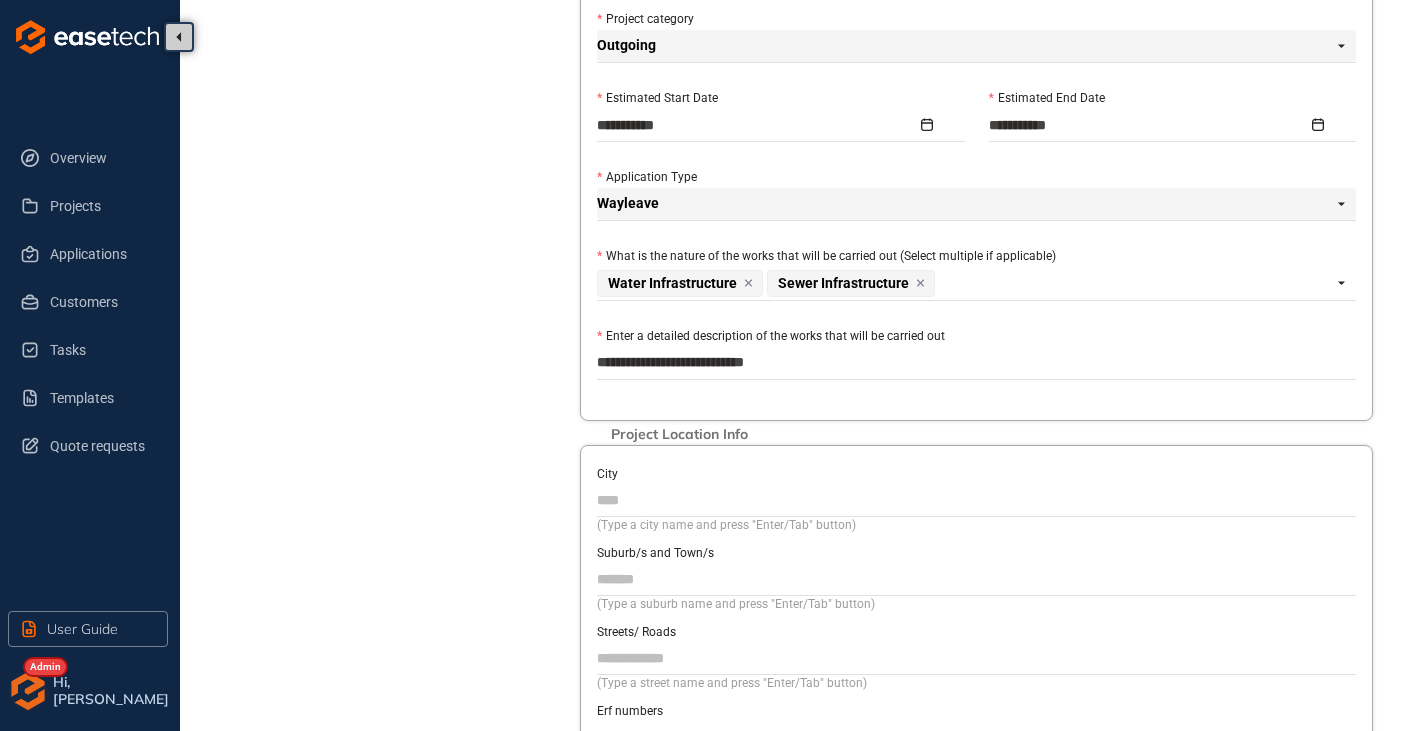 type on "**********" 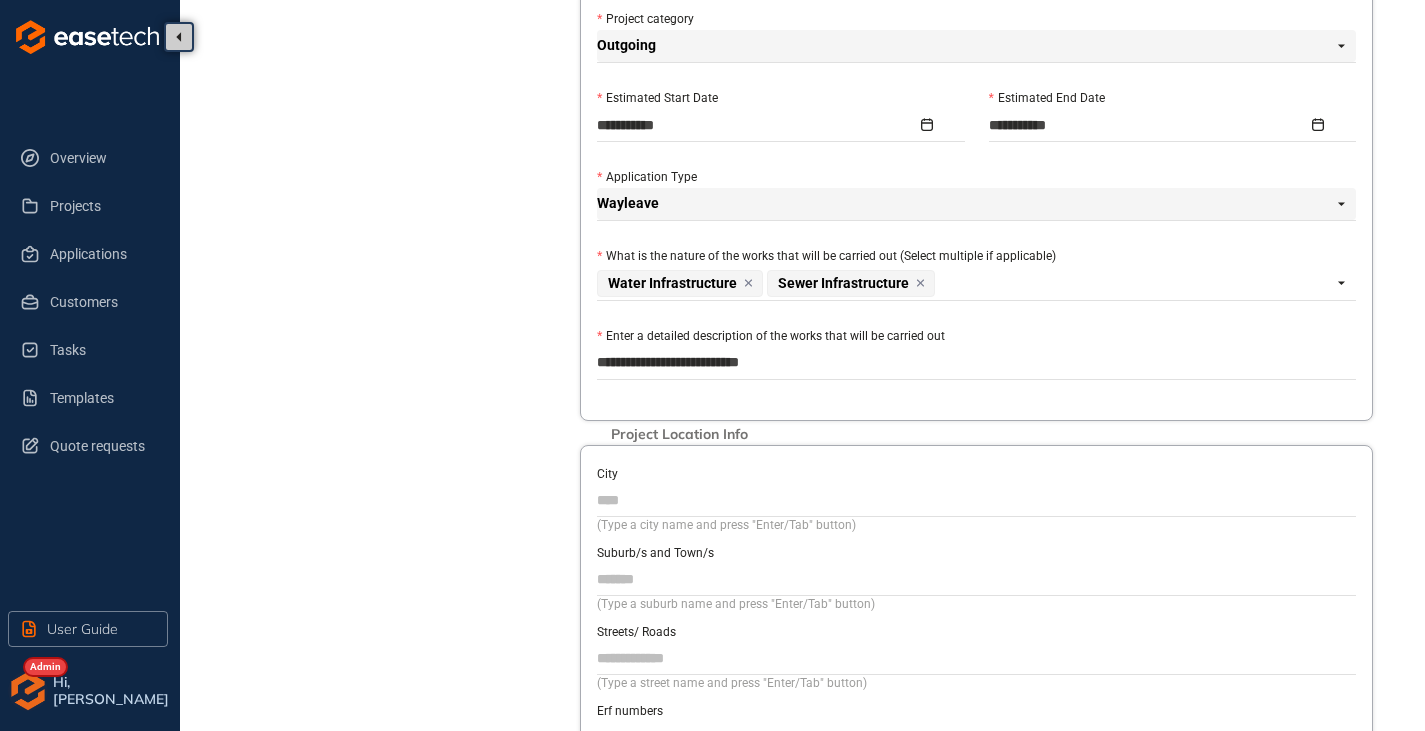 type on "**********" 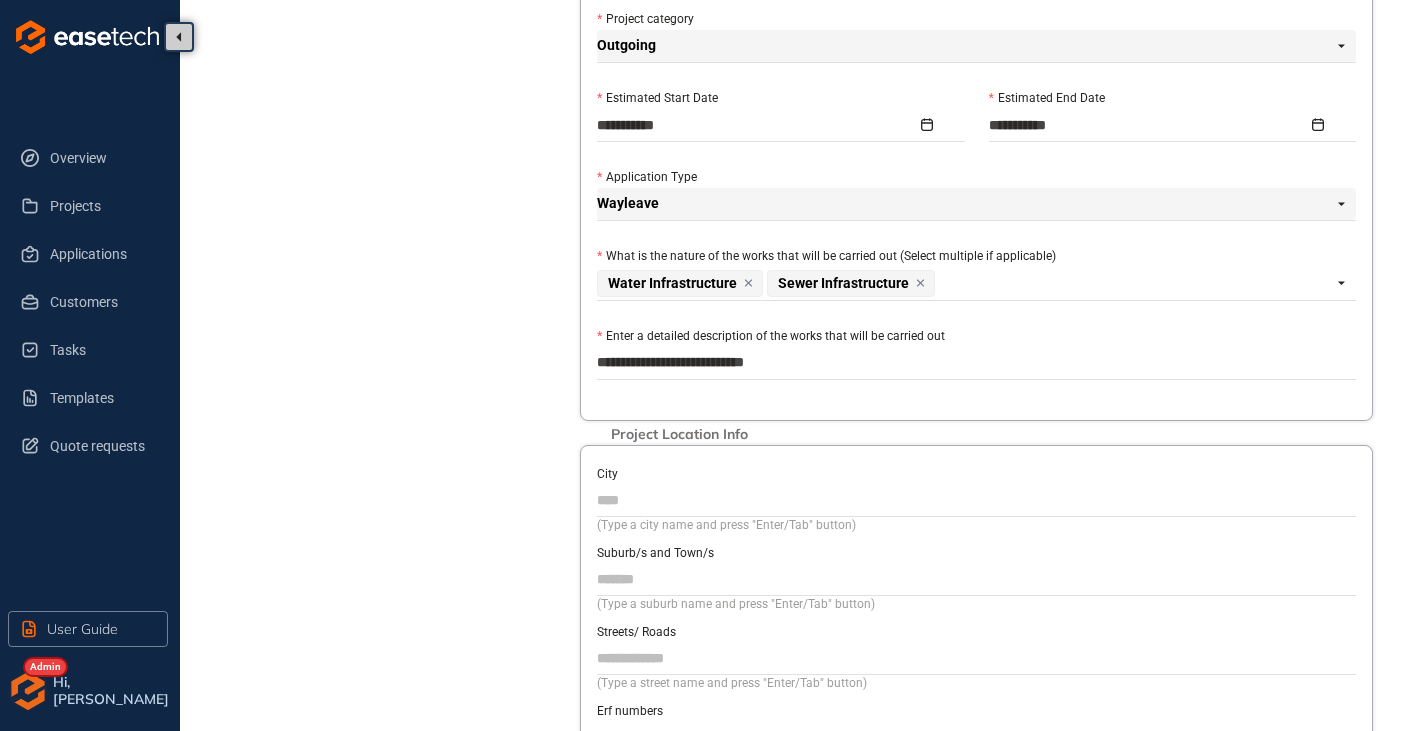 type on "**********" 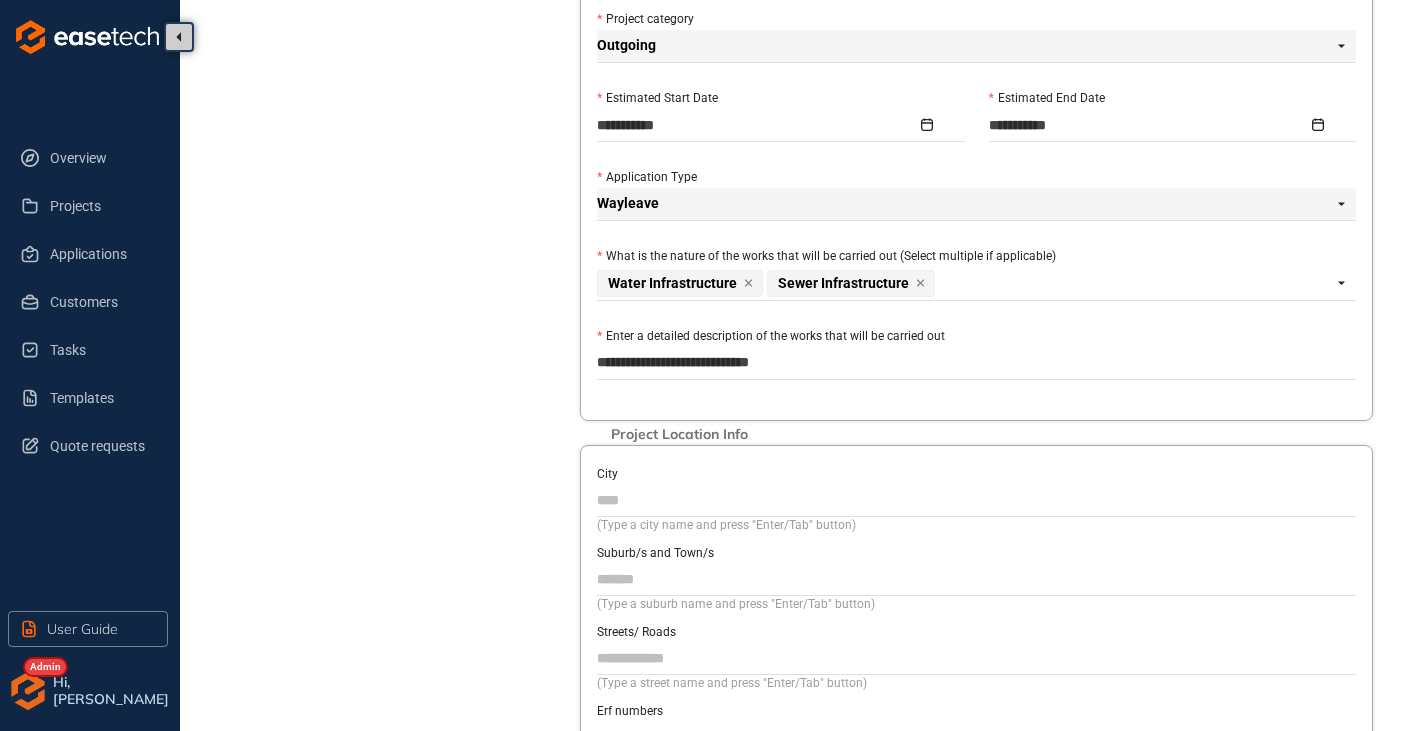 type on "**********" 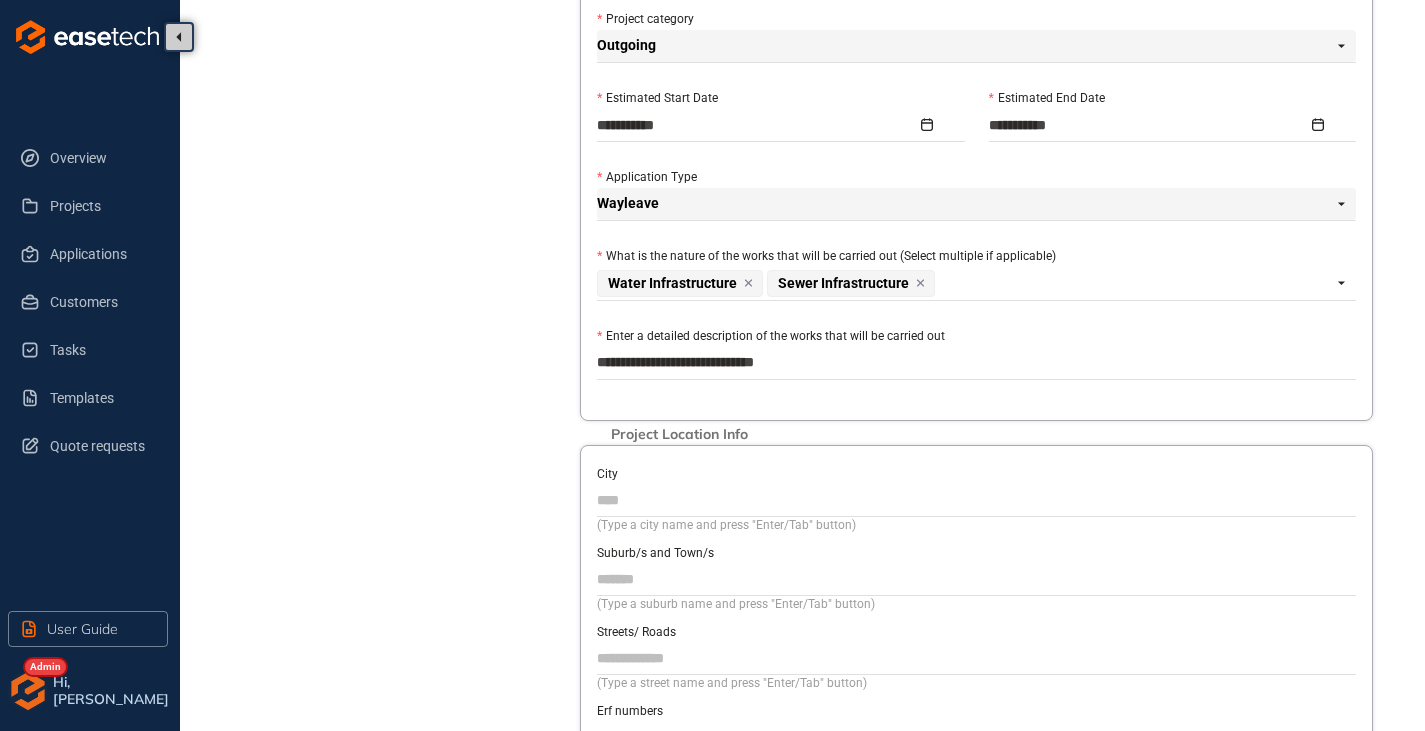 type on "**********" 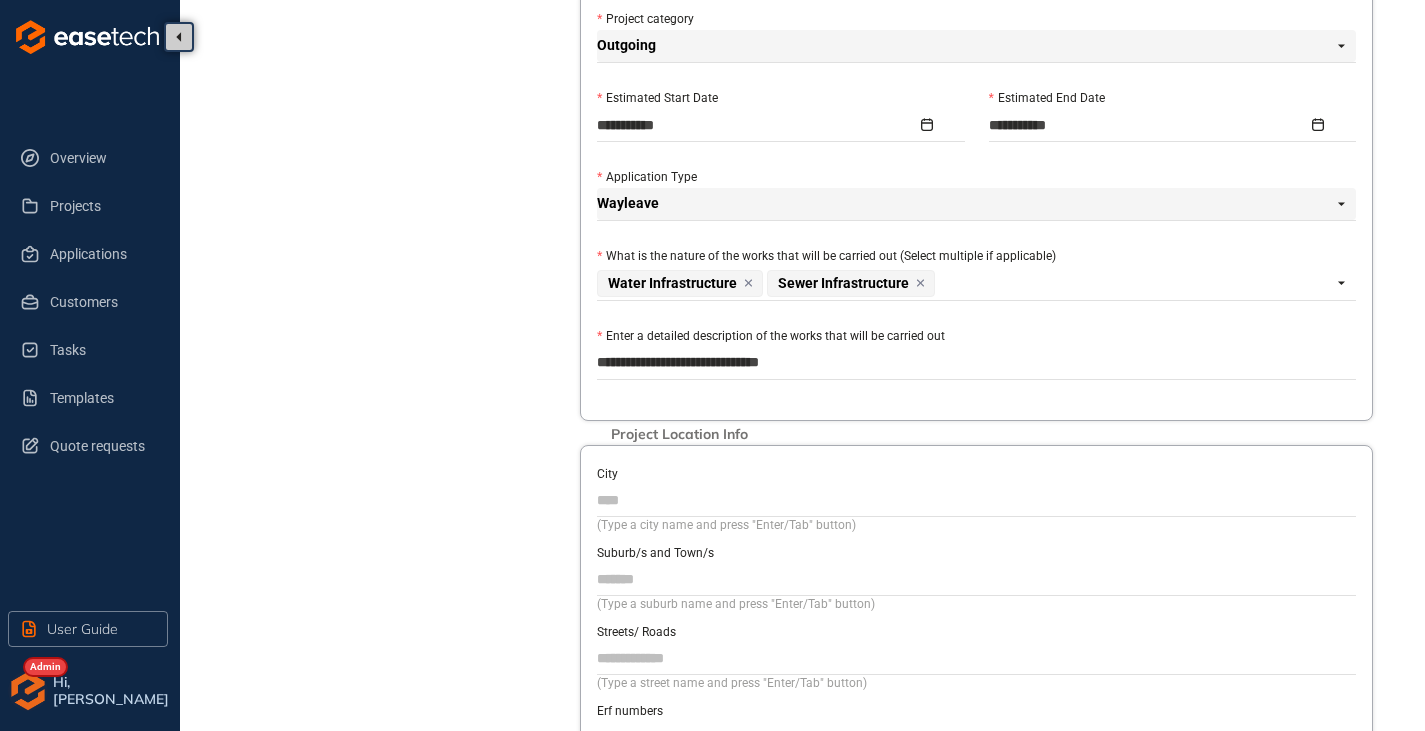 type on "**********" 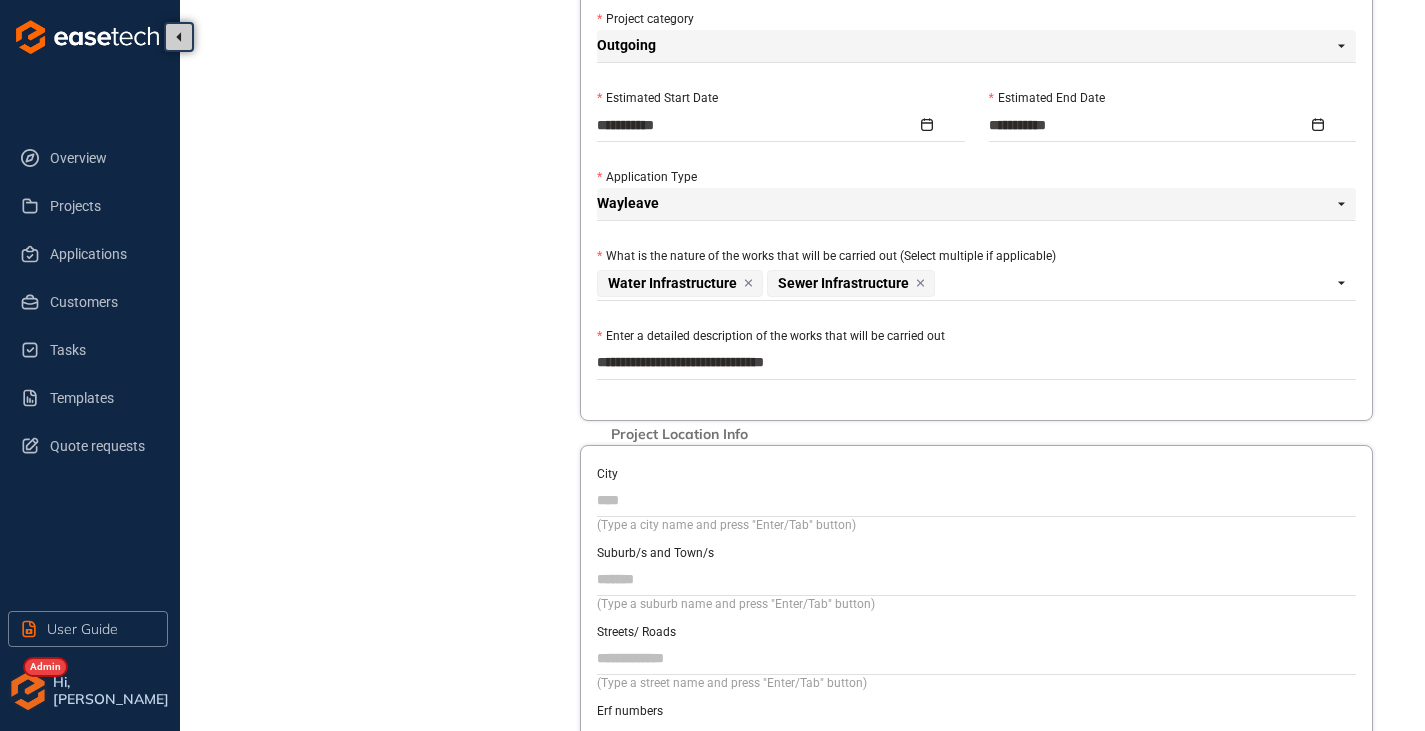 type on "**********" 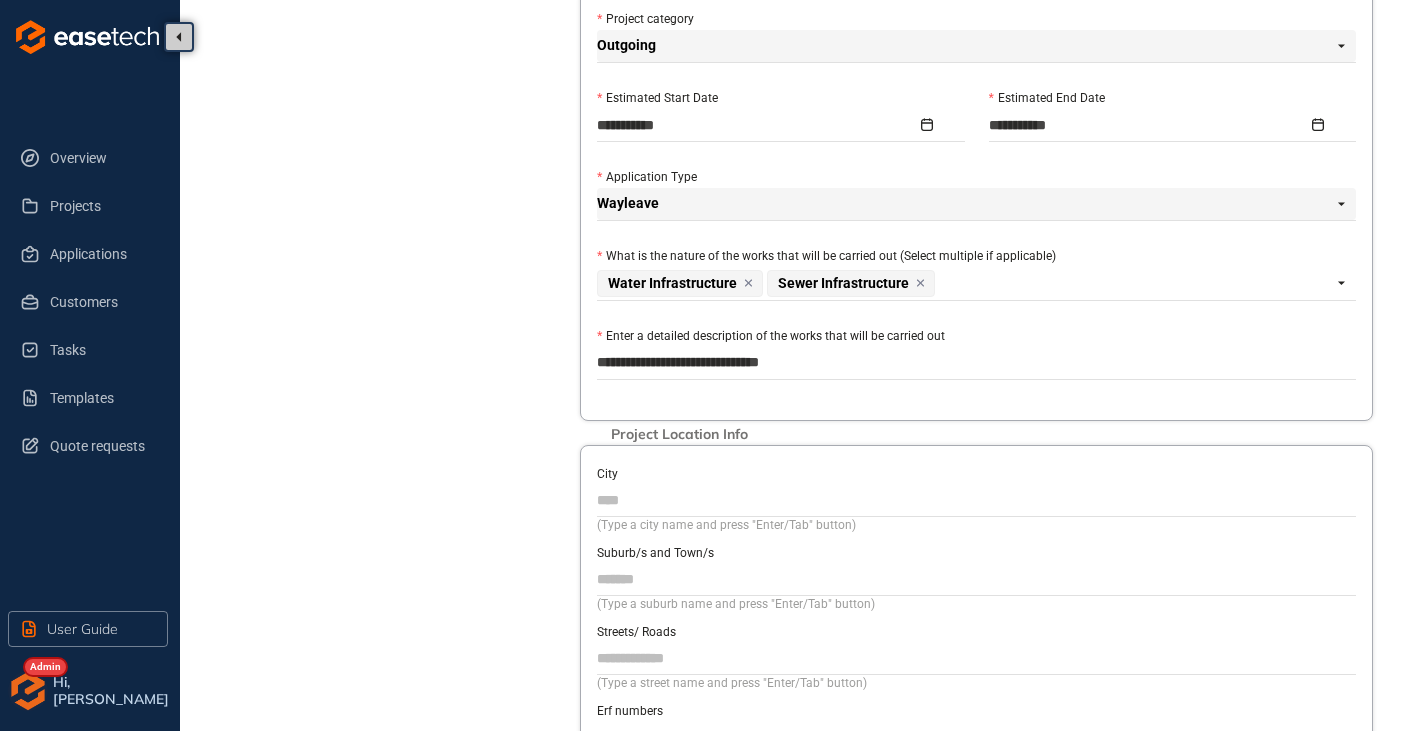 type on "**********" 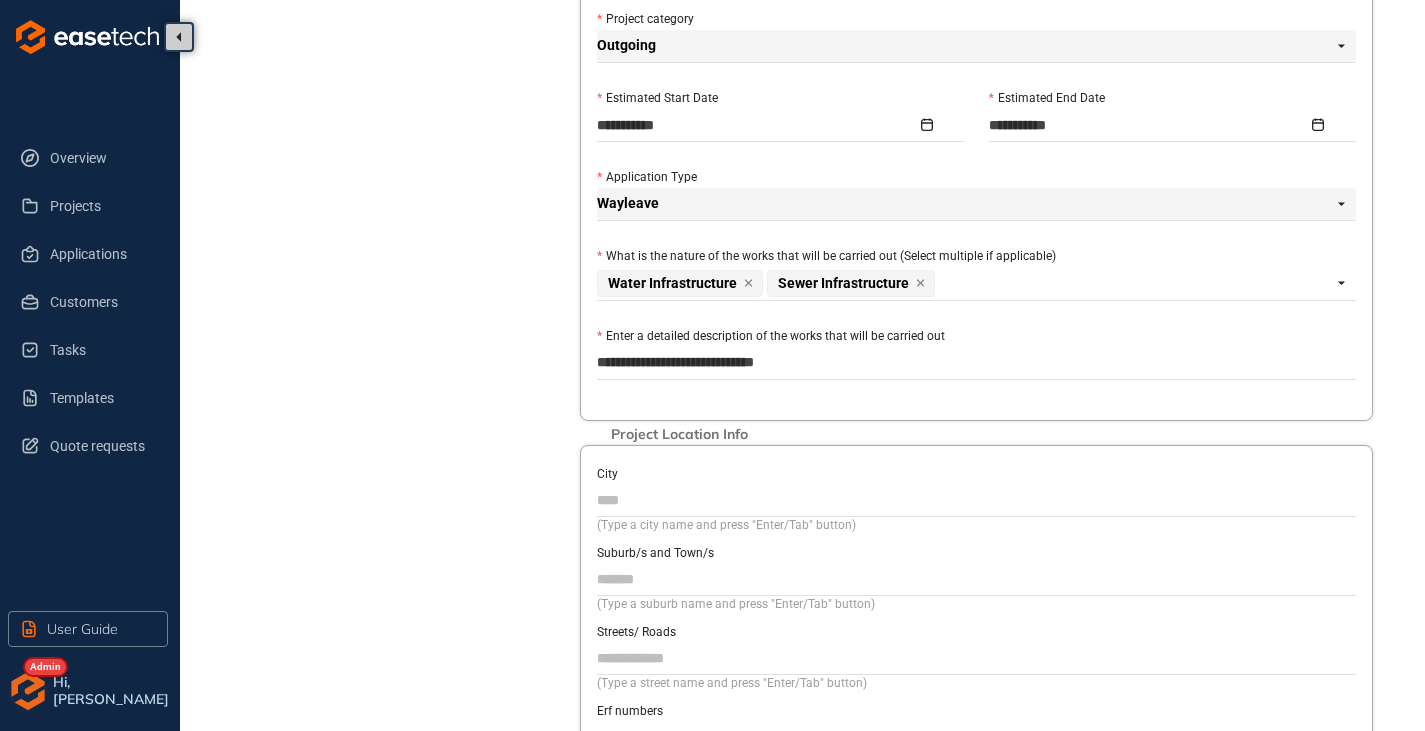 type on "**********" 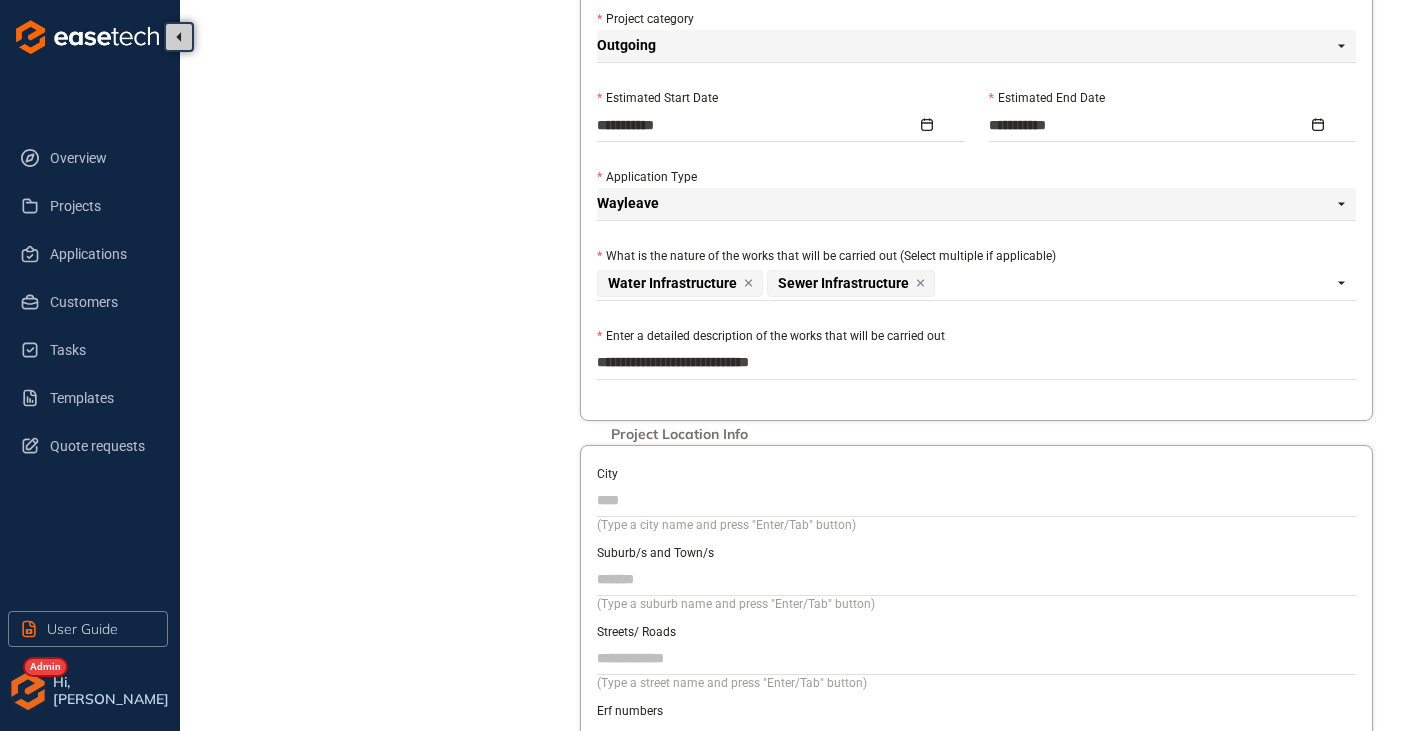 type on "**********" 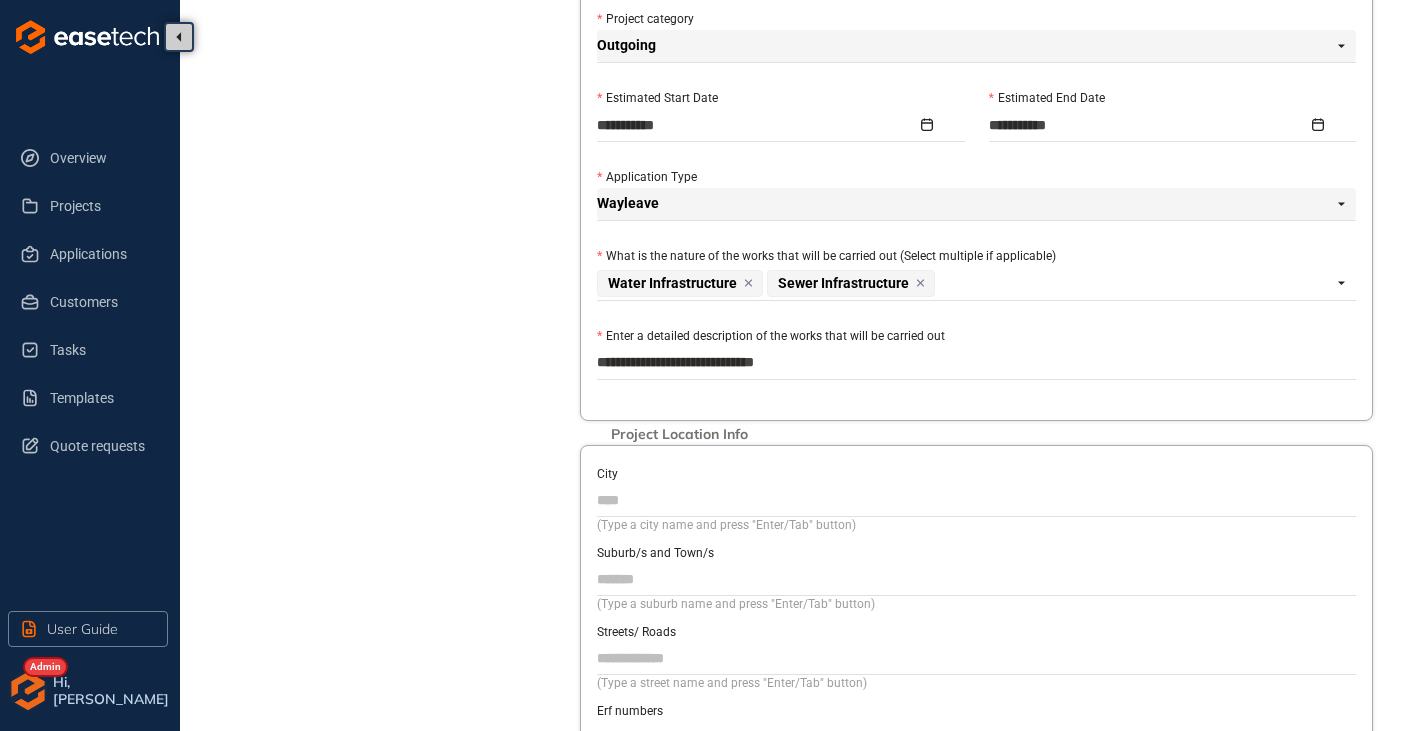 type on "**********" 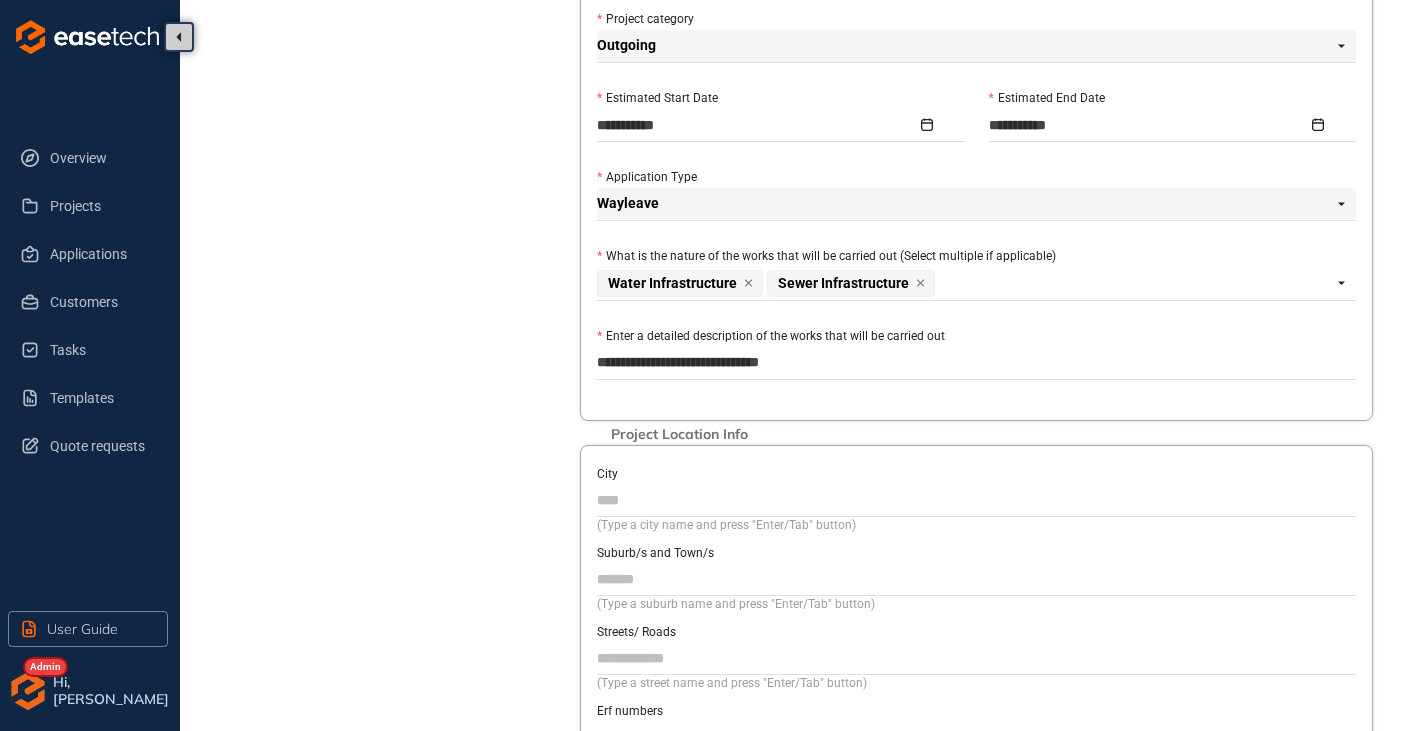 type on "**********" 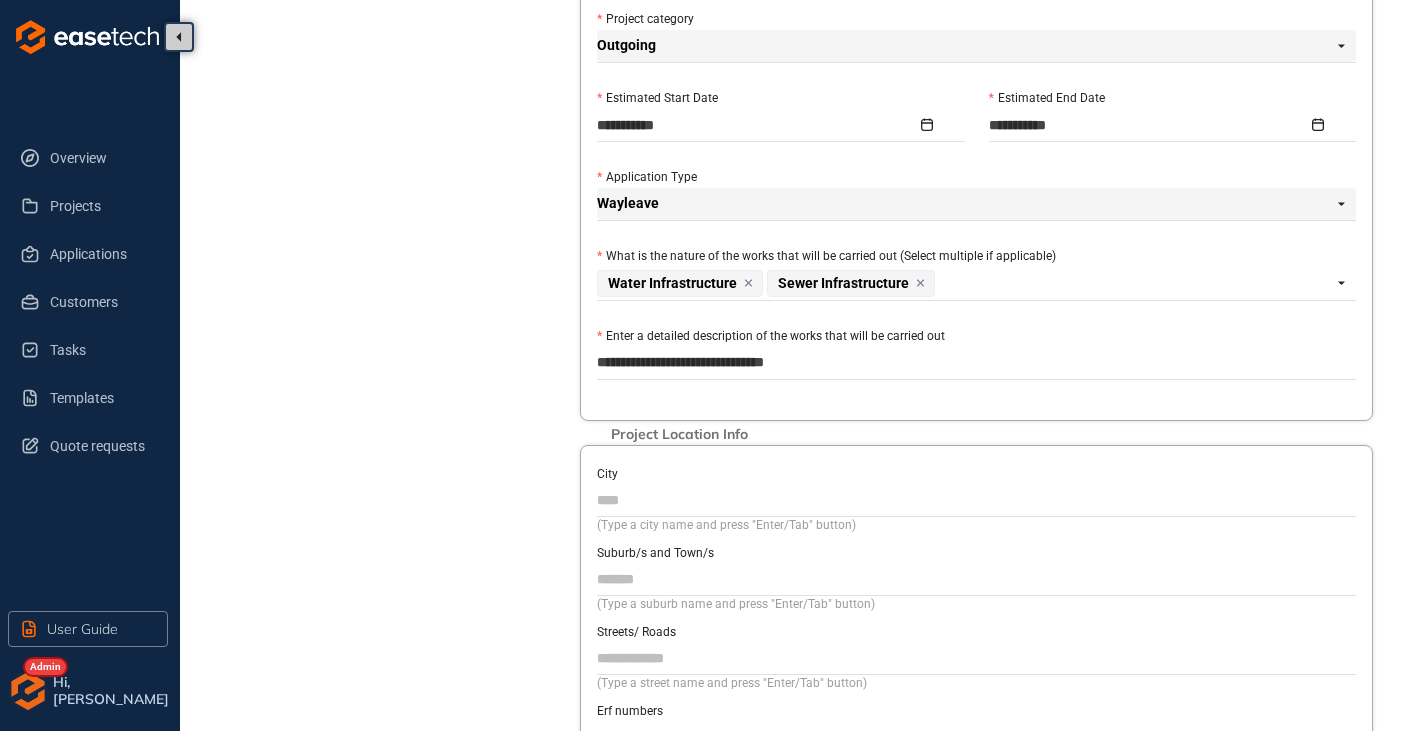 type on "**********" 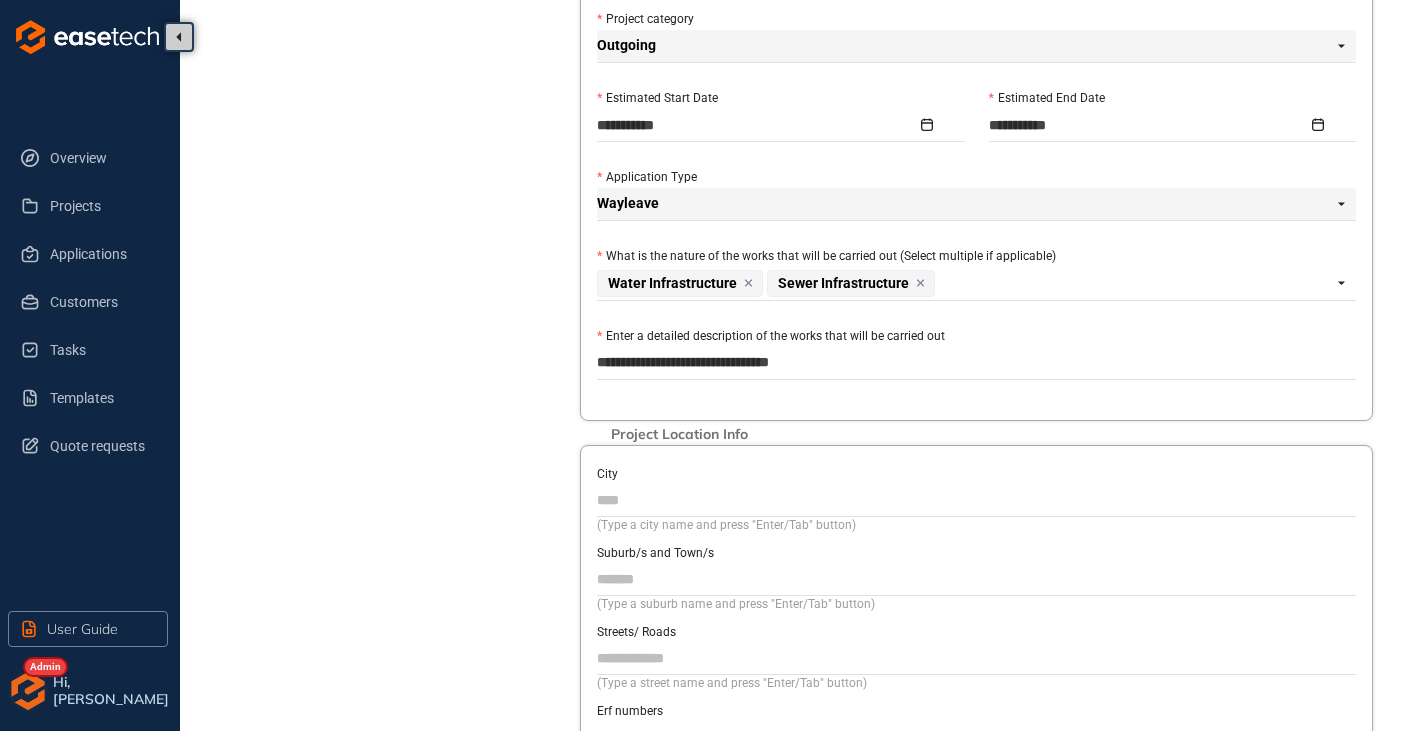 type on "**********" 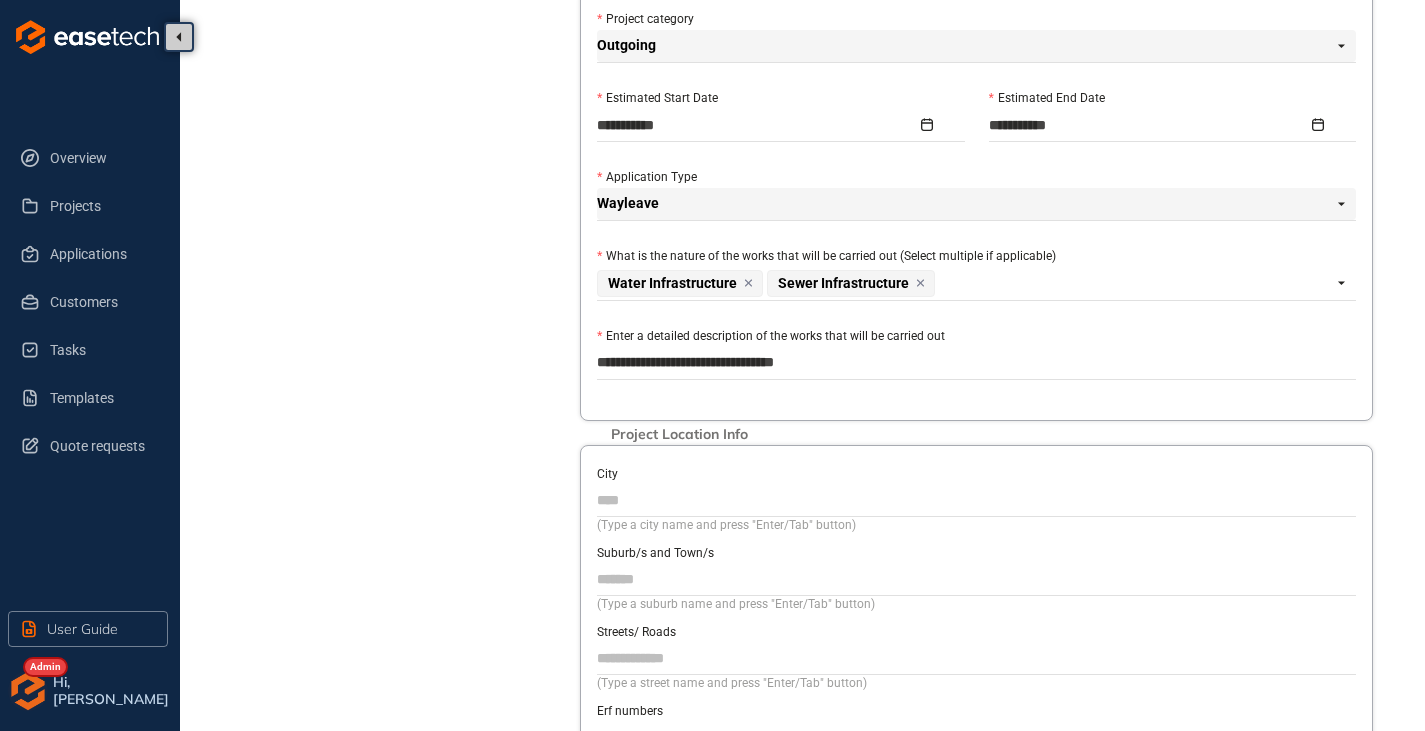 type on "**********" 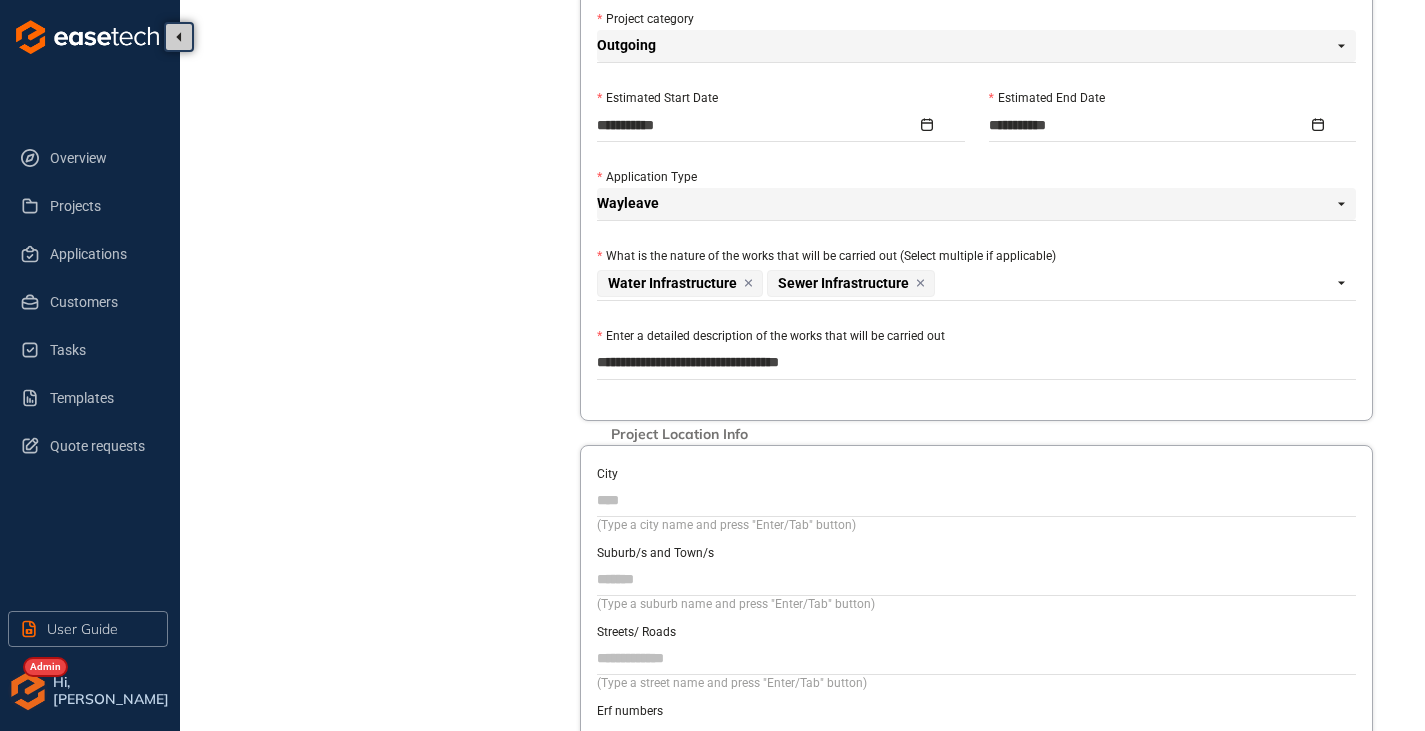 type on "**********" 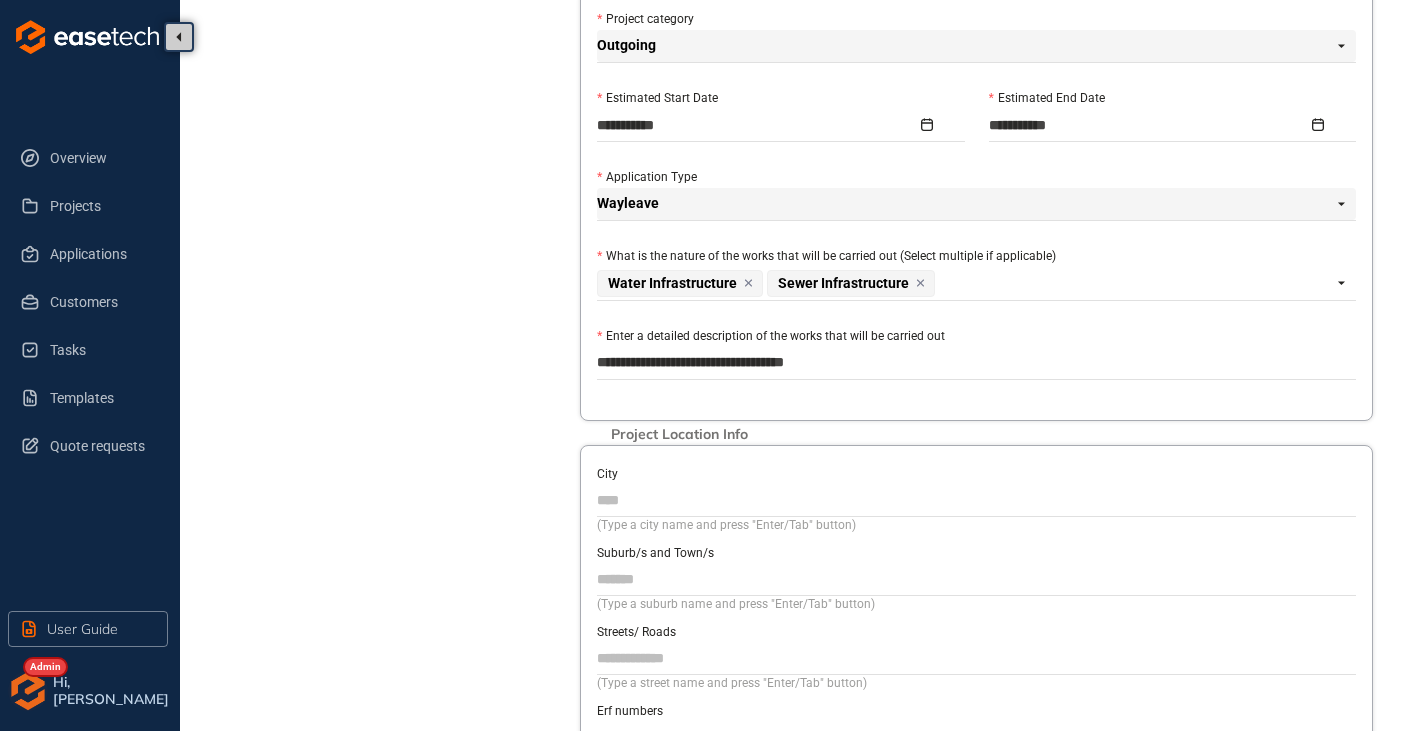 type on "**********" 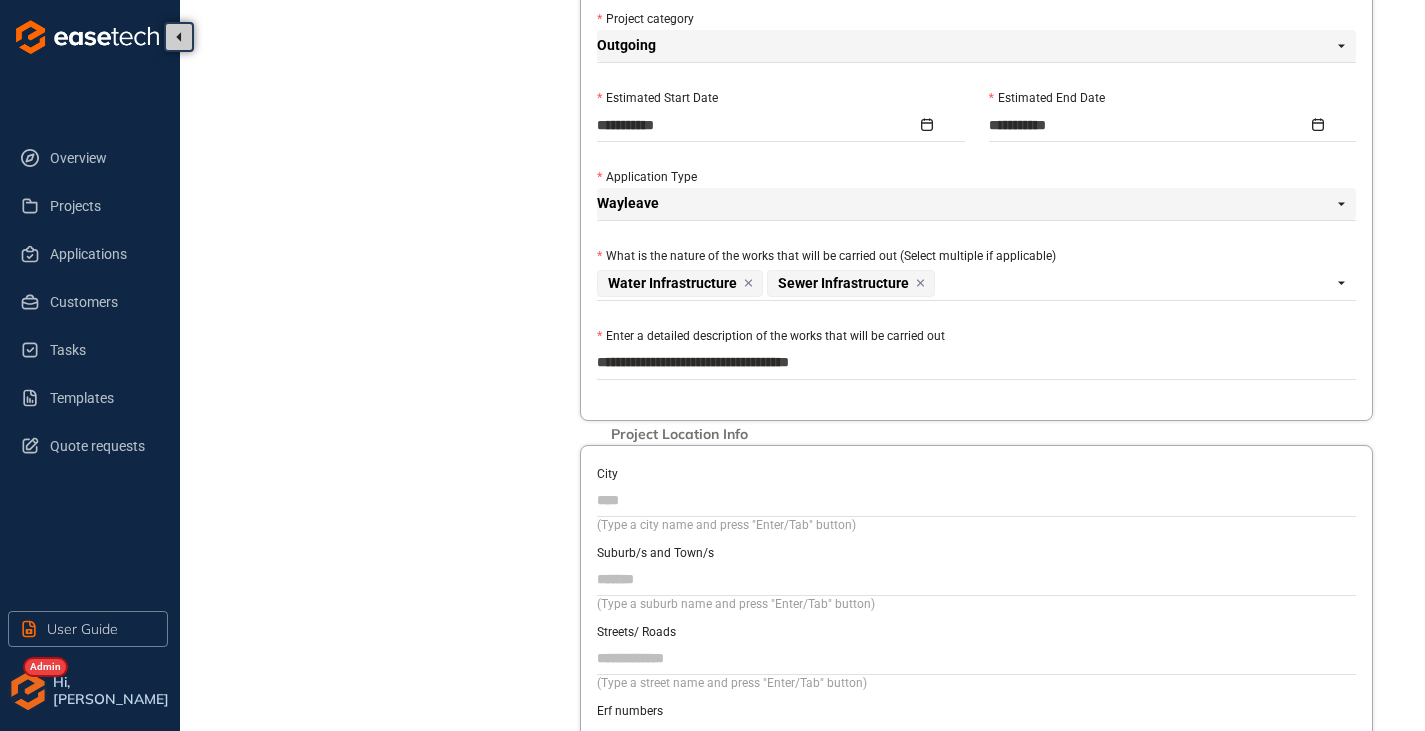 type on "**********" 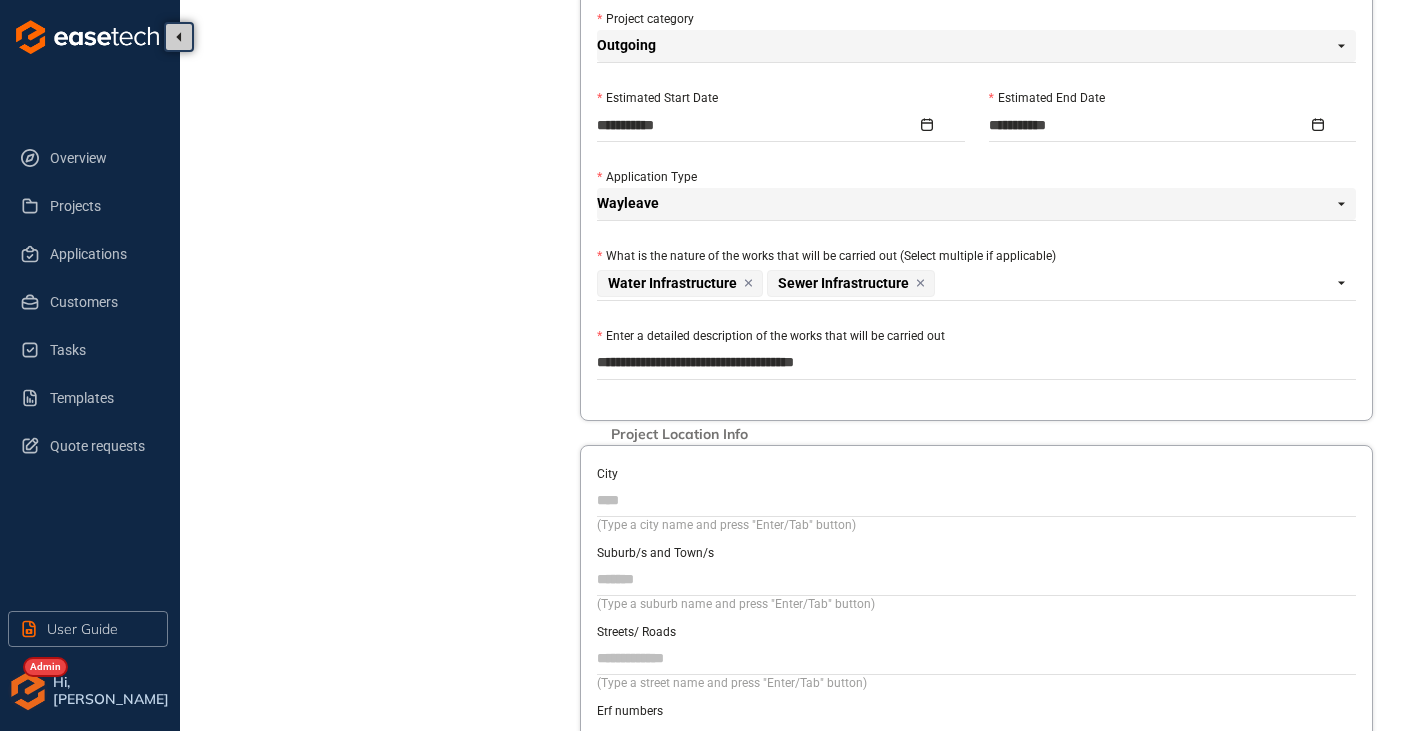 type on "**********" 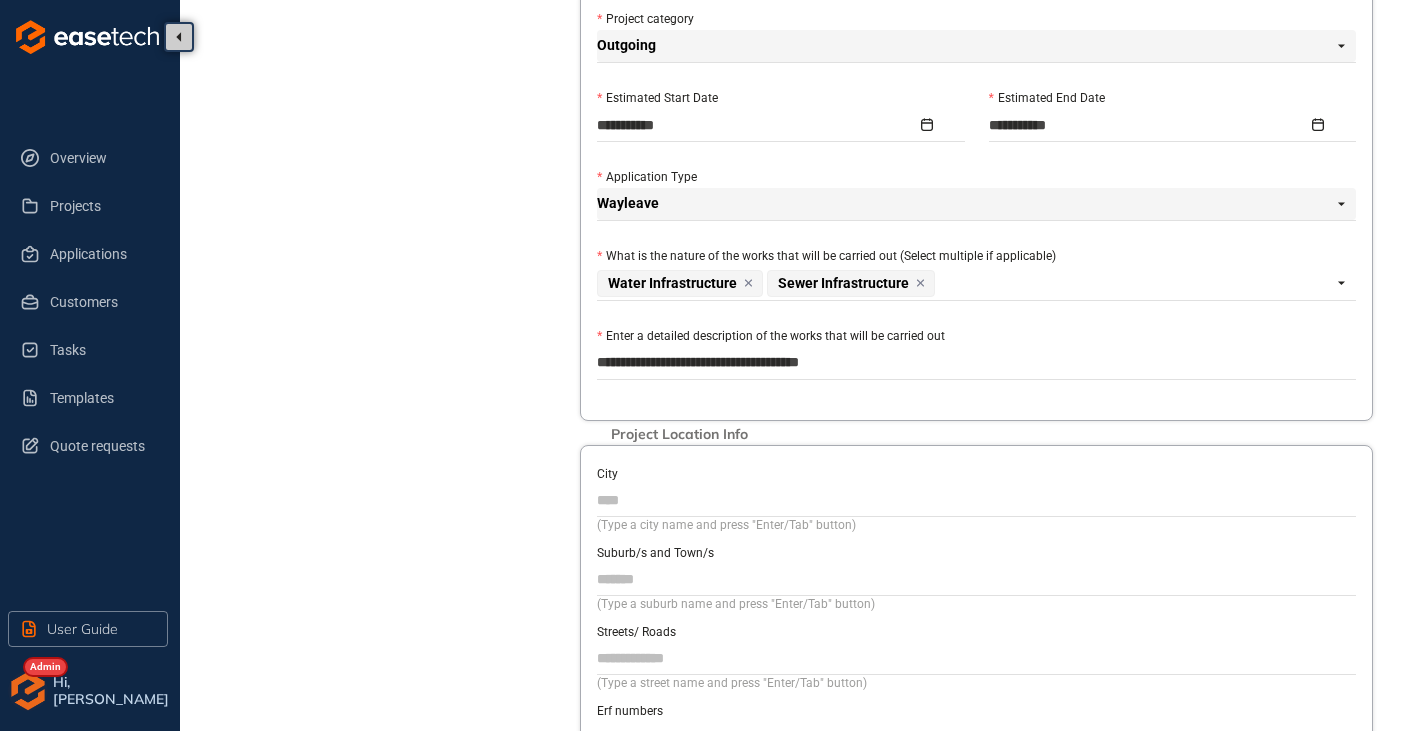 type on "**********" 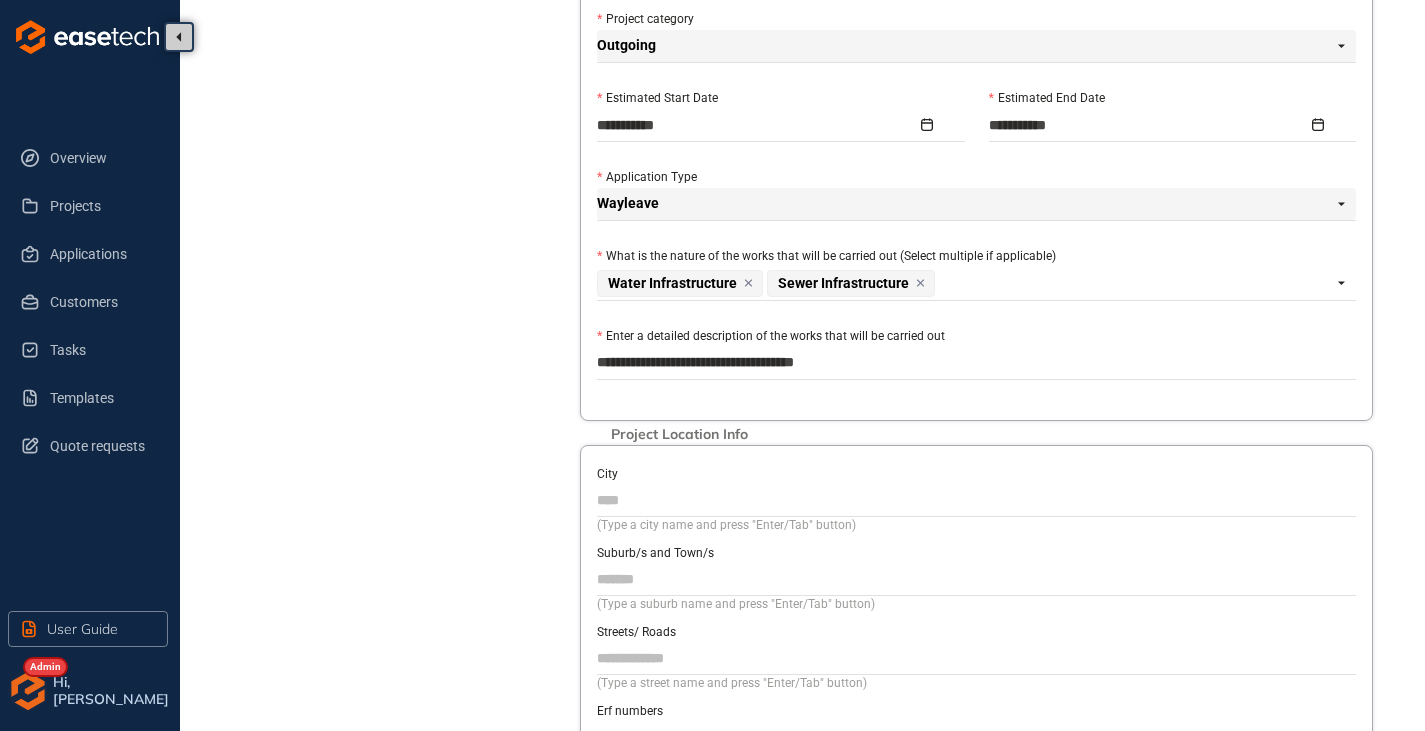type on "**********" 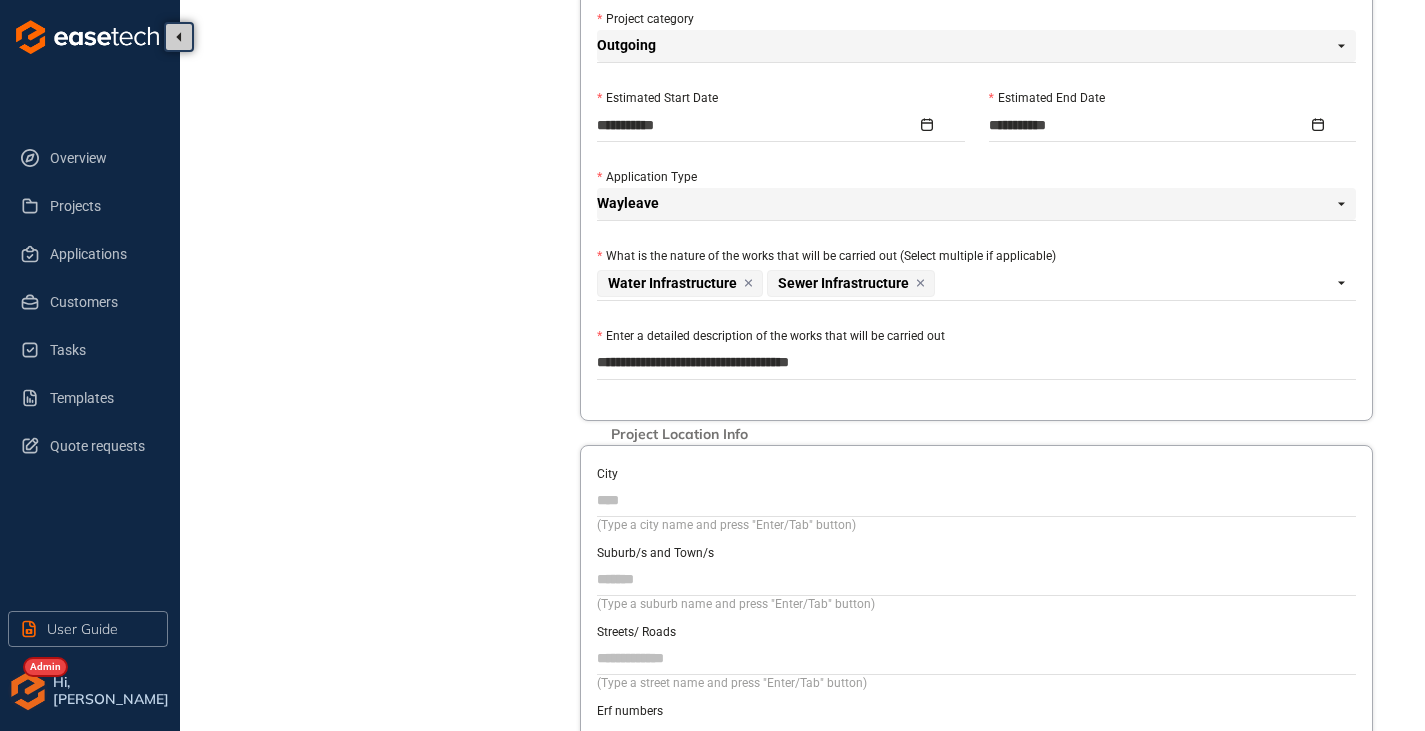 type on "**********" 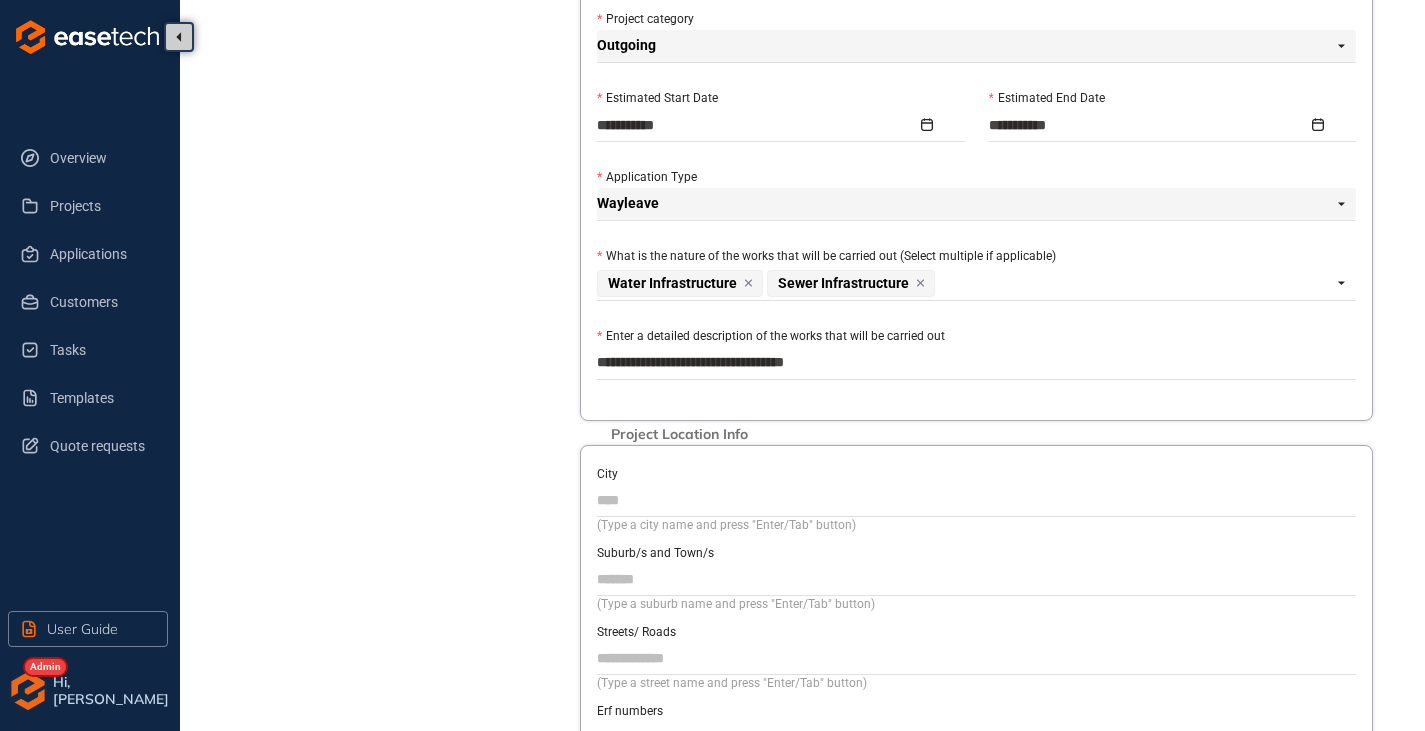 type on "**********" 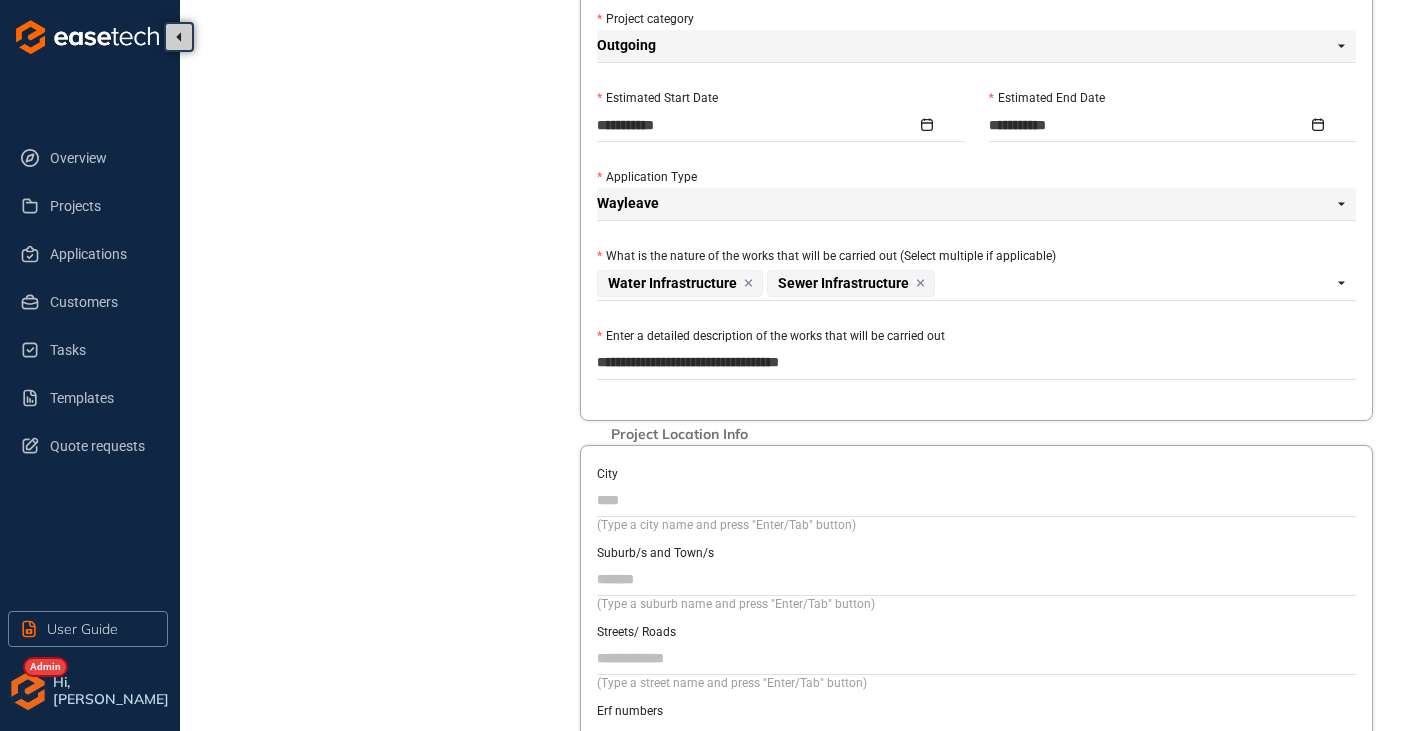 type on "**********" 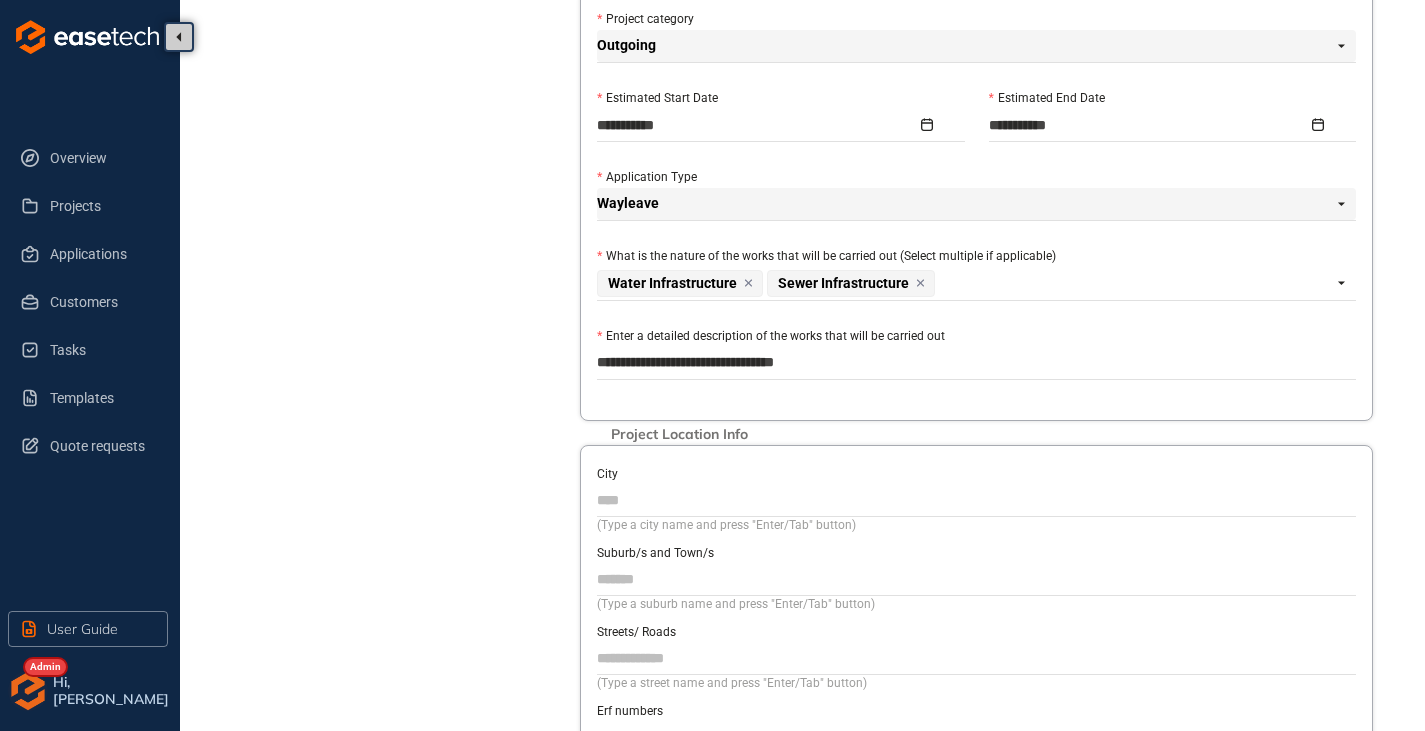 type on "**********" 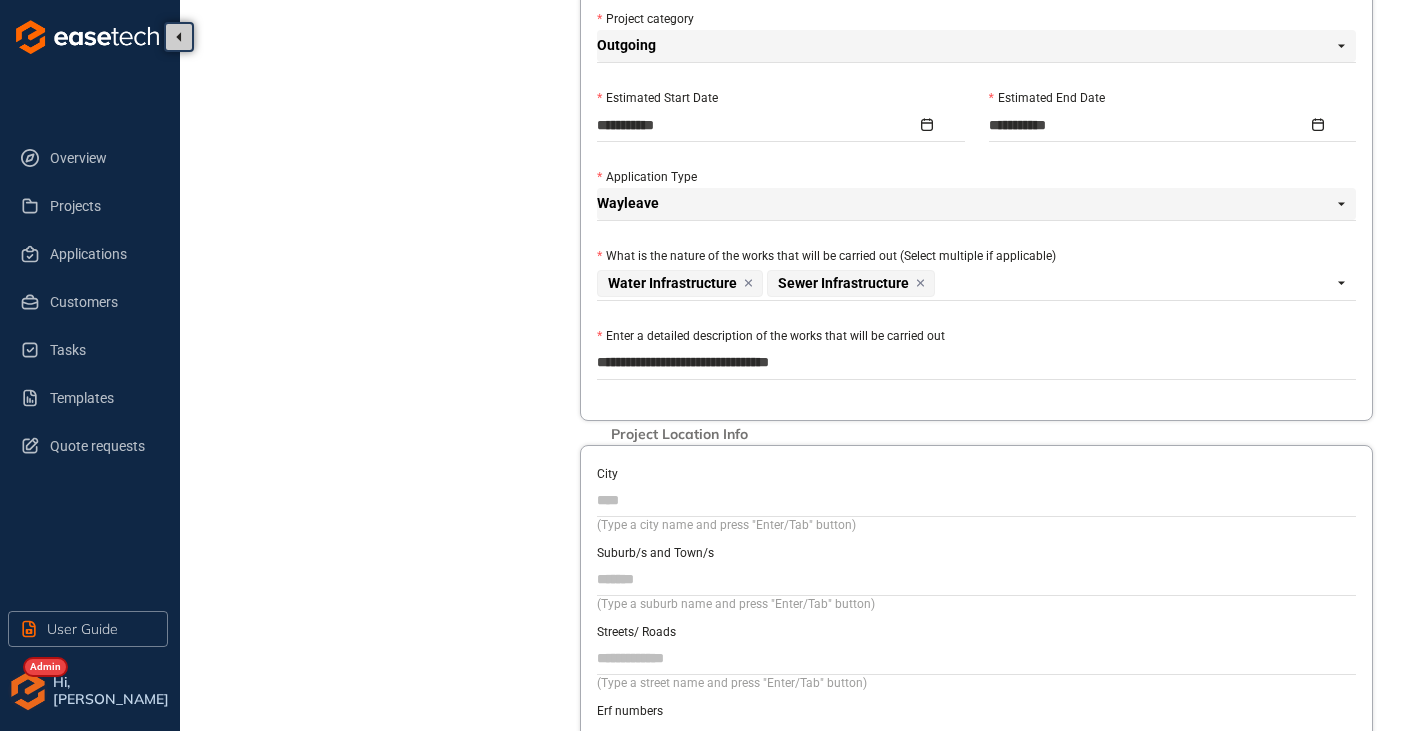 type on "**********" 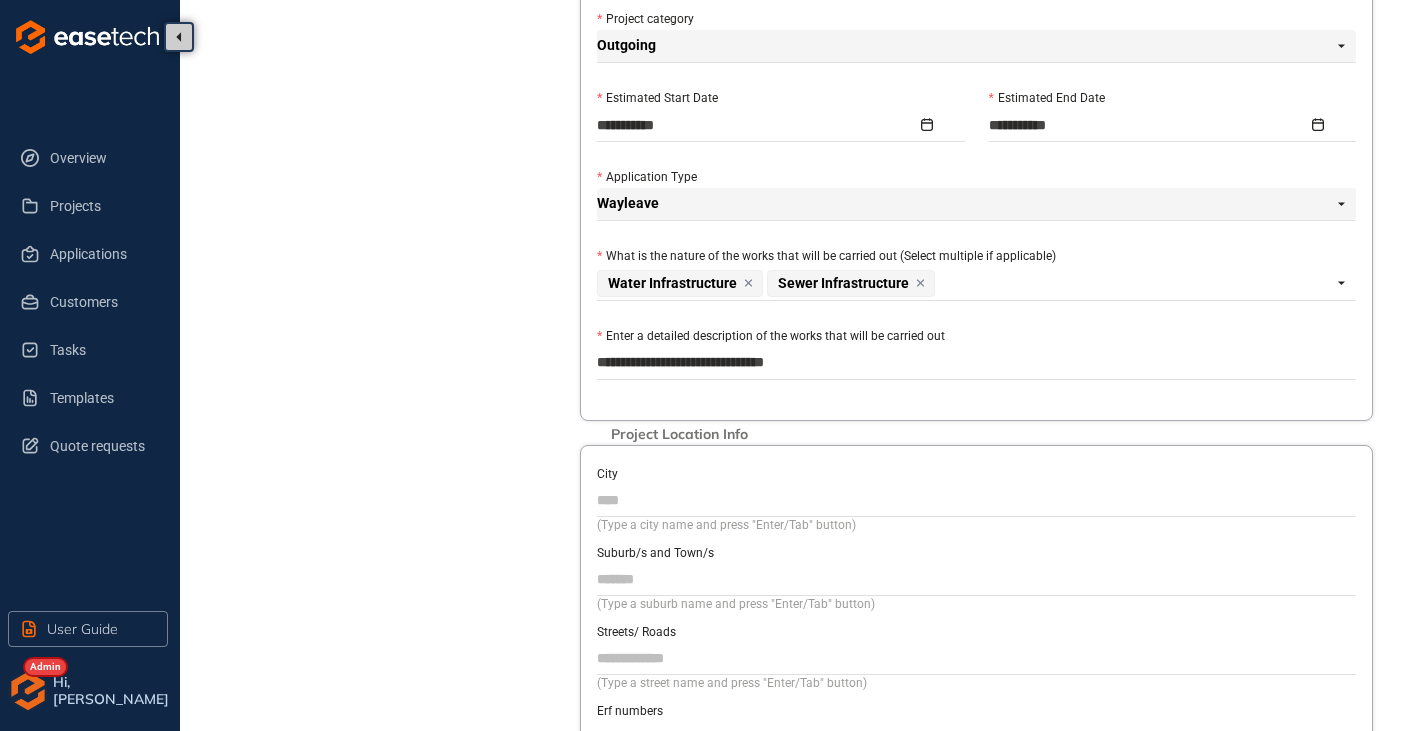 type on "**********" 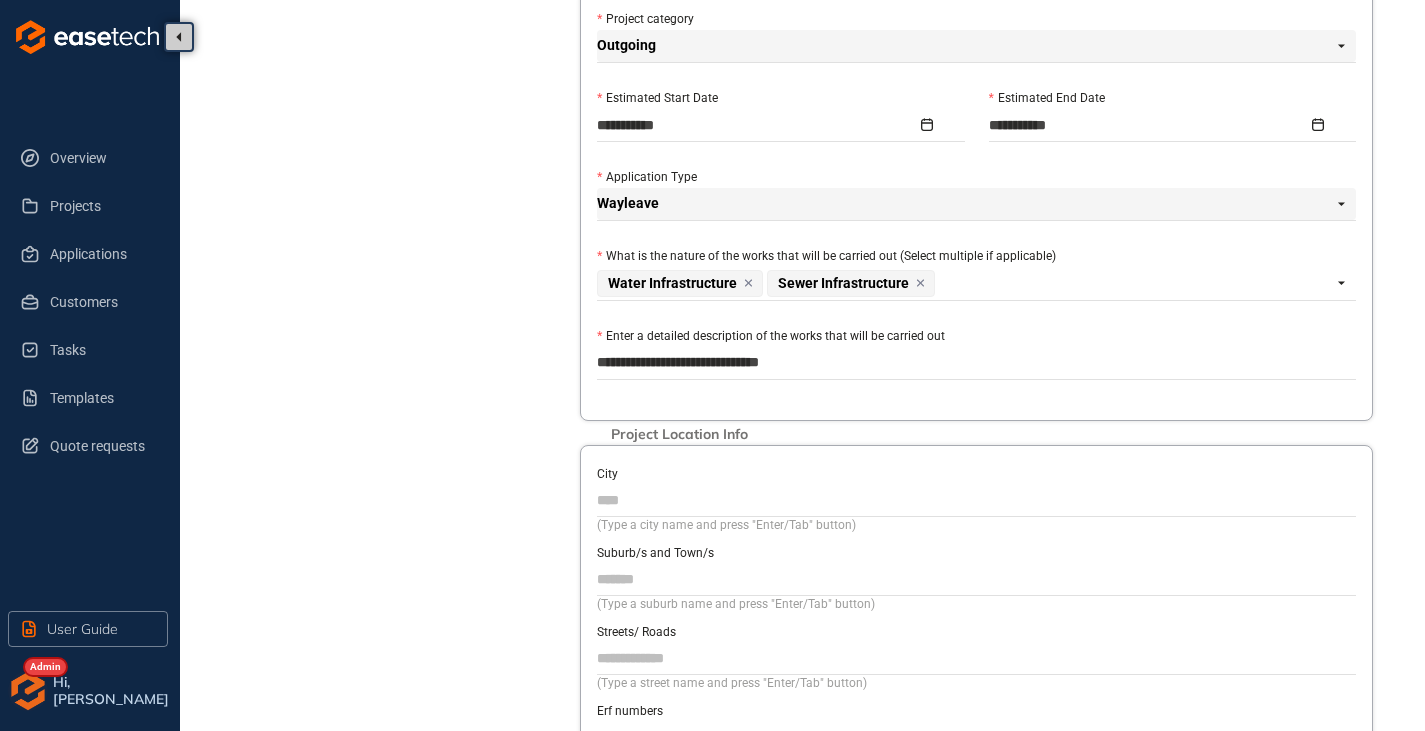 type on "**********" 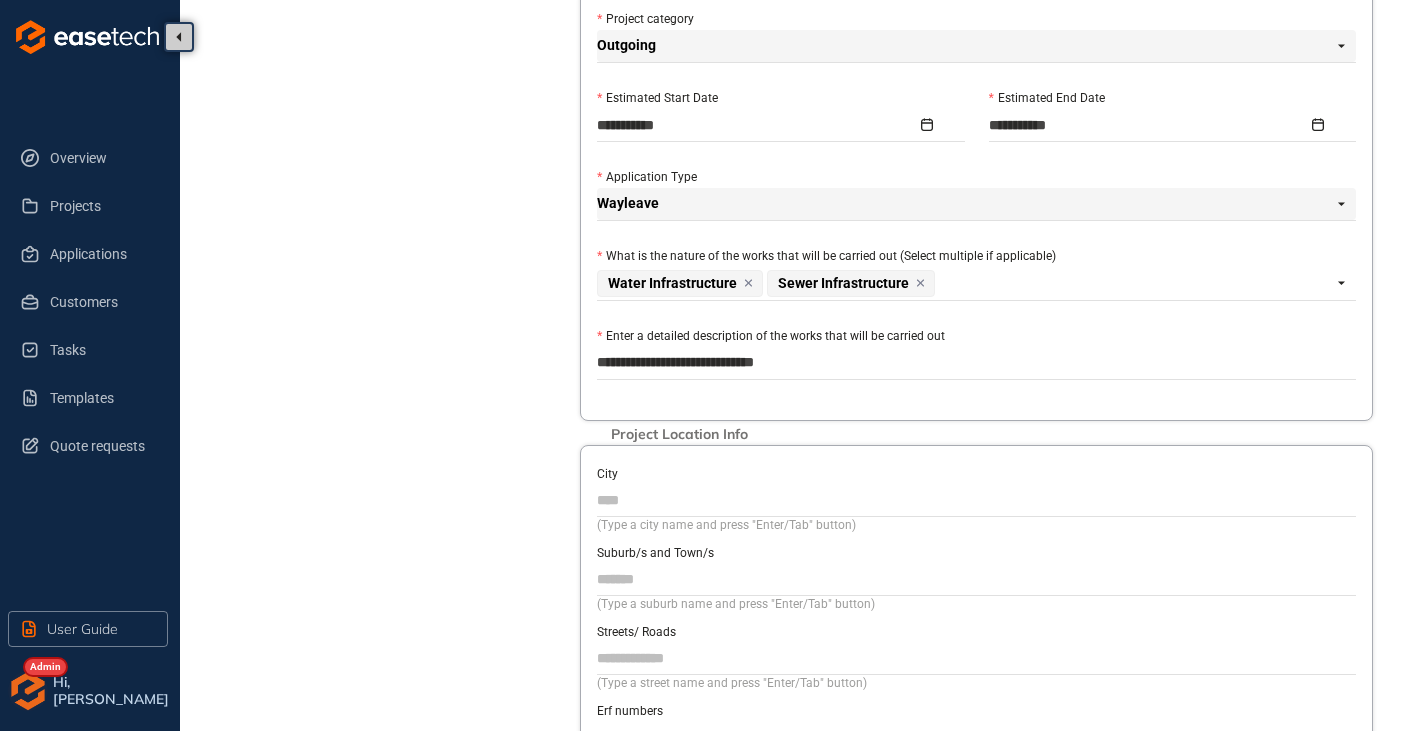 type on "**********" 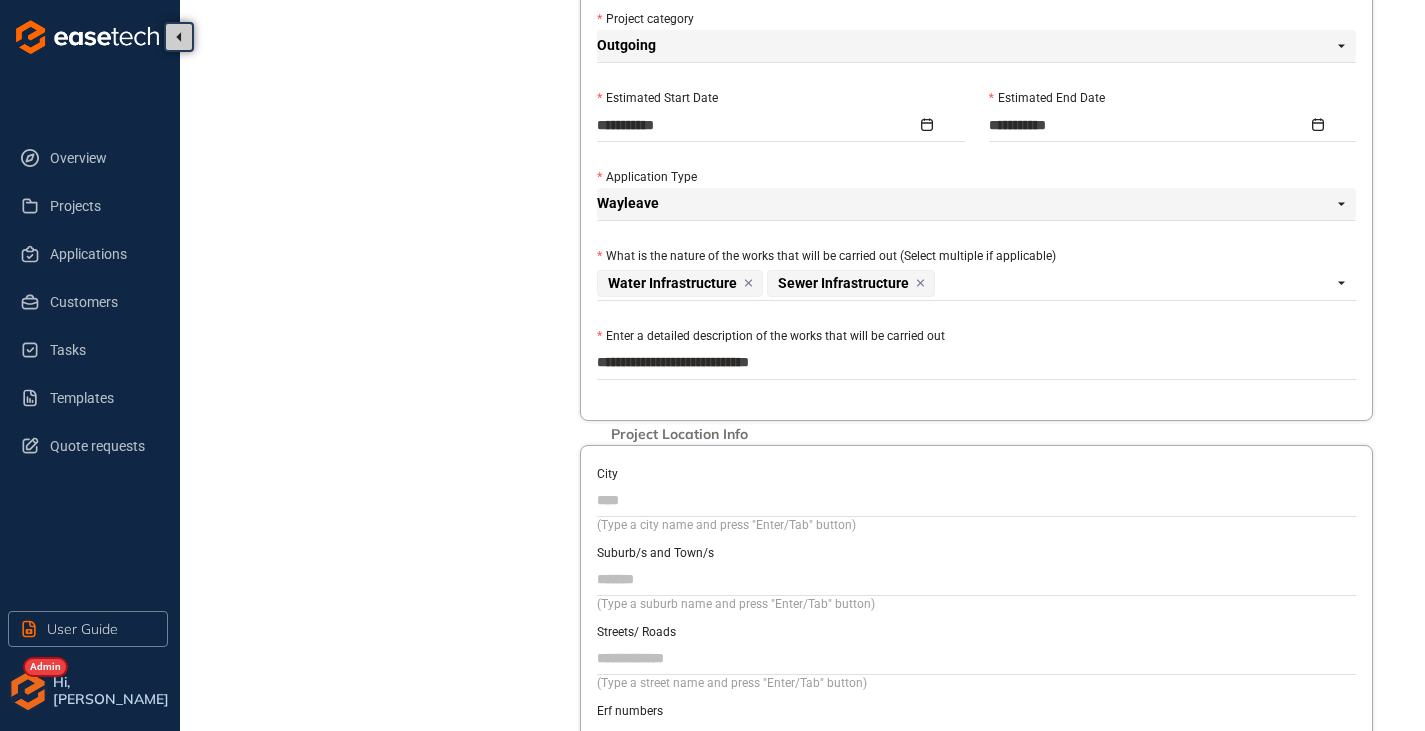 type on "**********" 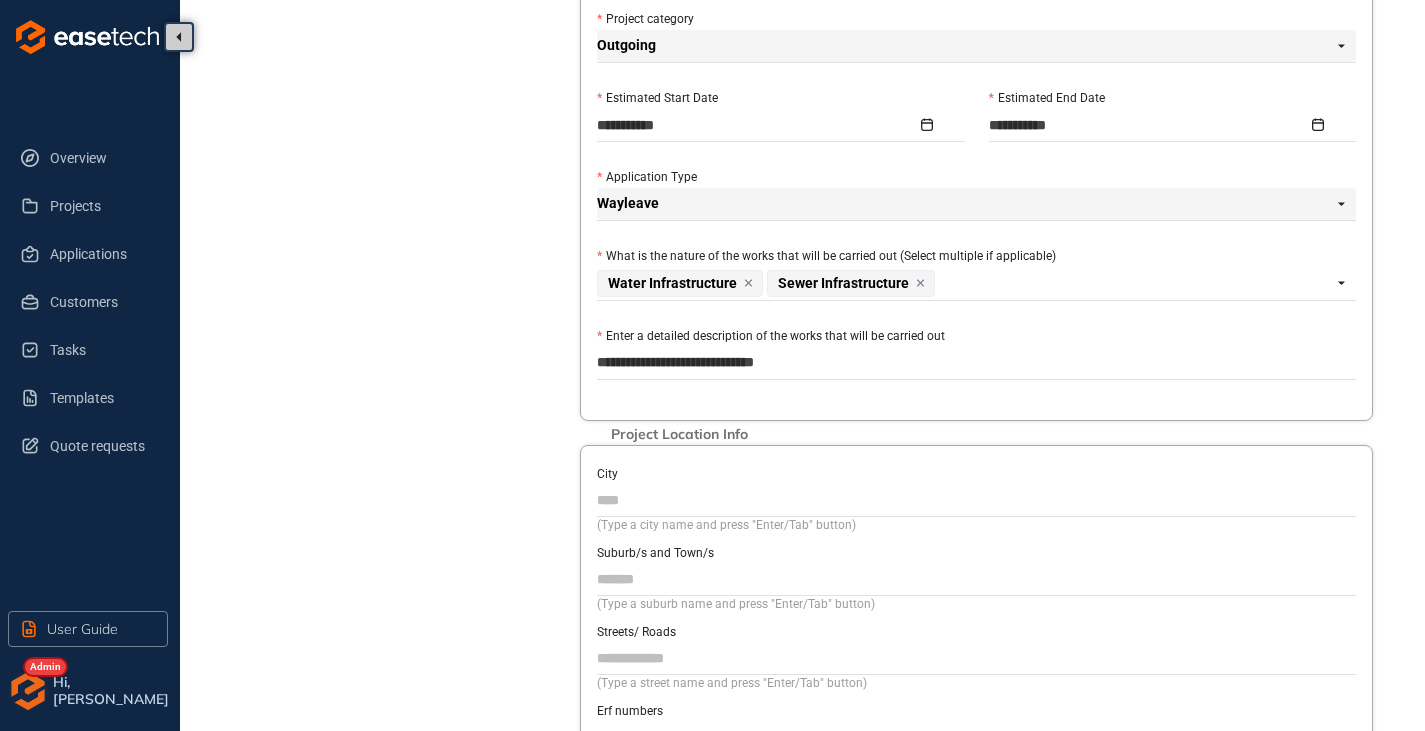type on "**********" 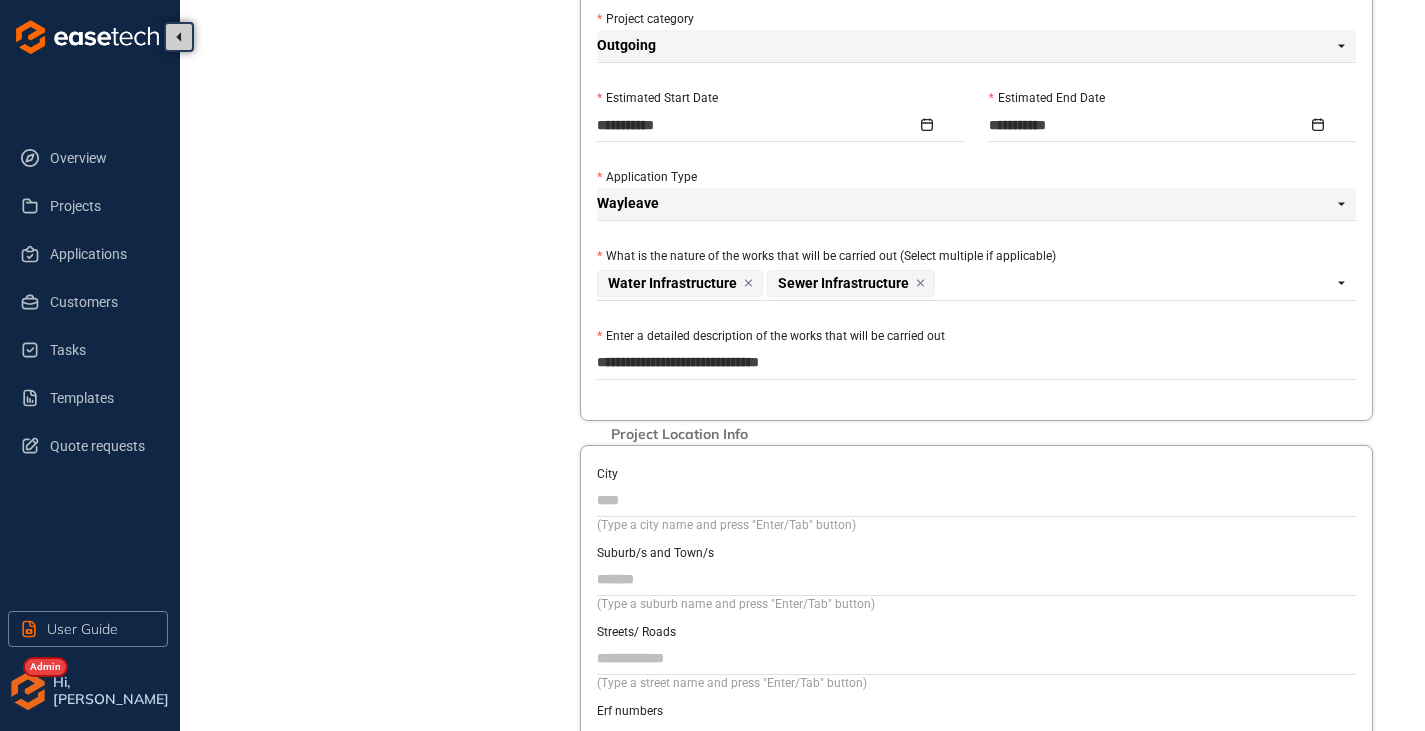 type on "**********" 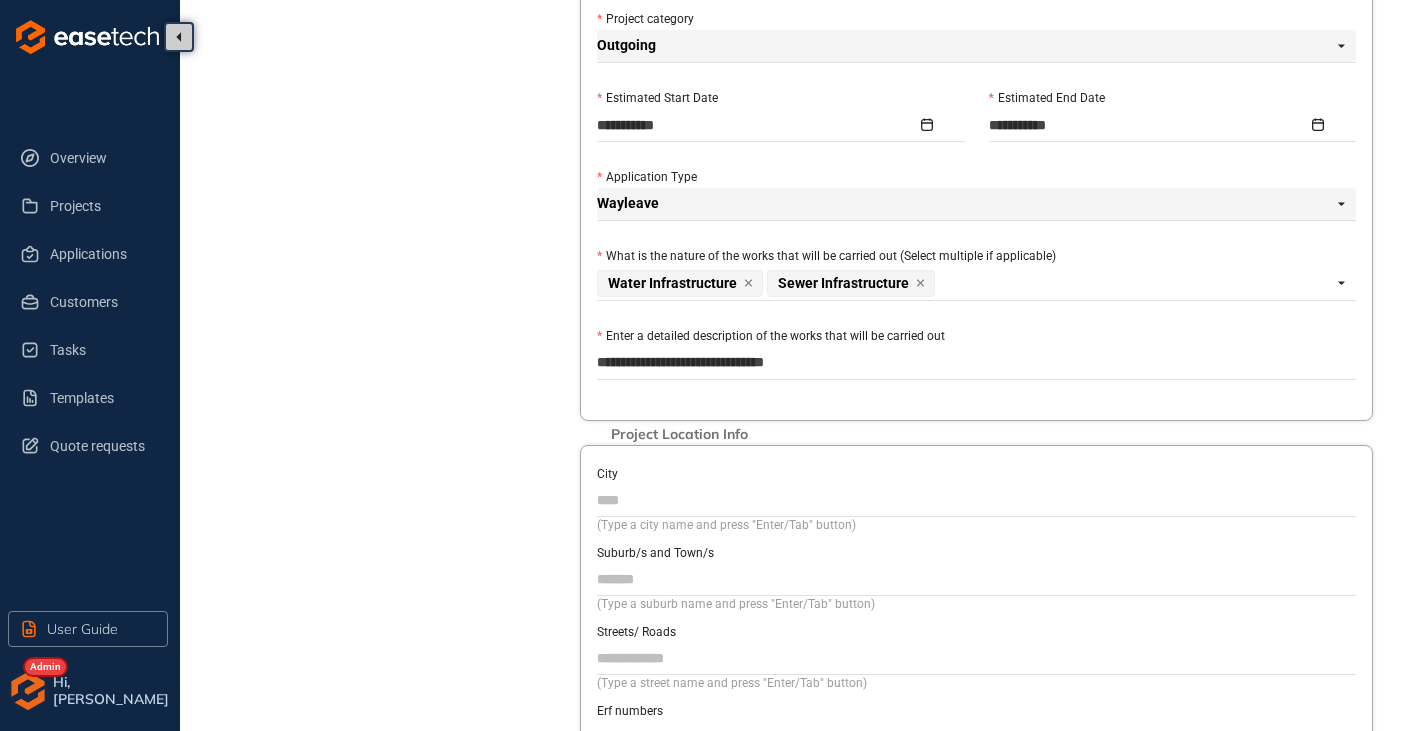 type on "**********" 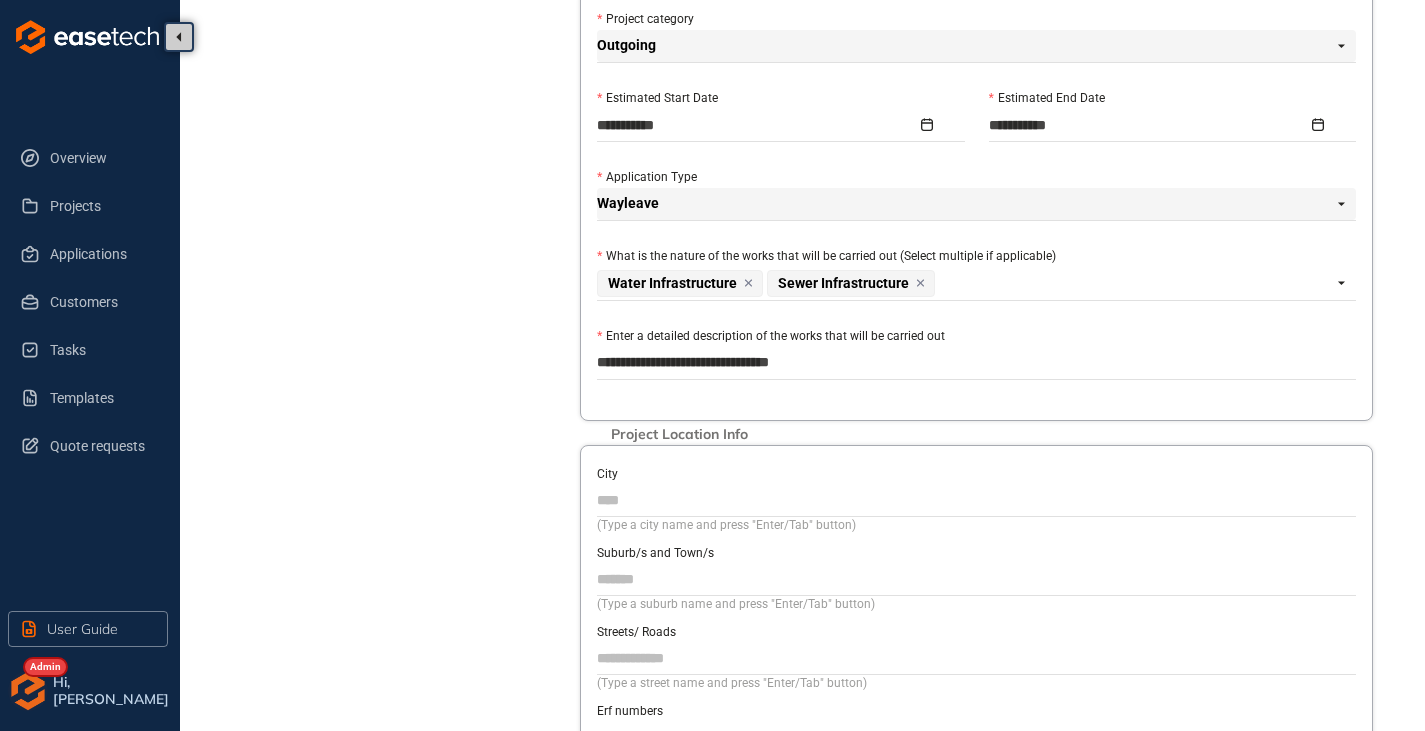 type on "**********" 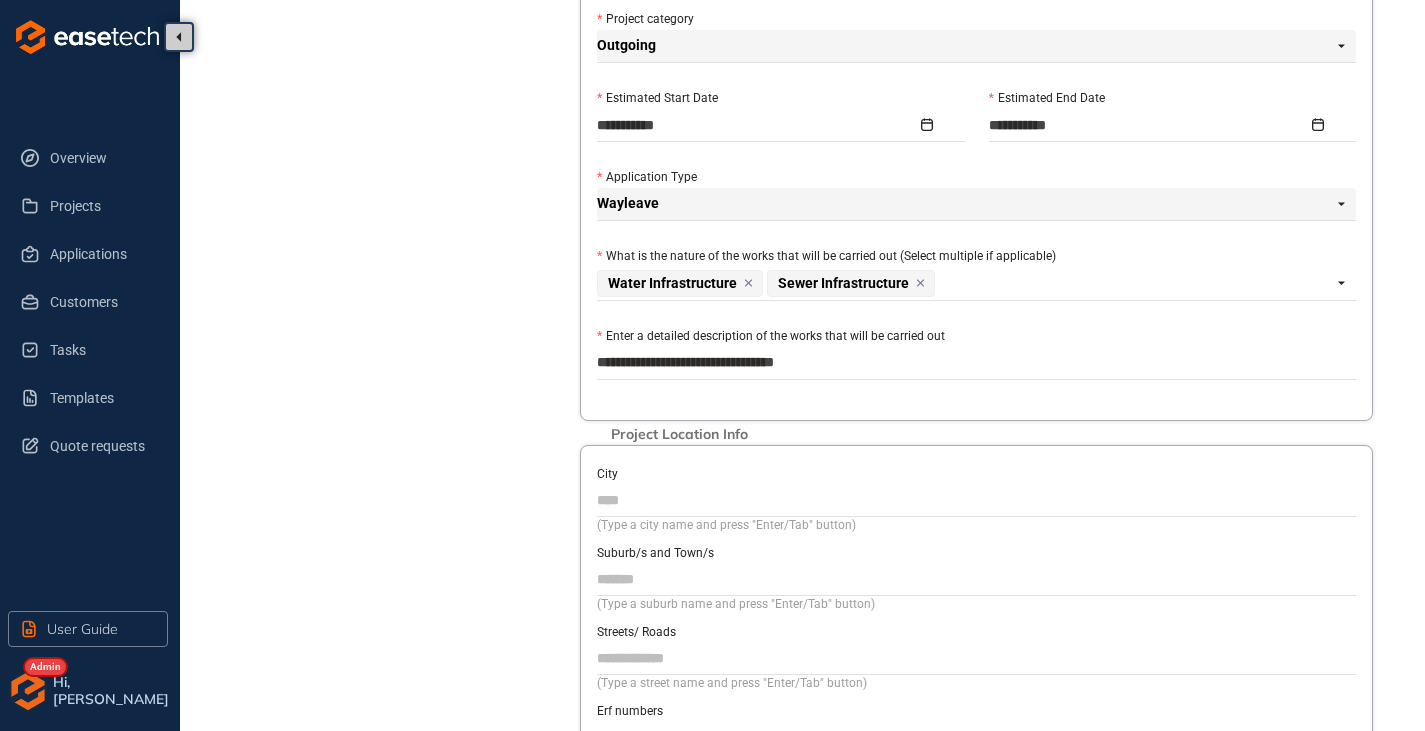 type on "**********" 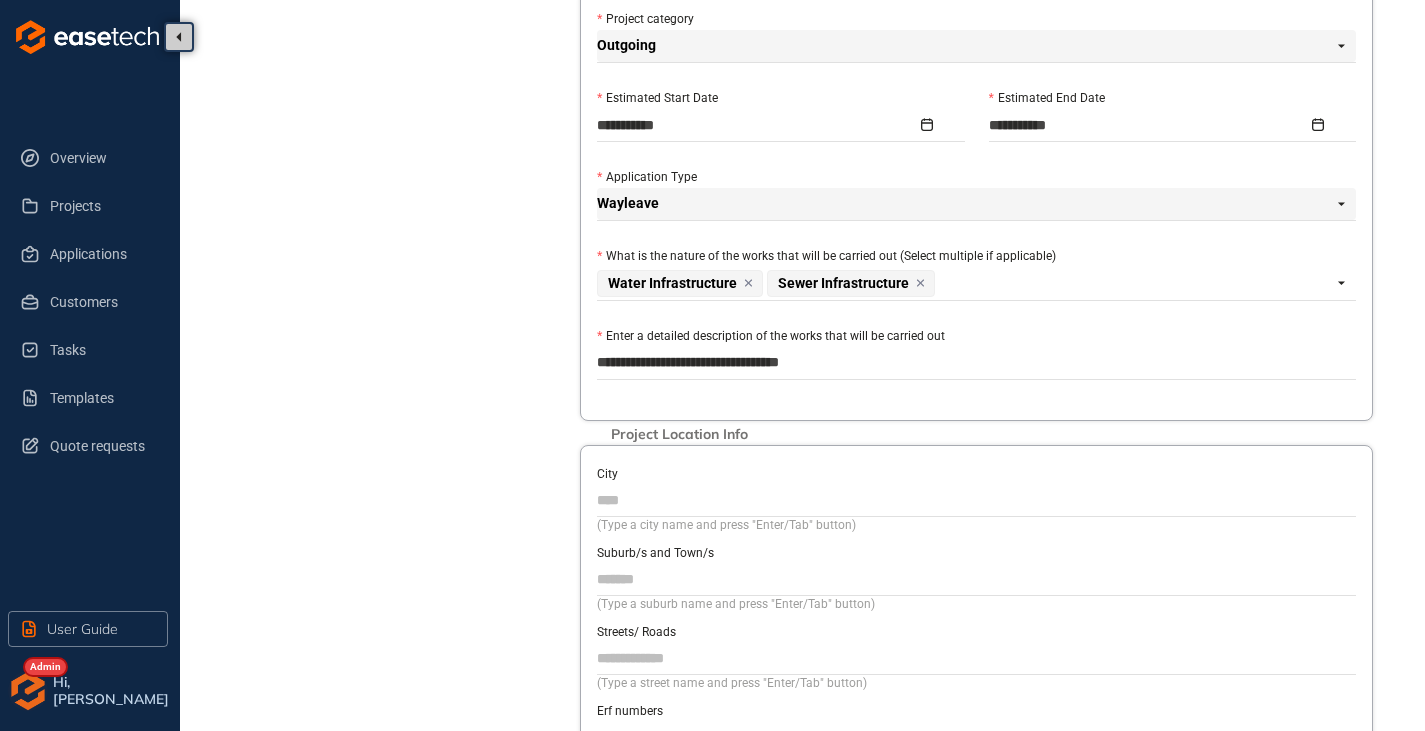 type on "**********" 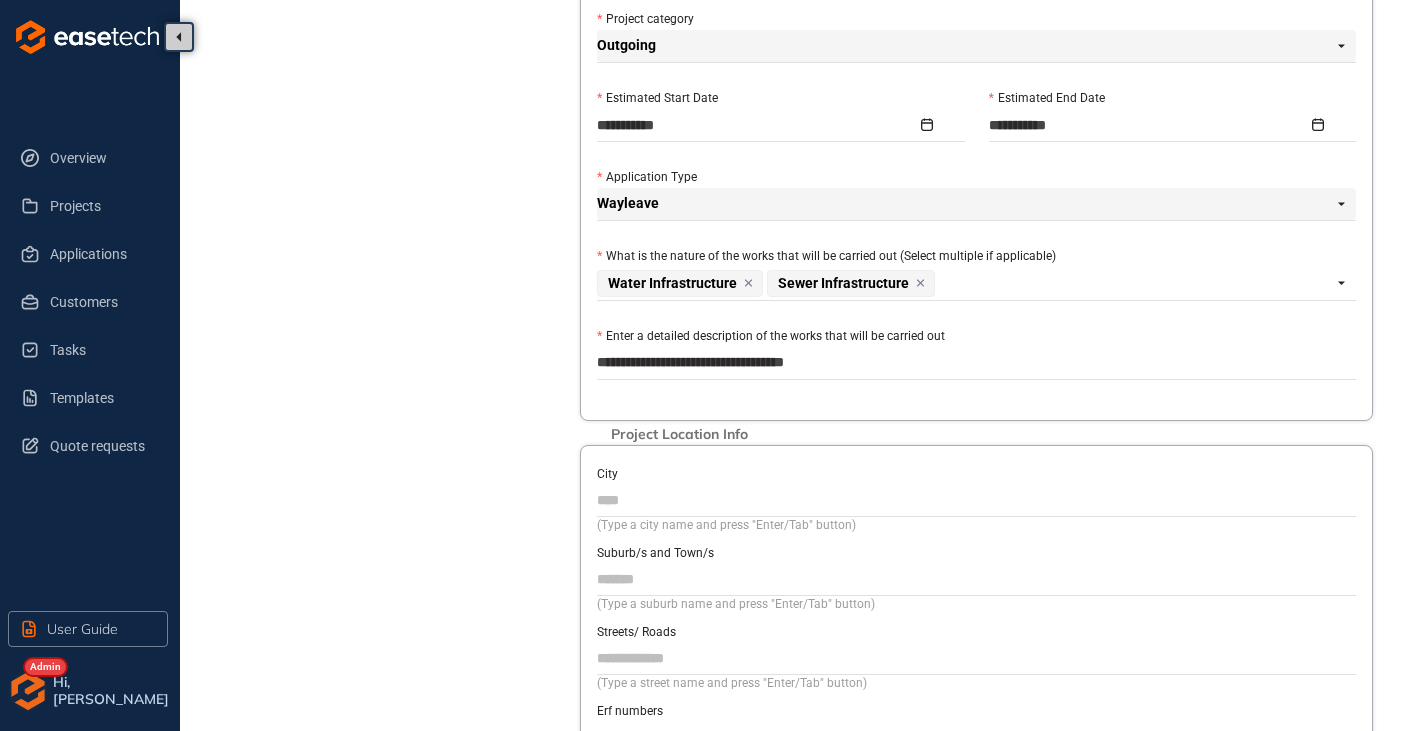type on "**********" 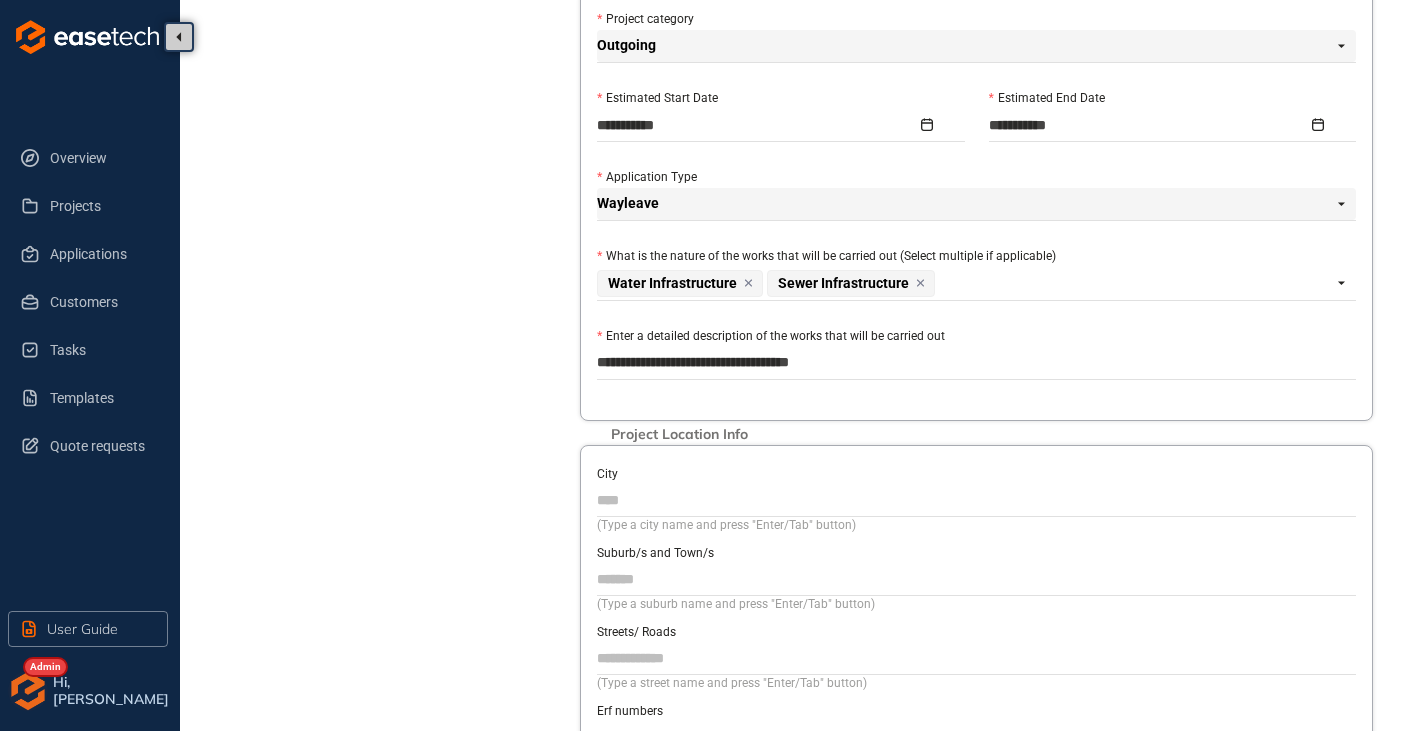 type on "**********" 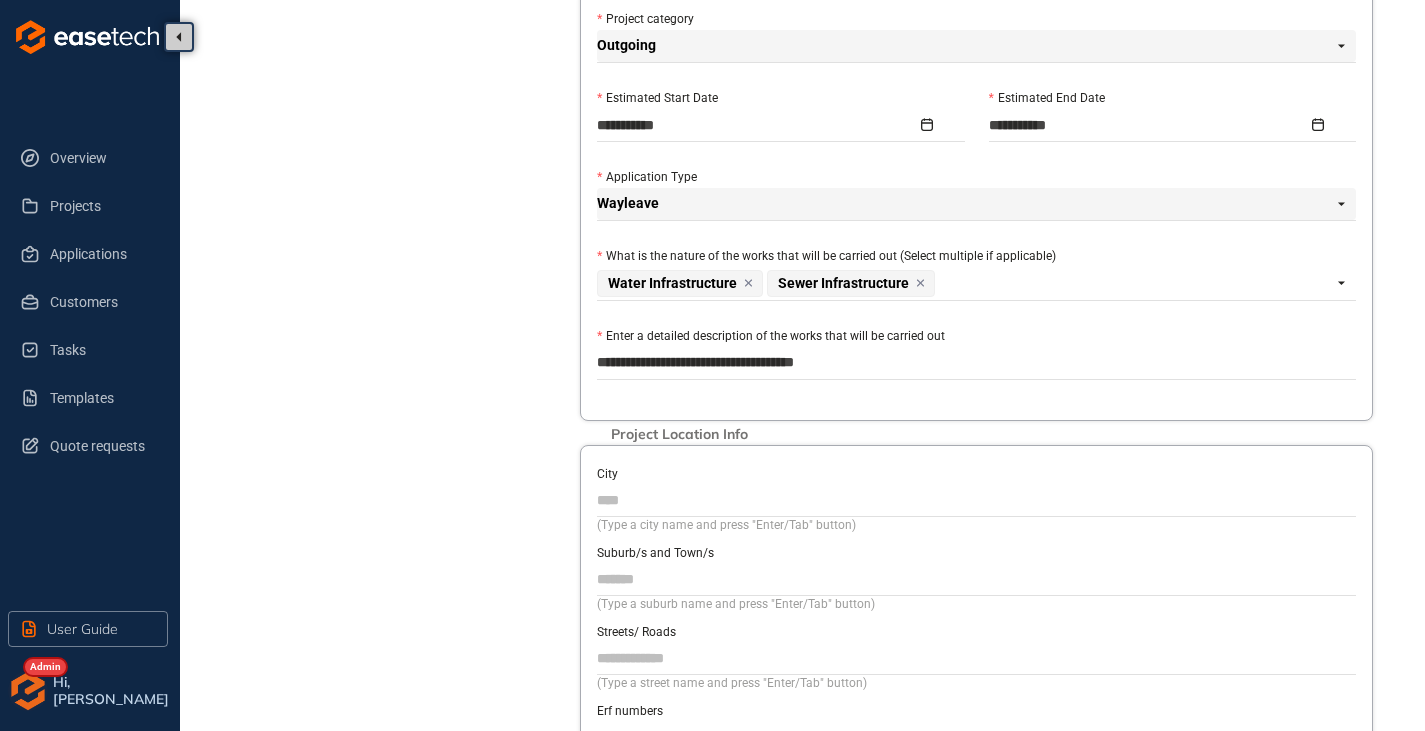 type on "**********" 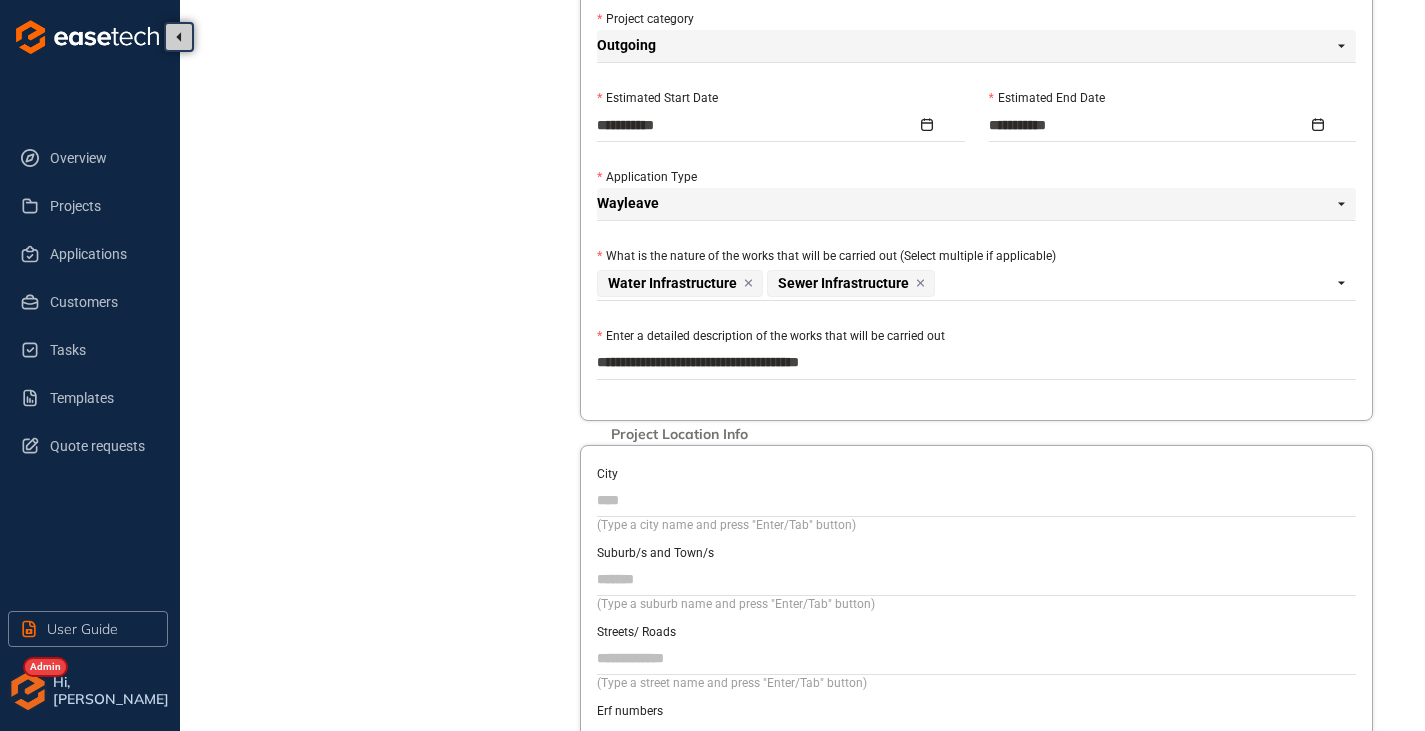 type on "**********" 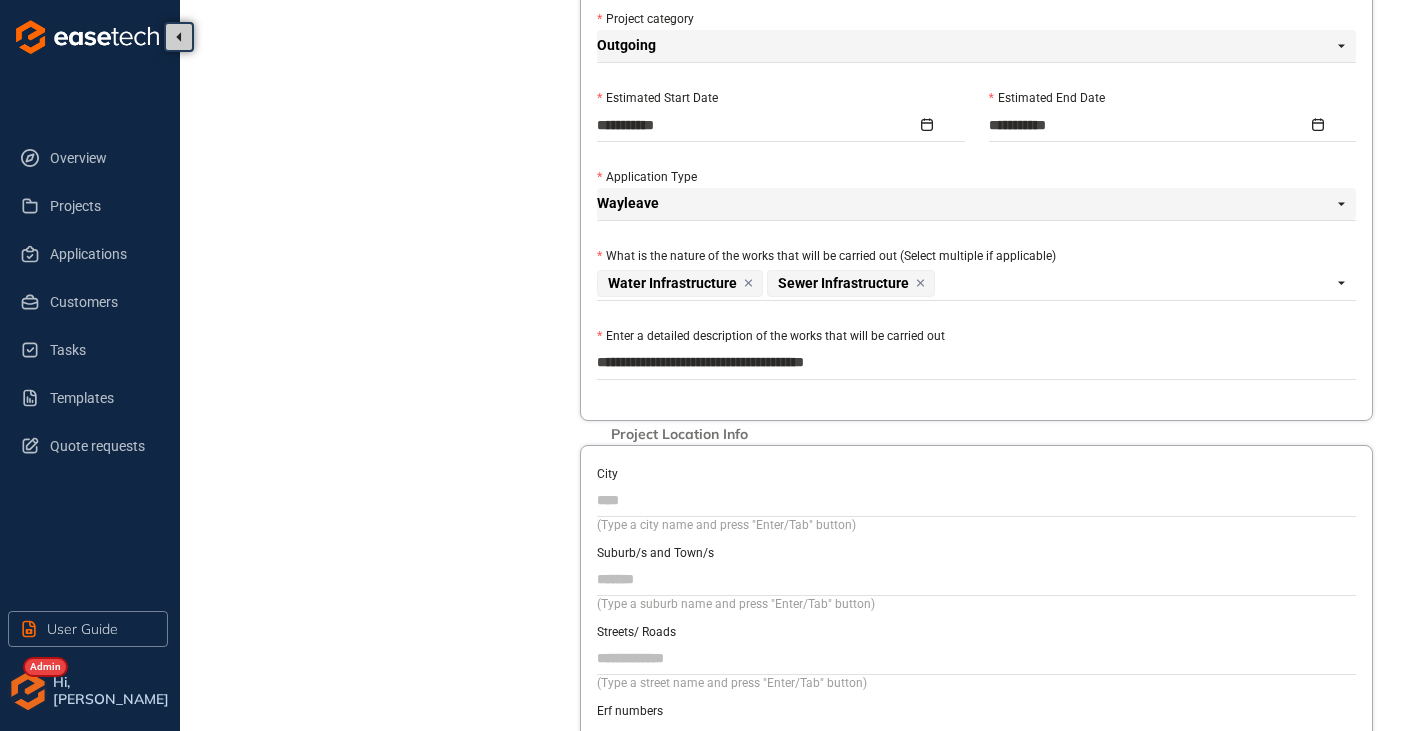 type on "**********" 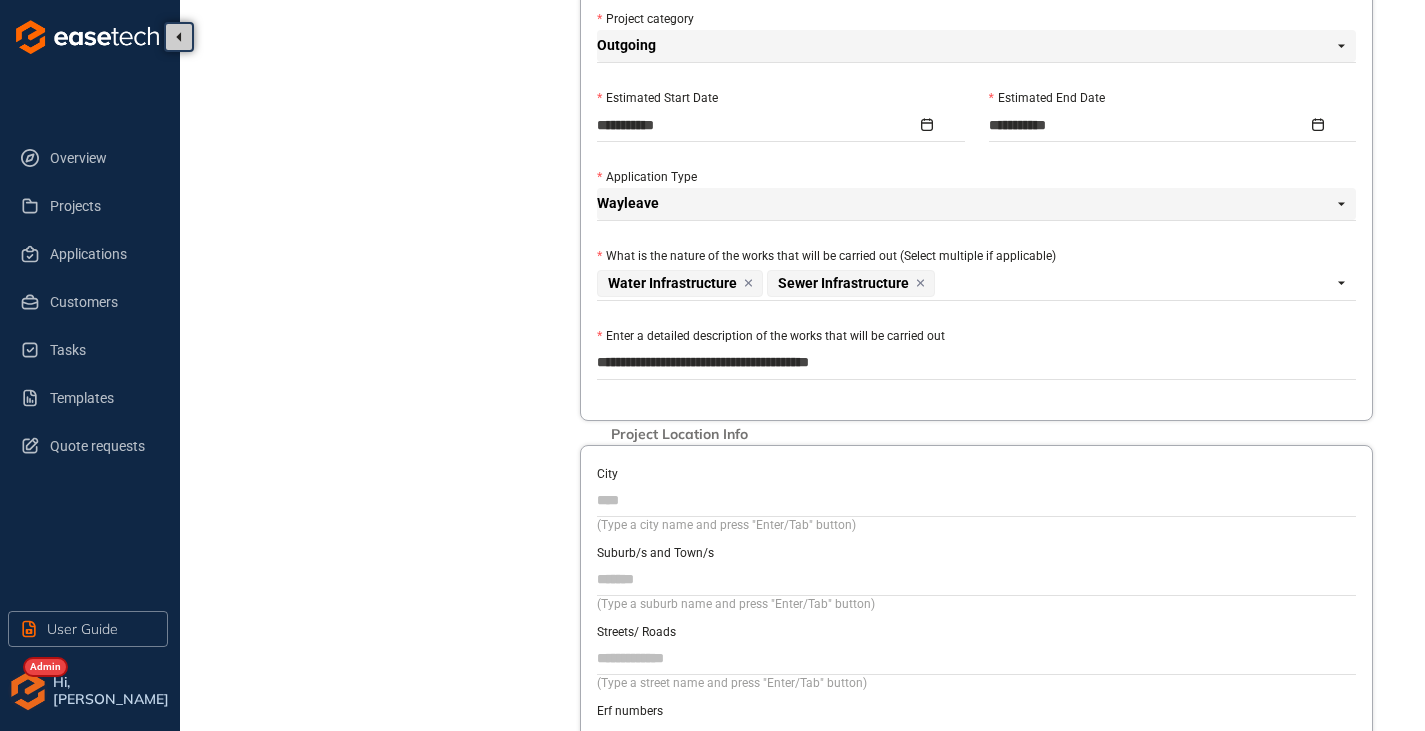 type on "**********" 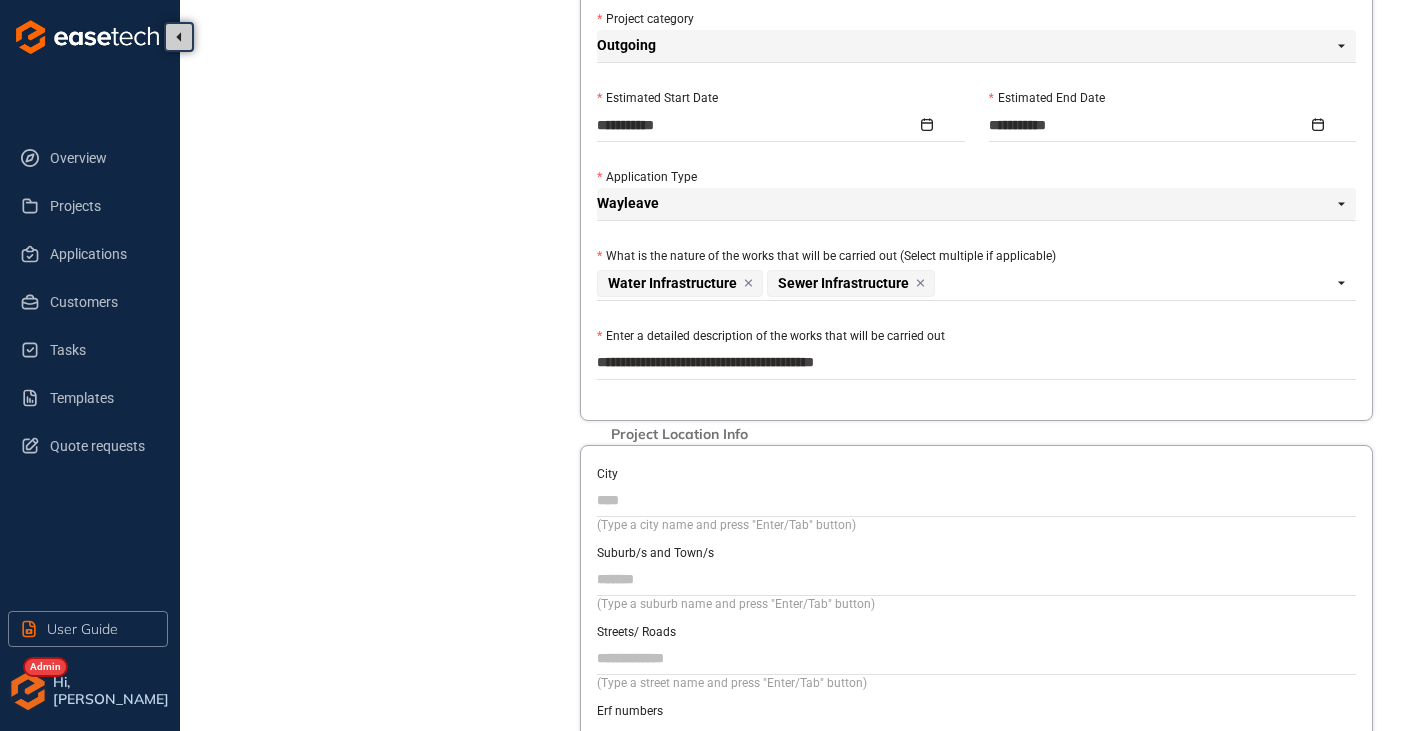 type on "**********" 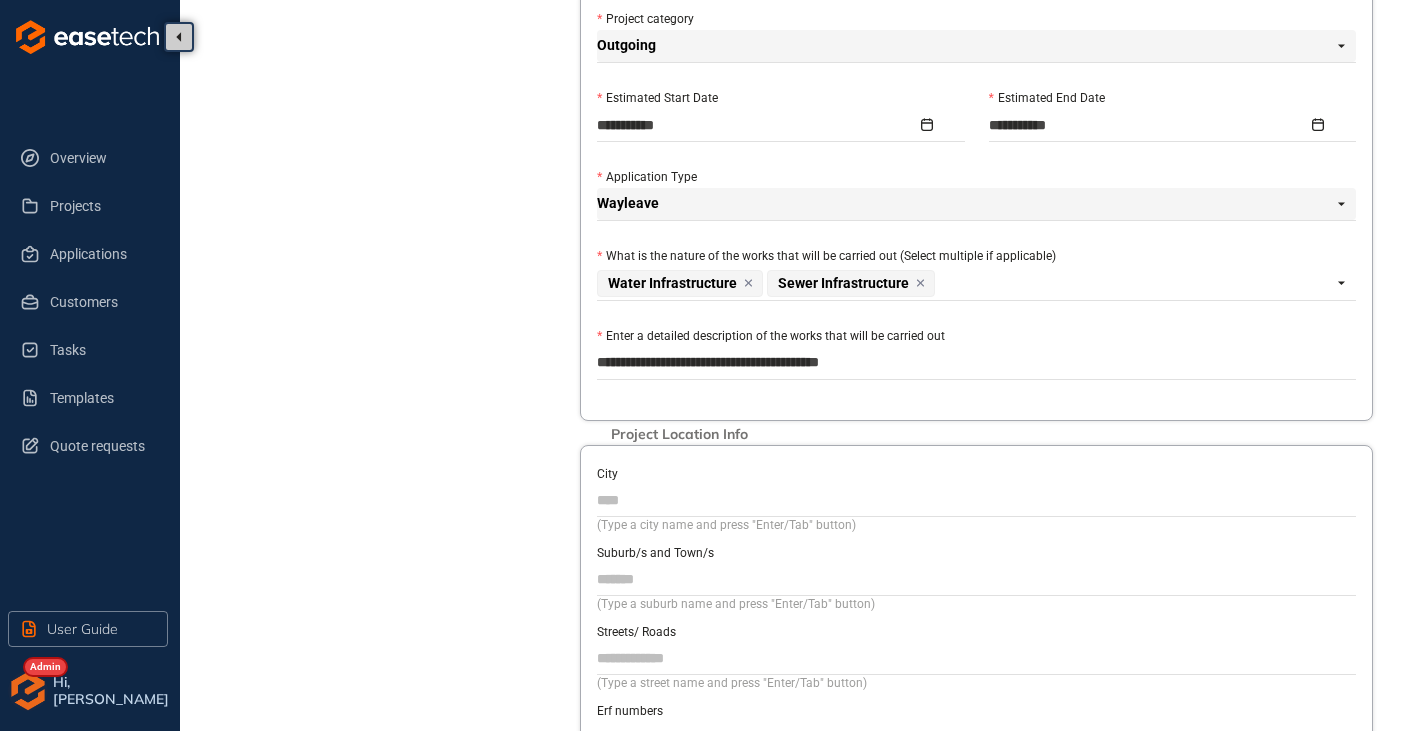 type on "**********" 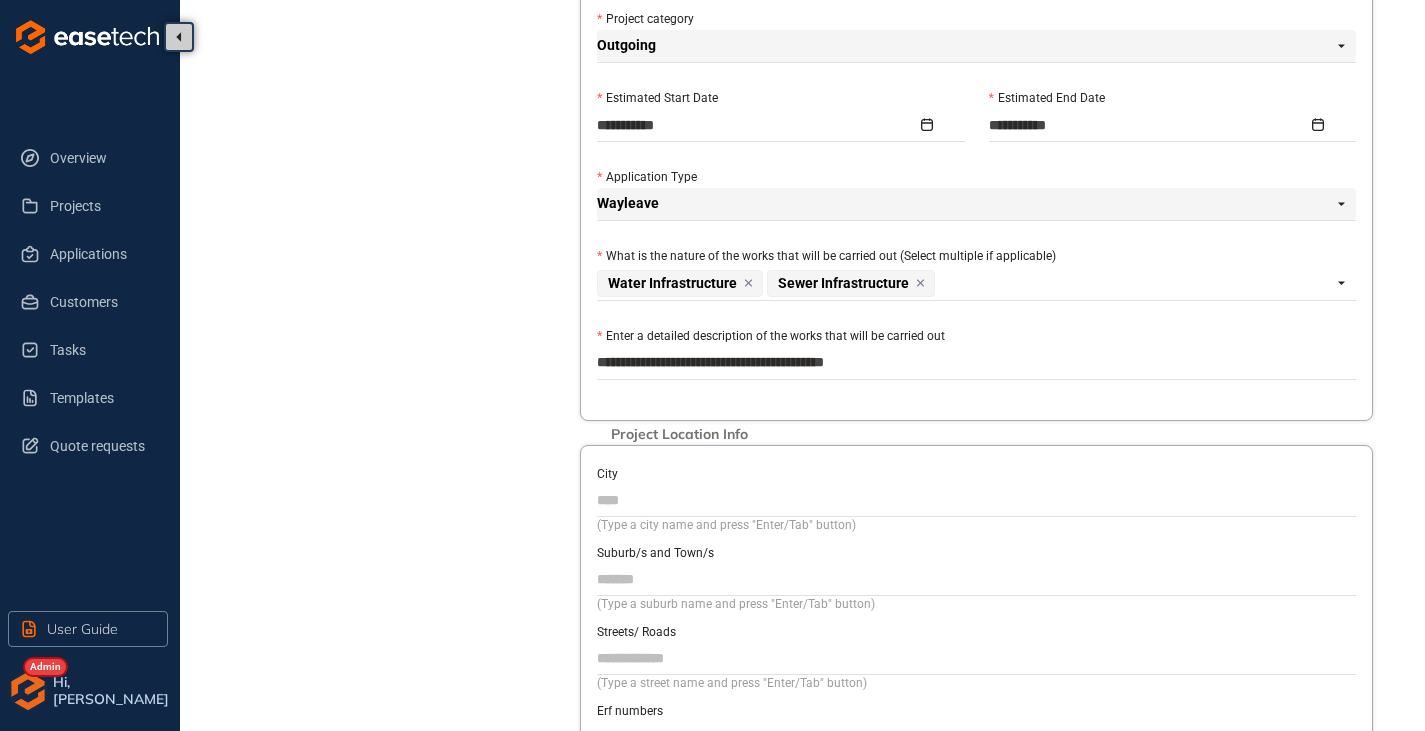 type on "**********" 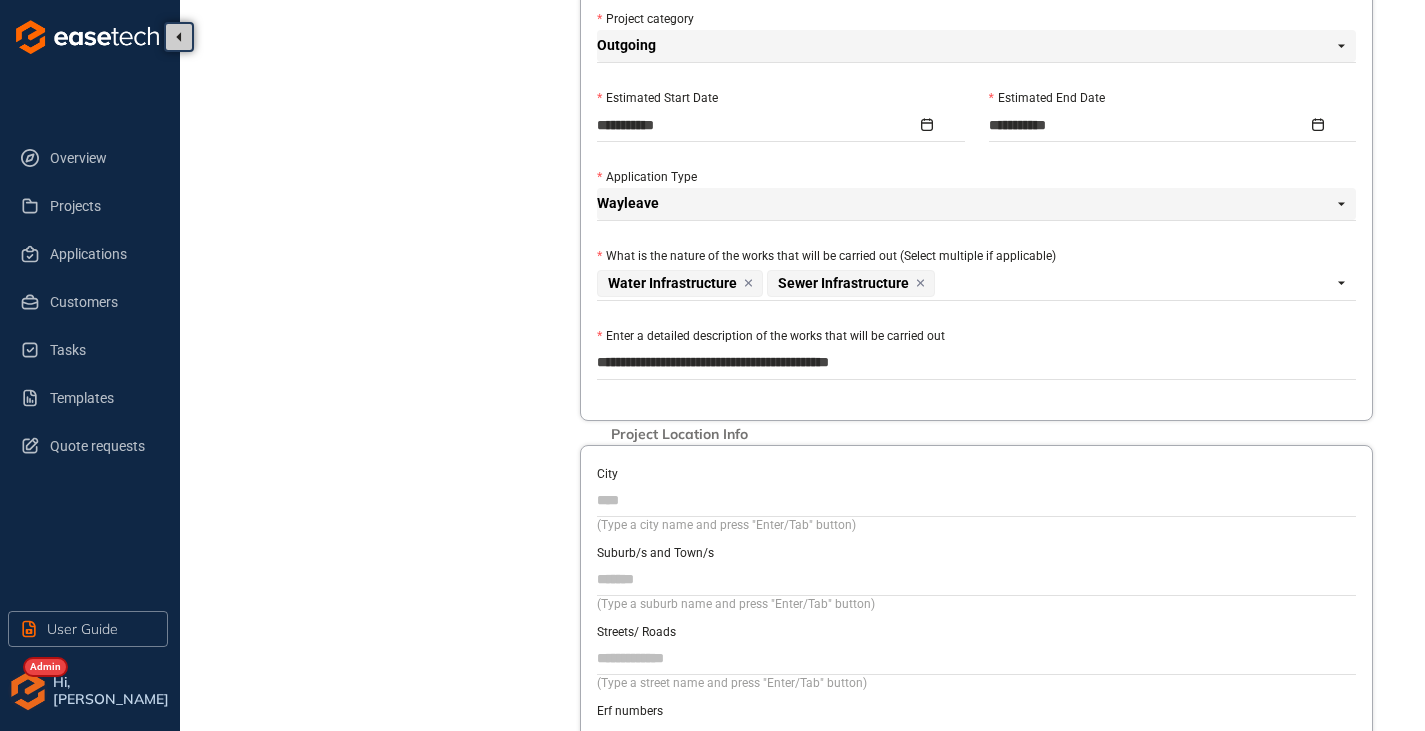 type on "**********" 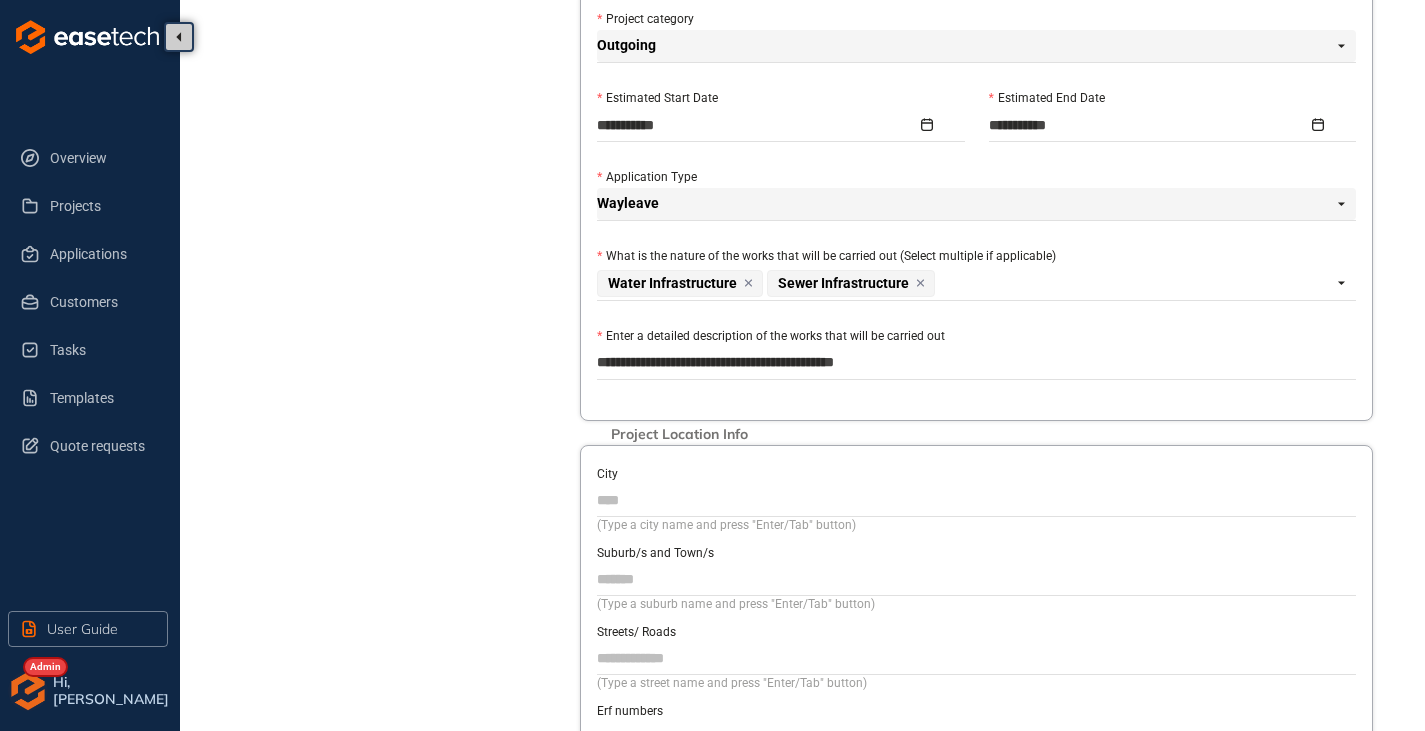type on "**********" 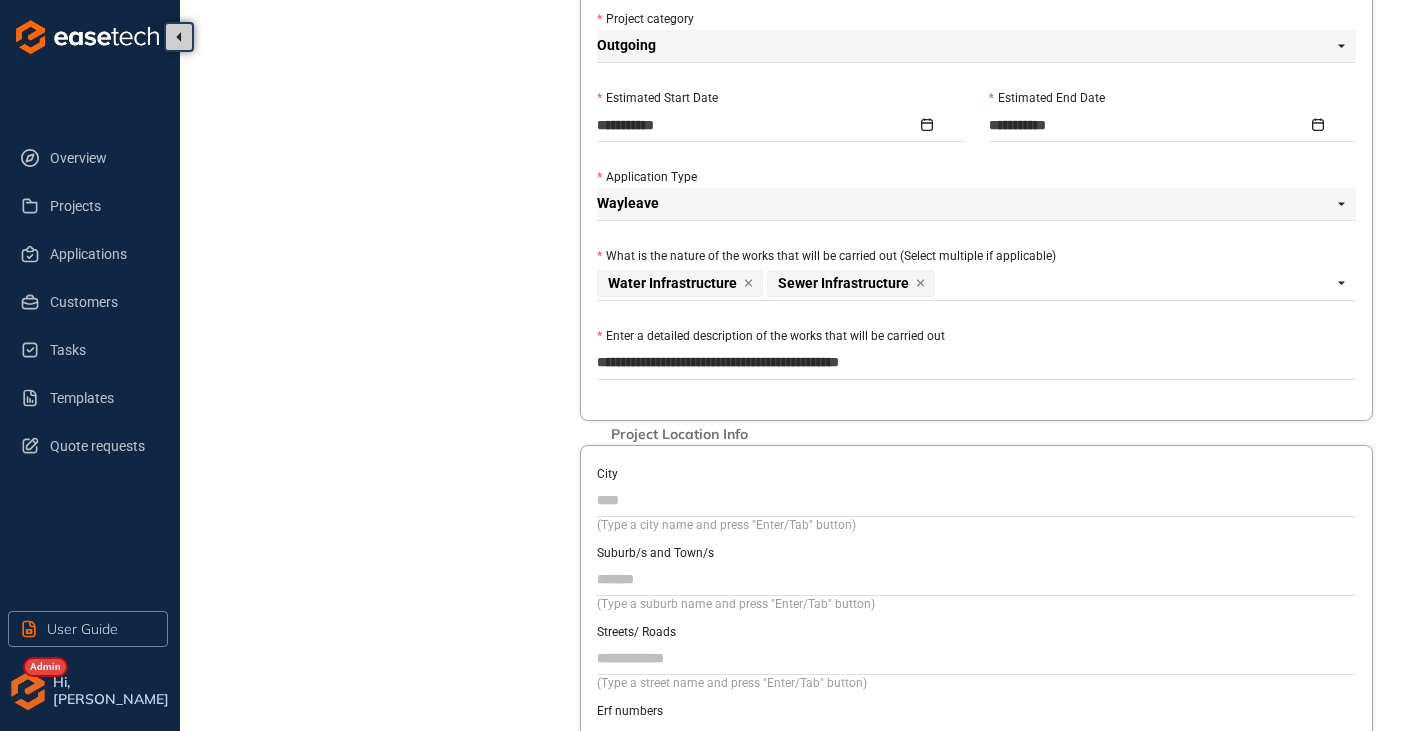 type on "**********" 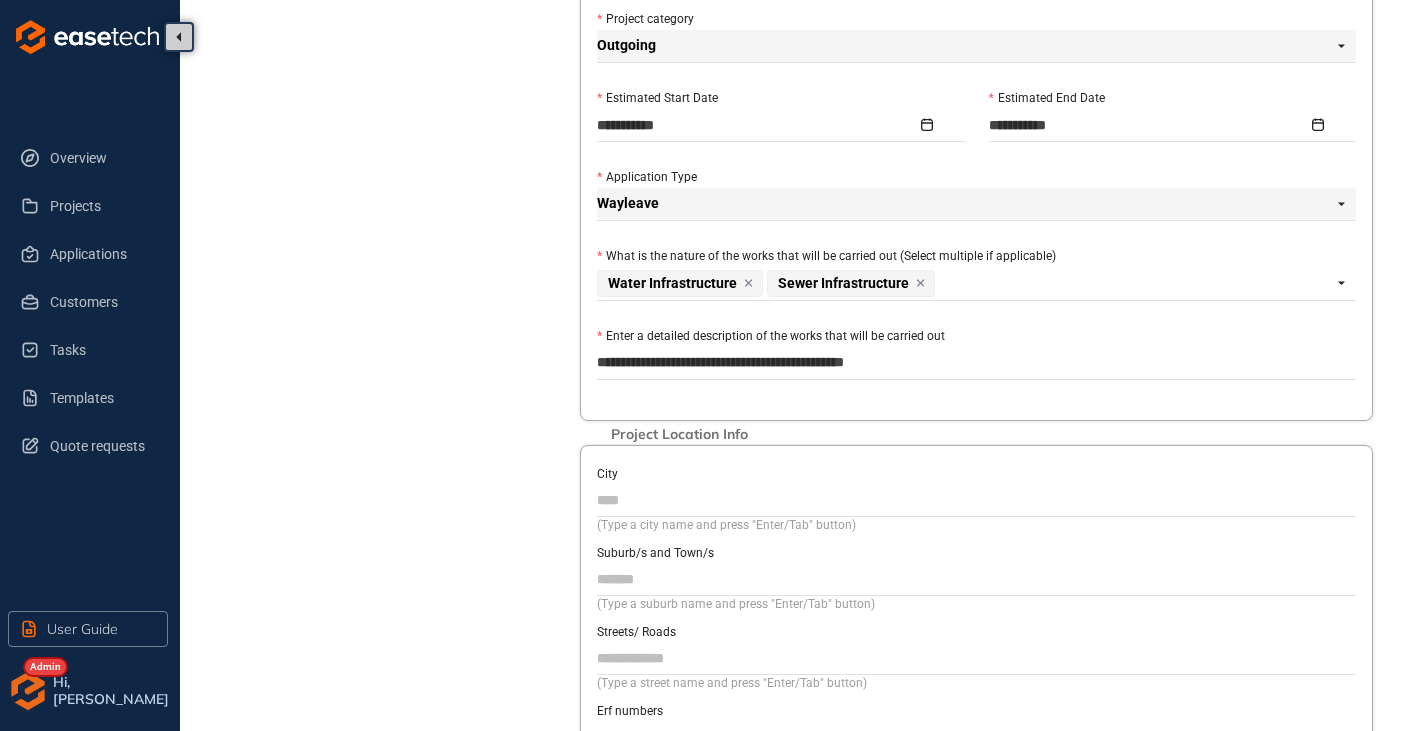 type on "**********" 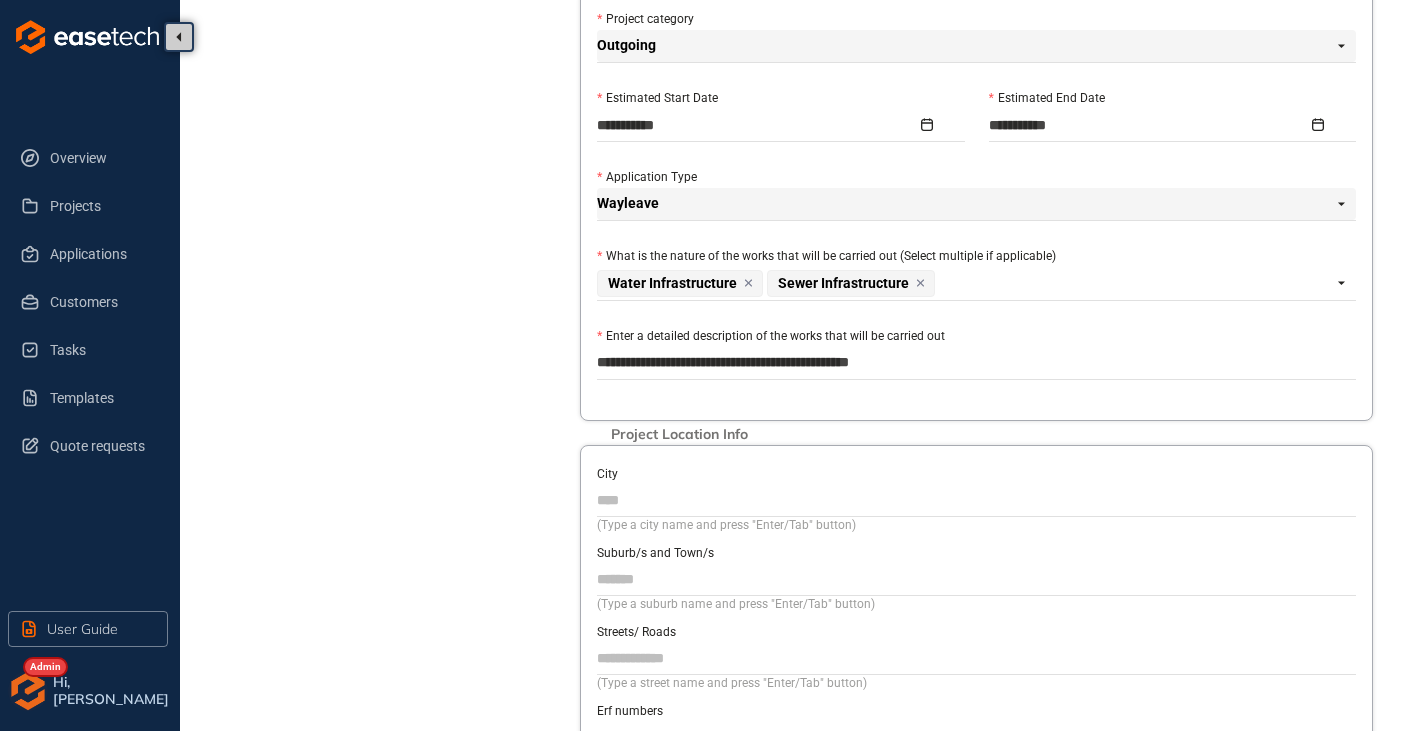 type on "**********" 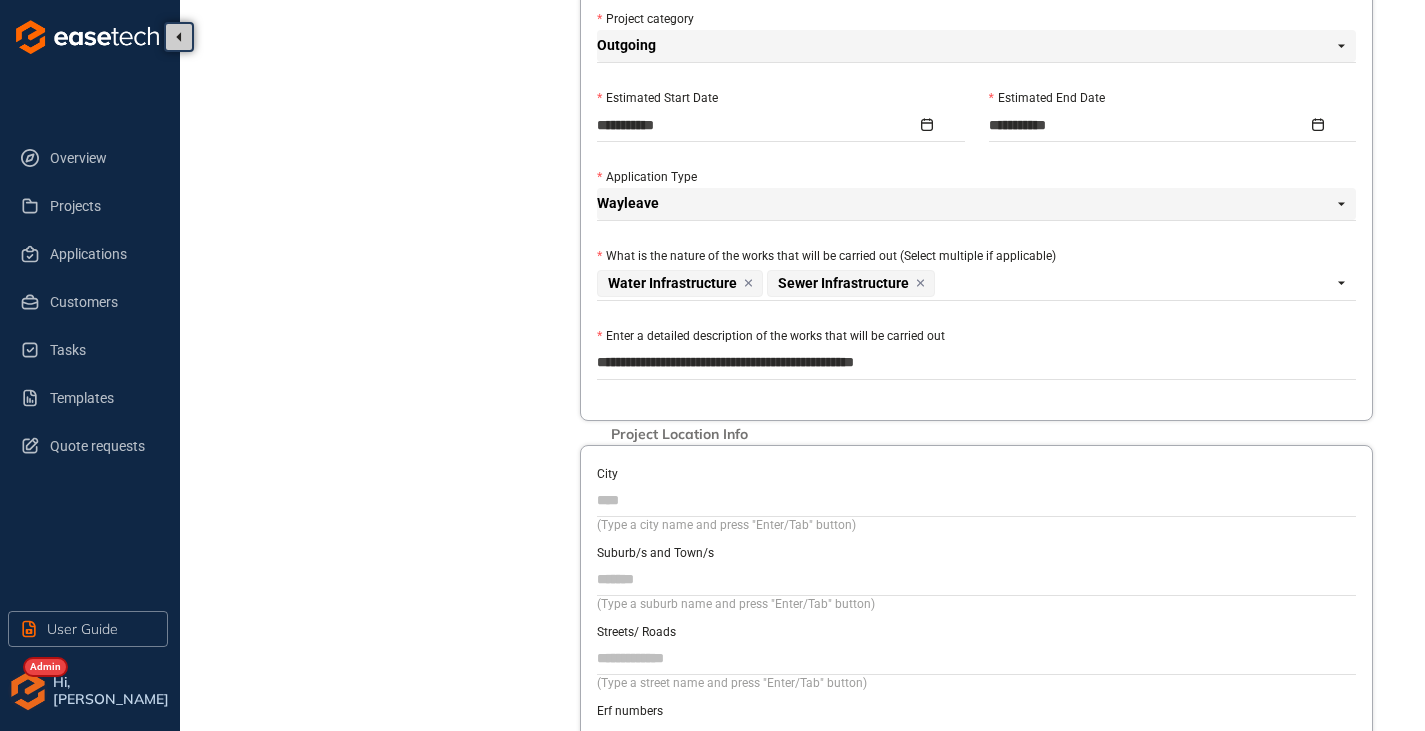 type on "**********" 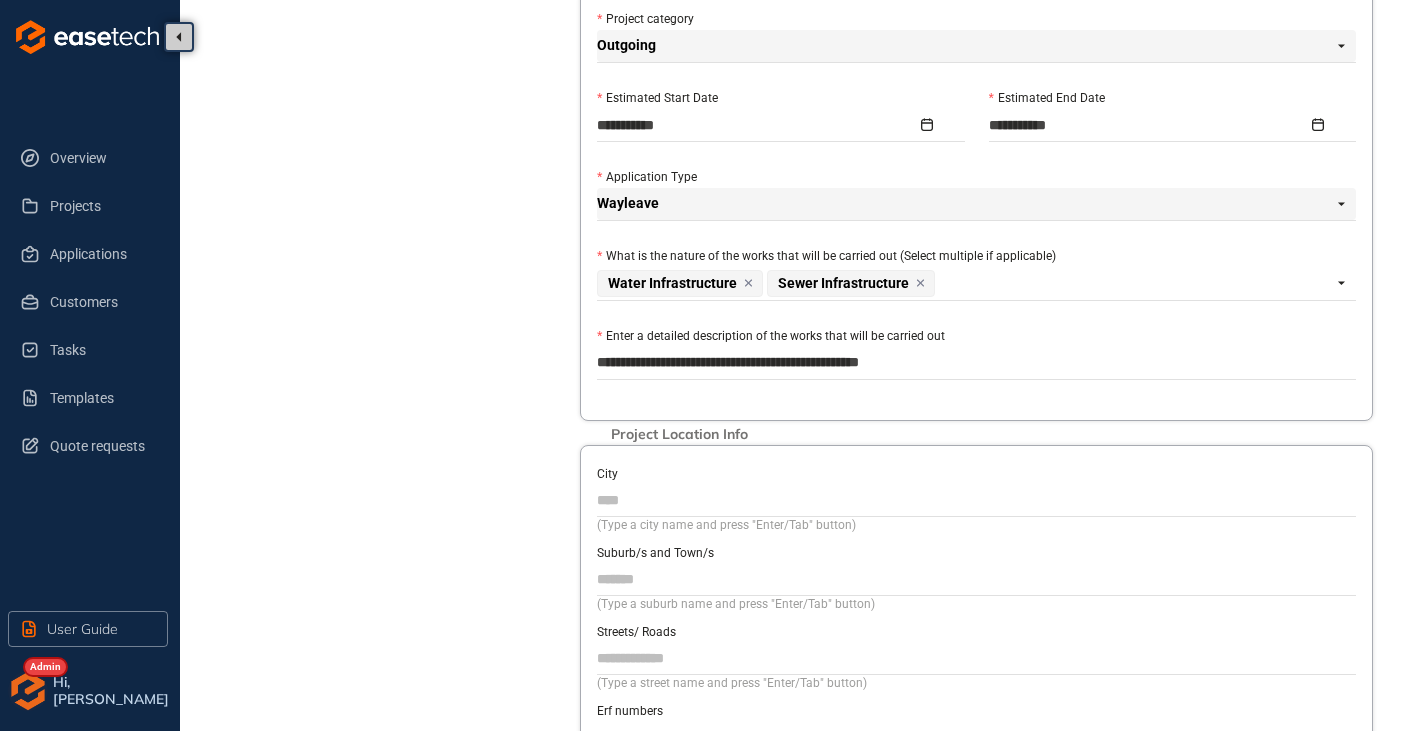 type on "**********" 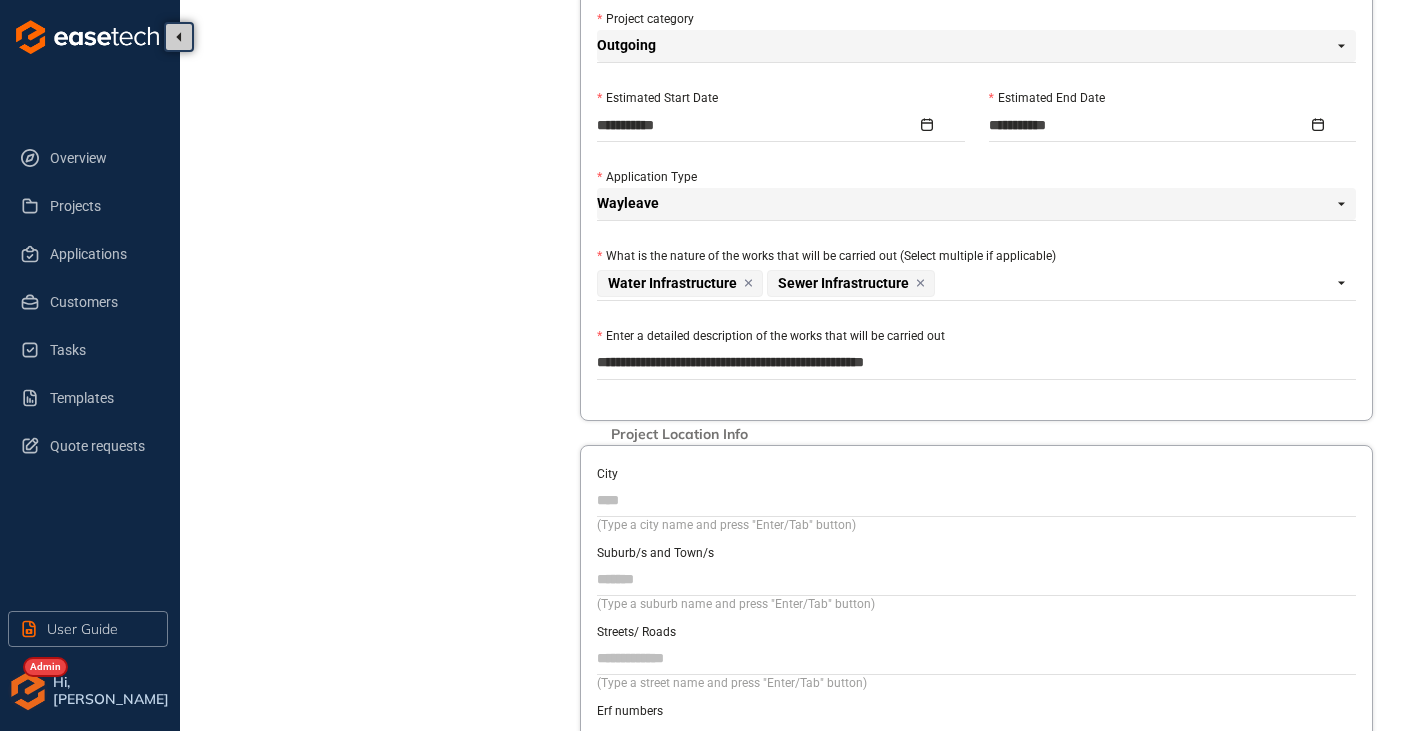 type on "**********" 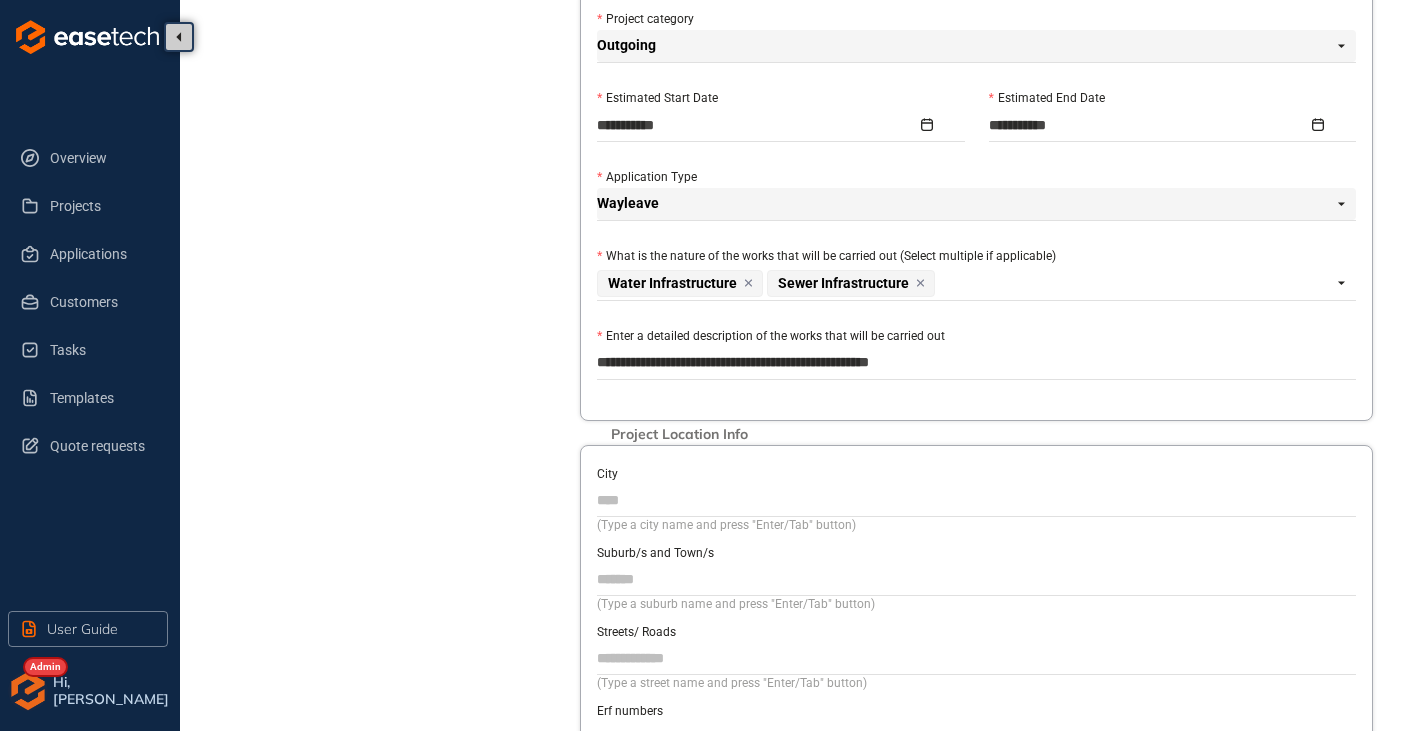 type on "**********" 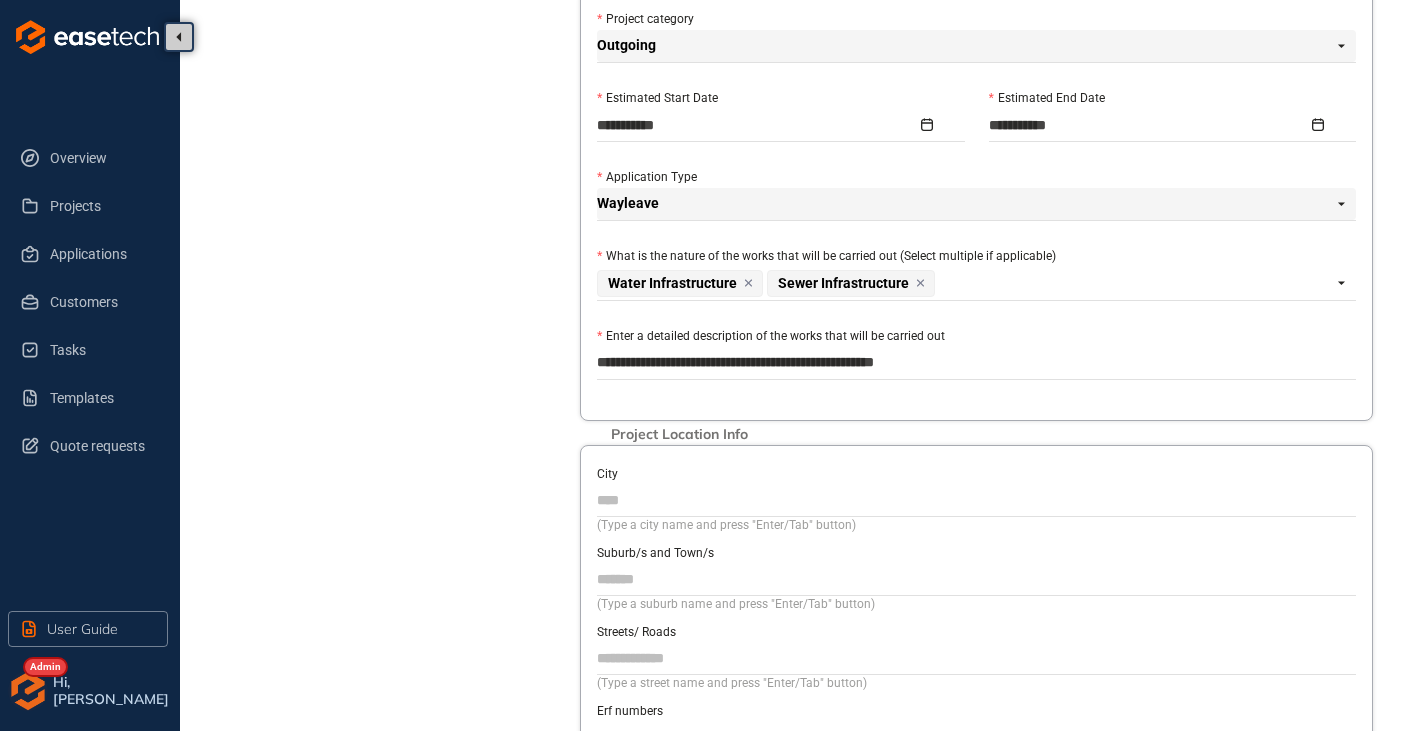 type on "**********" 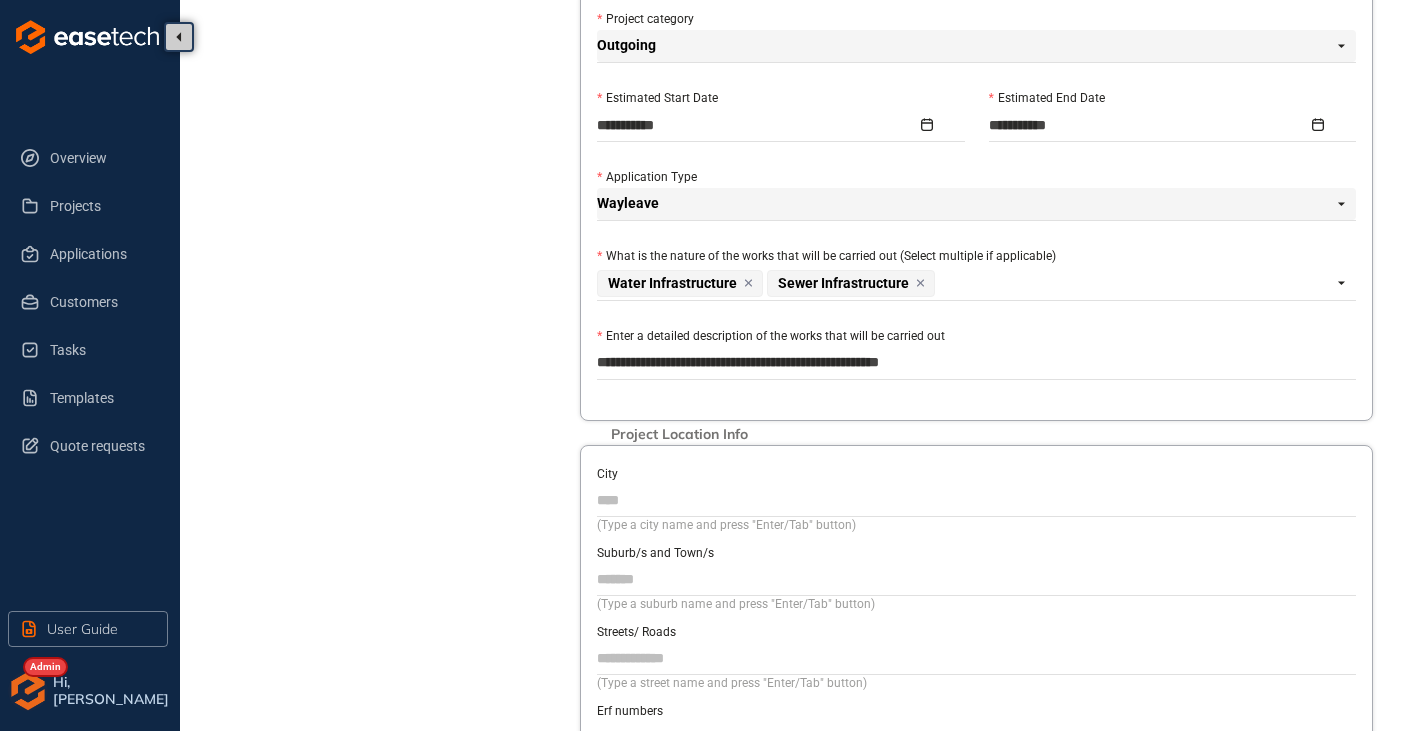 type on "**********" 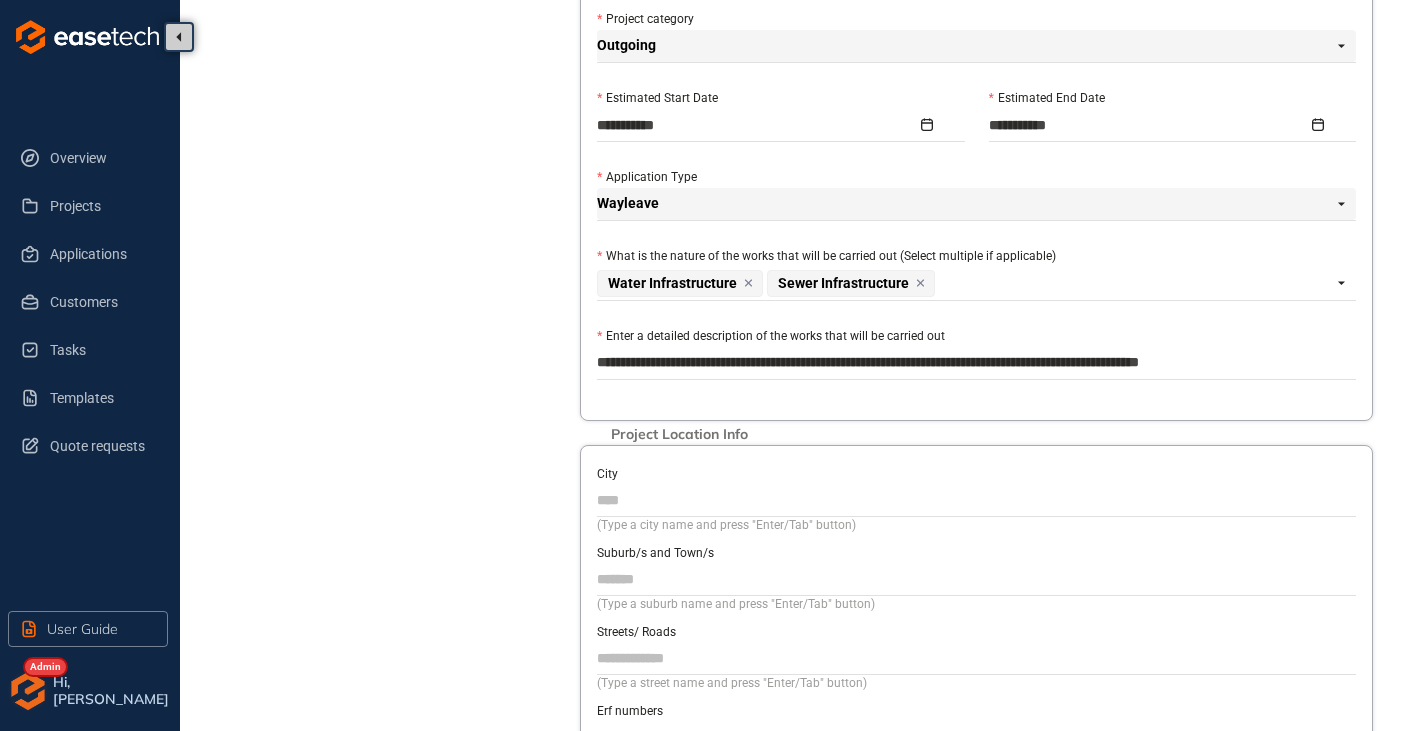 click on "City" at bounding box center [976, 500] 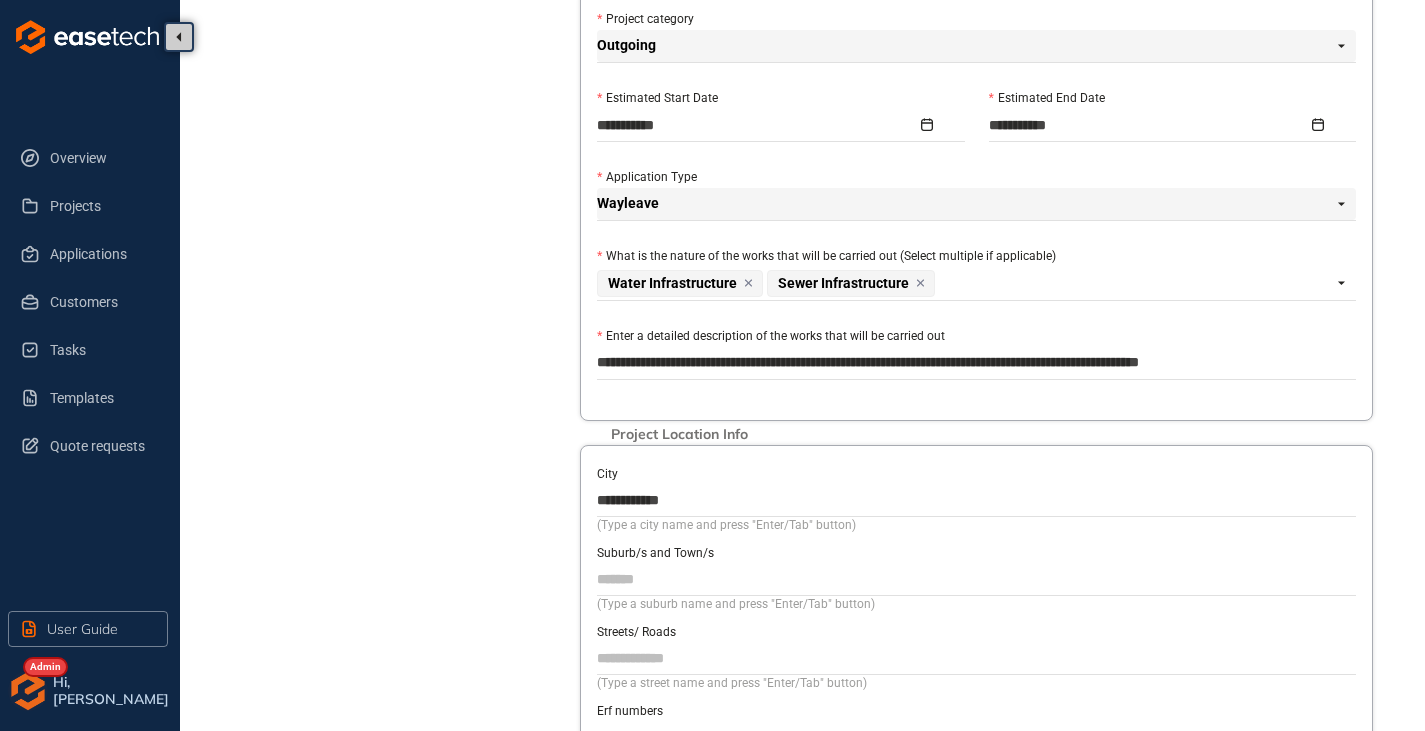 paste on "**********" 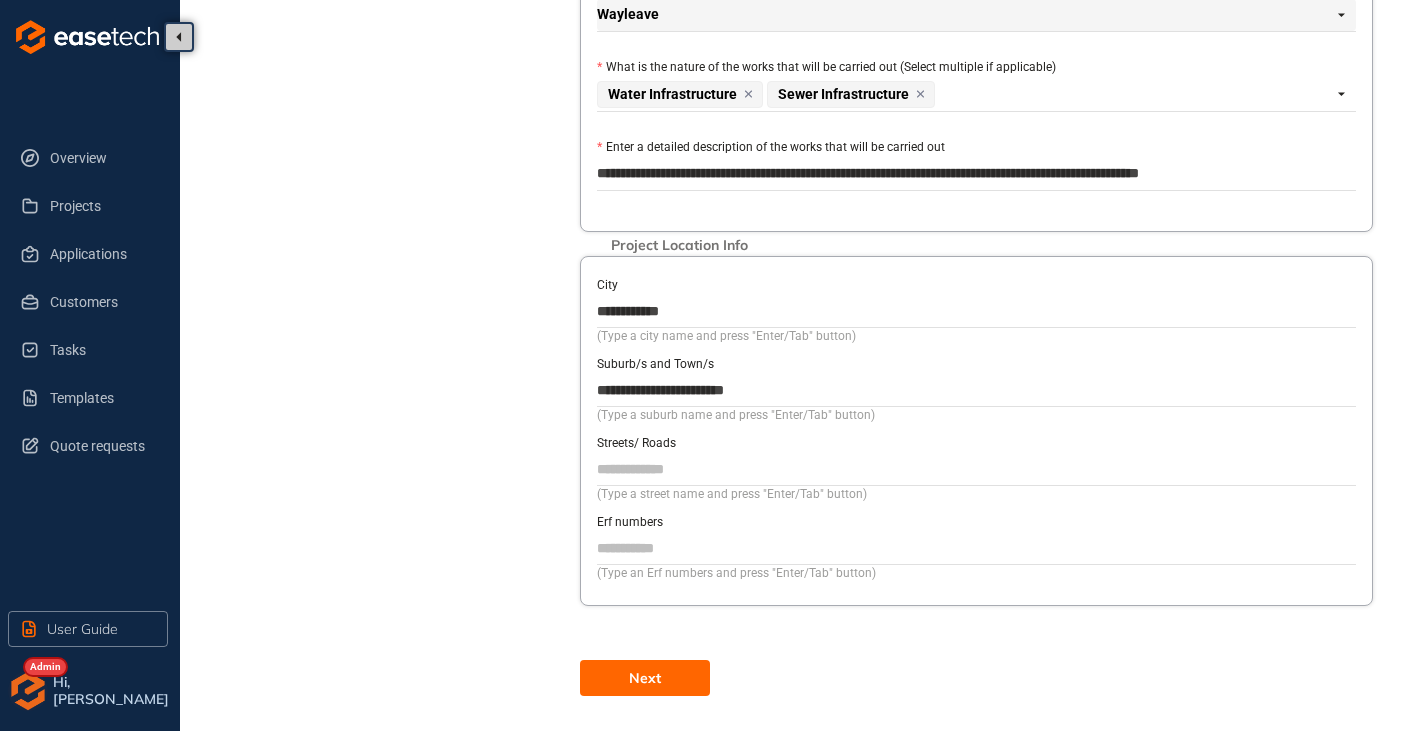 scroll, scrollTop: 1000, scrollLeft: 0, axis: vertical 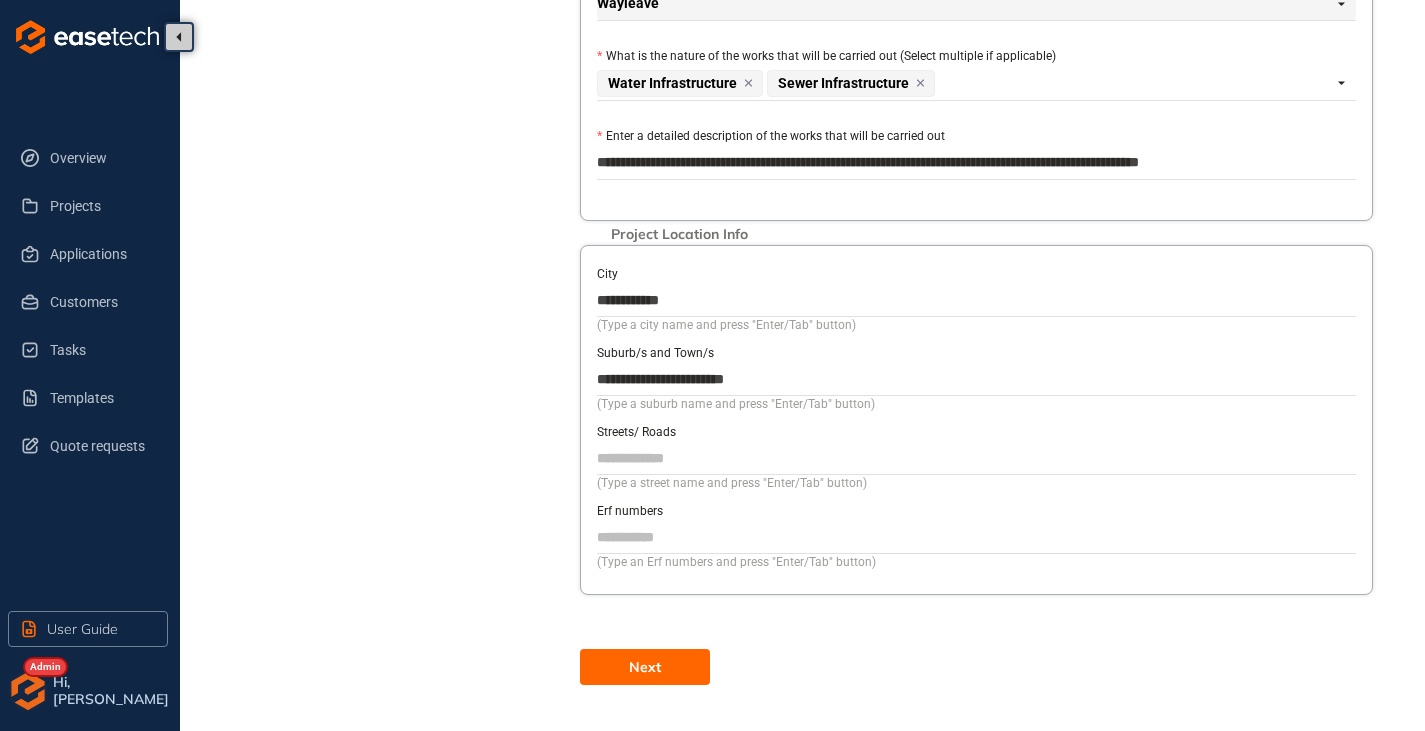 paste on "**********" 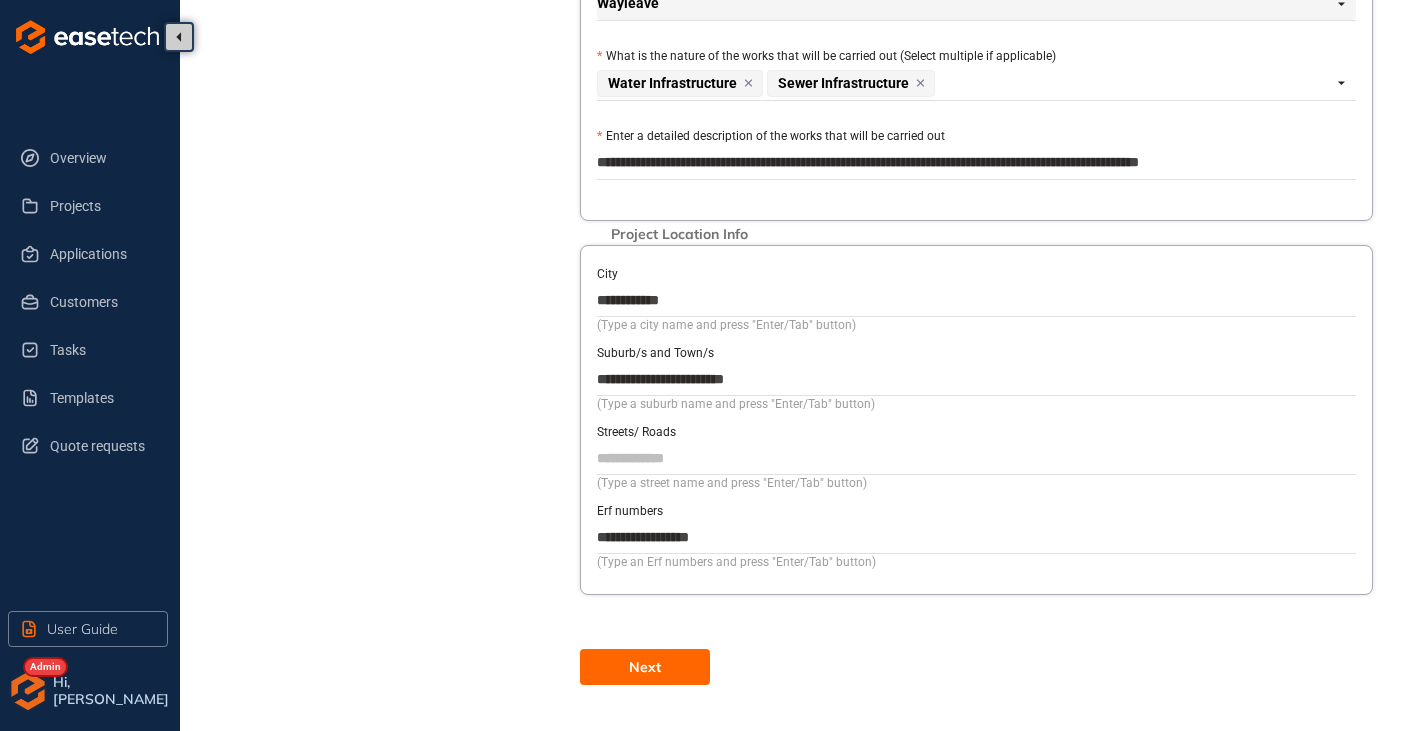 paste on "**********" 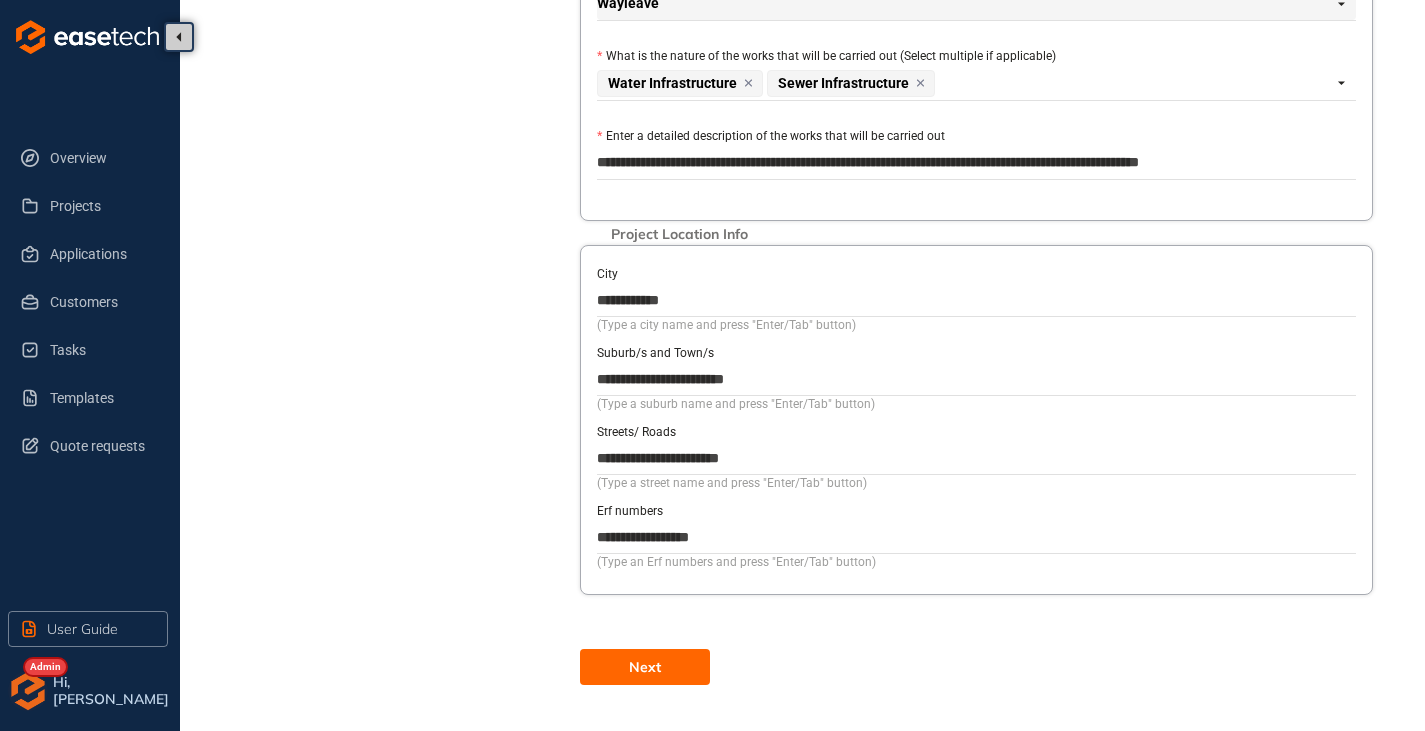 scroll, scrollTop: 800, scrollLeft: 0, axis: vertical 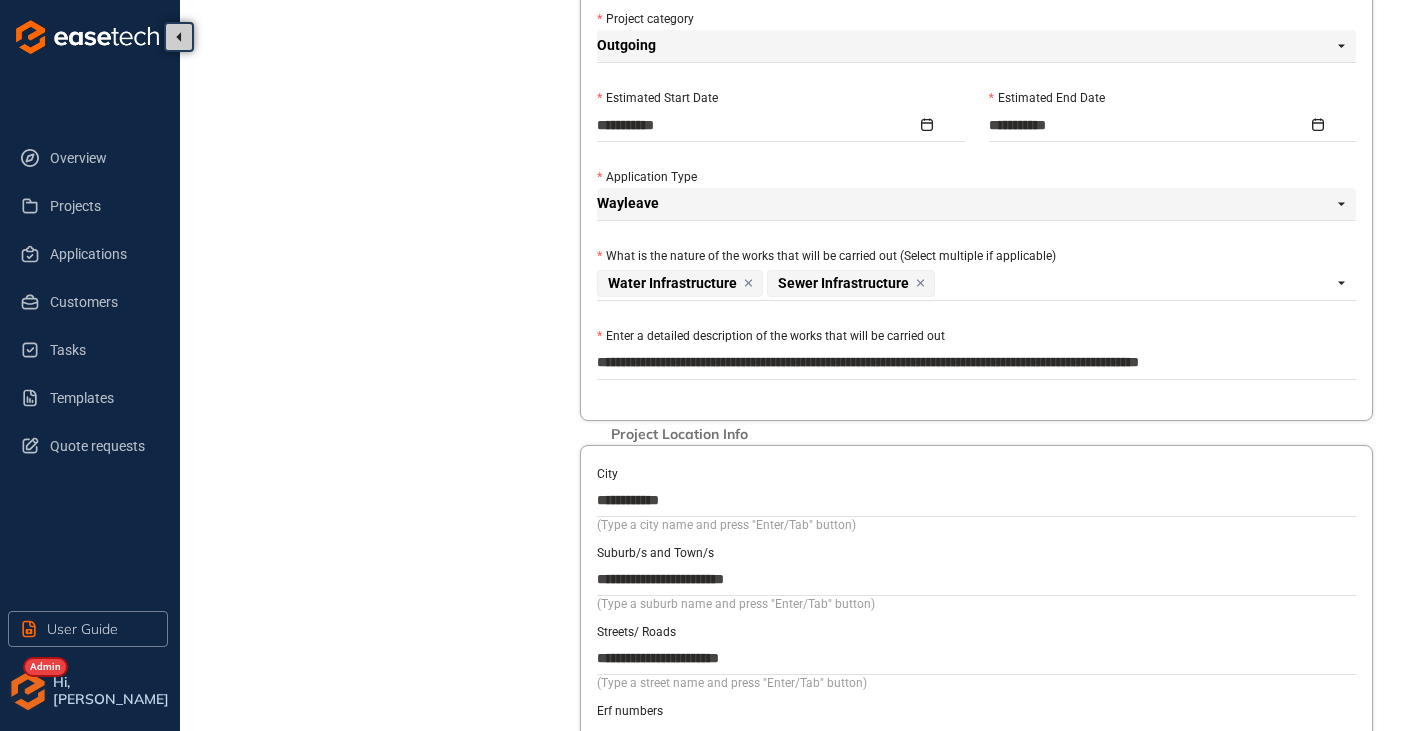 click on "**********" at bounding box center (976, 363) 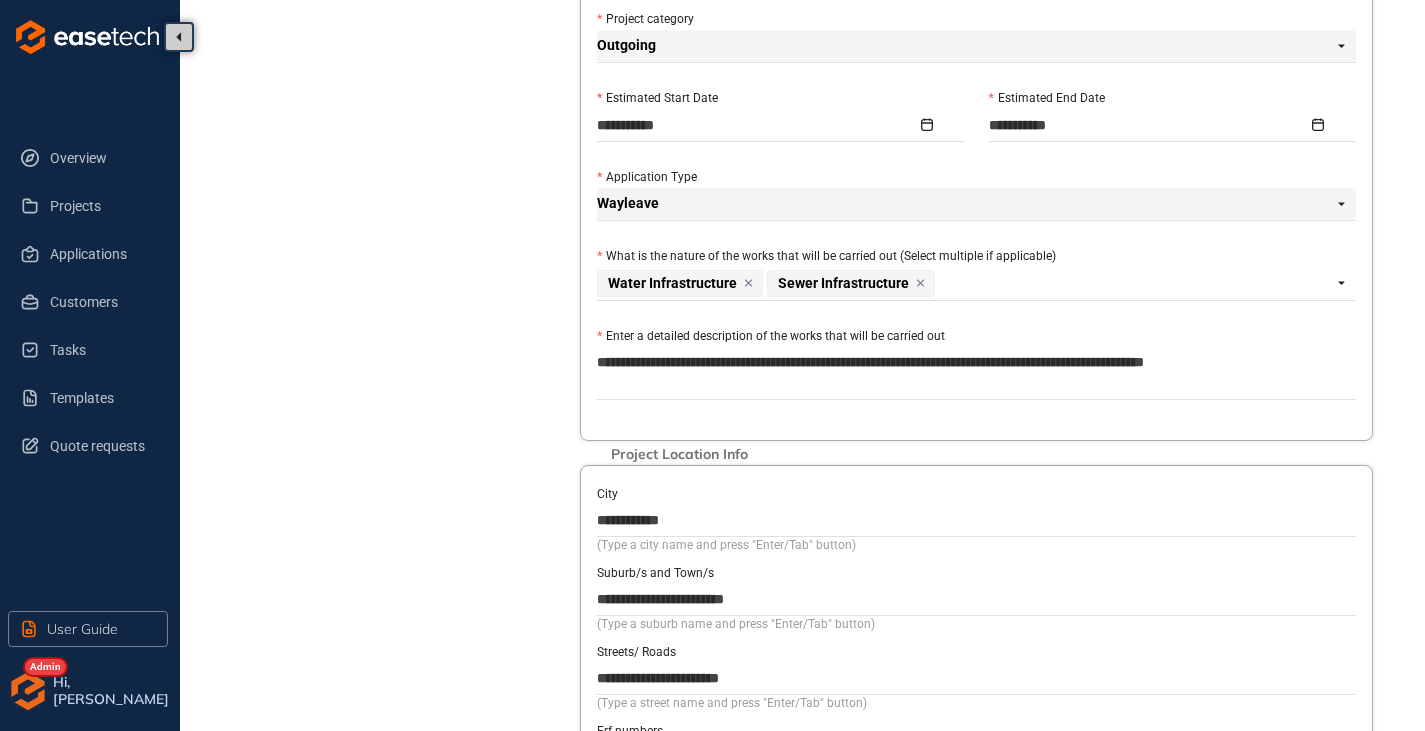 paste on "**********" 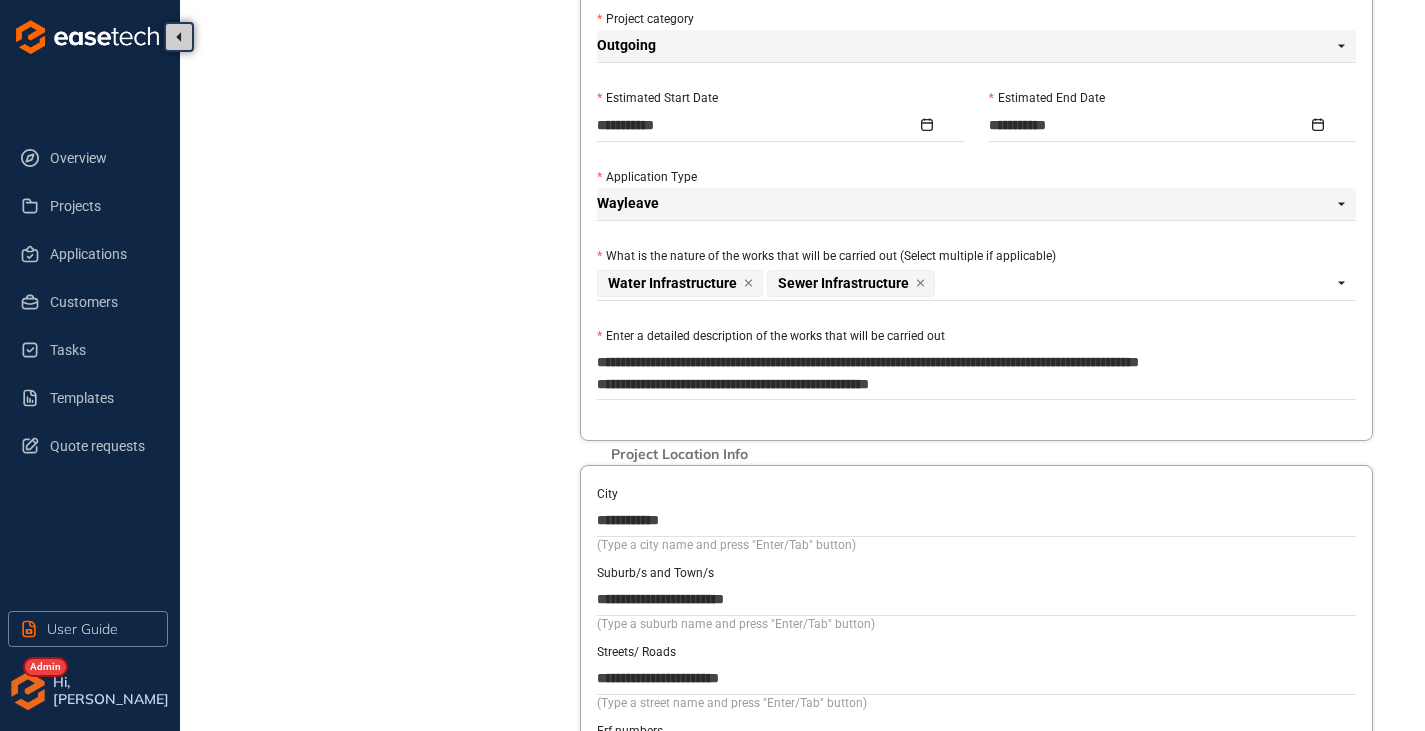 click on "**********" at bounding box center [976, 373] 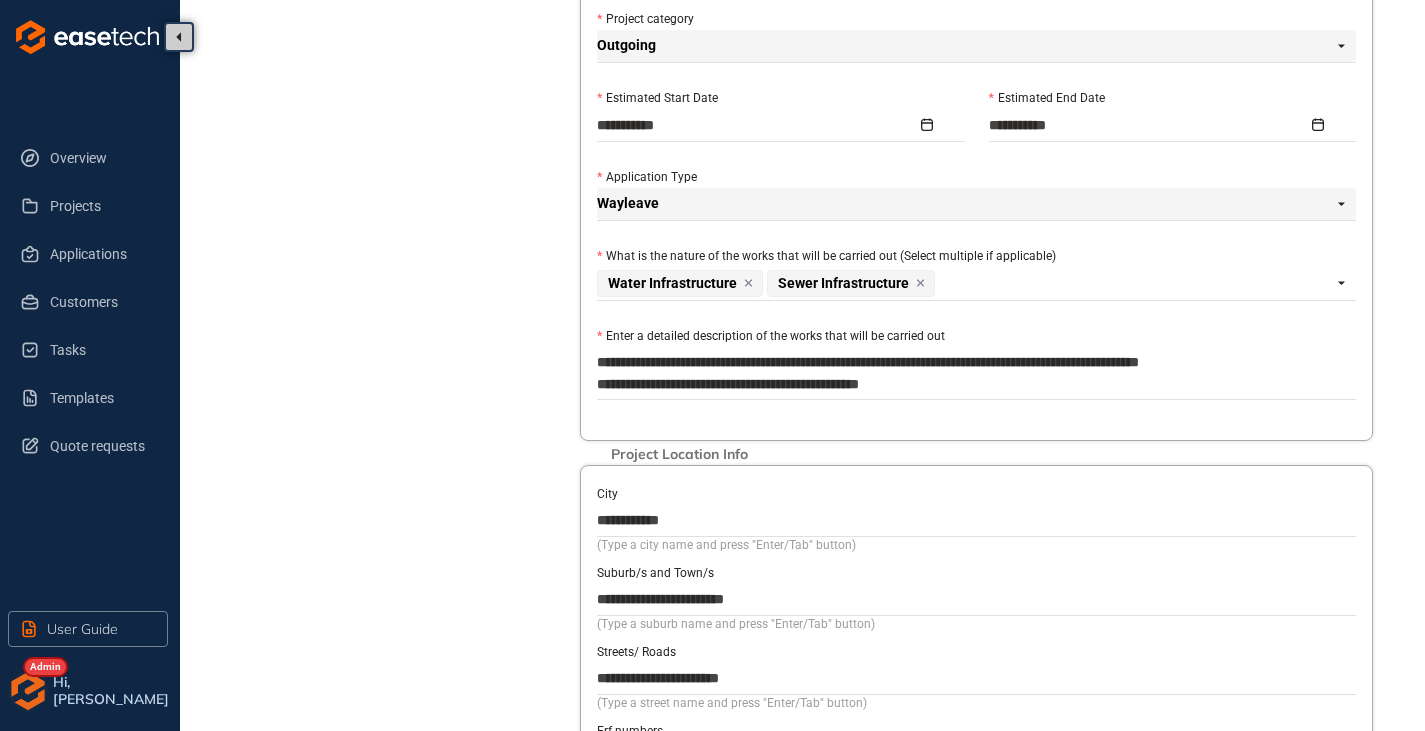 click on "**********" at bounding box center (976, 373) 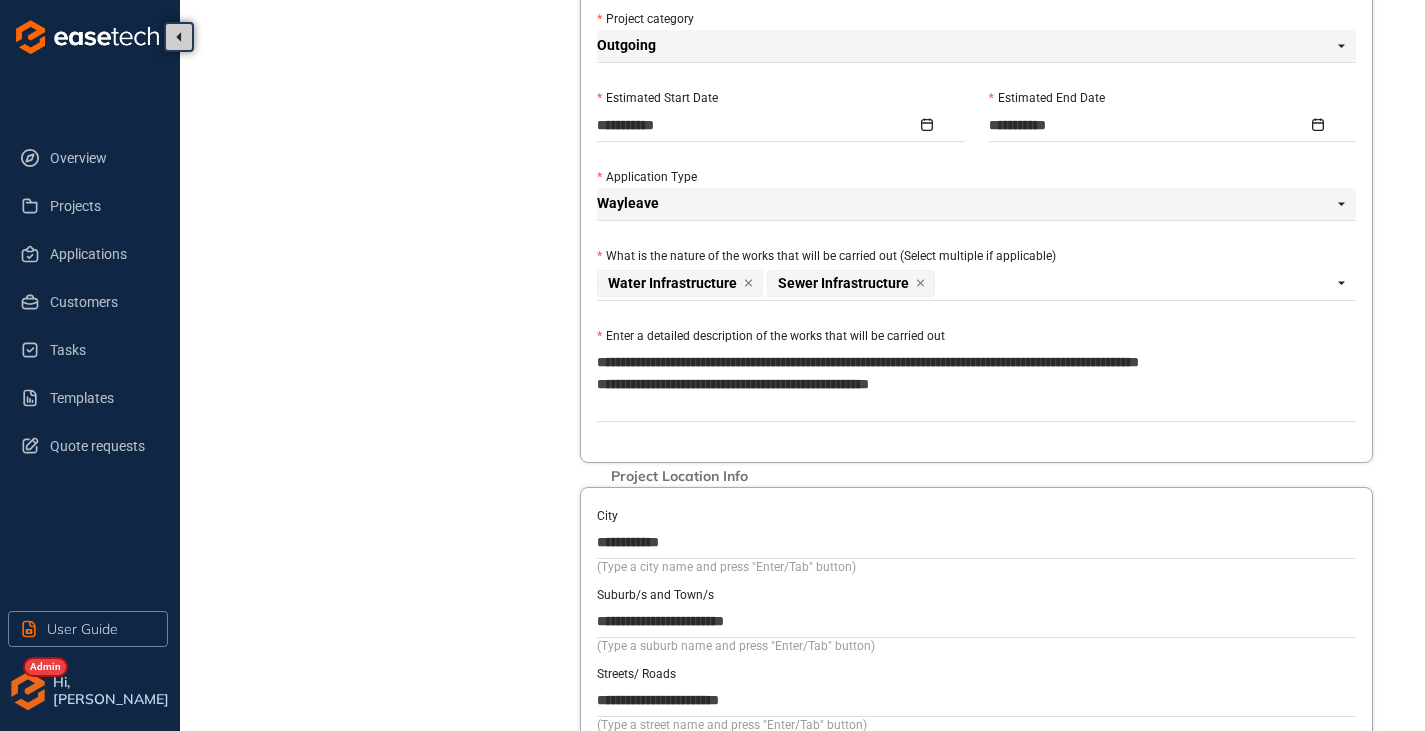 paste on "**********" 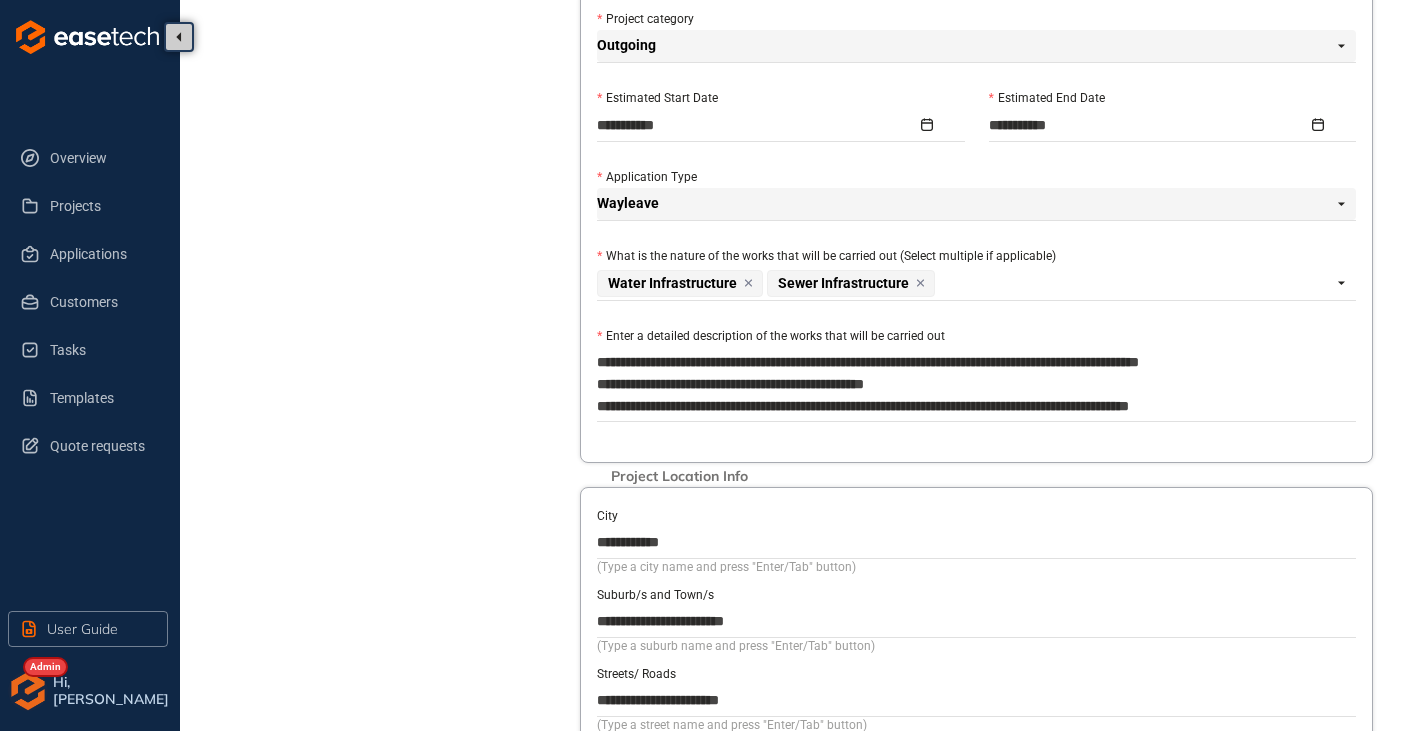 click on "**********" at bounding box center (976, 384) 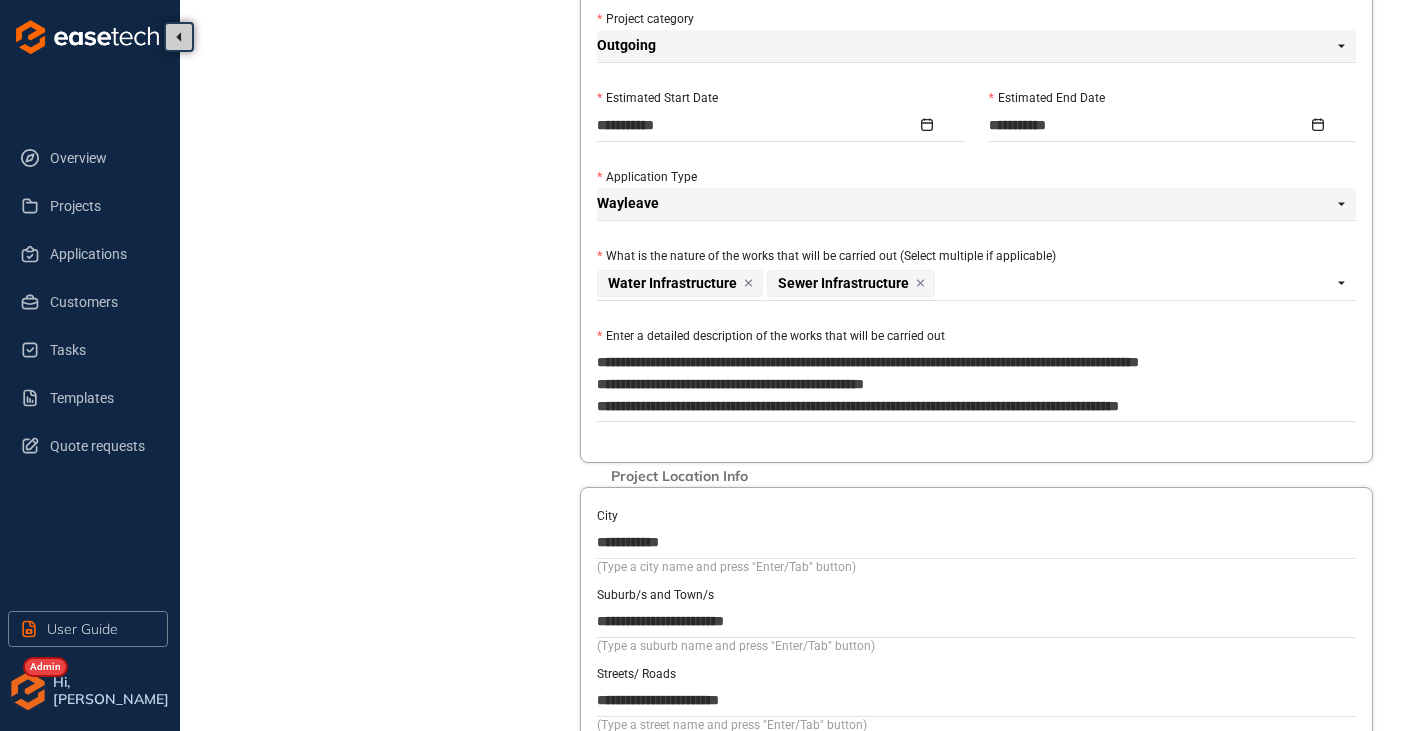 click on "**********" at bounding box center (976, 384) 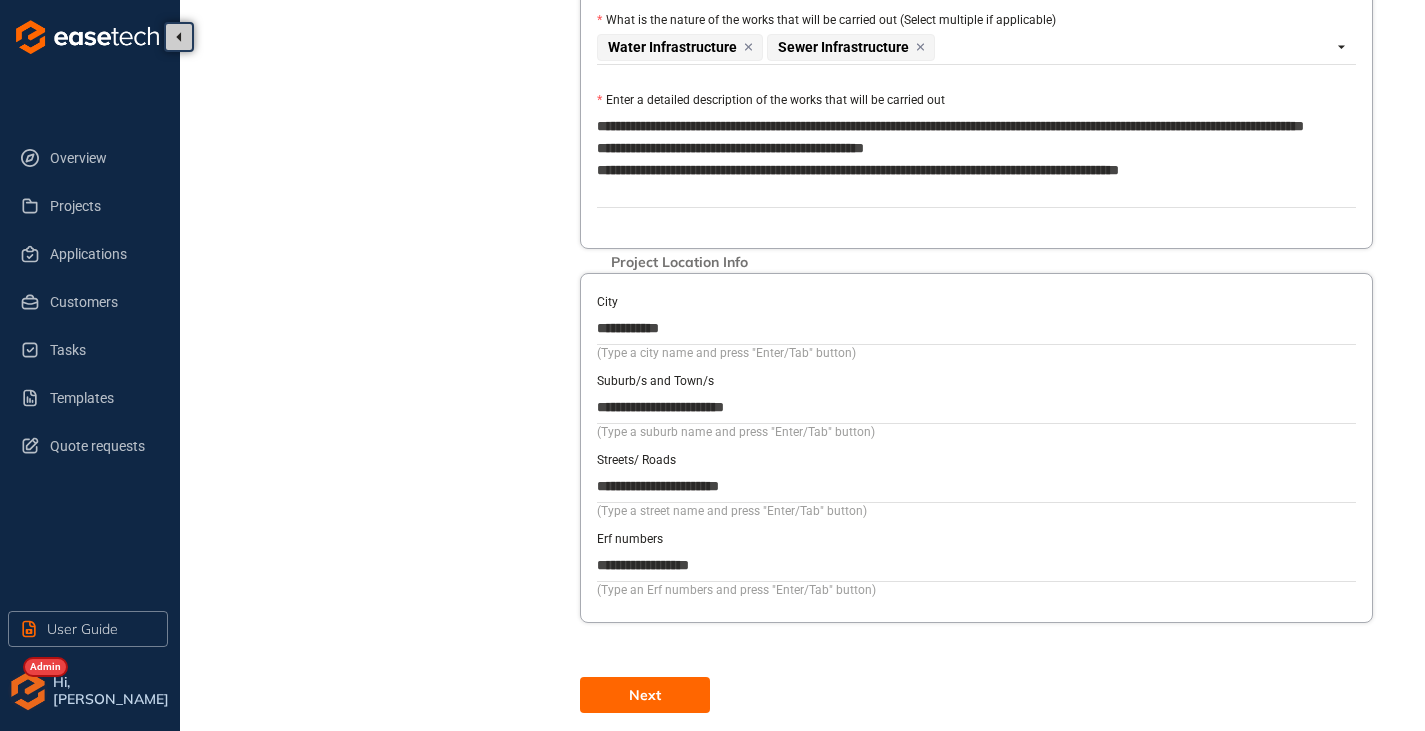 scroll, scrollTop: 1068, scrollLeft: 0, axis: vertical 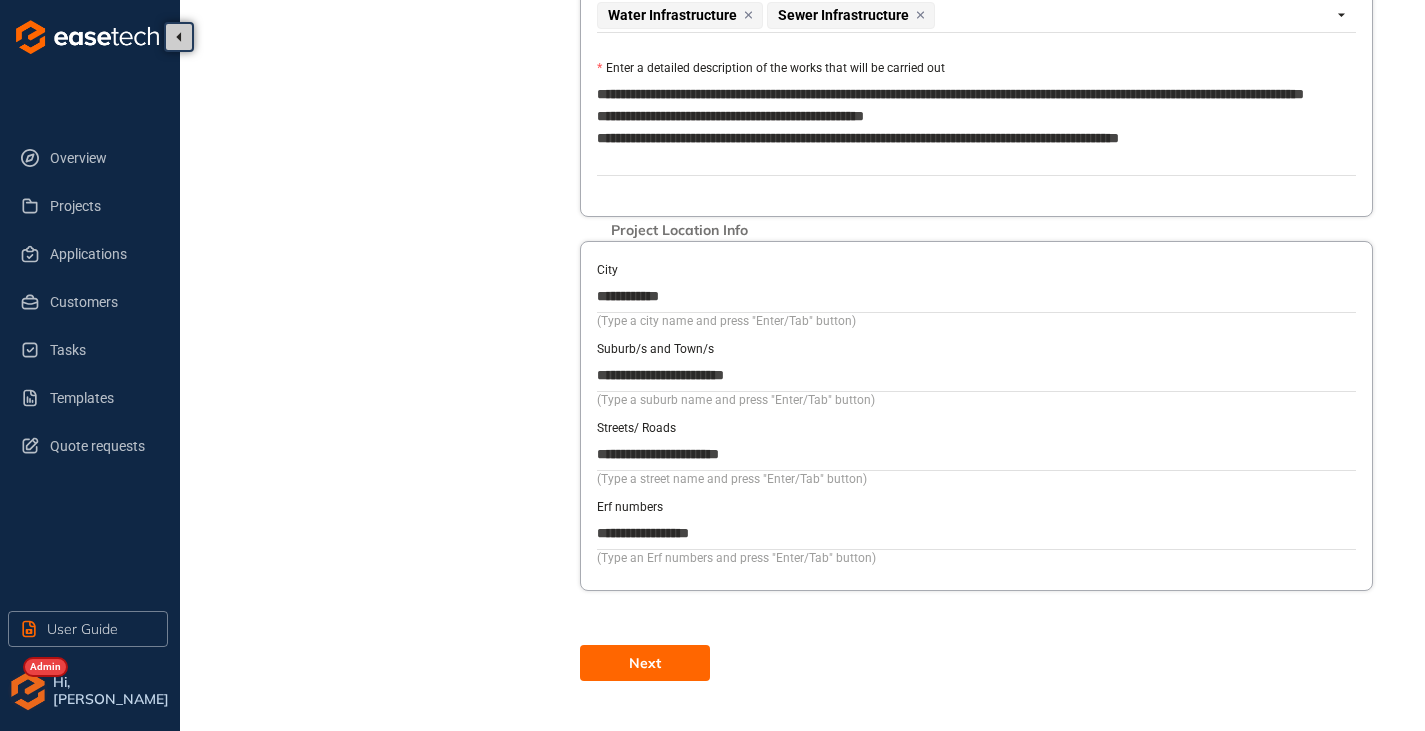 click on "Next" at bounding box center [645, 663] 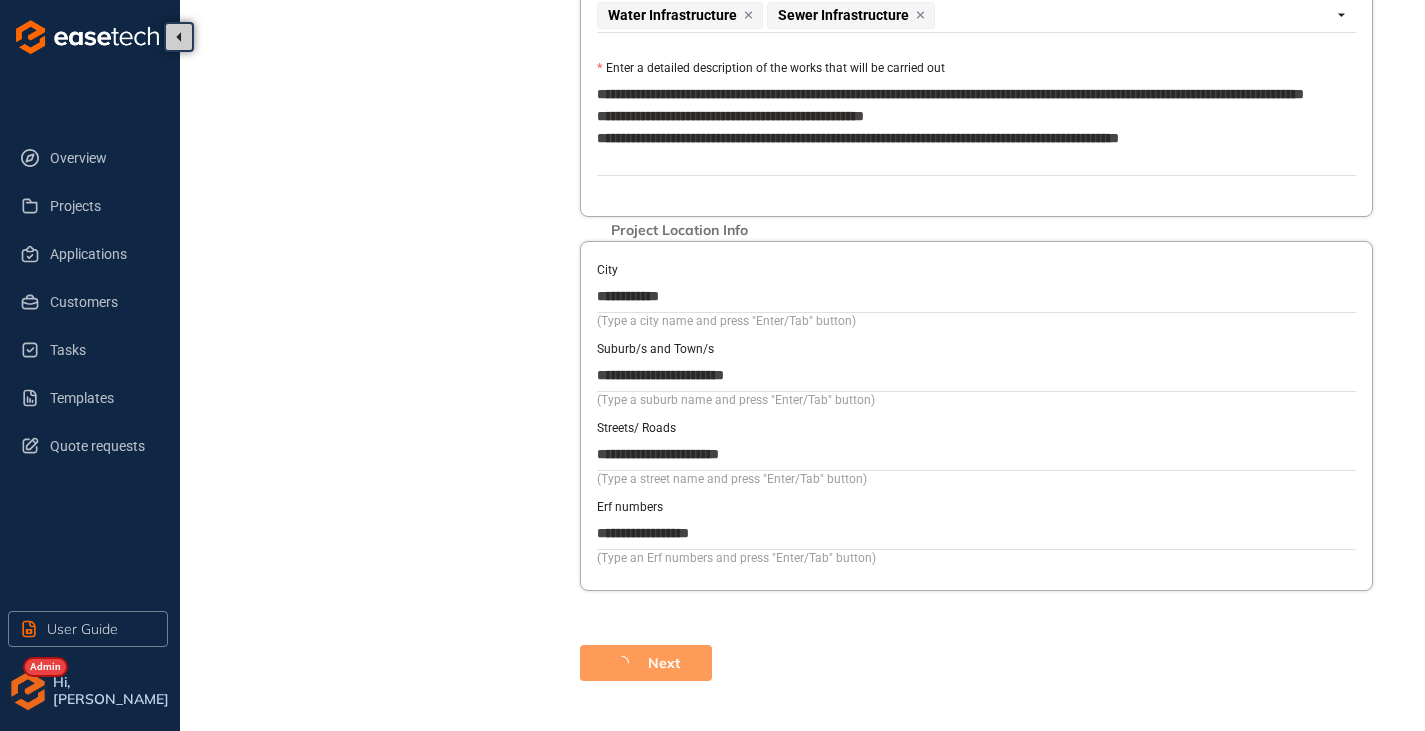 scroll, scrollTop: 92, scrollLeft: 0, axis: vertical 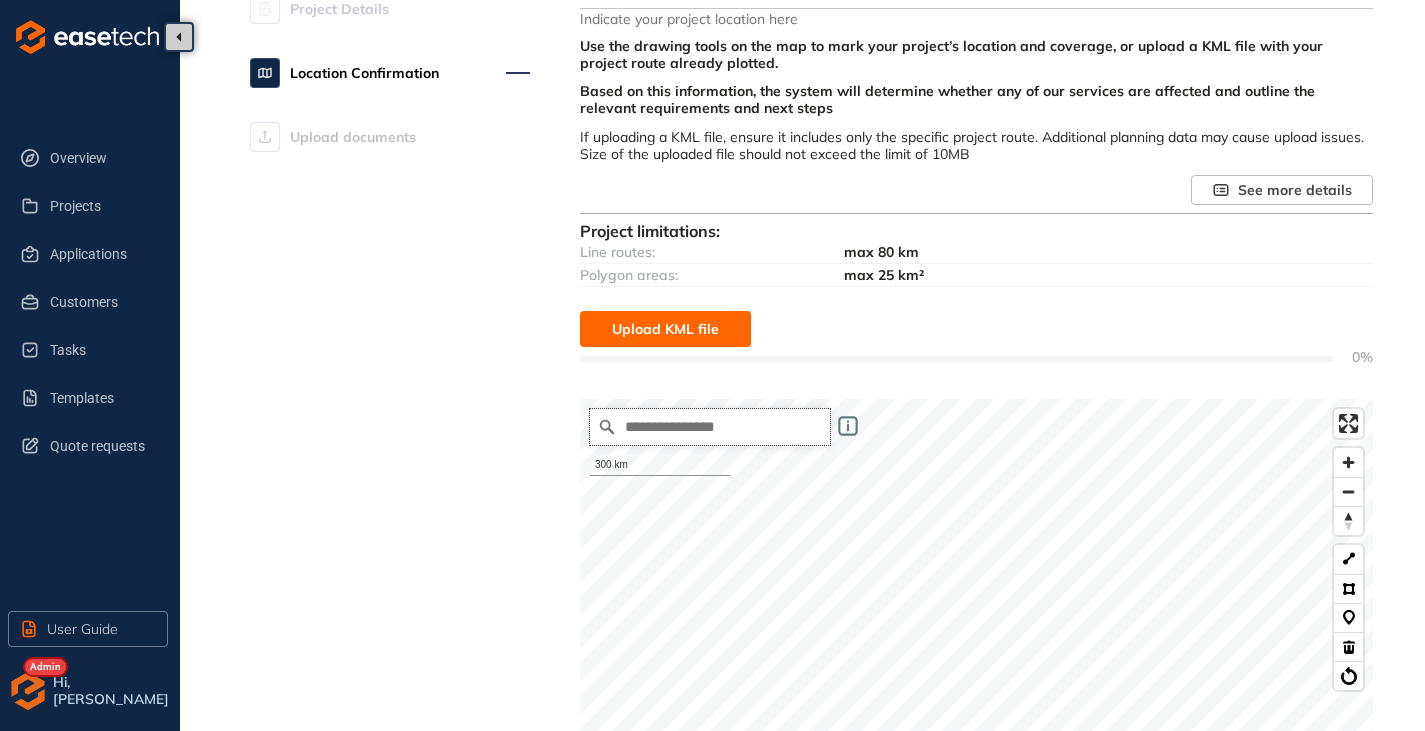 paste on "**********" 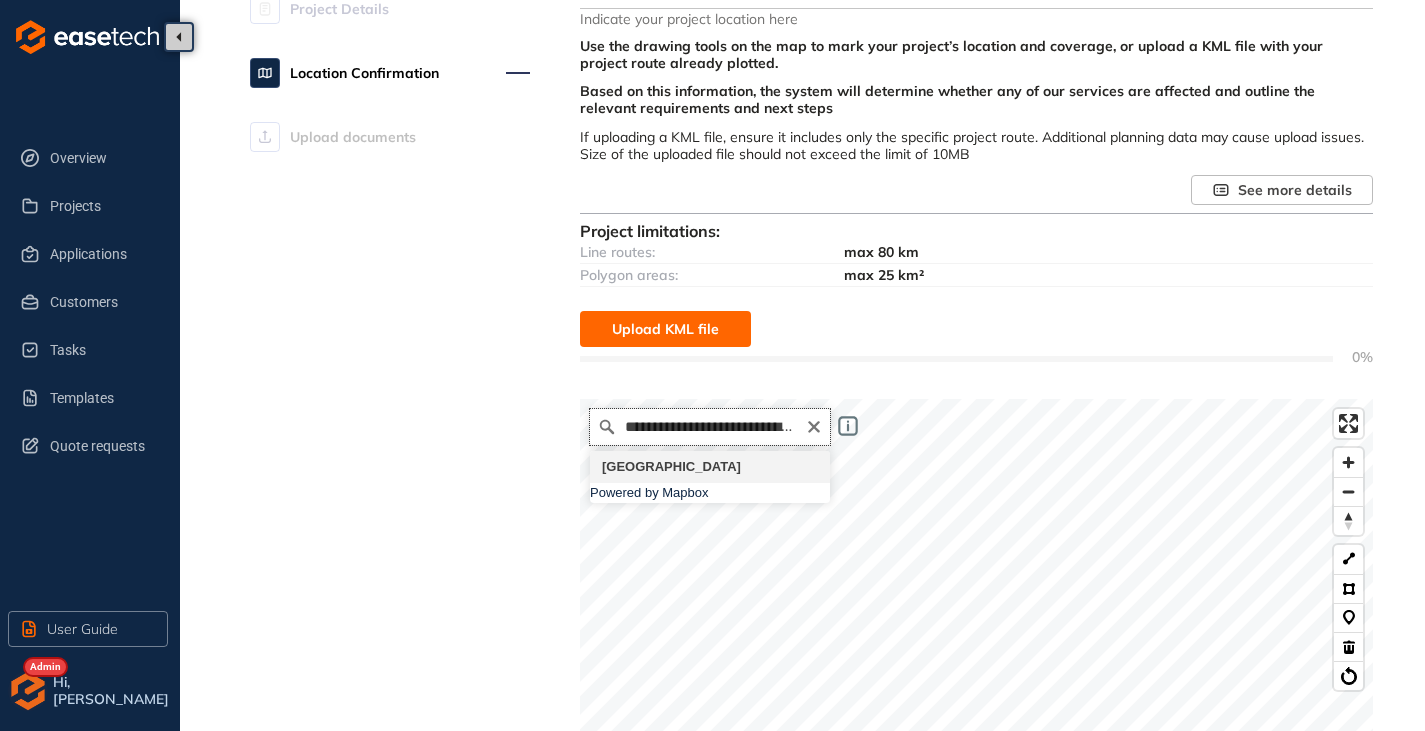 scroll, scrollTop: 0, scrollLeft: 0, axis: both 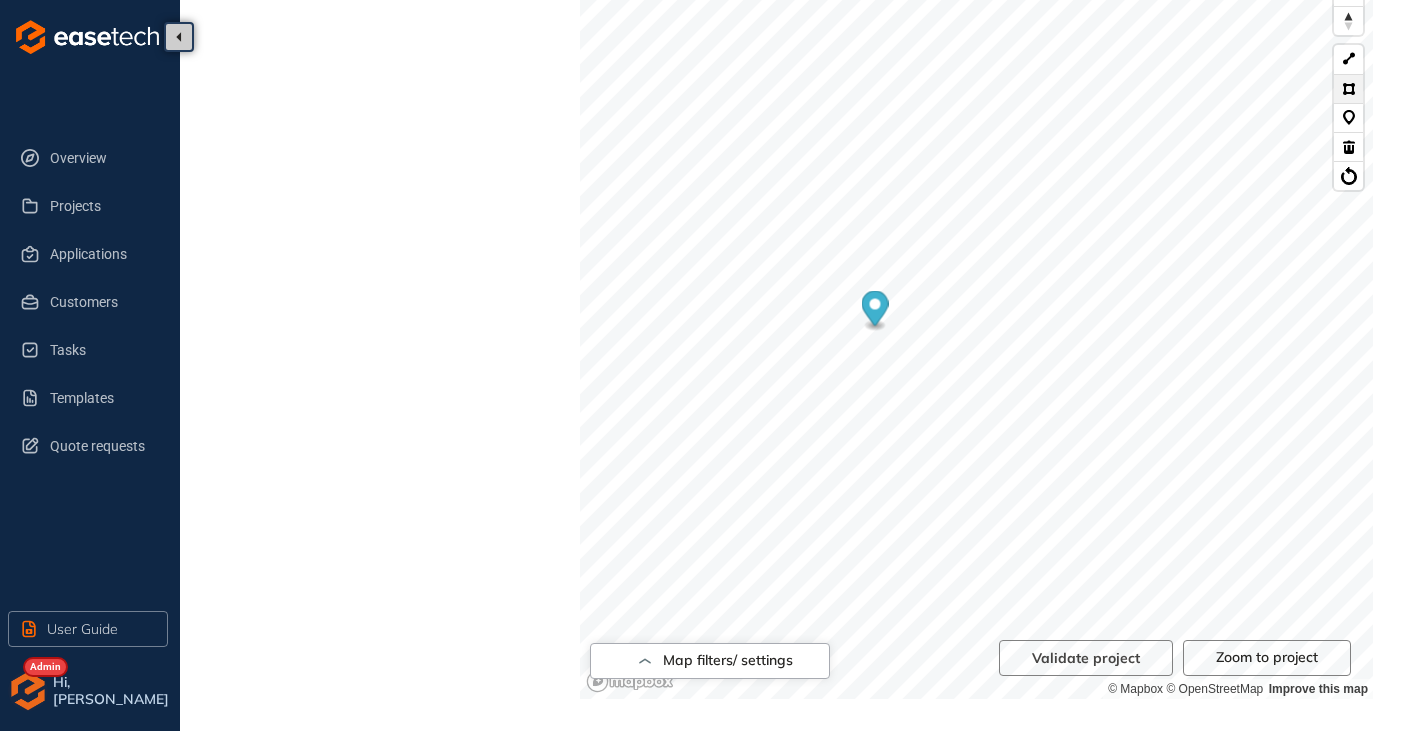 click at bounding box center (1348, 88) 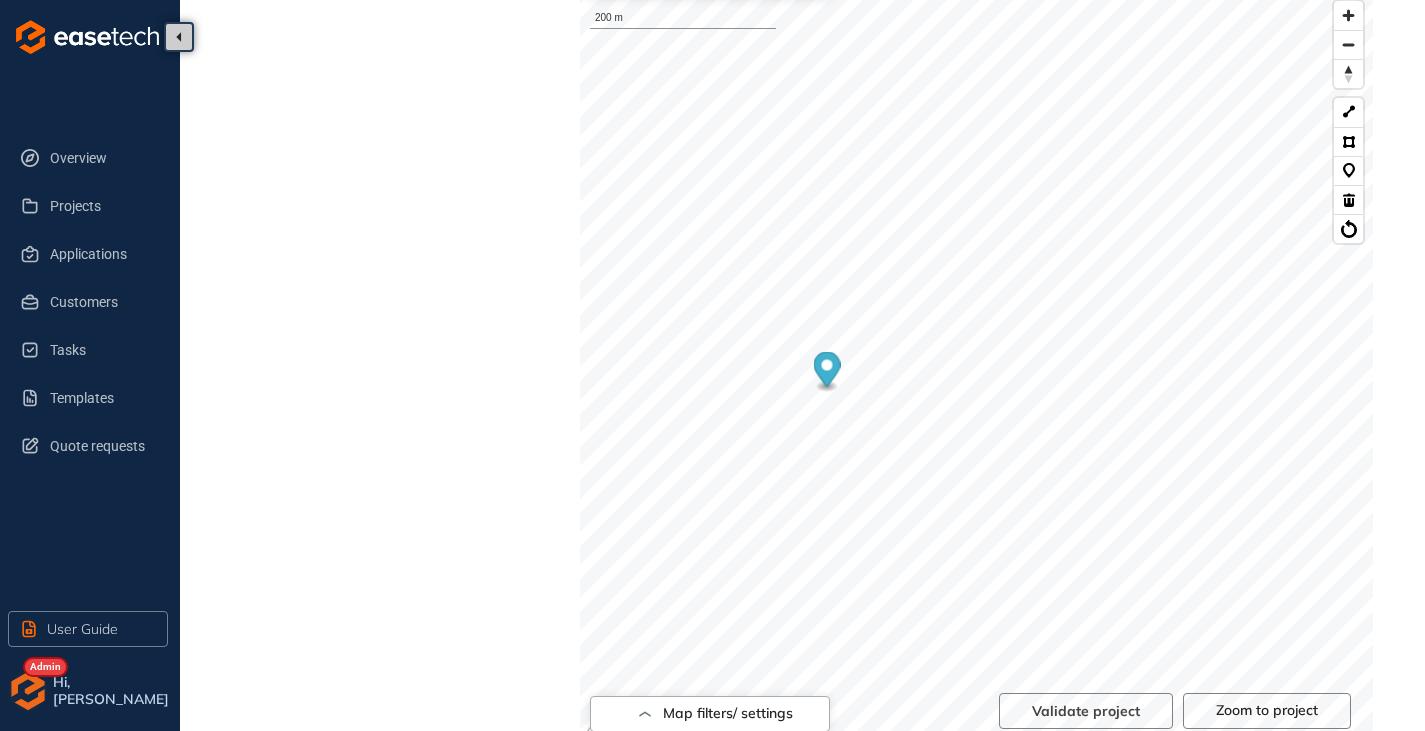 scroll, scrollTop: 748, scrollLeft: 0, axis: vertical 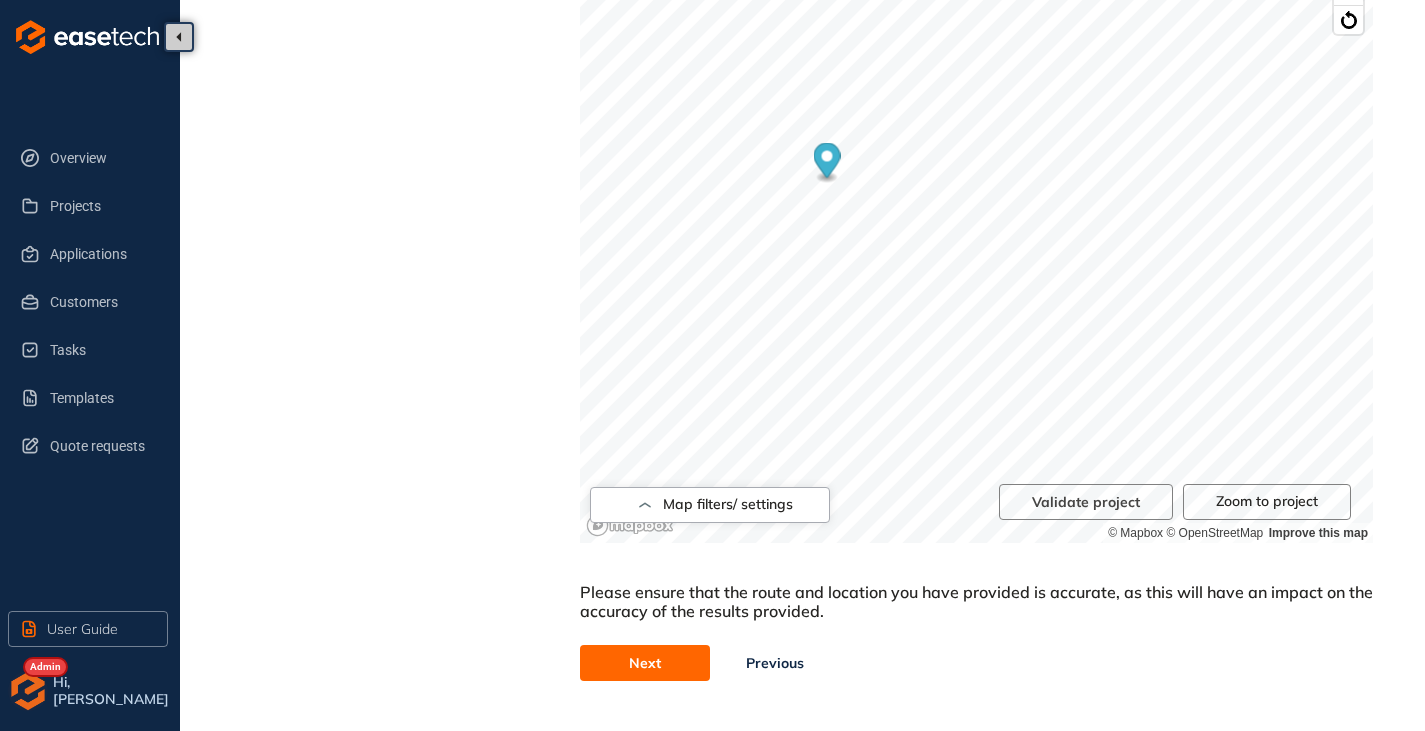 click on "Next" at bounding box center (645, 663) 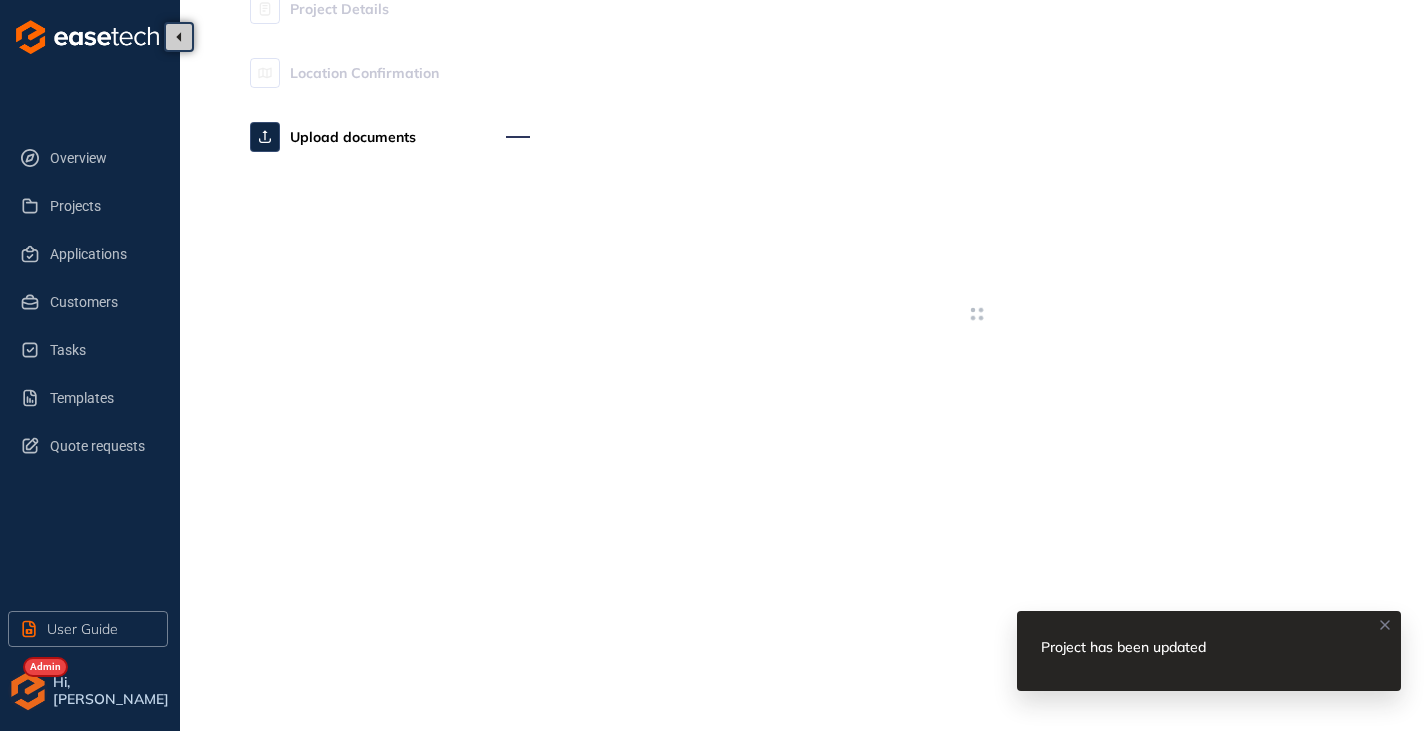 scroll, scrollTop: 0, scrollLeft: 0, axis: both 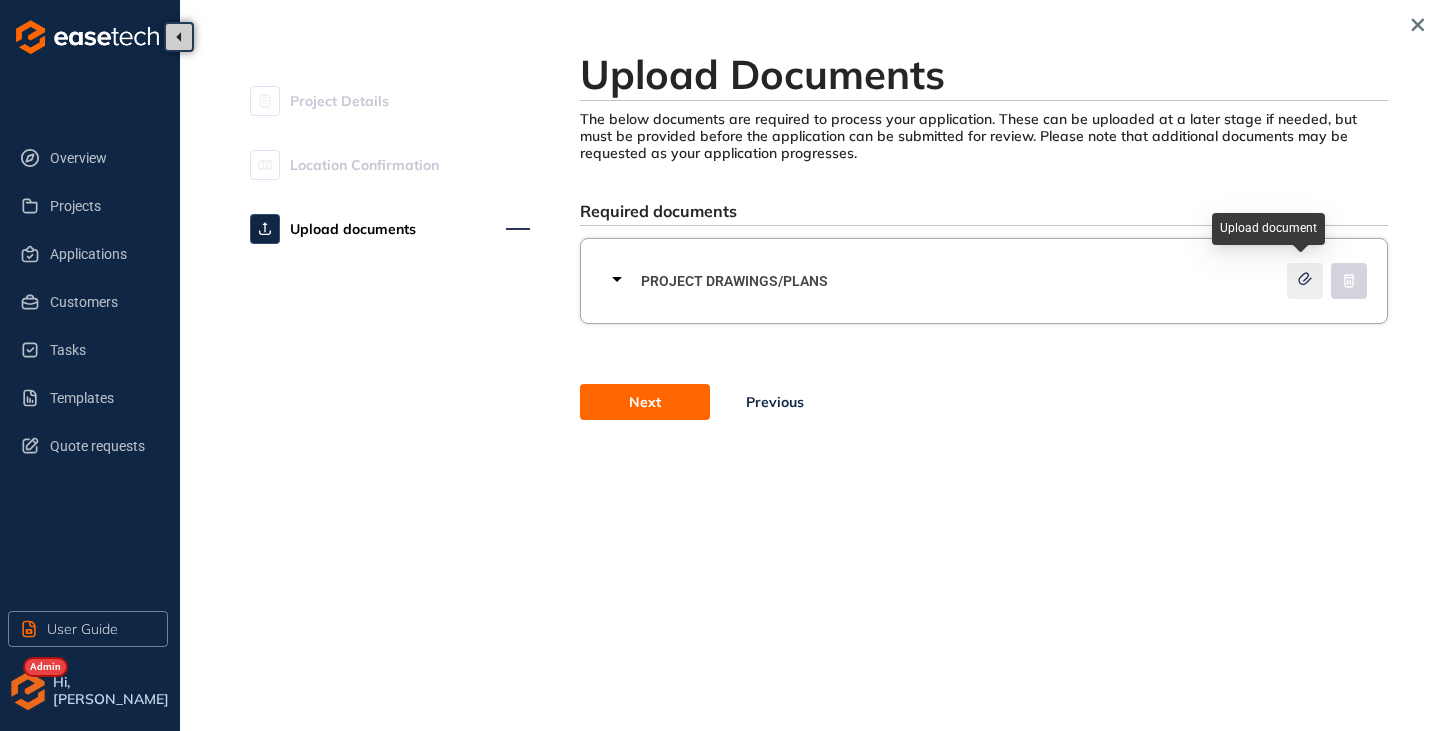 click 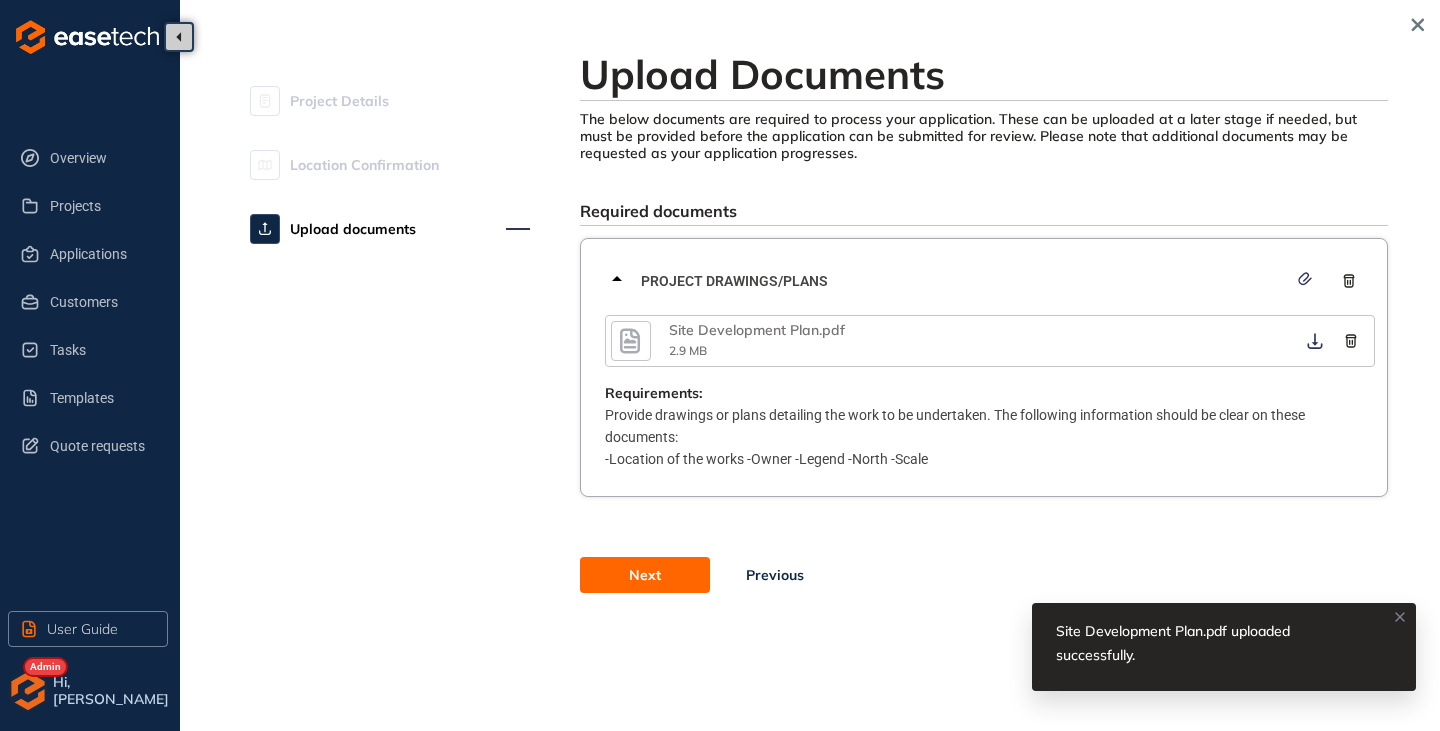 click on "Next" at bounding box center [645, 575] 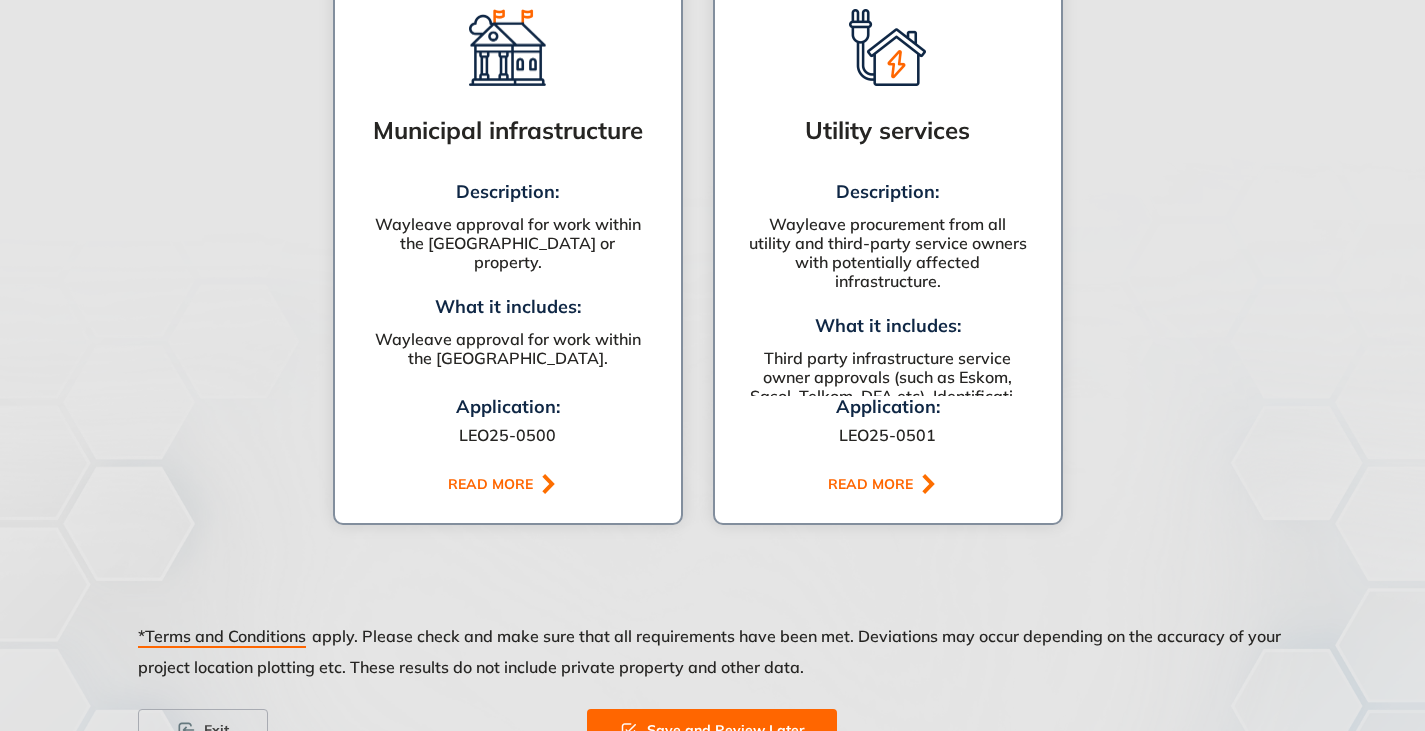scroll, scrollTop: 1500, scrollLeft: 0, axis: vertical 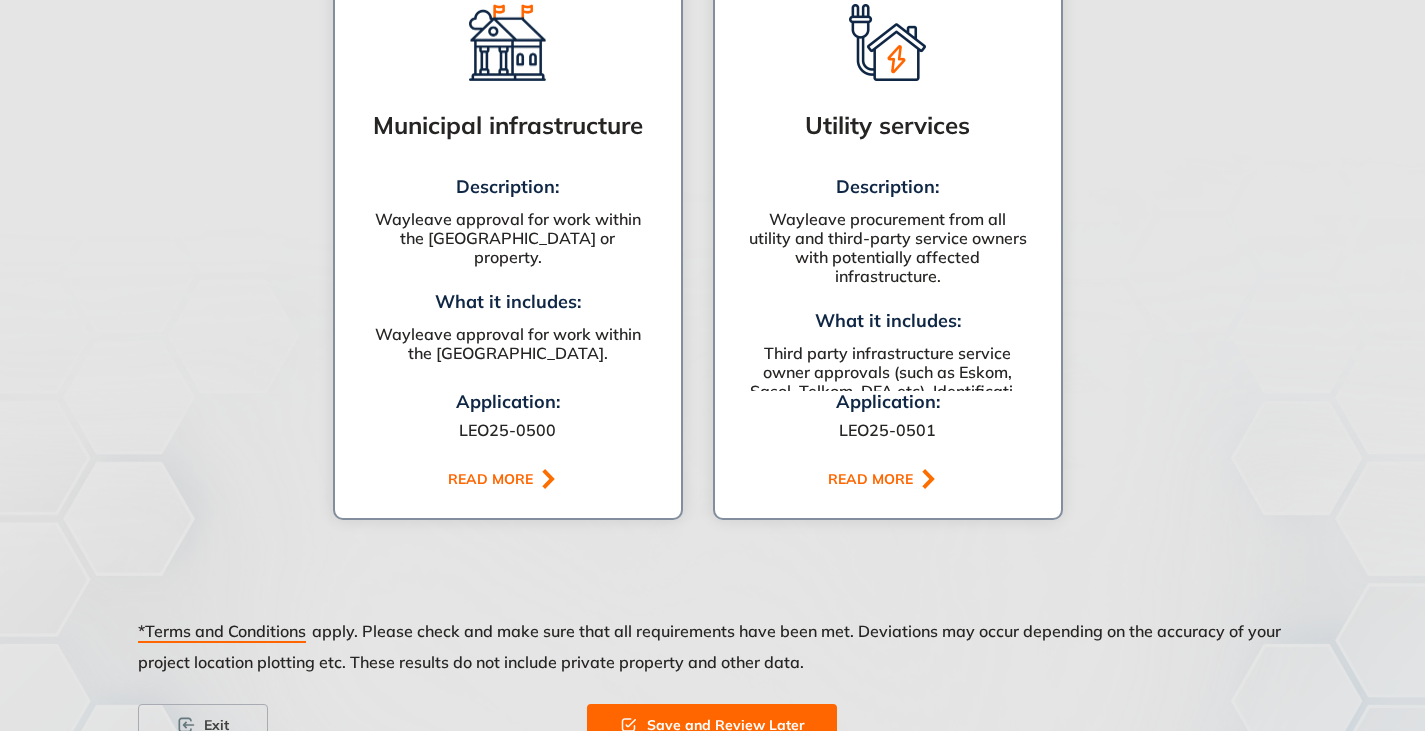 click on "Save and Review Later" at bounding box center [726, 725] 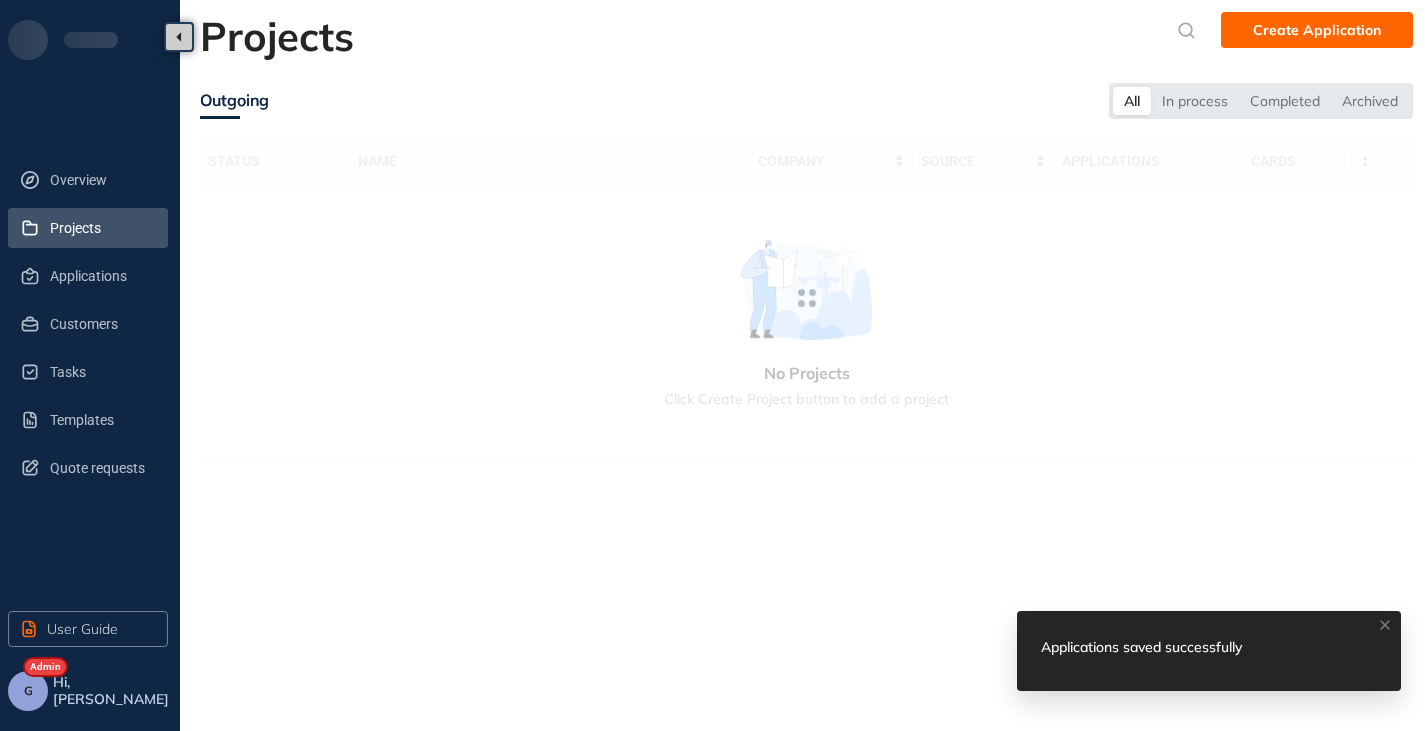 scroll, scrollTop: 0, scrollLeft: 0, axis: both 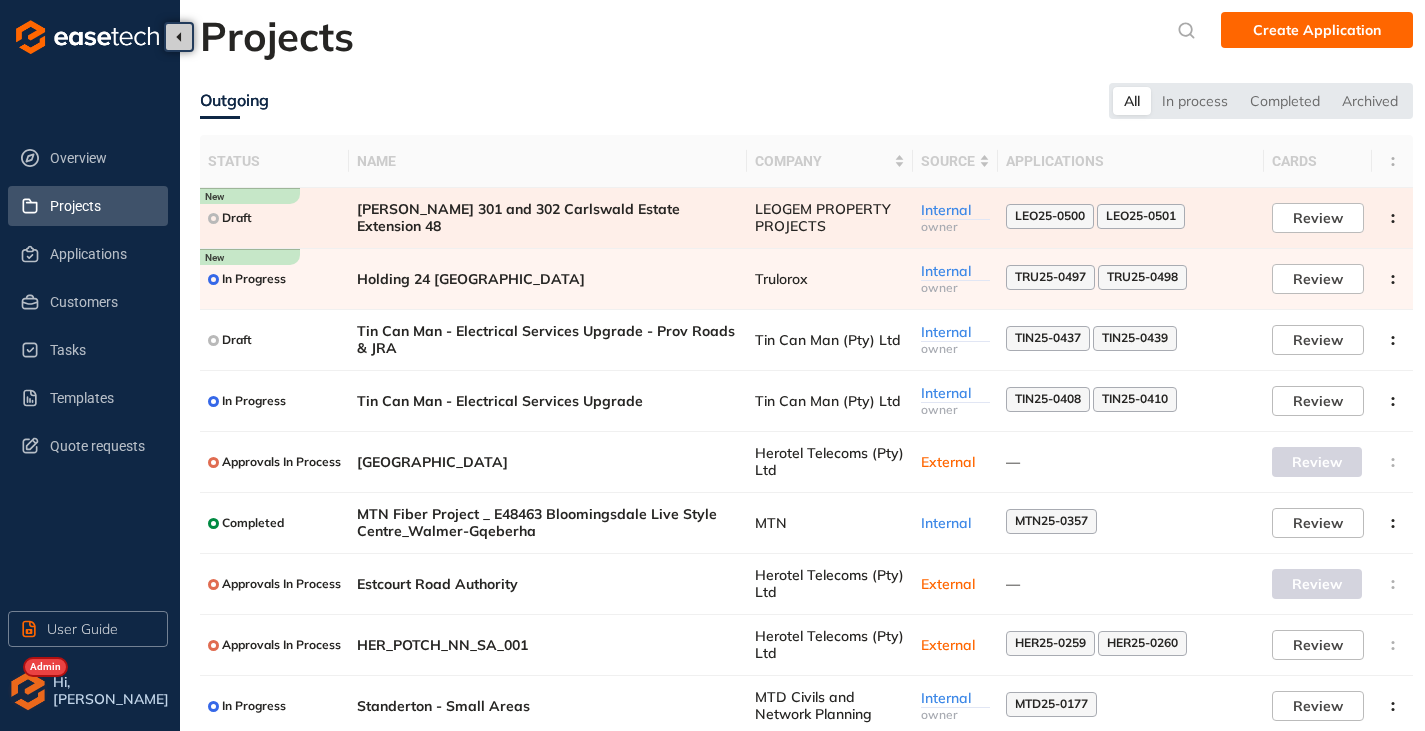 click on "[PERSON_NAME] 301 and 302 Carlswald Estate Extension 48" at bounding box center [548, 218] 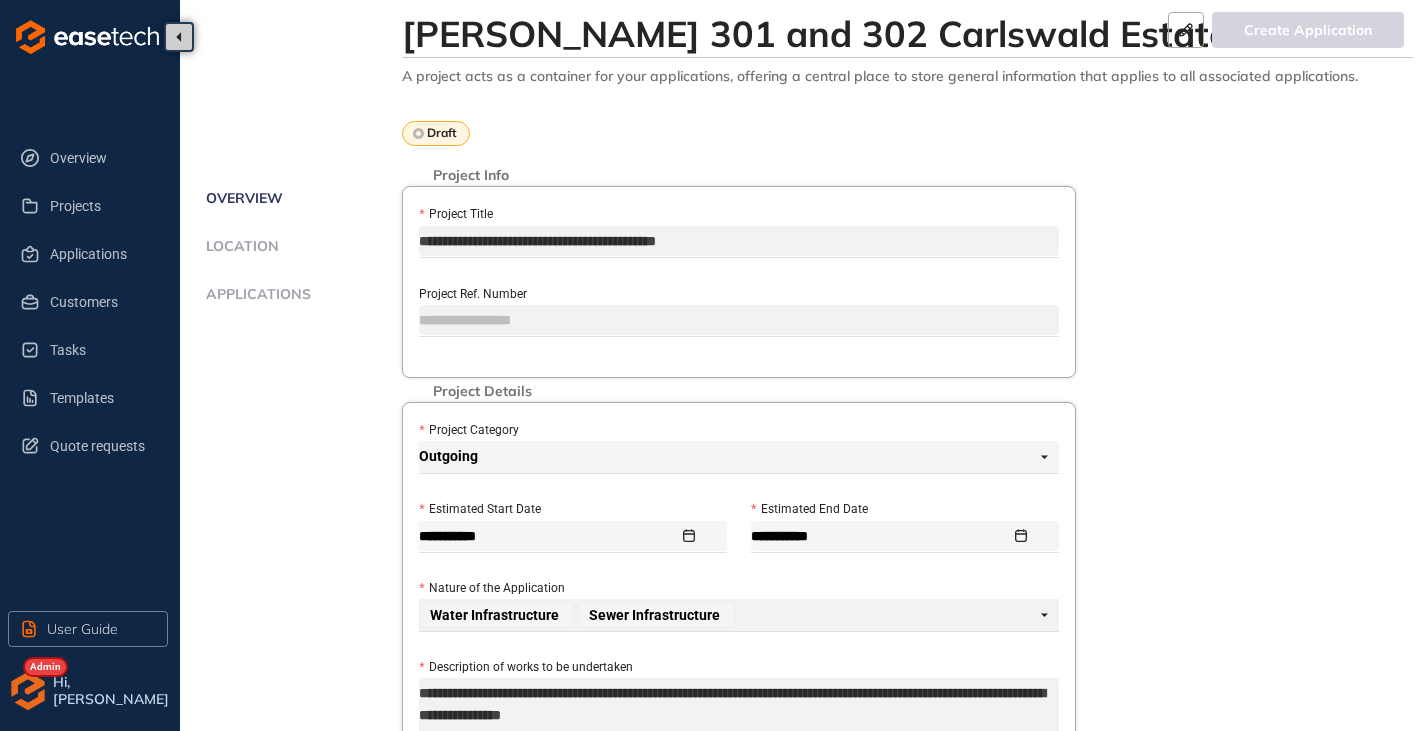 click on "Applications" at bounding box center [255, 294] 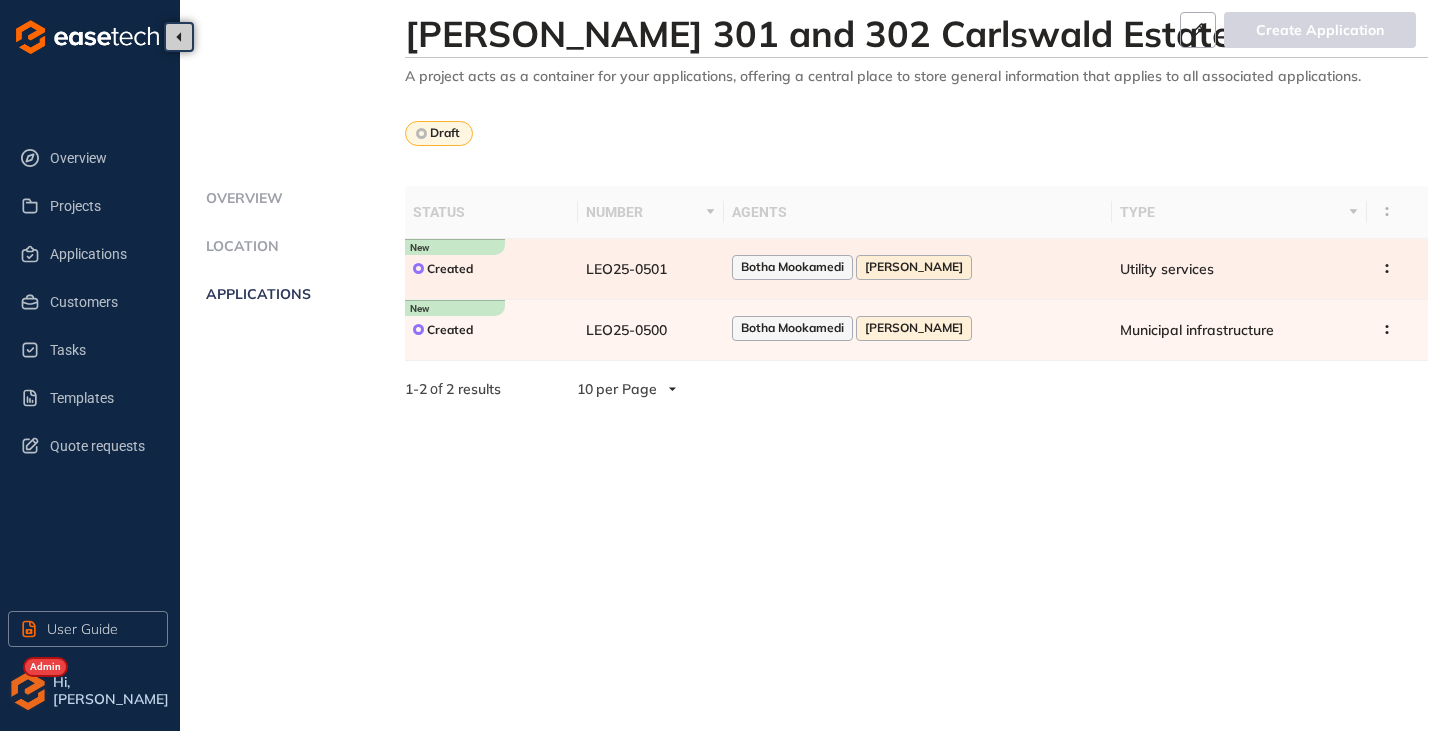 click on "LEO25-0501" at bounding box center (626, 269) 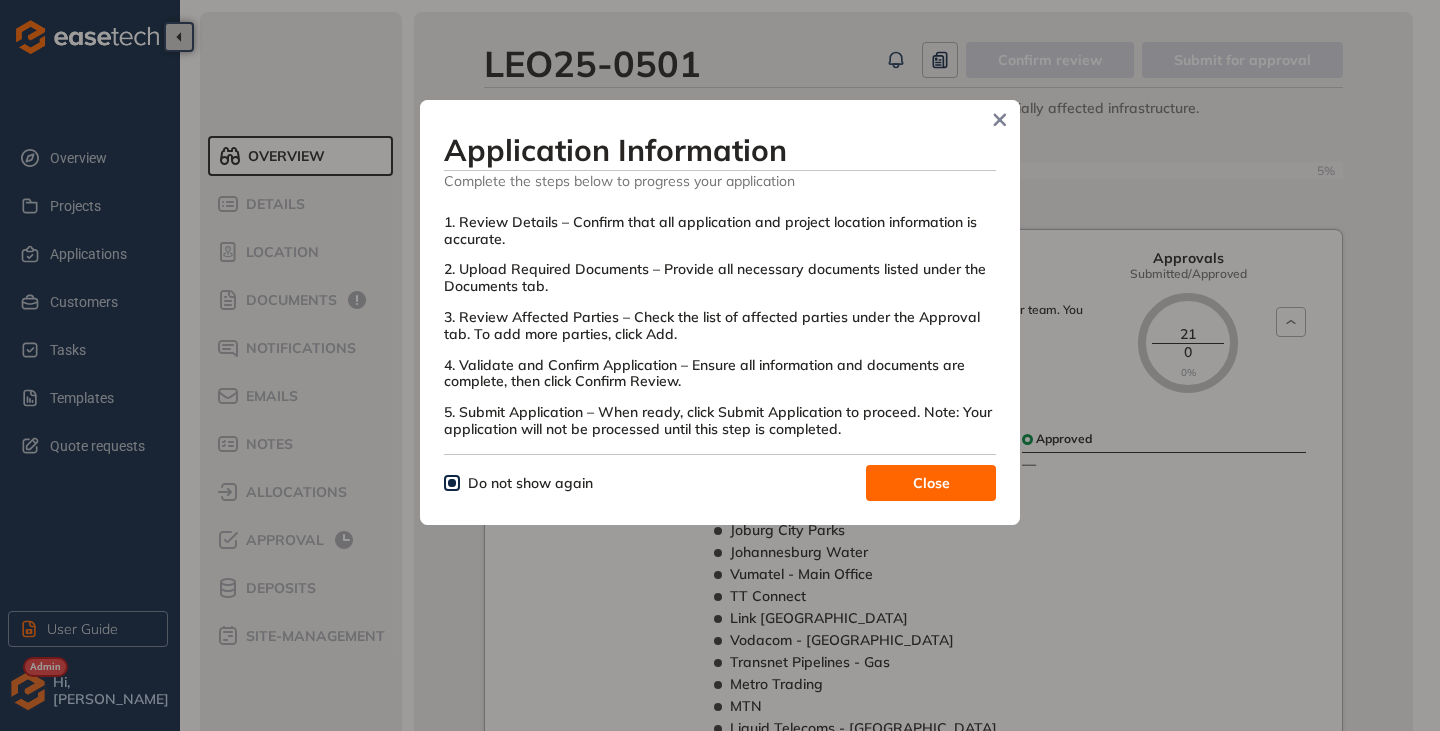 click on "Close" at bounding box center [931, 483] 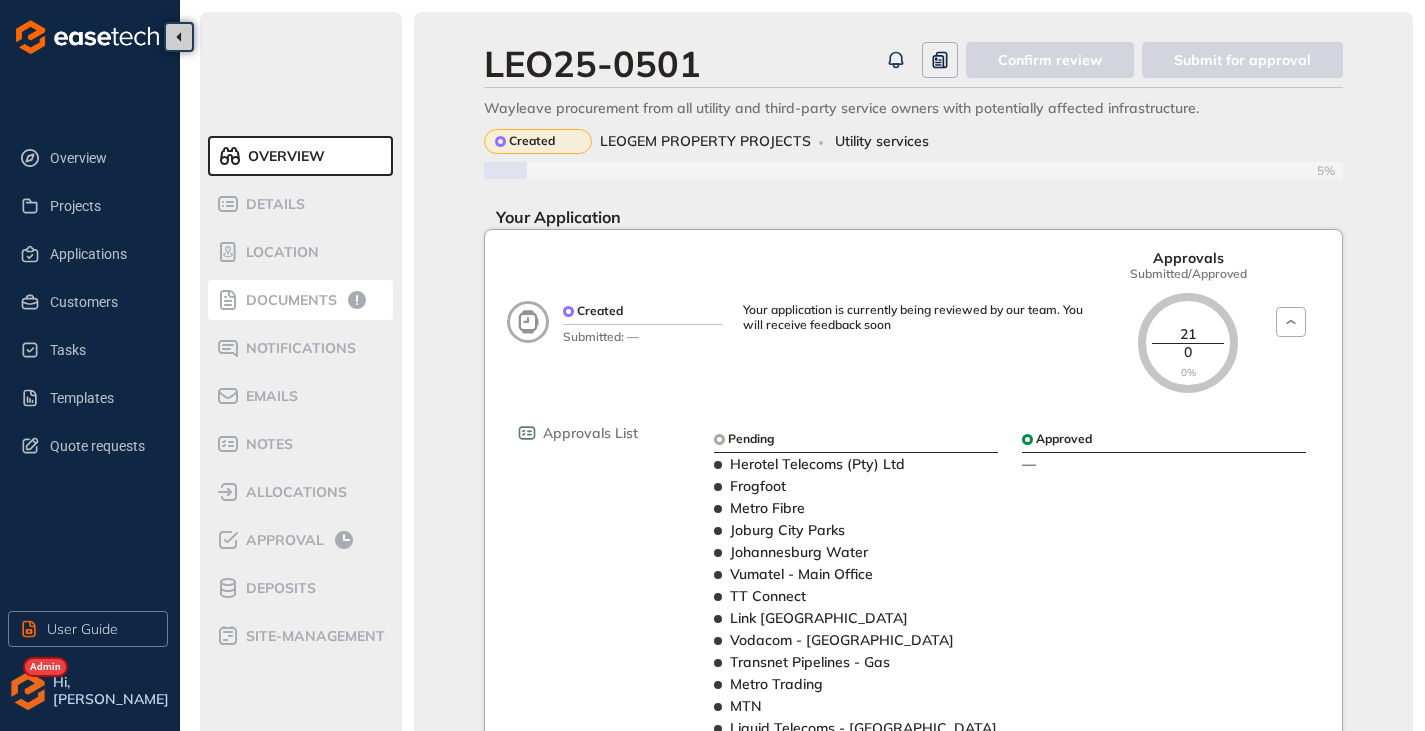 click on "Documents" at bounding box center (288, 300) 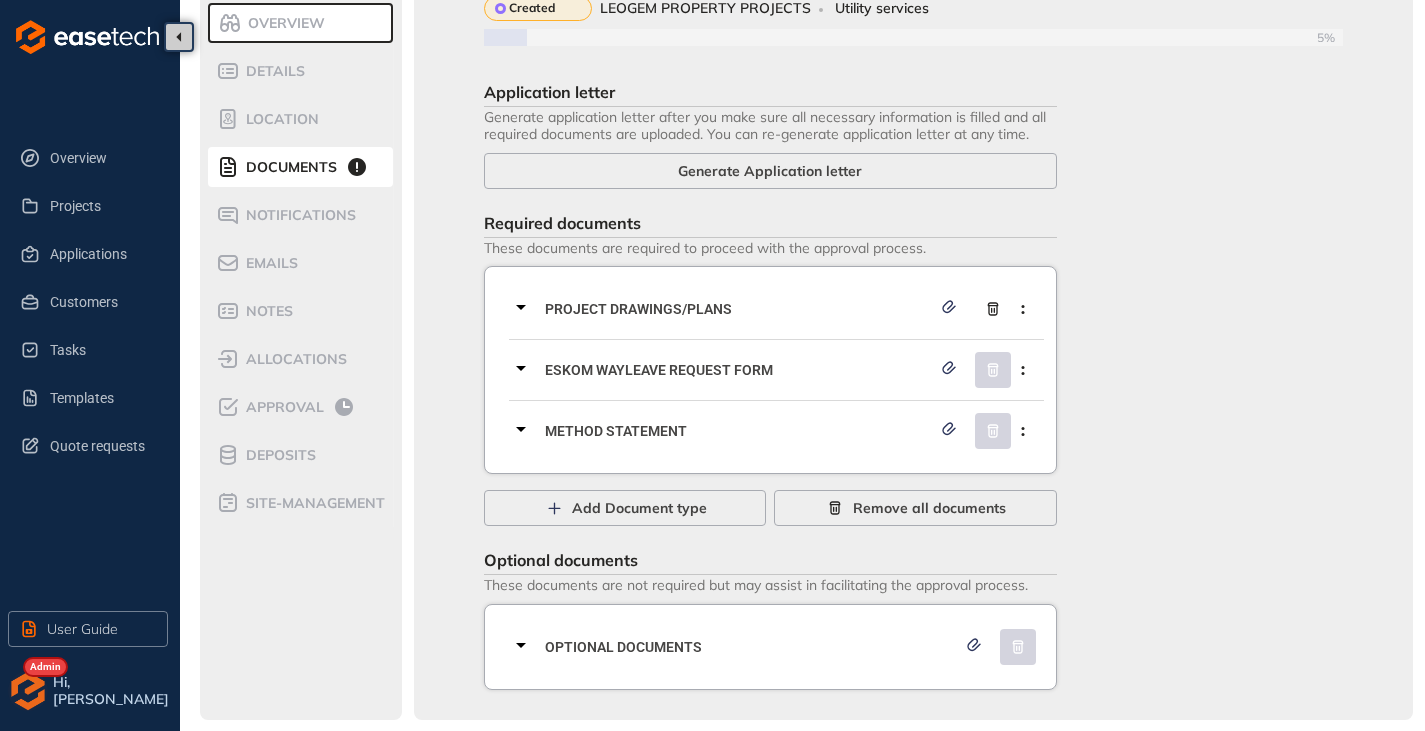 scroll, scrollTop: 142, scrollLeft: 0, axis: vertical 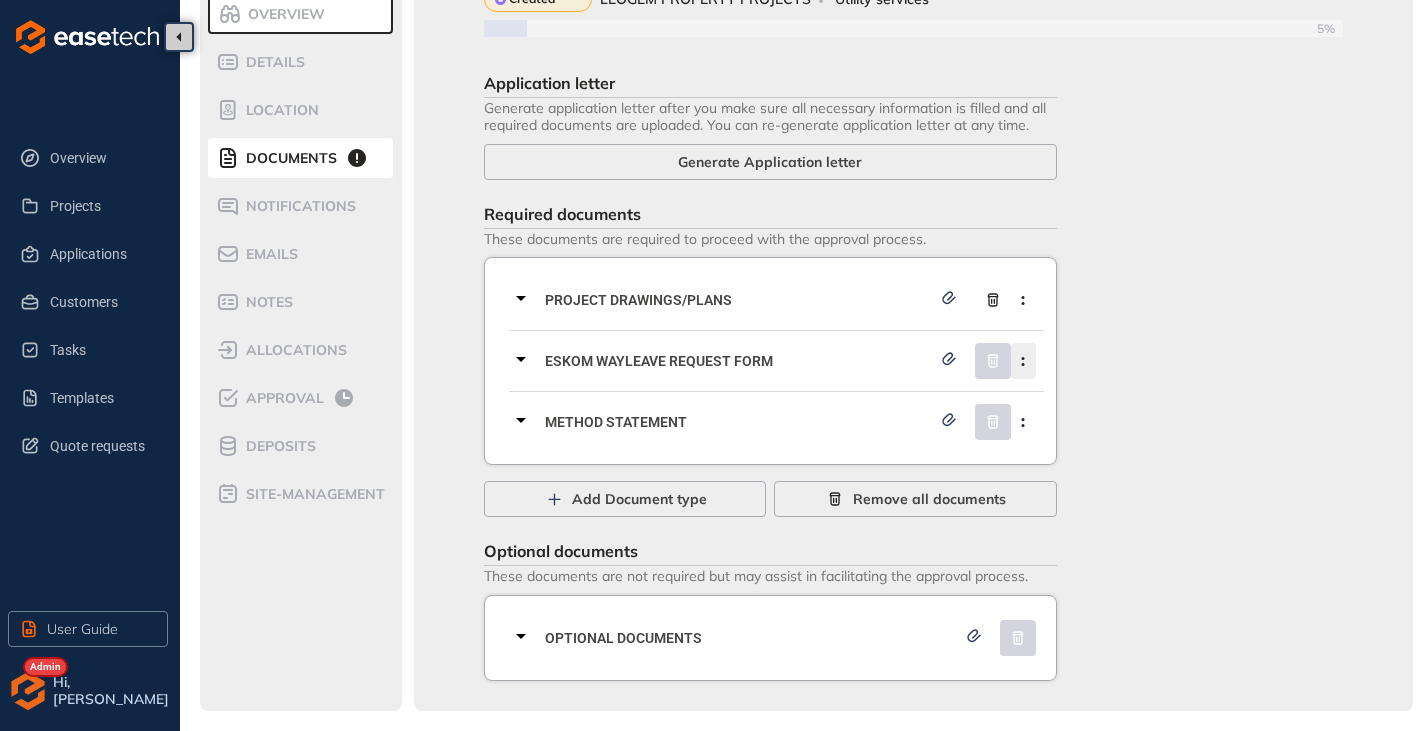 click 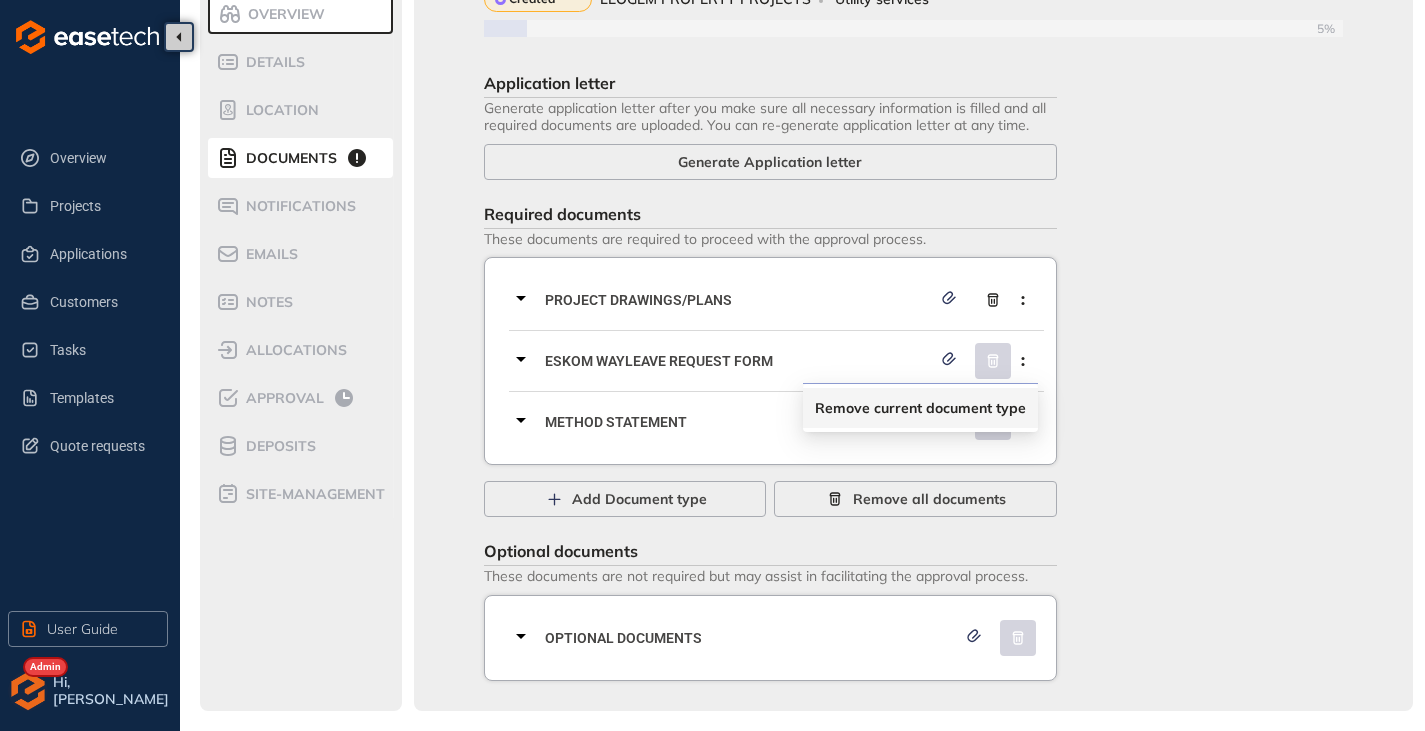 click on "Remove current document type" at bounding box center [920, 408] 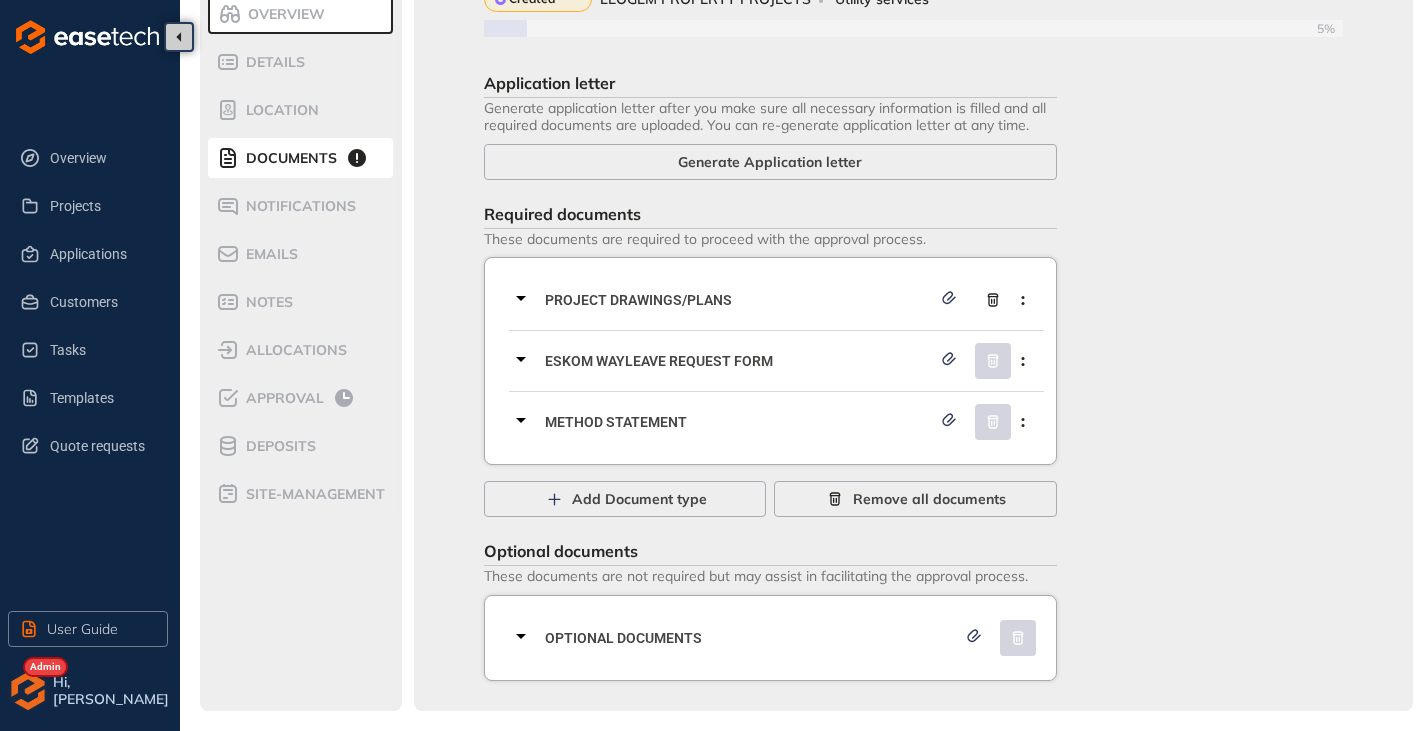 scroll, scrollTop: 81, scrollLeft: 0, axis: vertical 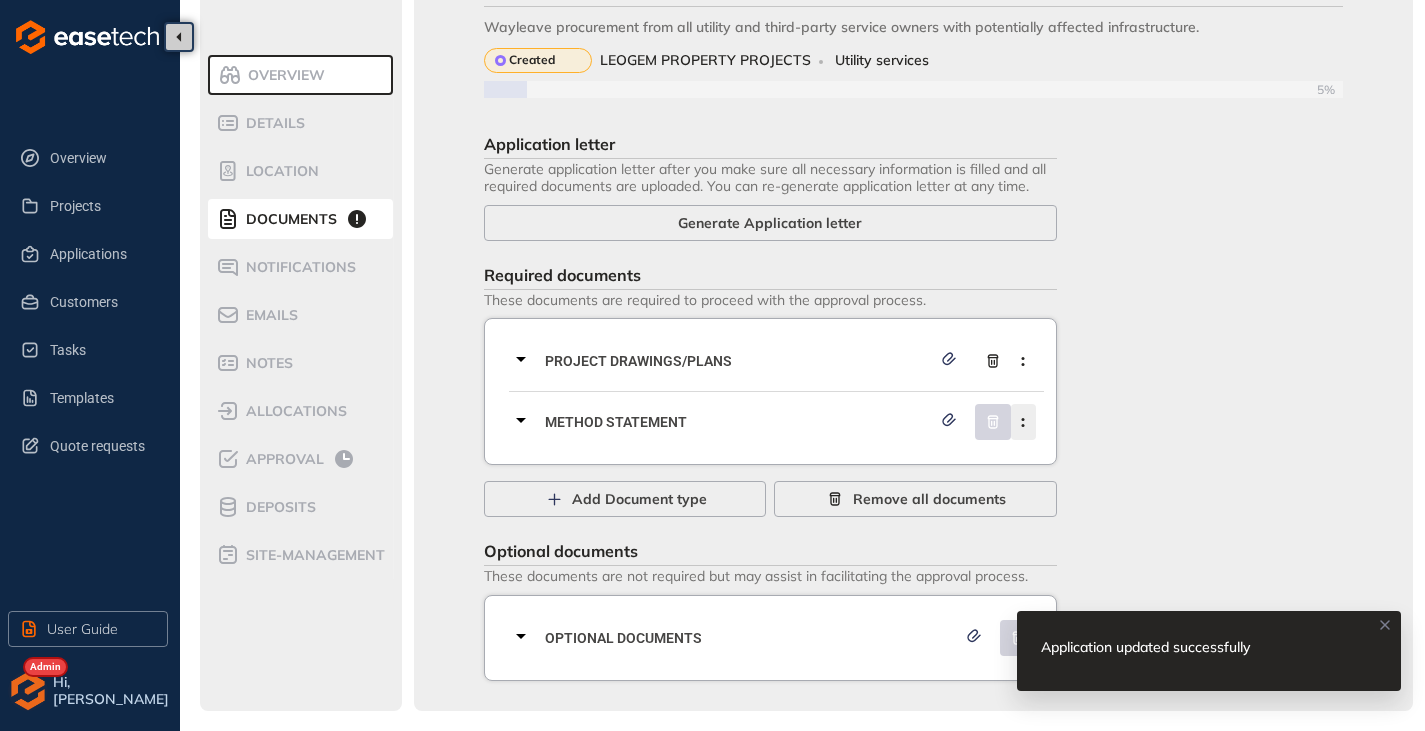 click 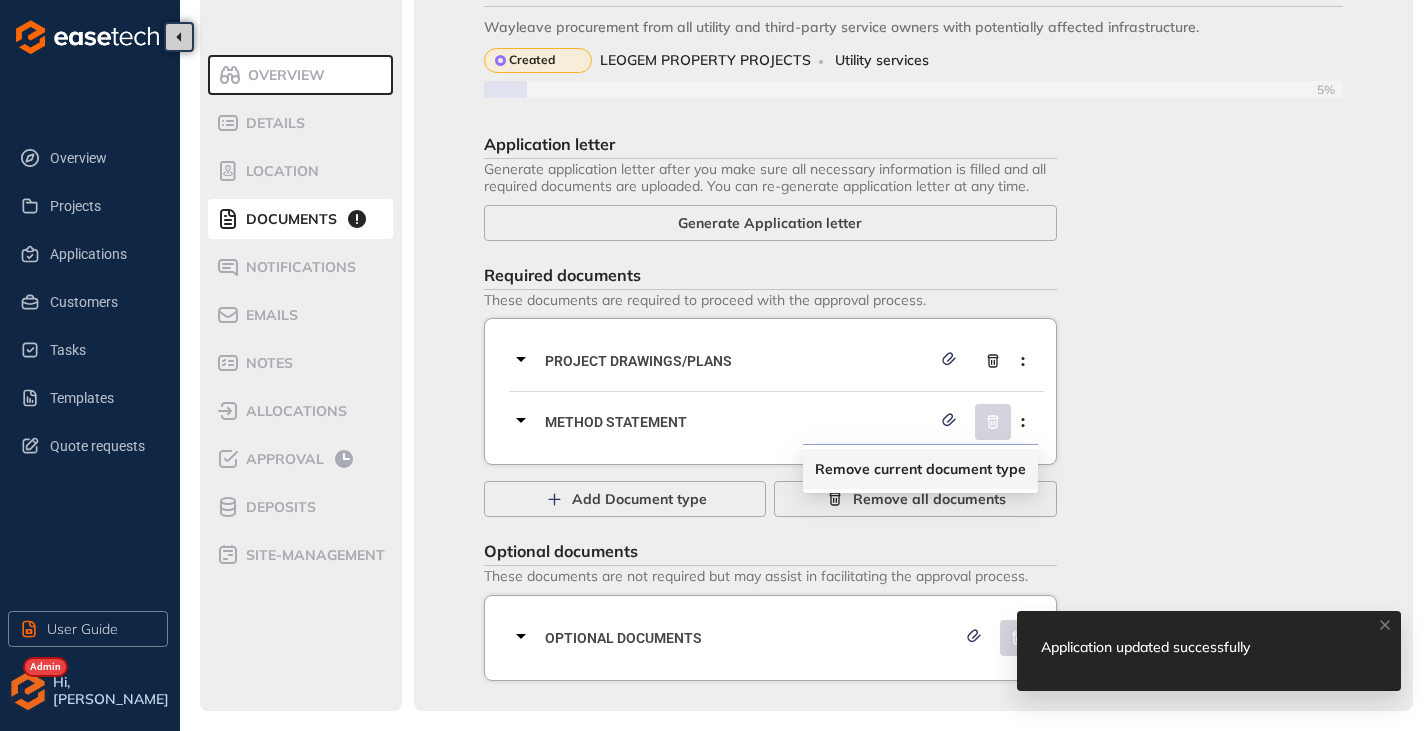 click on "Remove current document type" at bounding box center [920, 469] 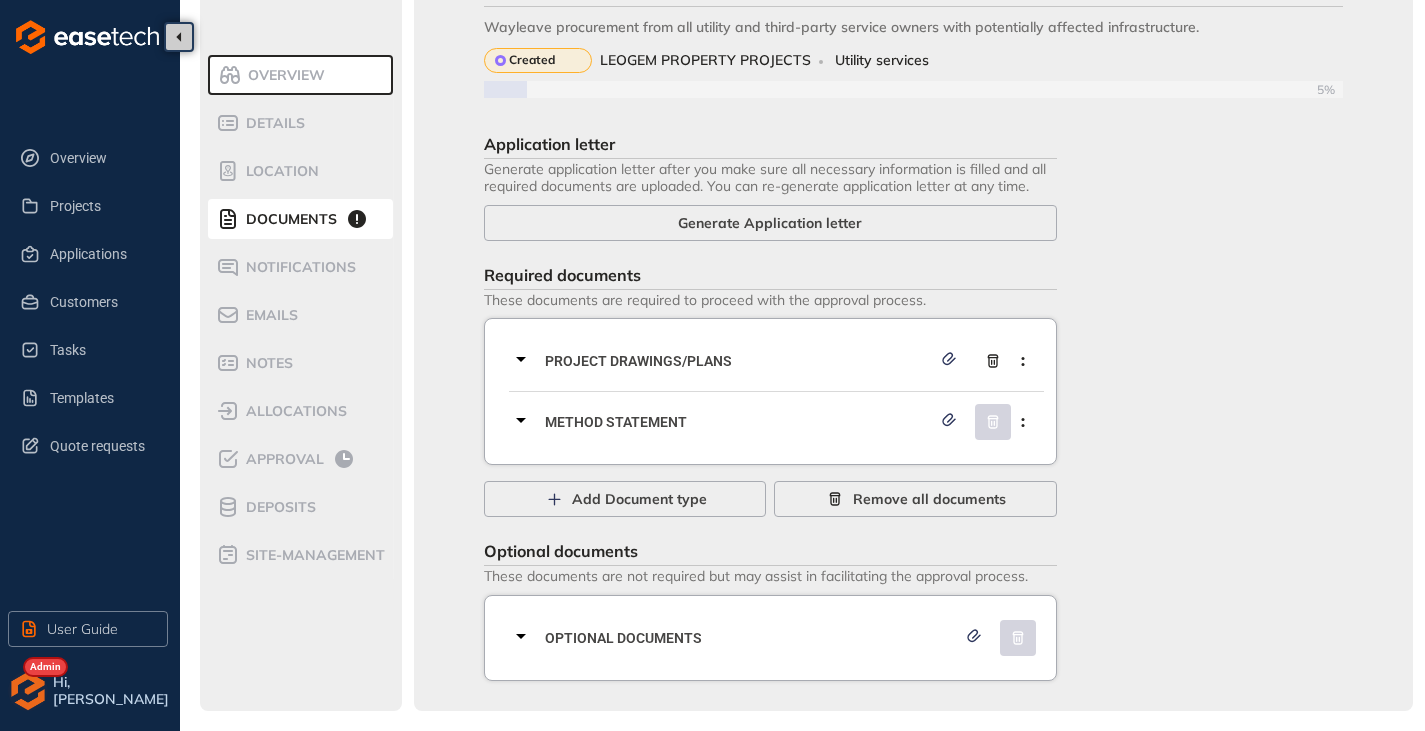 scroll, scrollTop: 20, scrollLeft: 0, axis: vertical 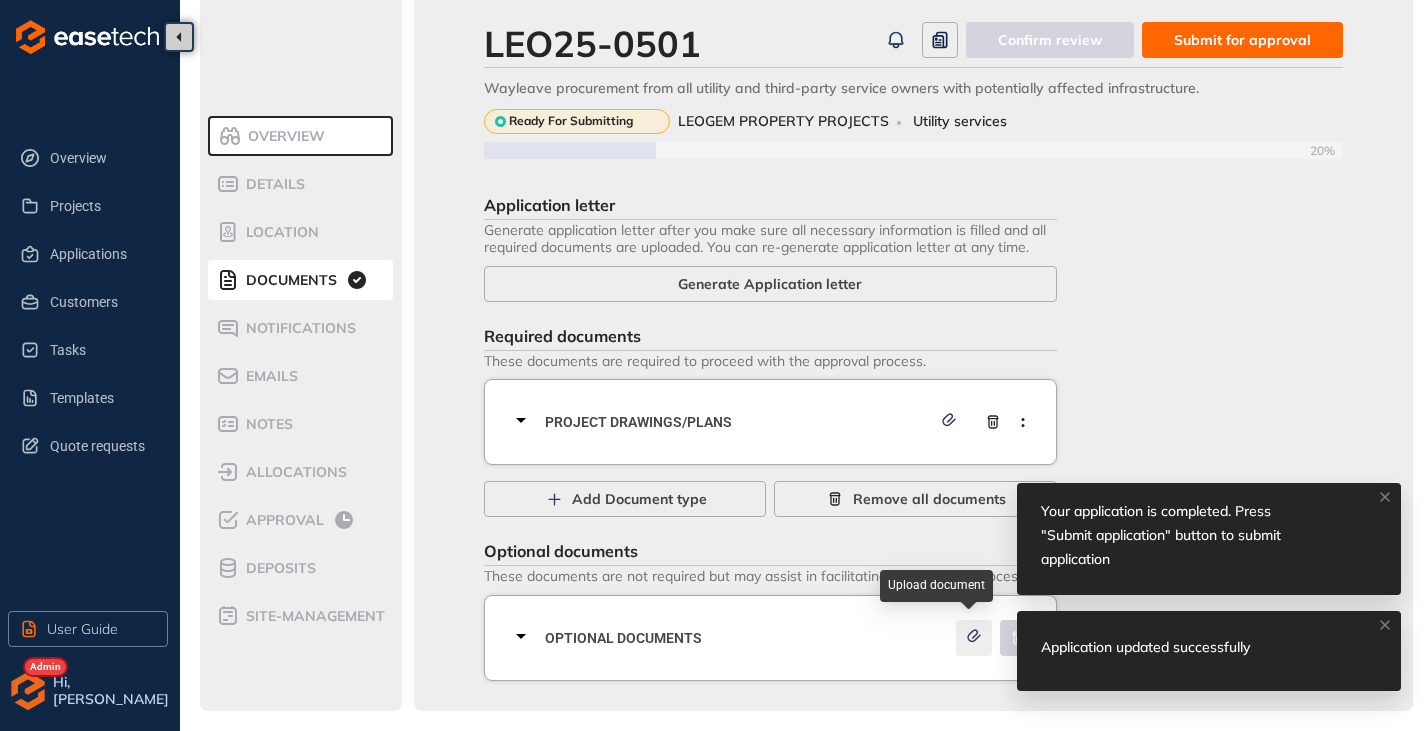 click 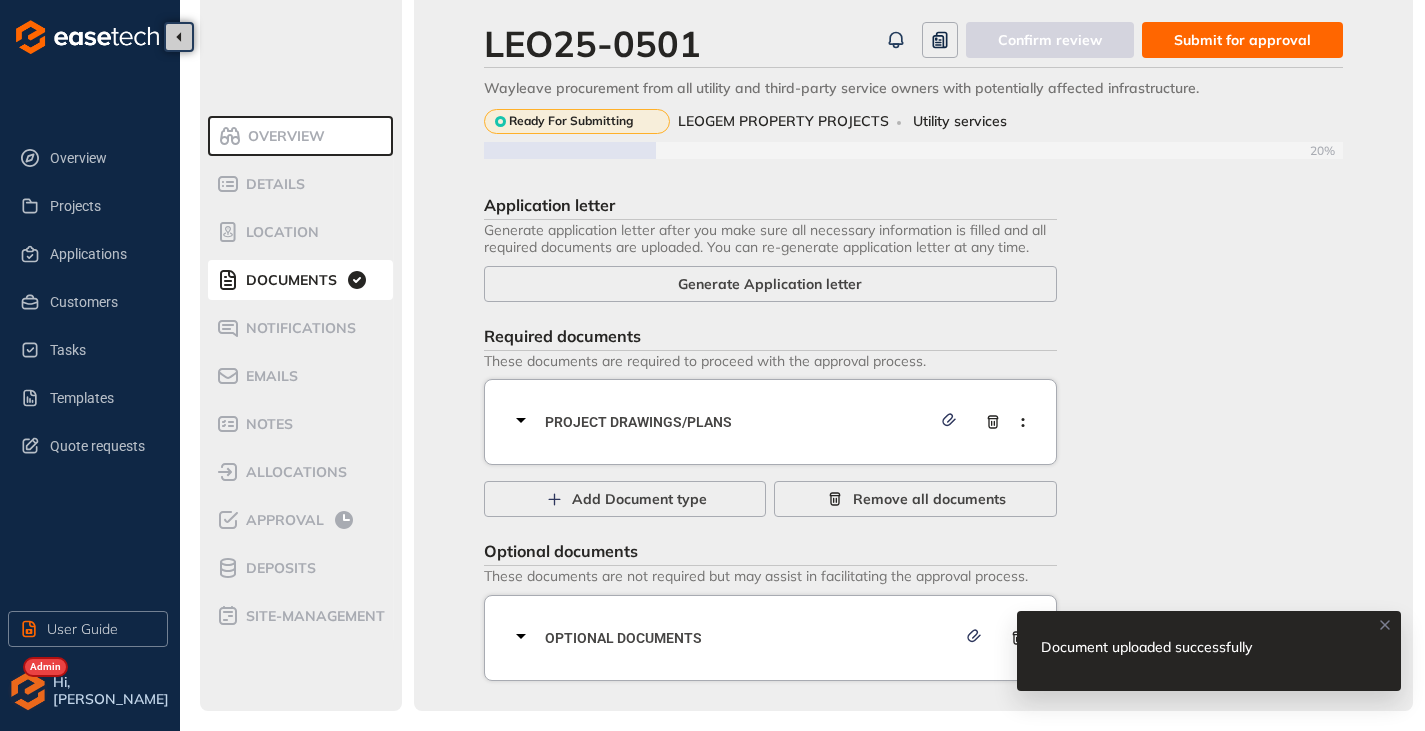 click 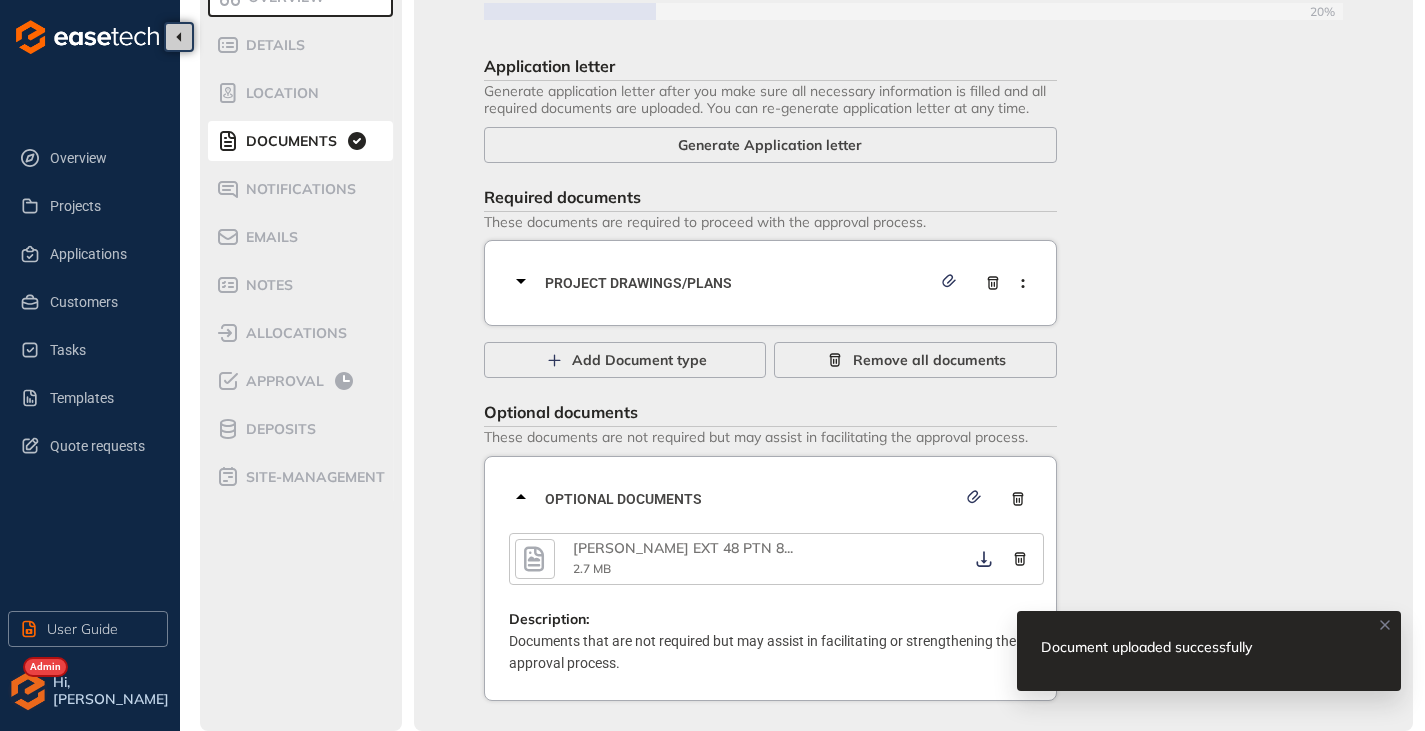 scroll, scrollTop: 179, scrollLeft: 0, axis: vertical 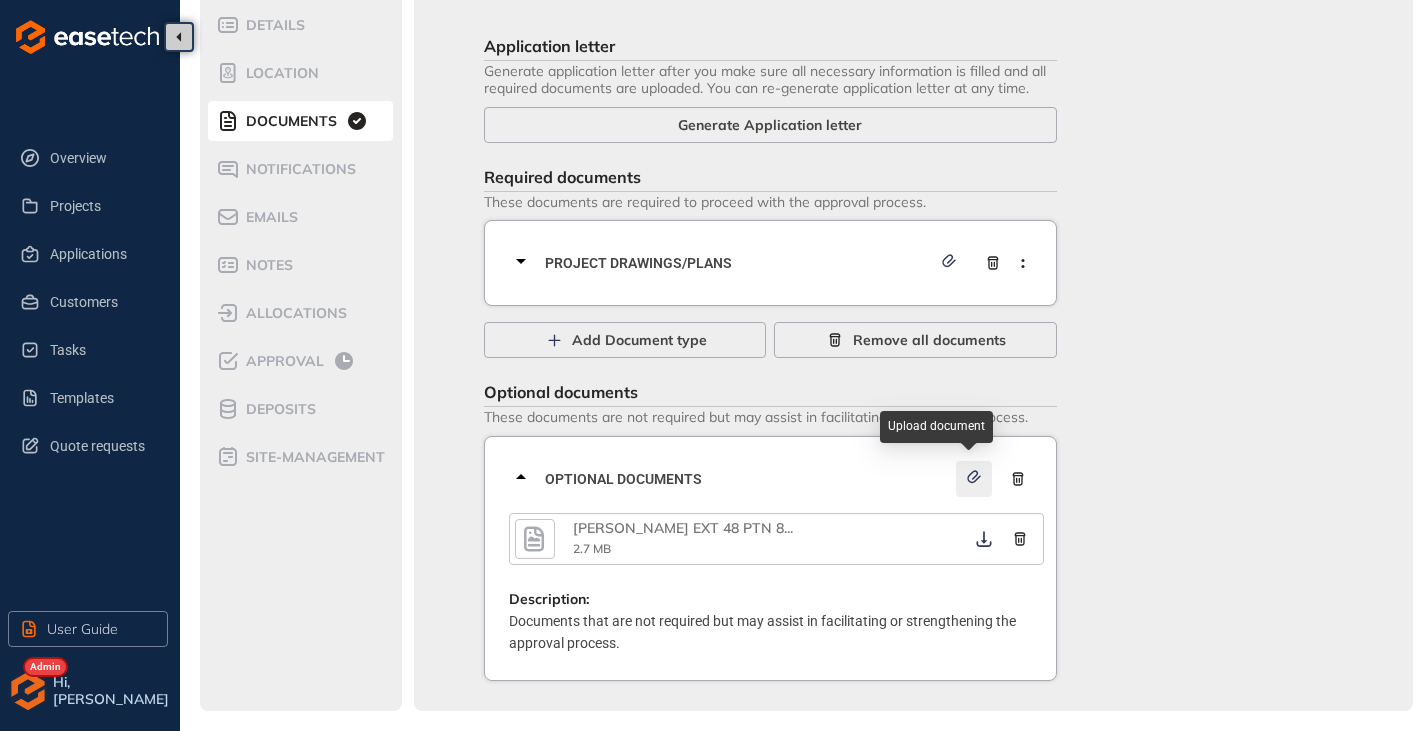 click 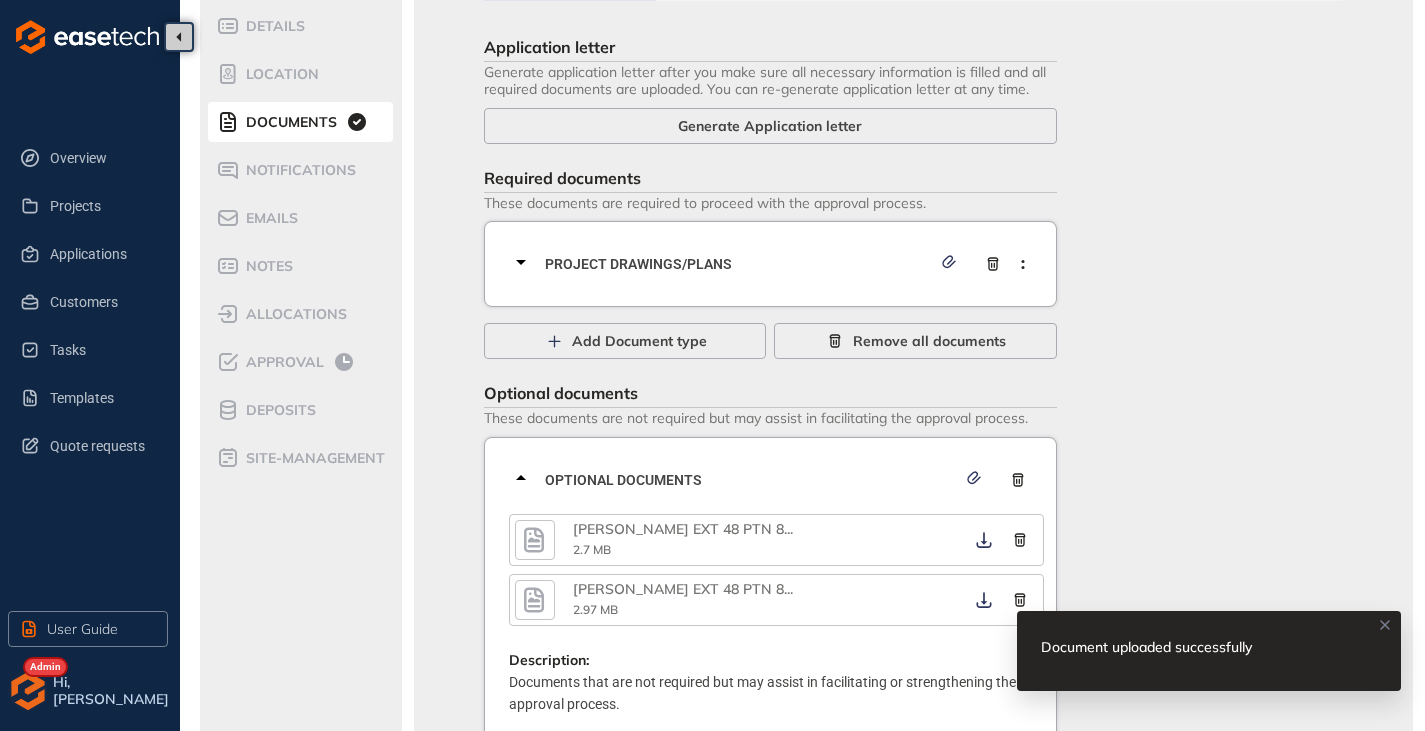 scroll, scrollTop: 79, scrollLeft: 0, axis: vertical 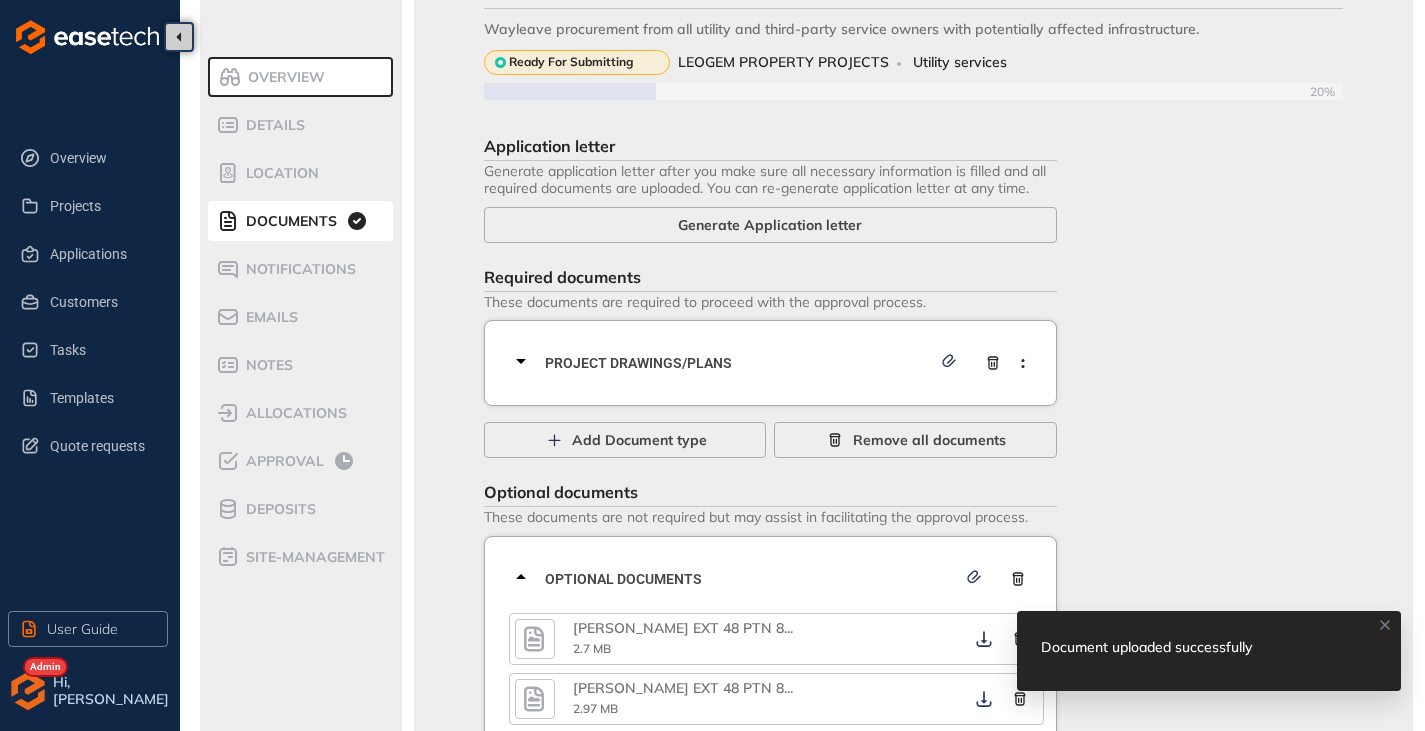 click 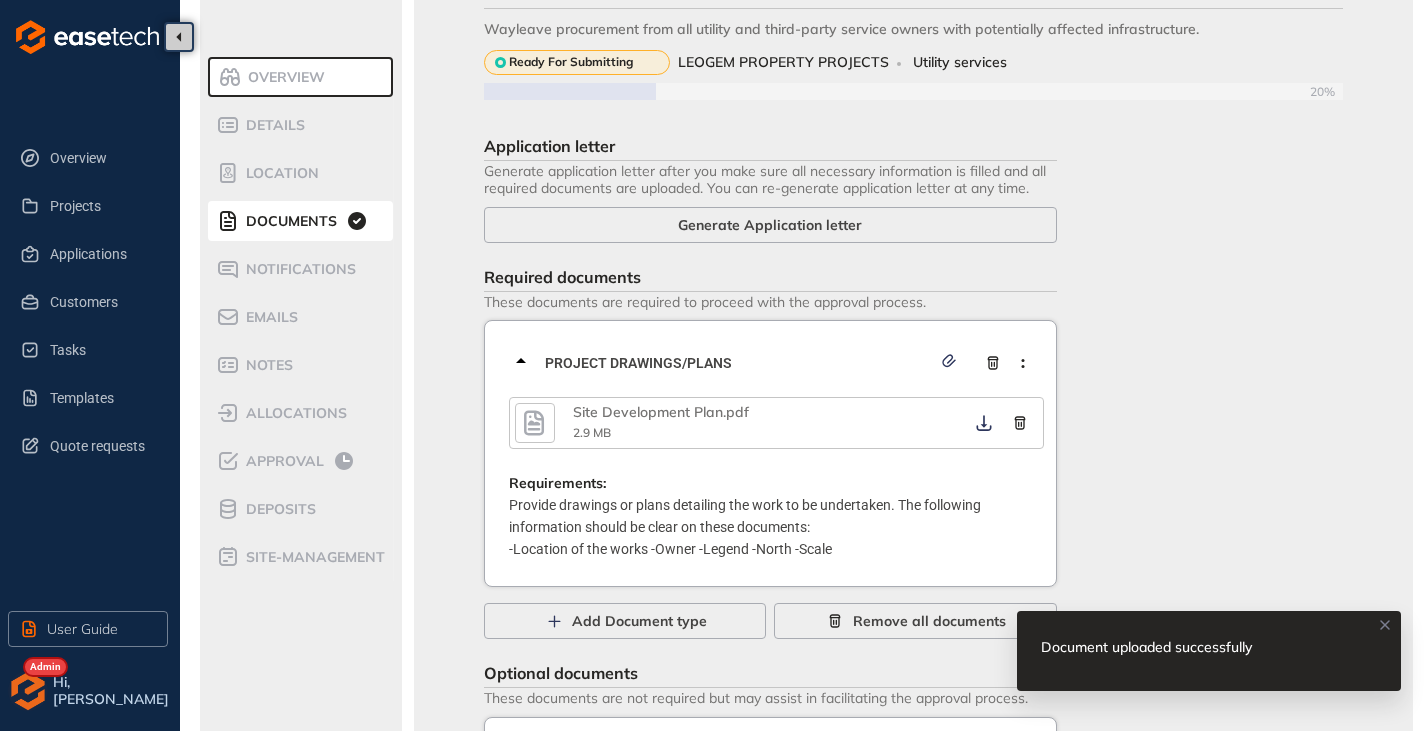 click 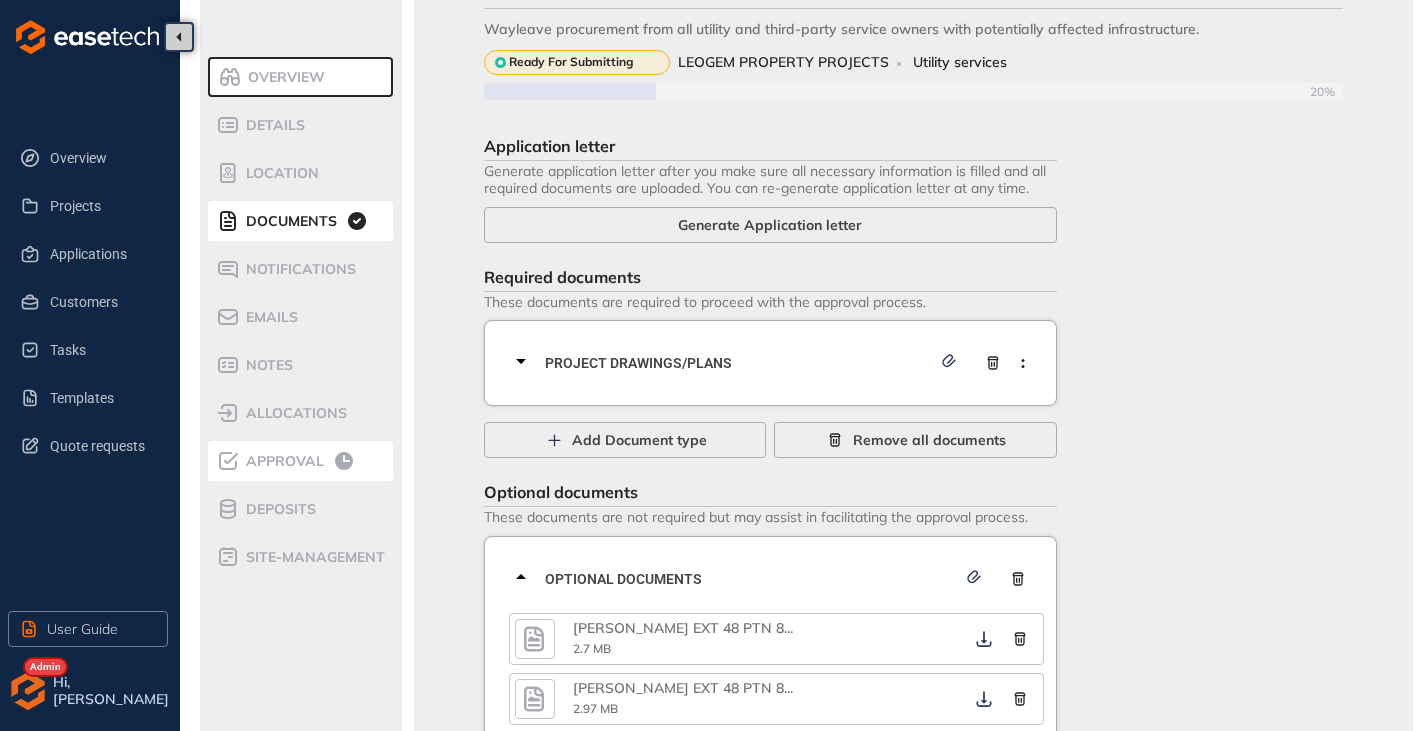 click on "Approval" at bounding box center (282, 461) 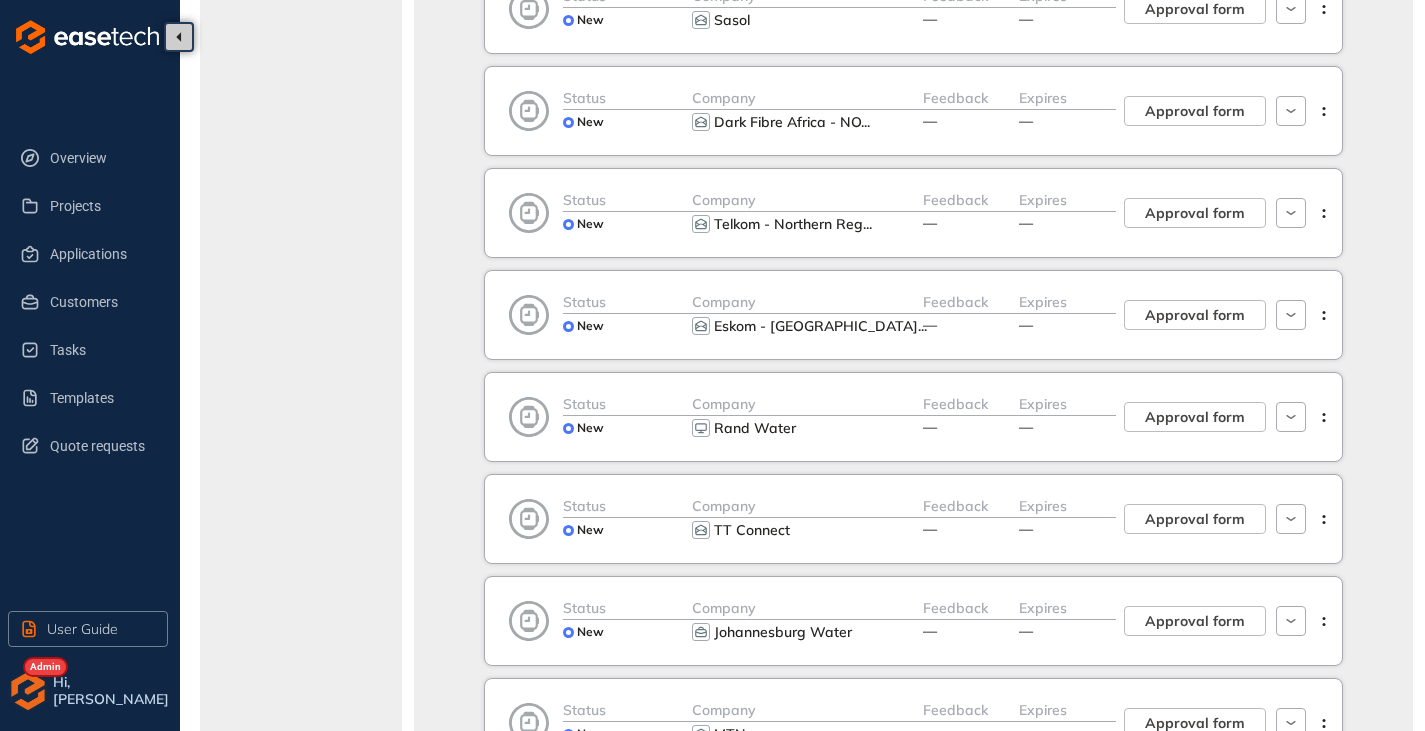 scroll, scrollTop: 700, scrollLeft: 0, axis: vertical 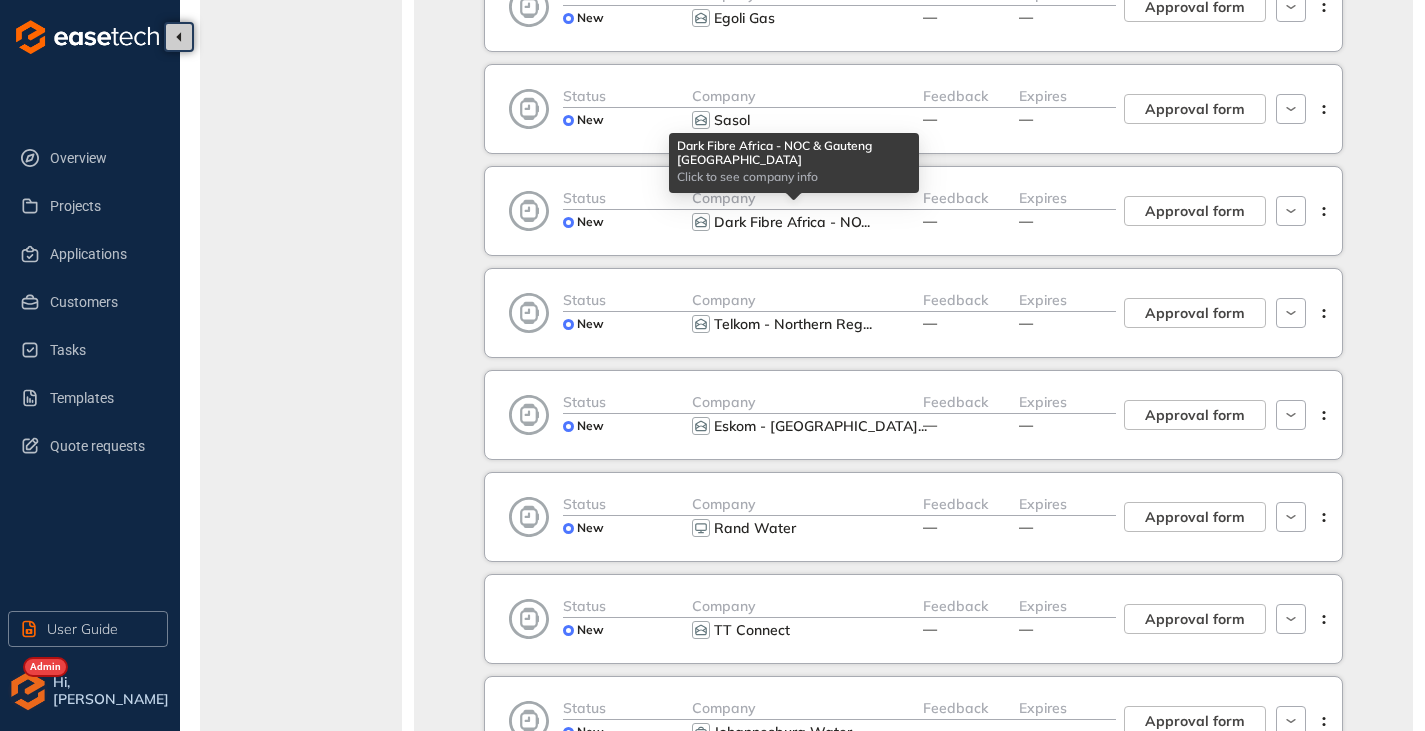 click on "Dark Fibre Africa - NO" at bounding box center [787, 222] 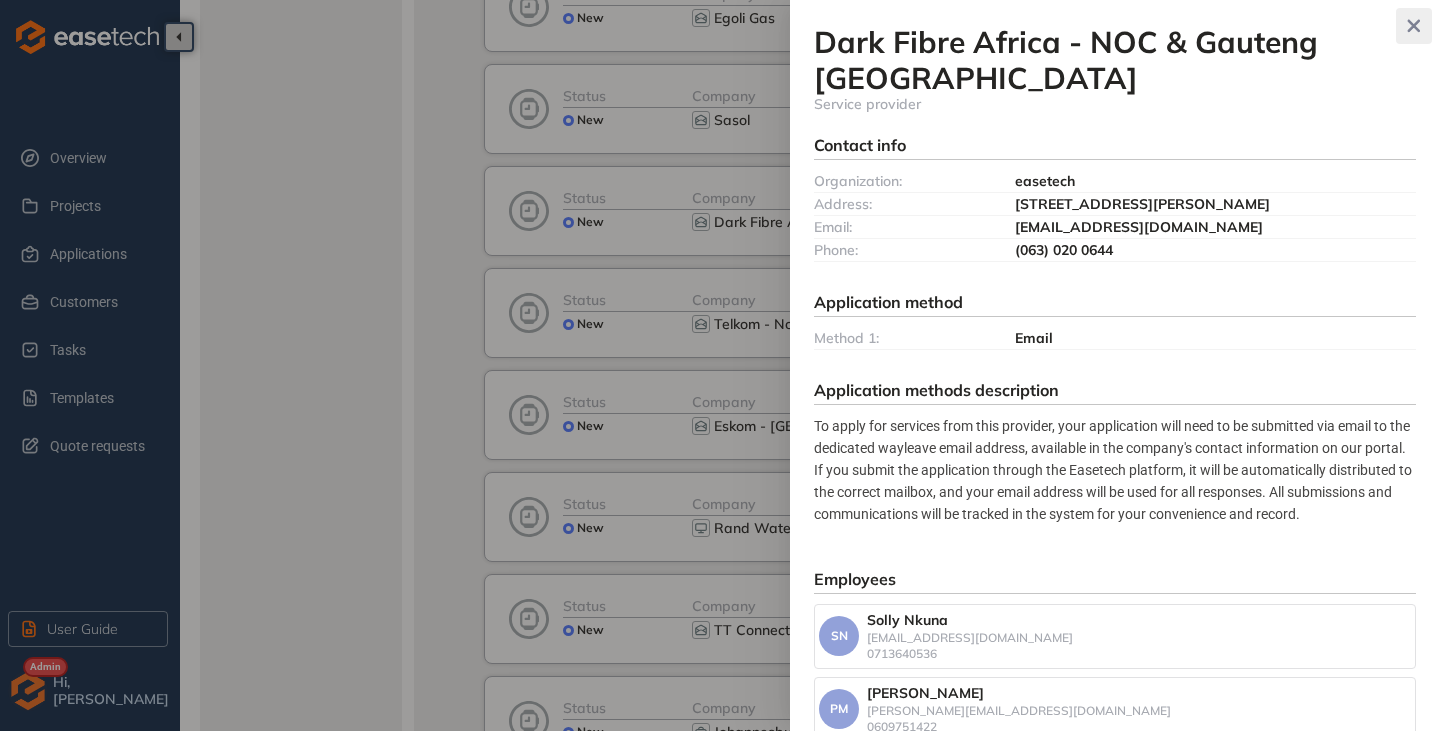 click 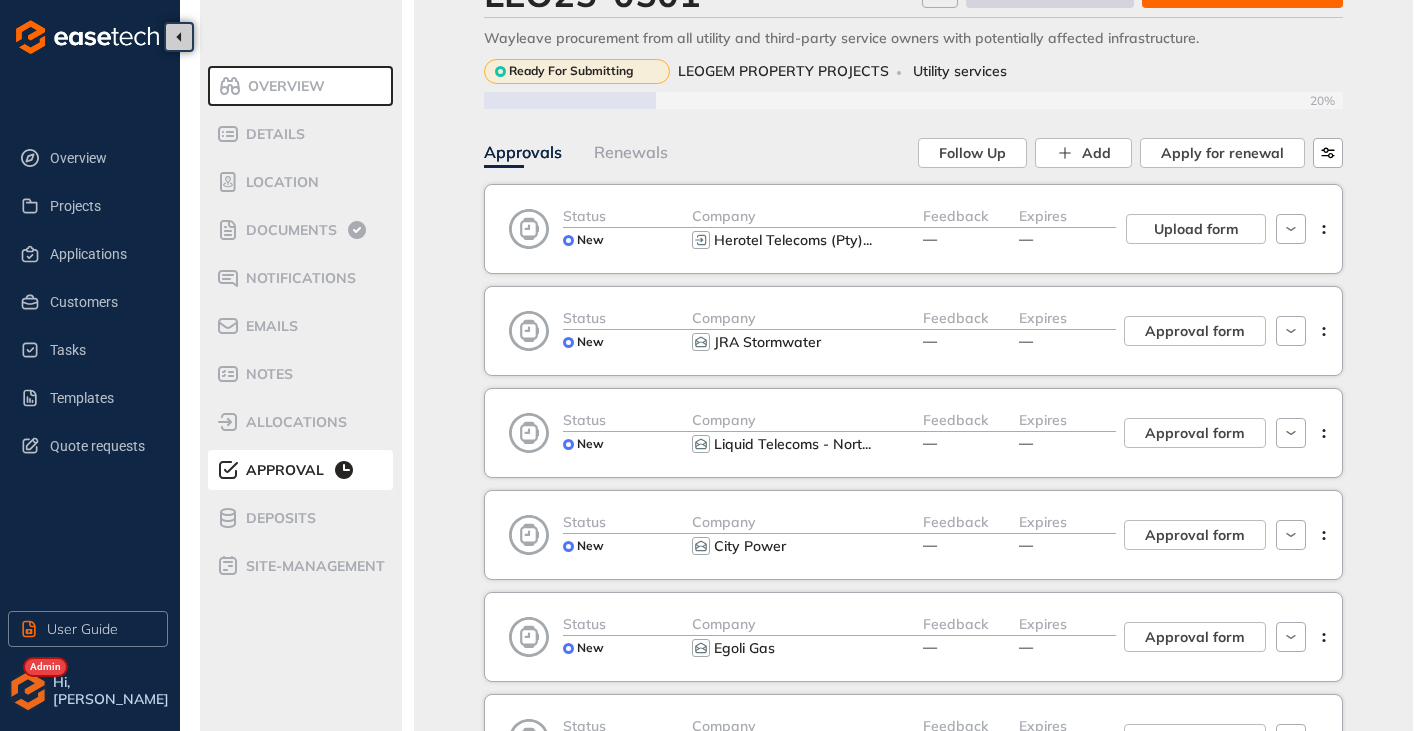 scroll, scrollTop: 0, scrollLeft: 0, axis: both 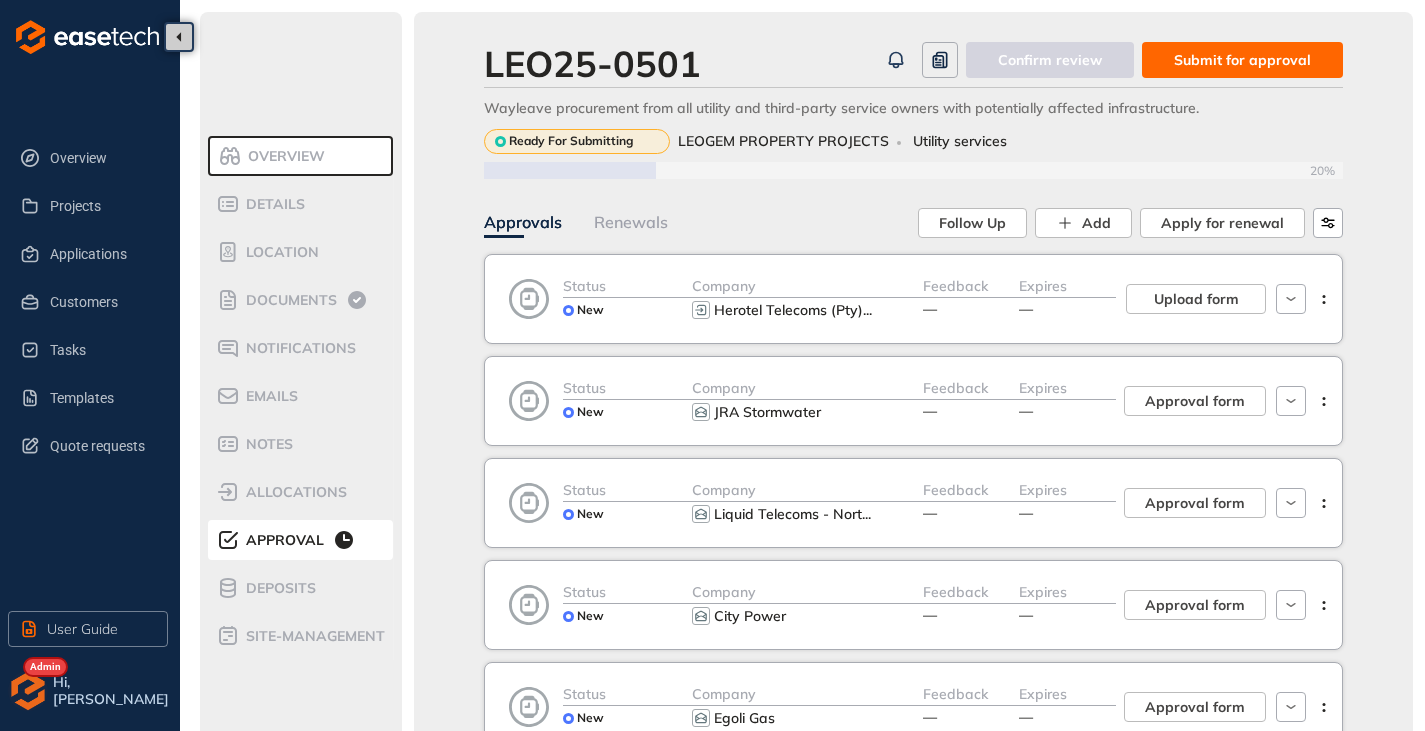 click on "Submit for approval" at bounding box center [1242, 60] 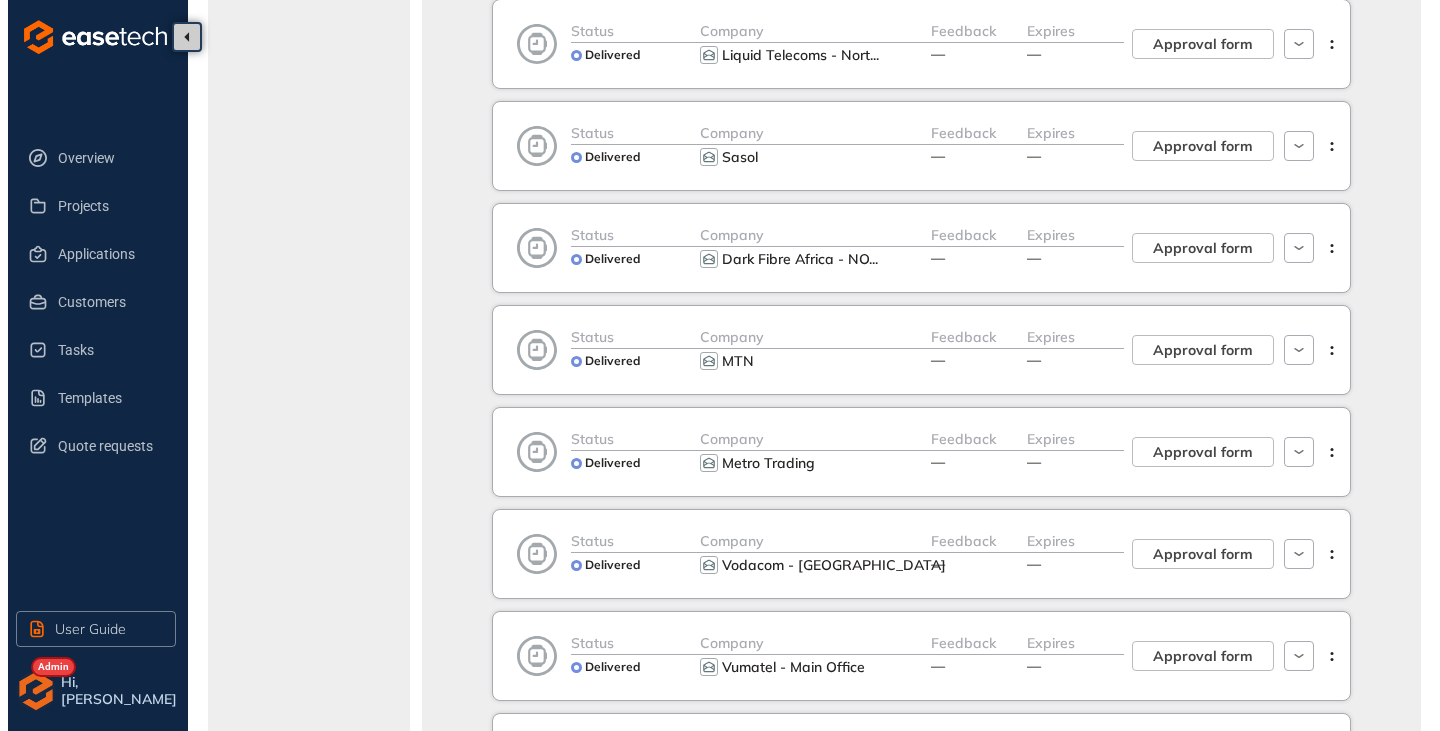 scroll, scrollTop: 1500, scrollLeft: 0, axis: vertical 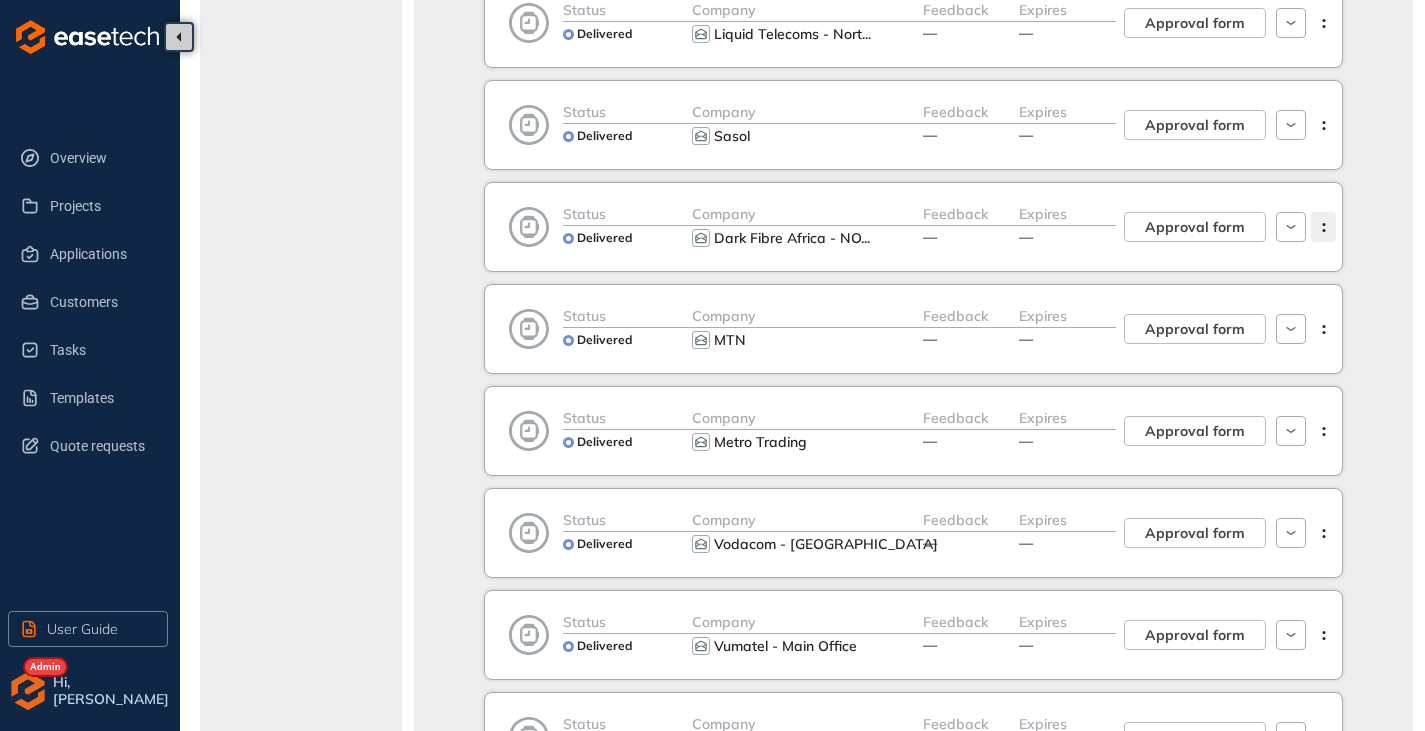 click 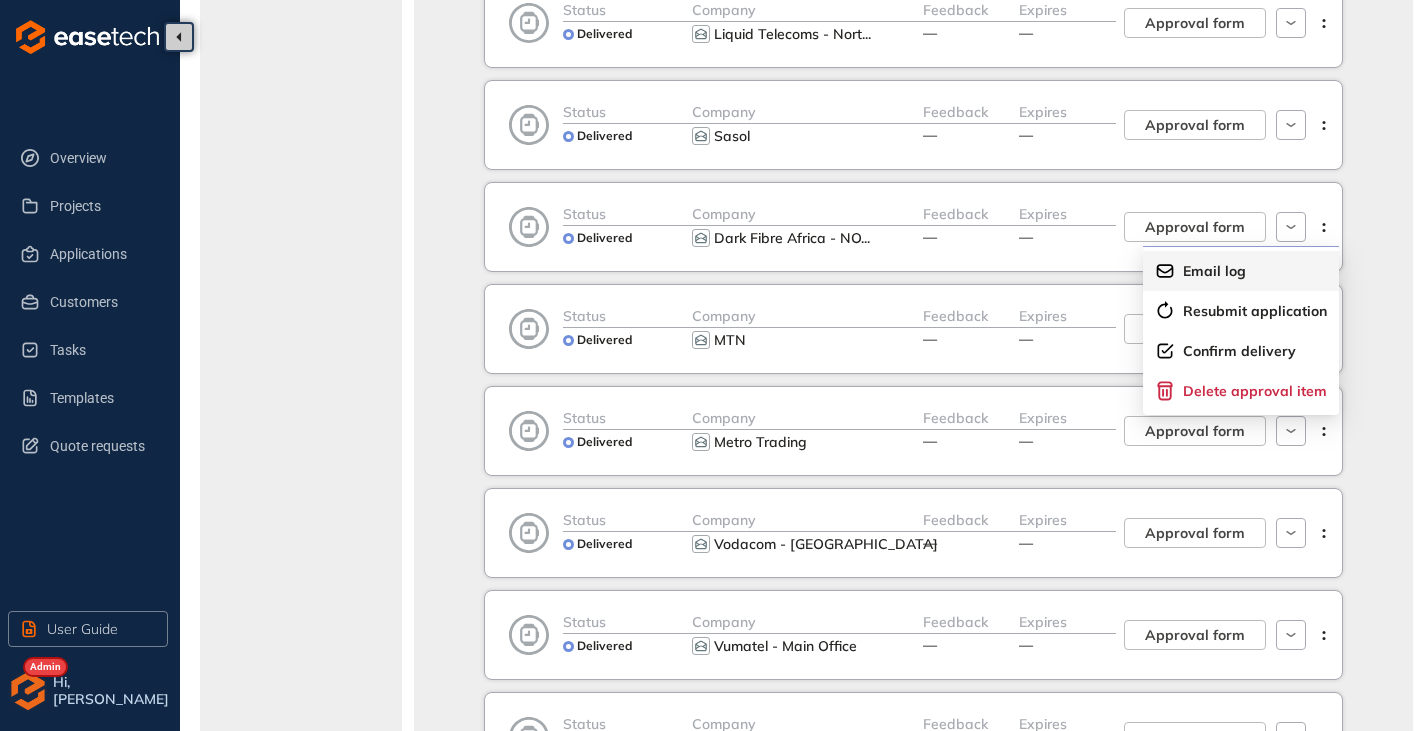 click on "Email log" at bounding box center [1214, 271] 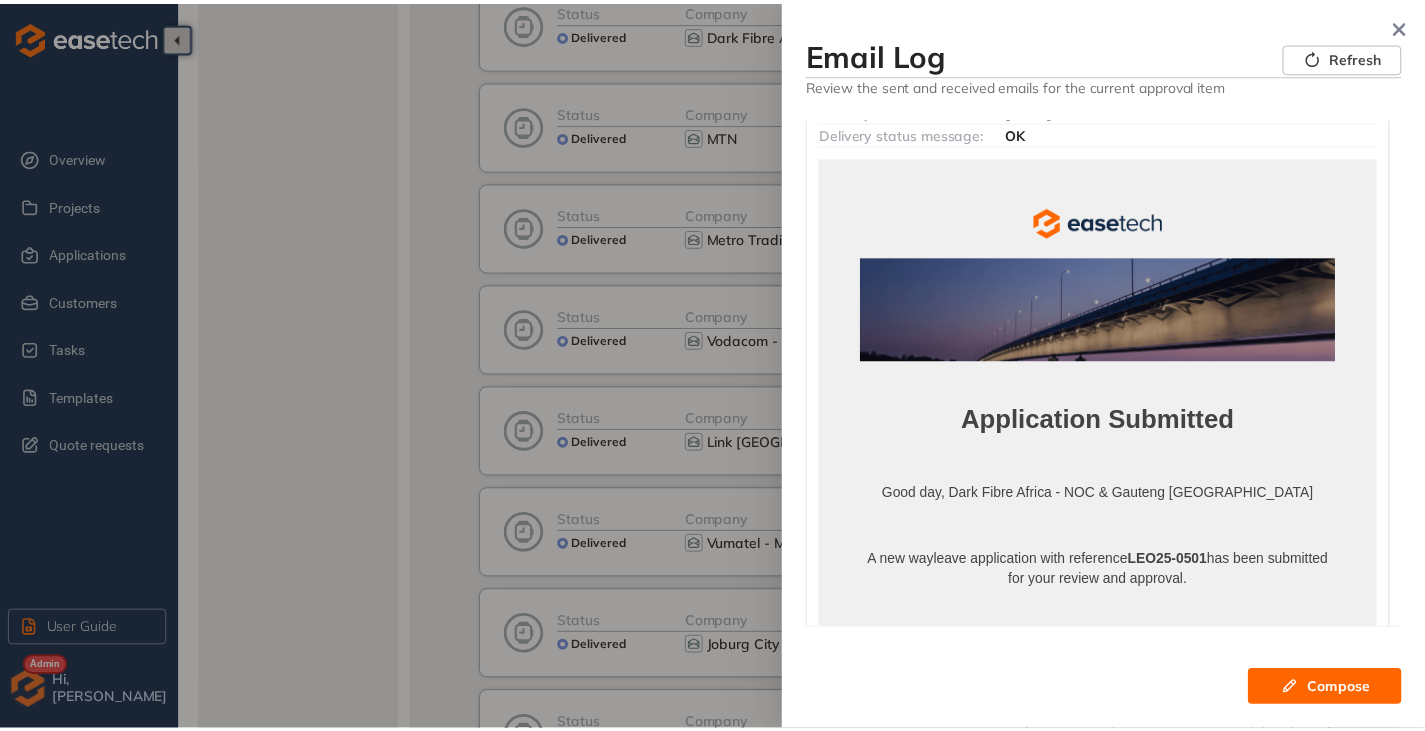 scroll, scrollTop: 100, scrollLeft: 0, axis: vertical 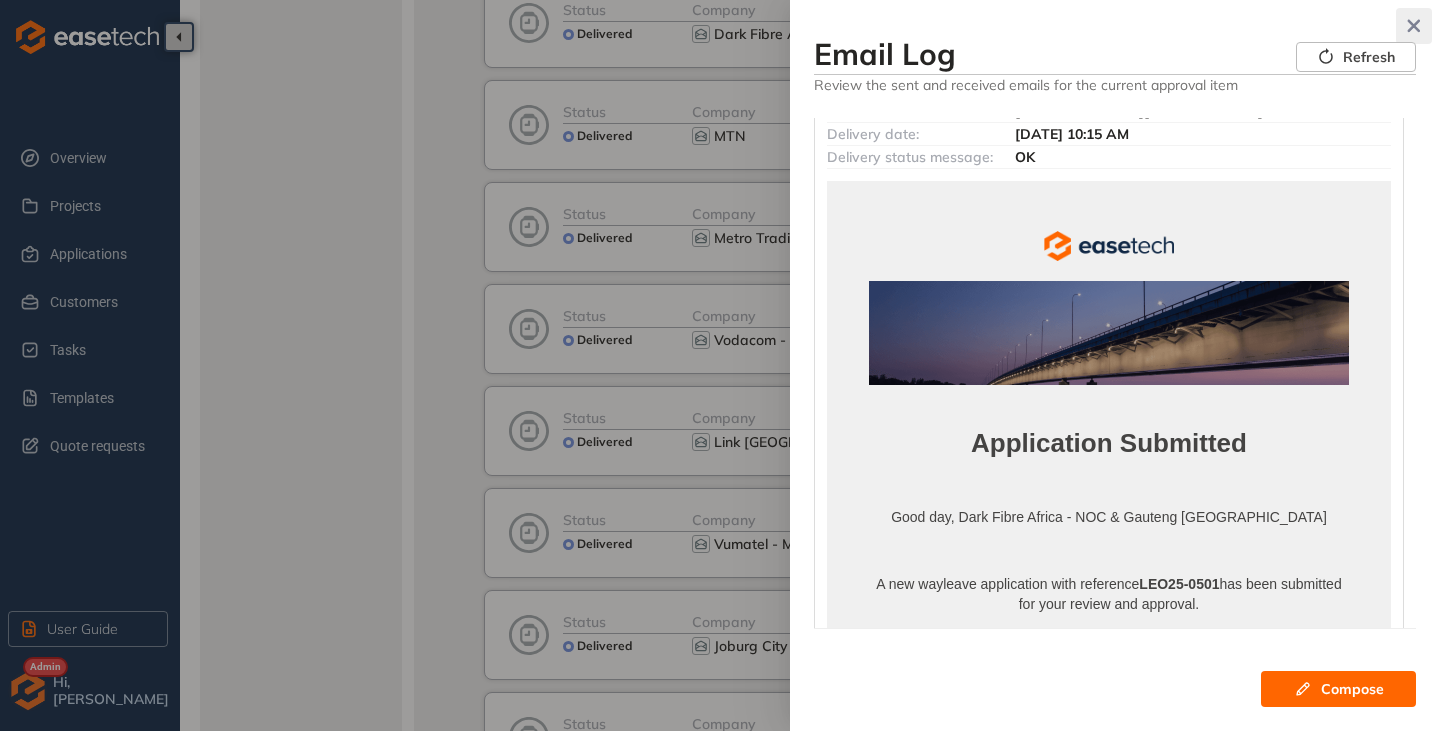 click 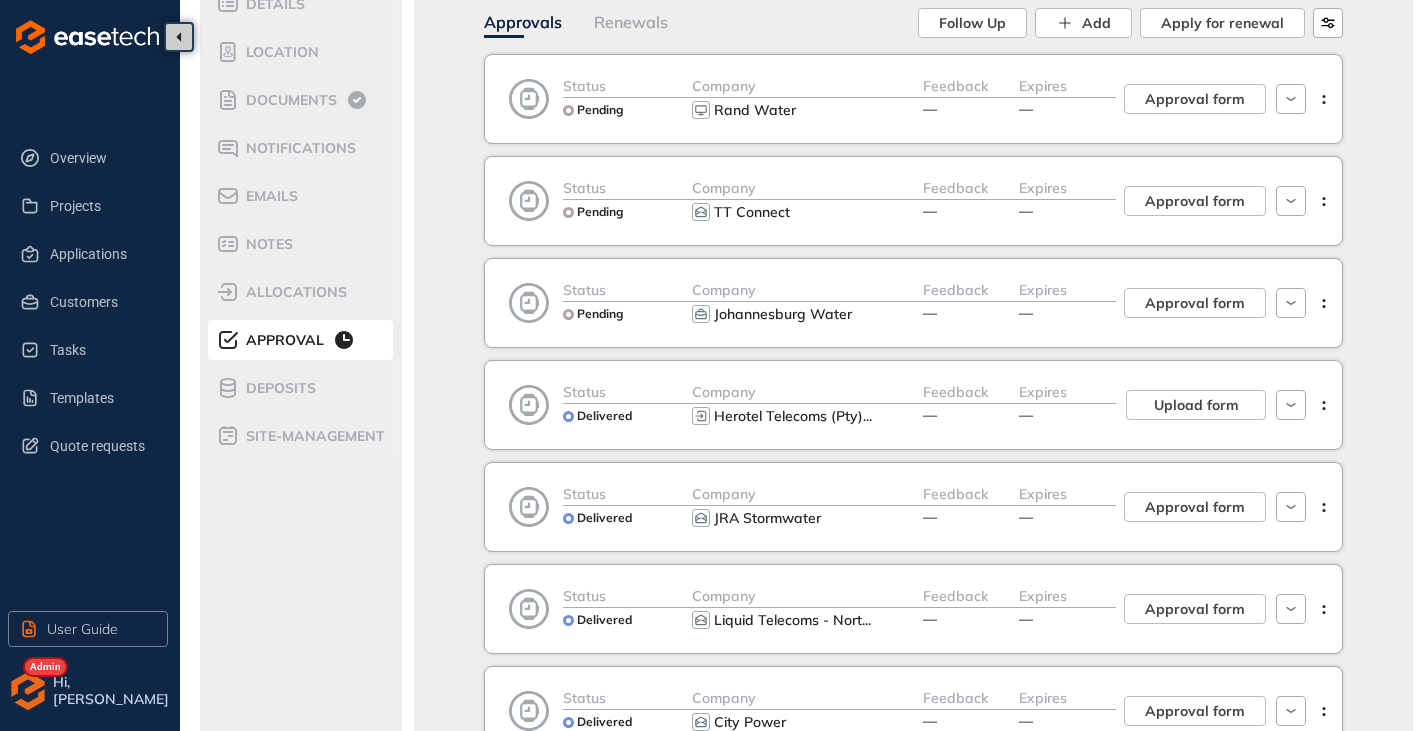 scroll, scrollTop: 0, scrollLeft: 0, axis: both 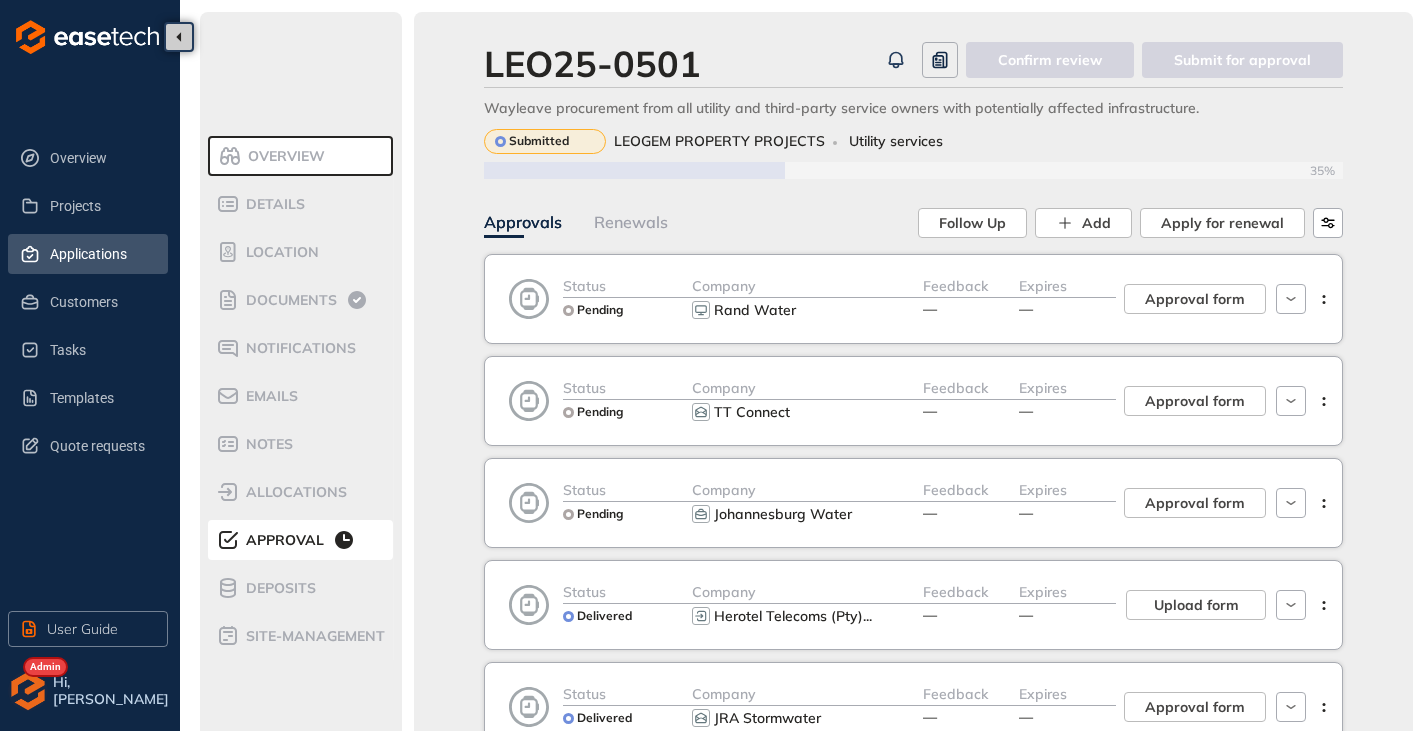 click on "Applications" at bounding box center [101, 254] 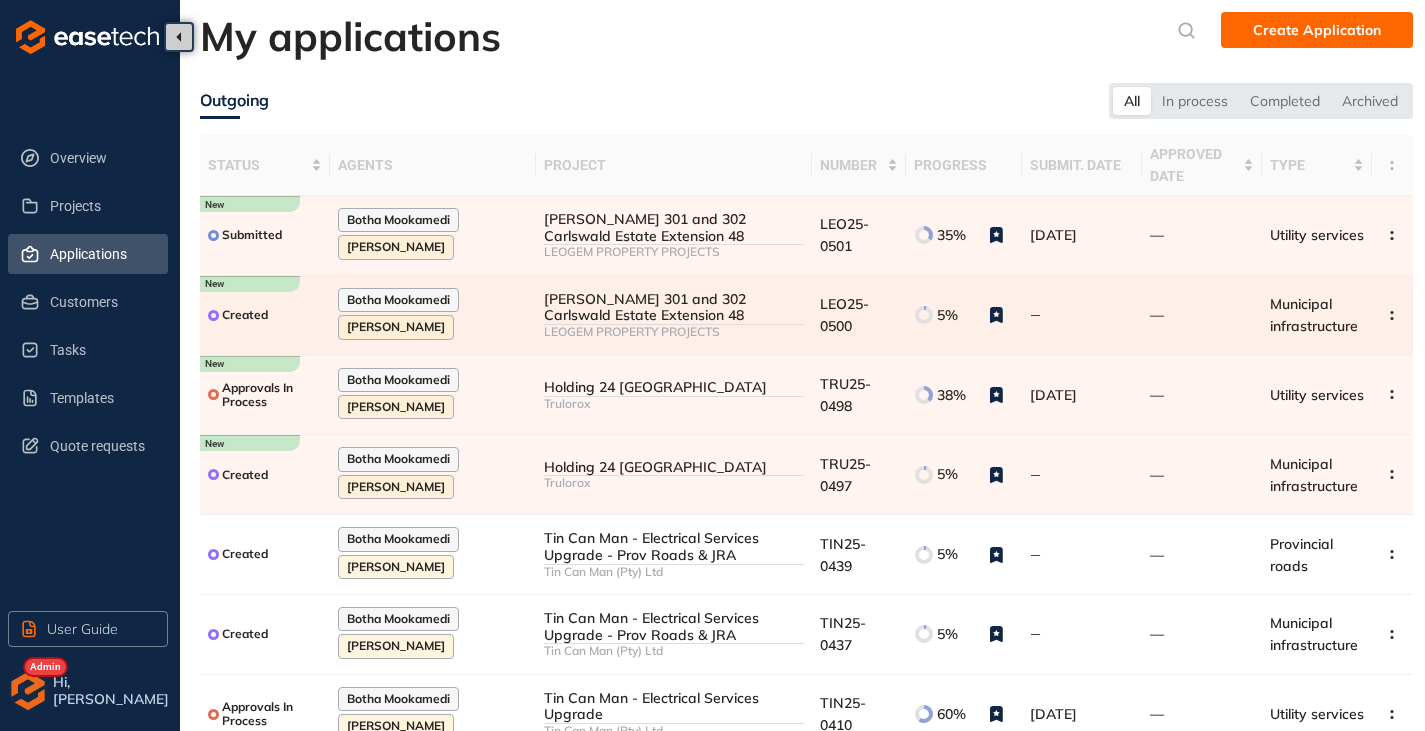 click on "[PERSON_NAME] 301 and 302 Carlswald Estate Extension 48" at bounding box center [674, 308] 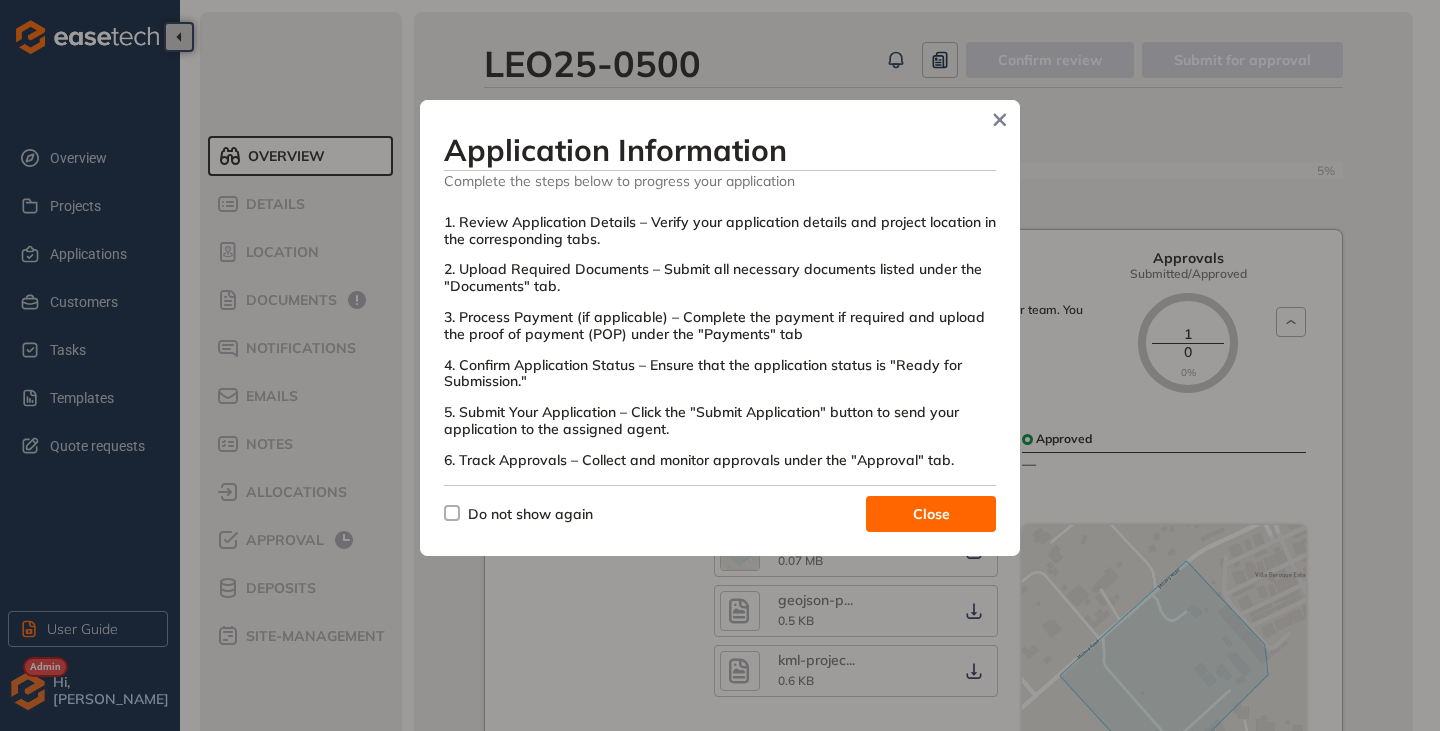 click on "Do not show again" at bounding box center (530, 514) 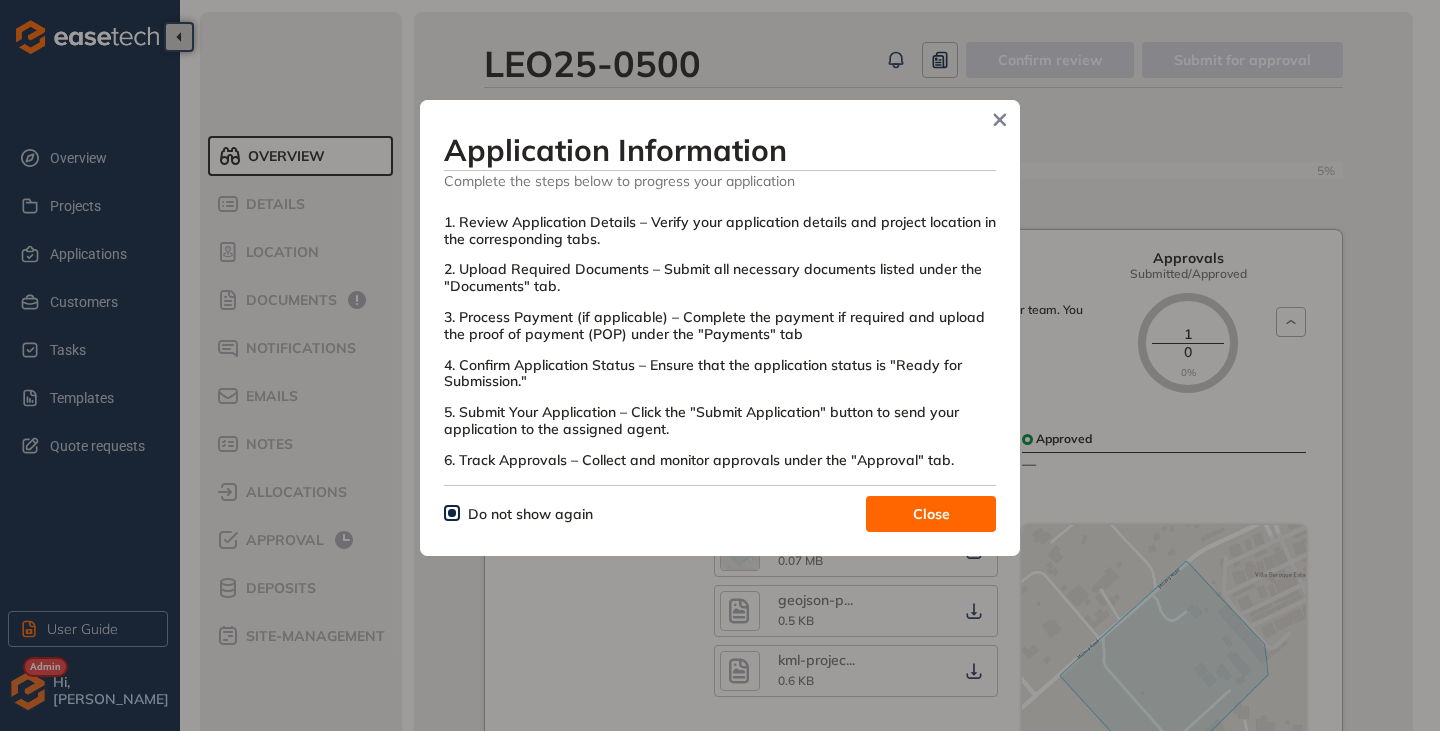 click on "Close" at bounding box center [931, 514] 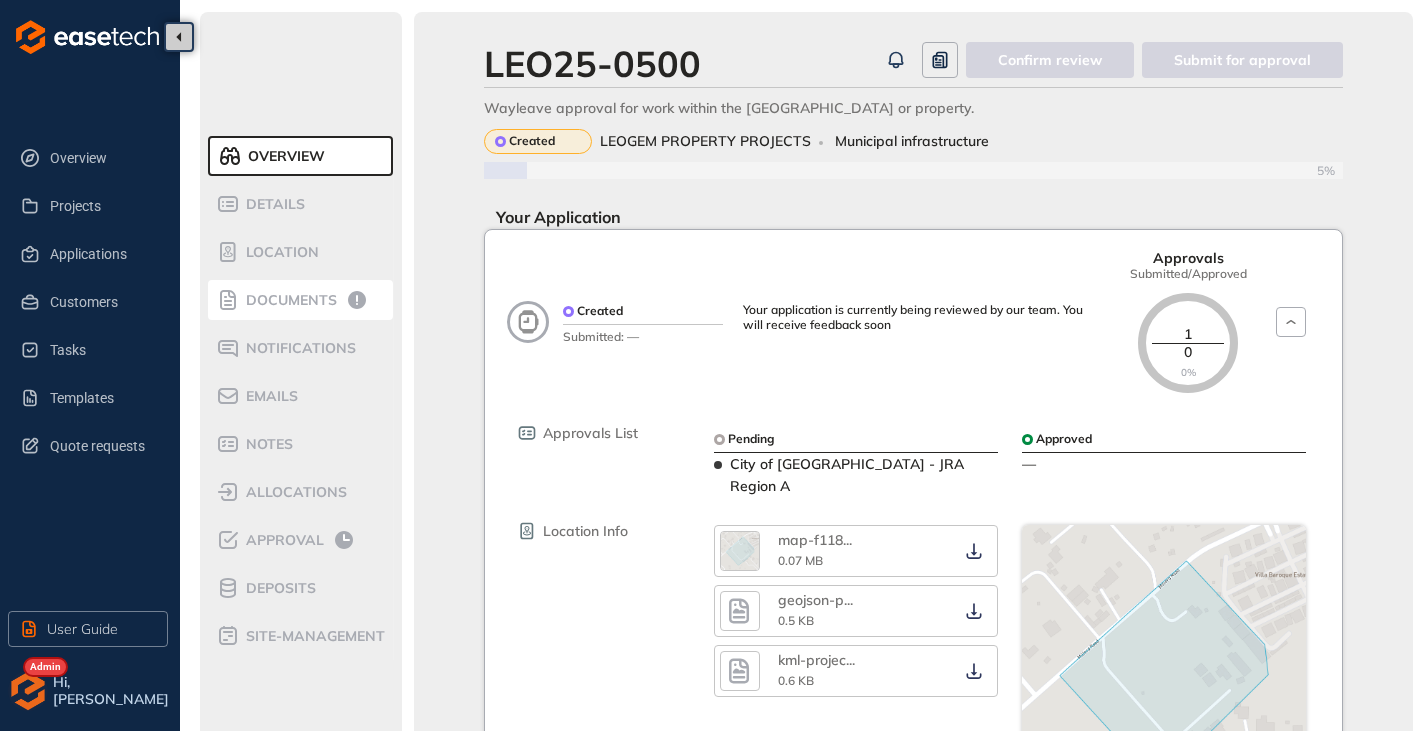 click on "Documents" at bounding box center [288, 300] 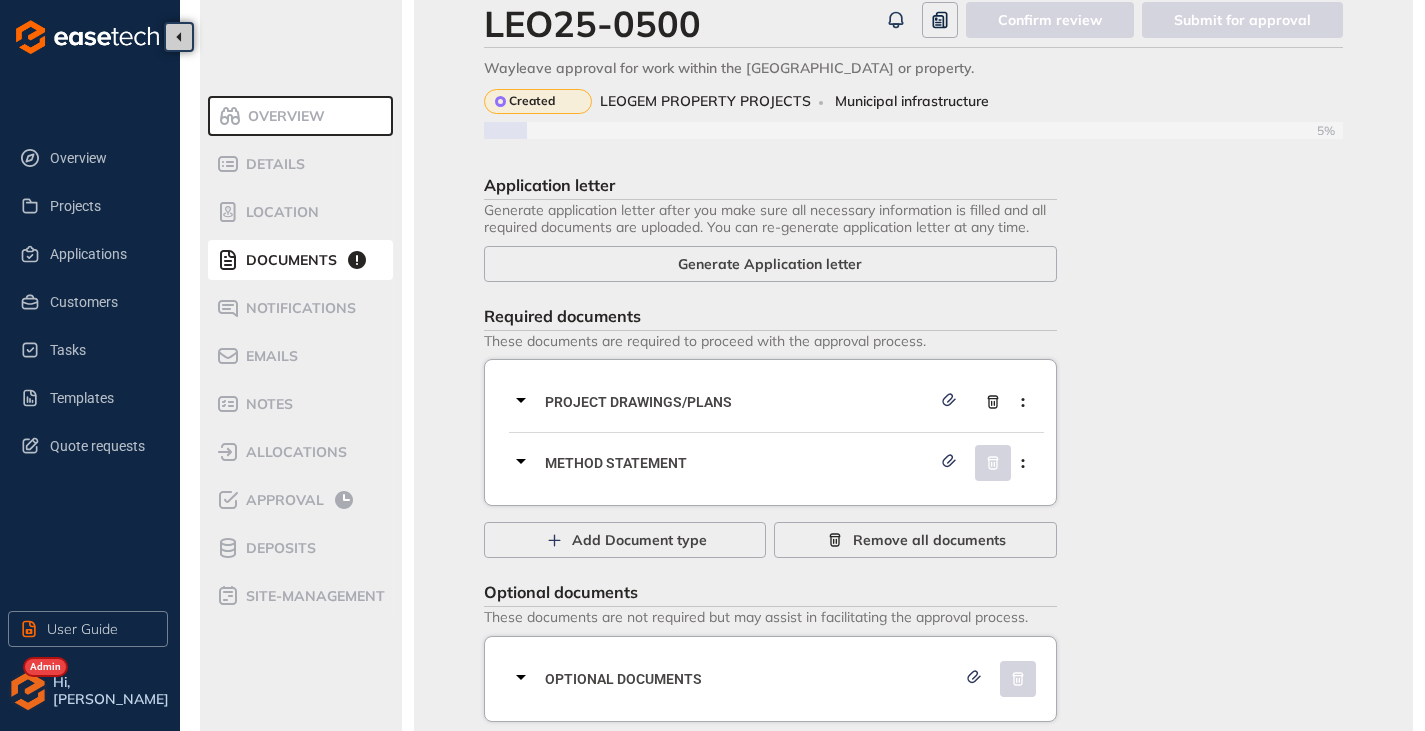 scroll, scrollTop: 81, scrollLeft: 0, axis: vertical 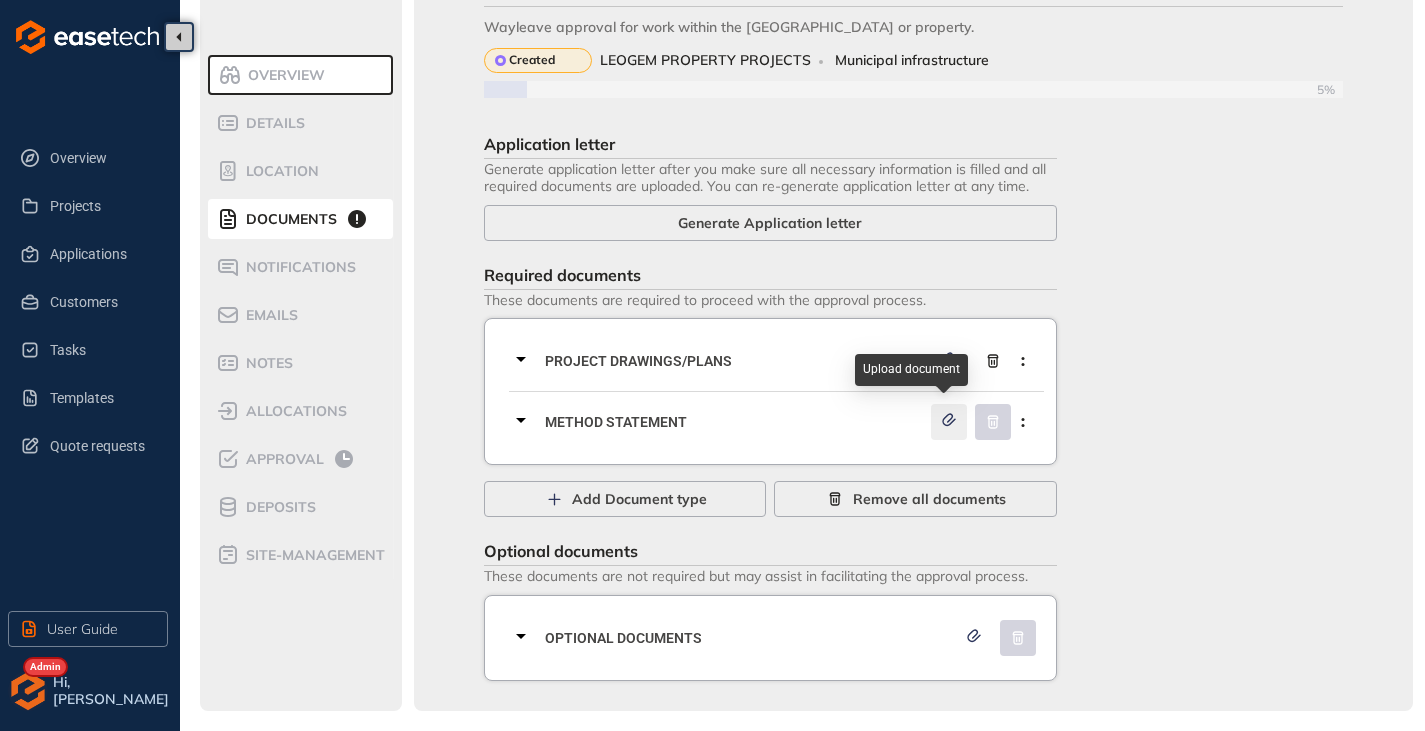 click 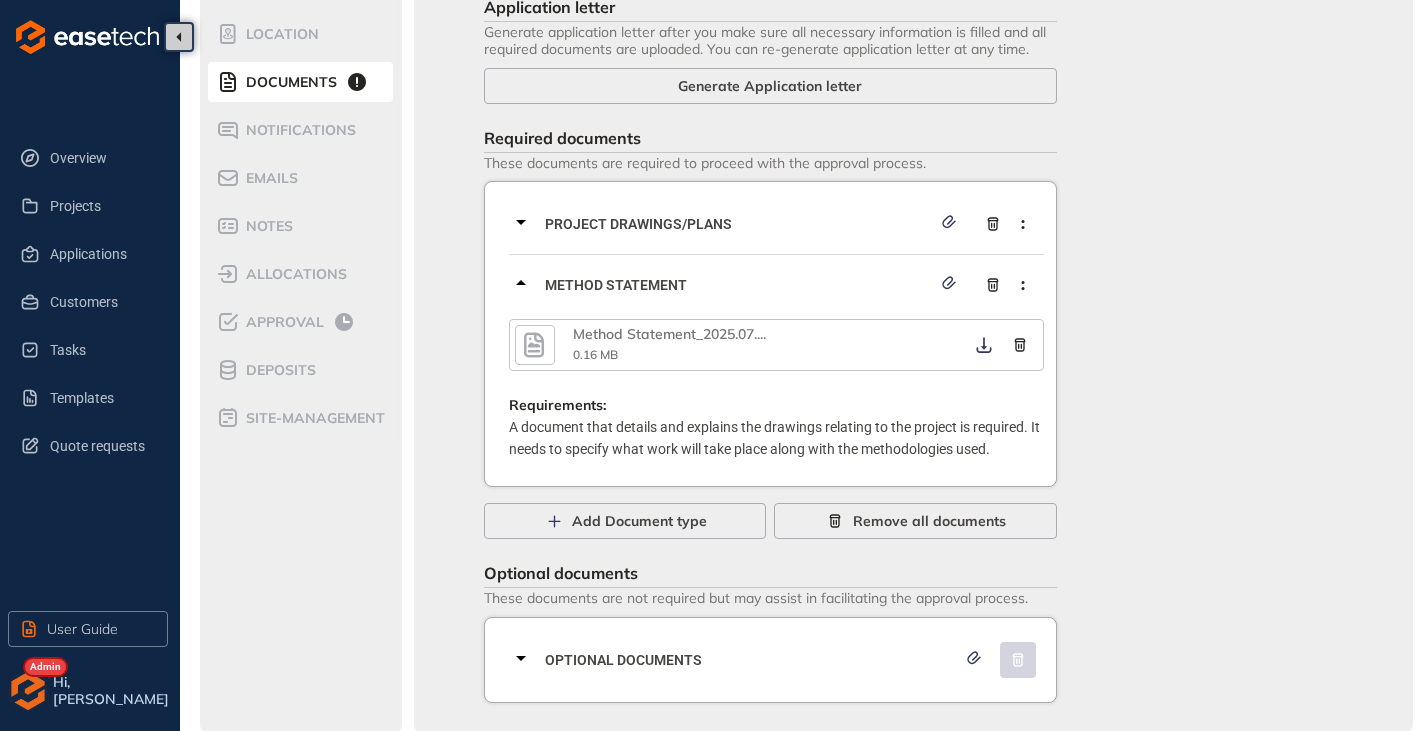 scroll, scrollTop: 240, scrollLeft: 0, axis: vertical 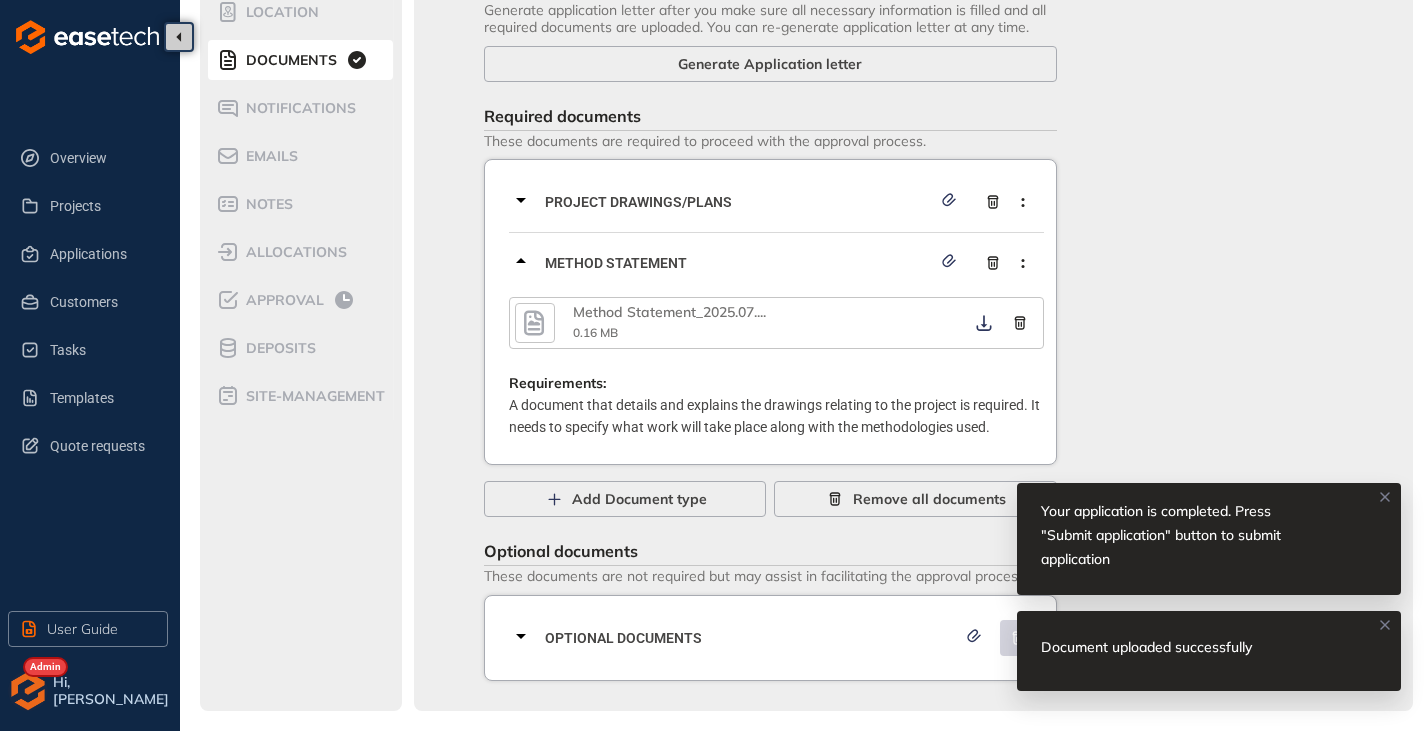 click 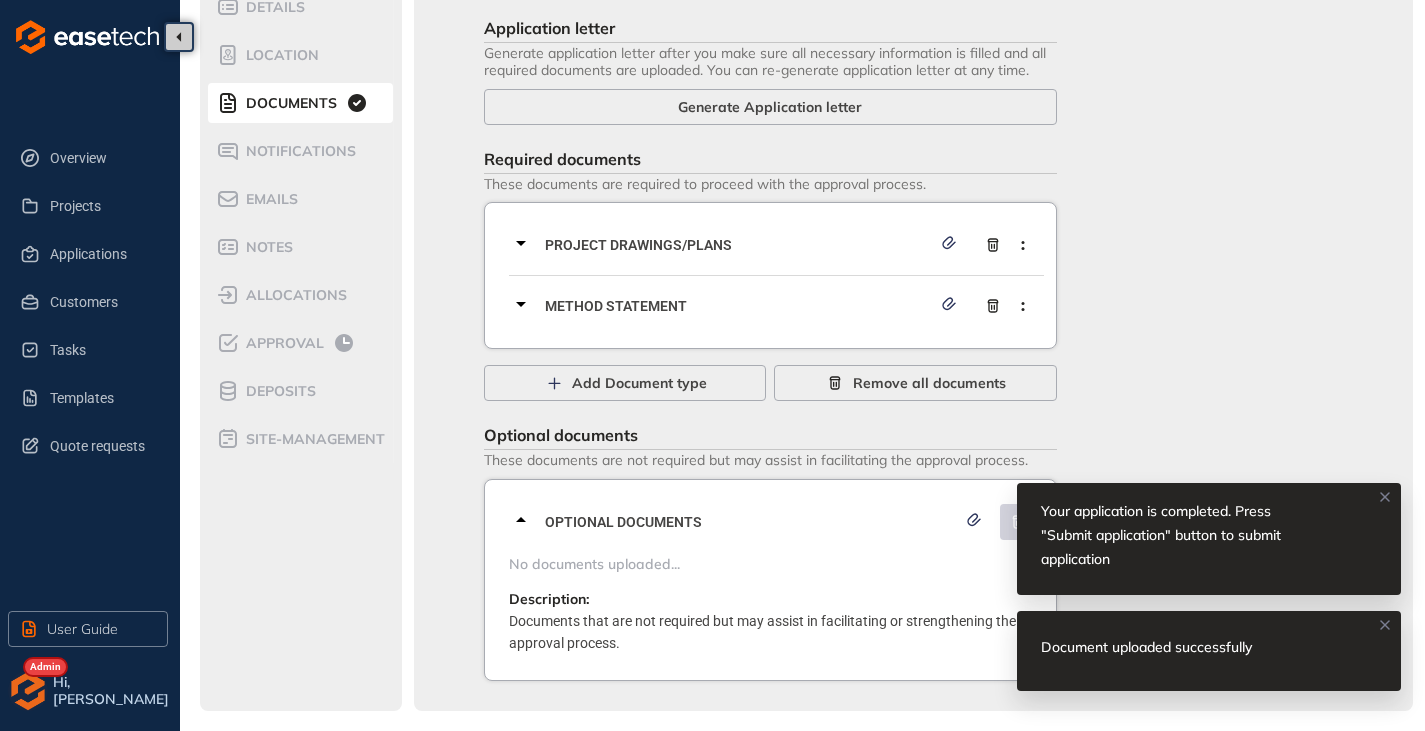 scroll, scrollTop: 197, scrollLeft: 0, axis: vertical 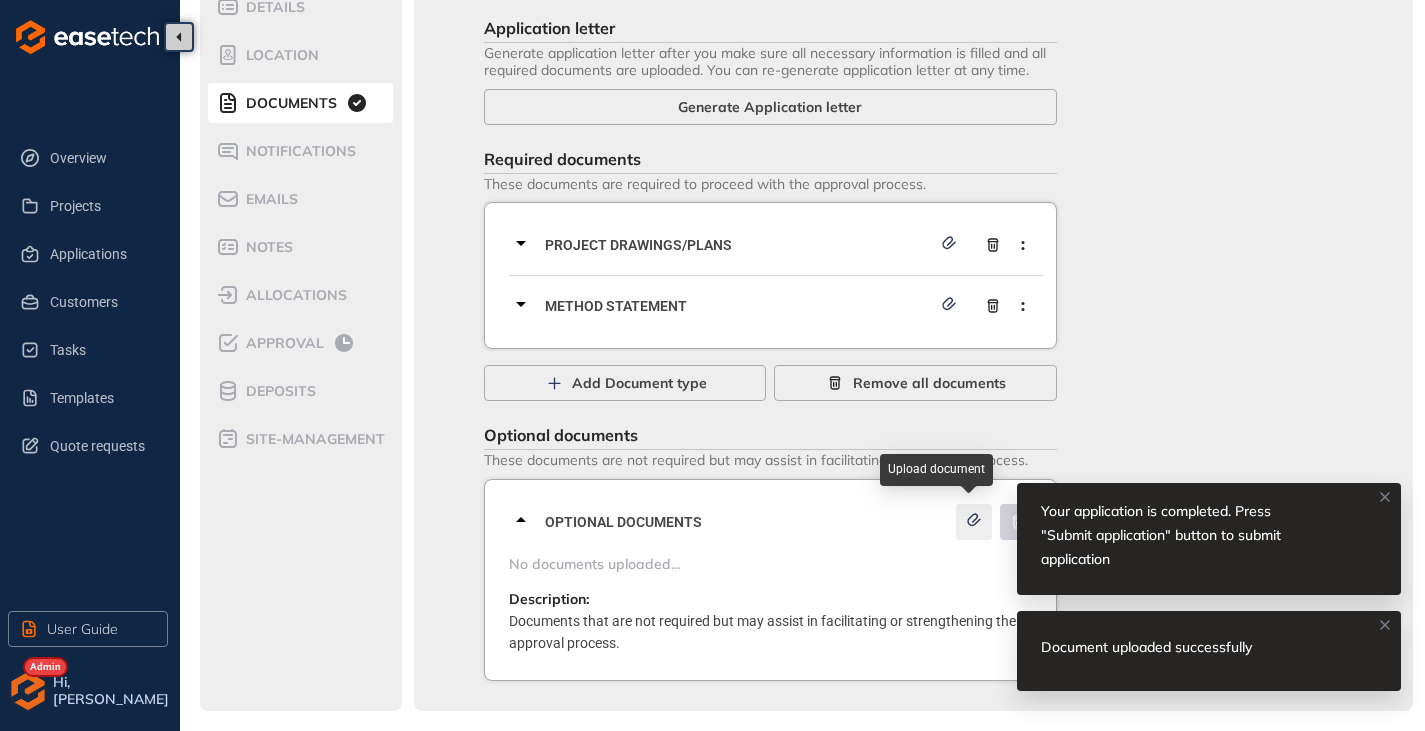 click at bounding box center [974, 522] 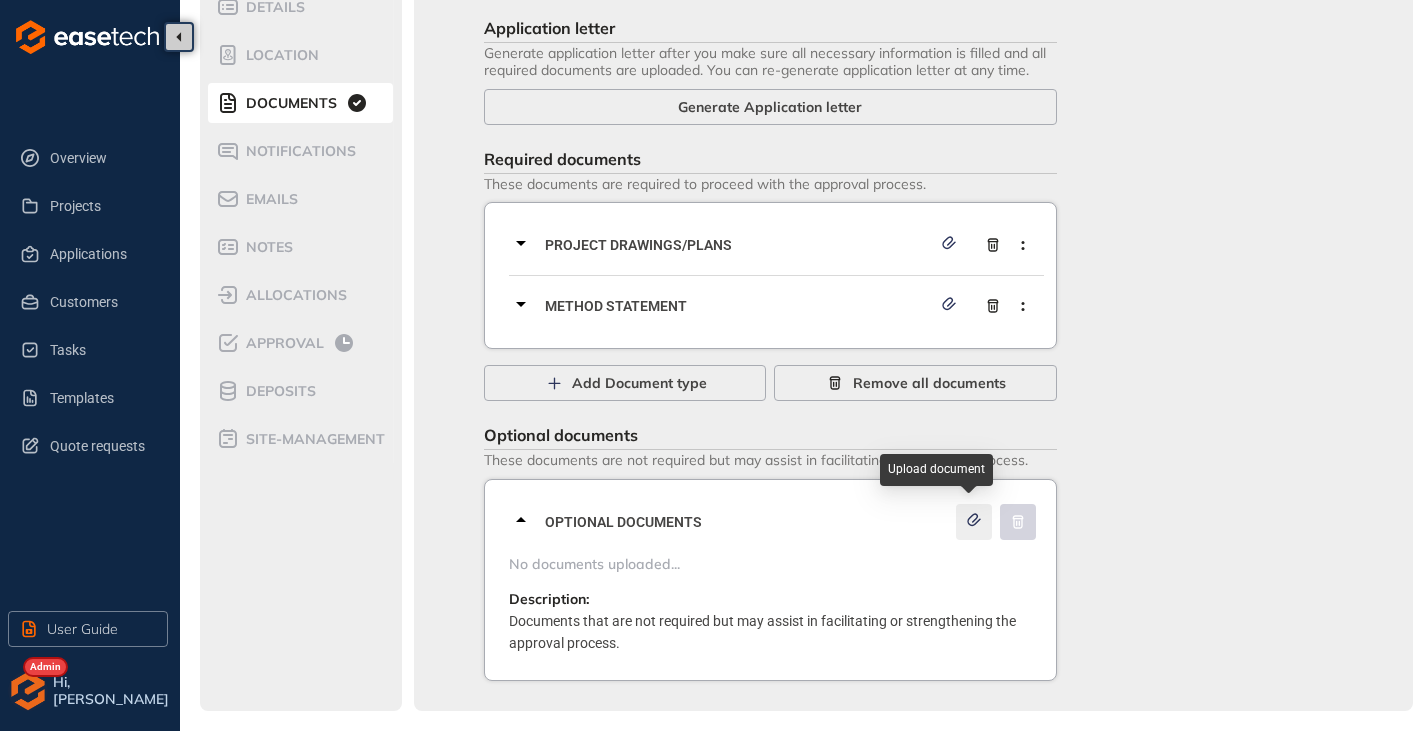 click 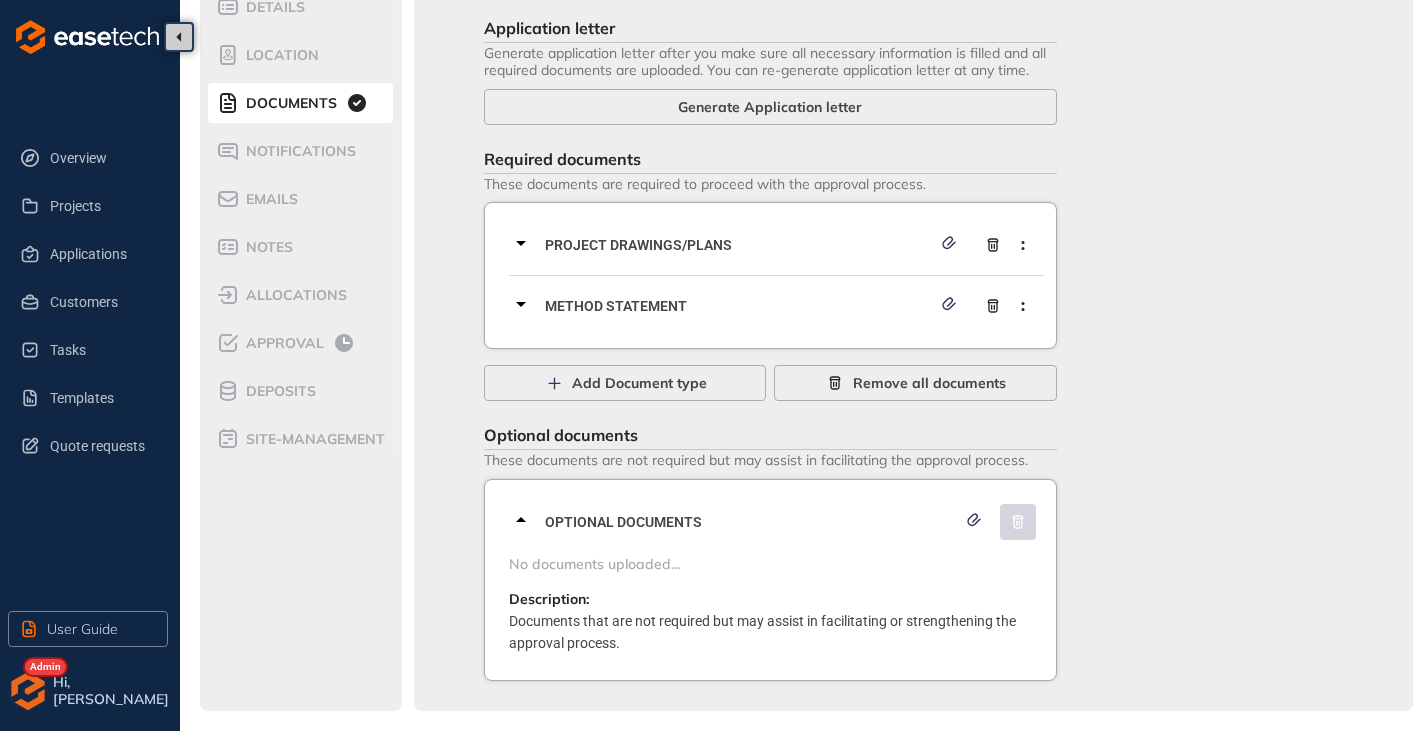 click 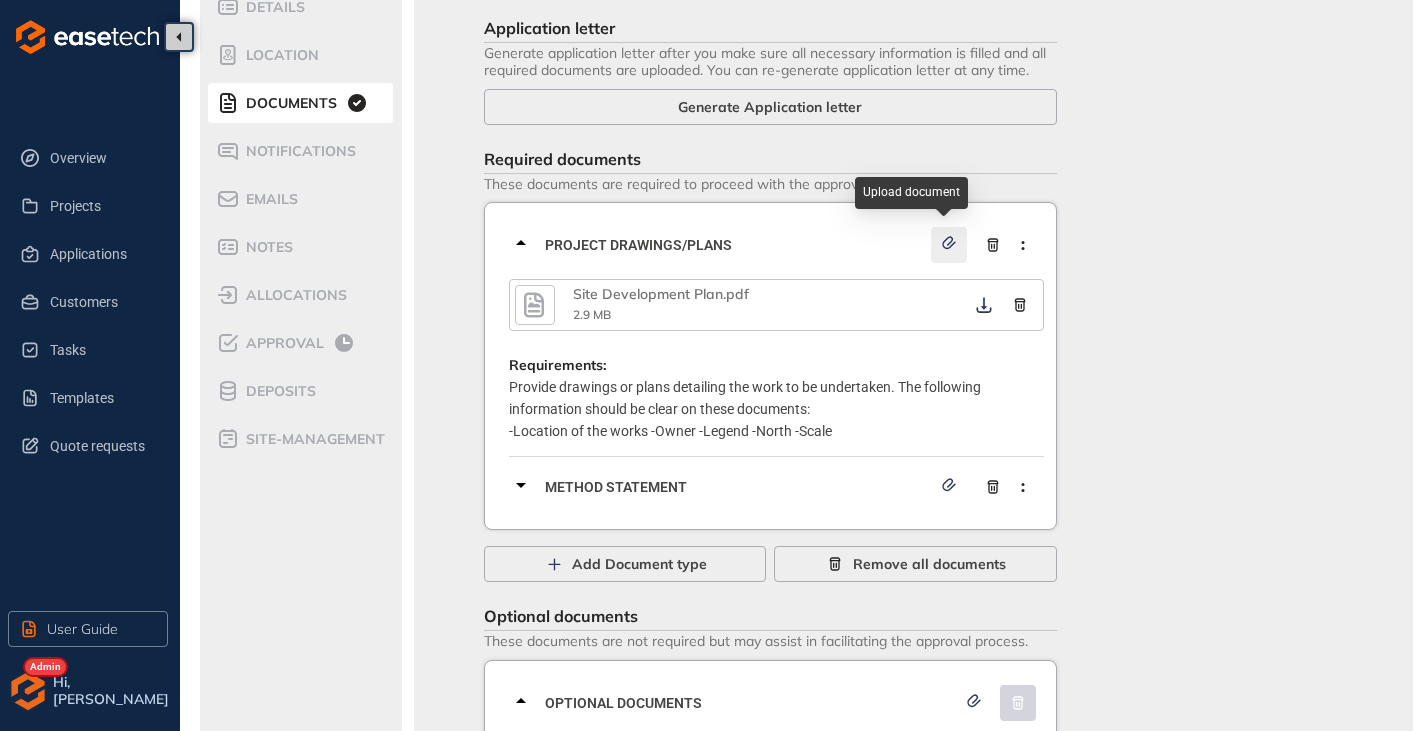 click 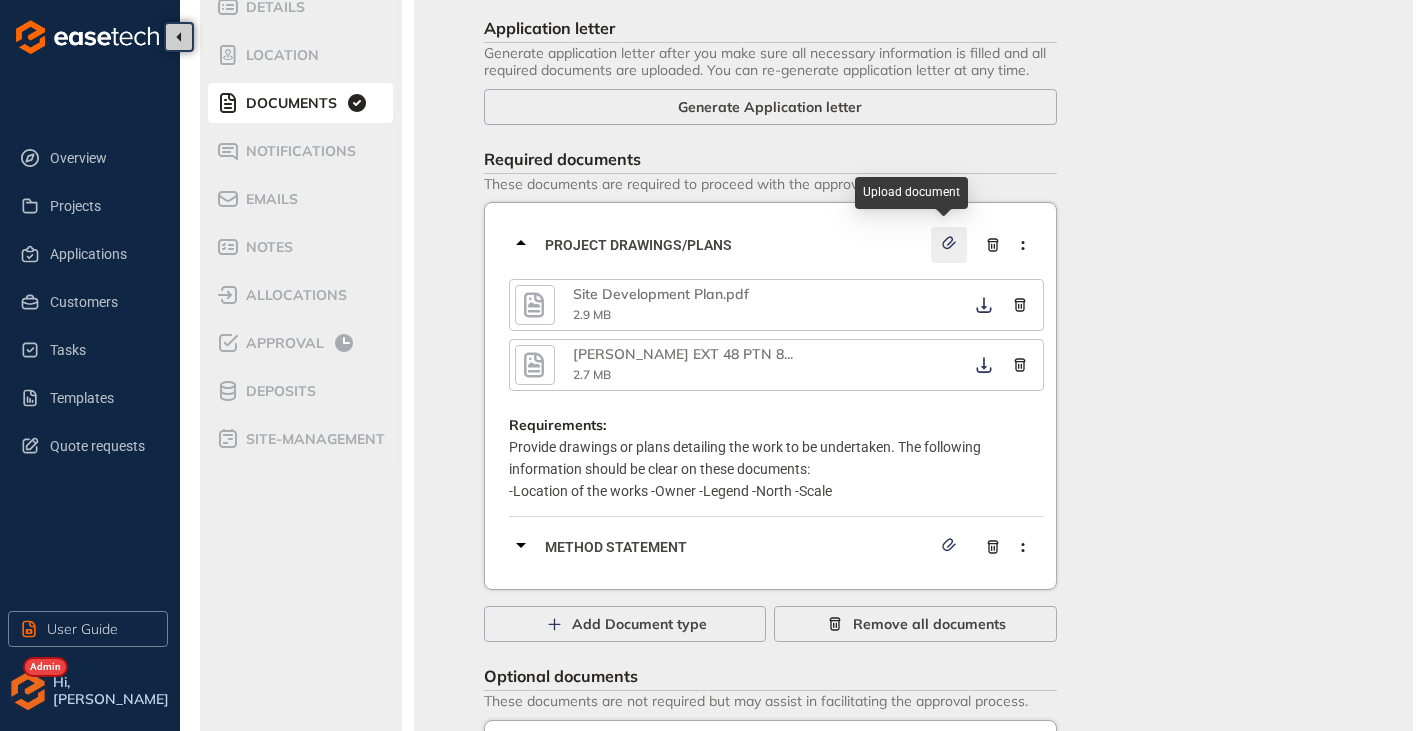 click 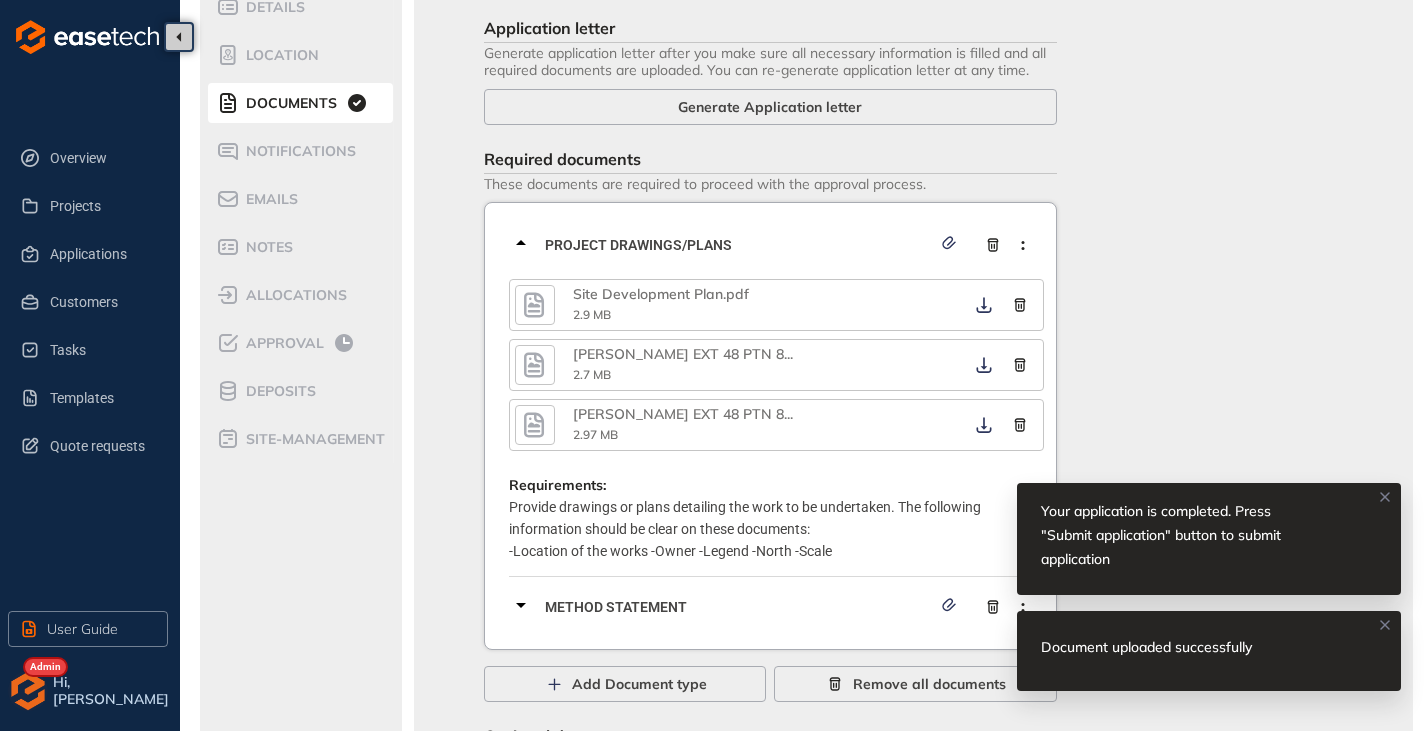 click 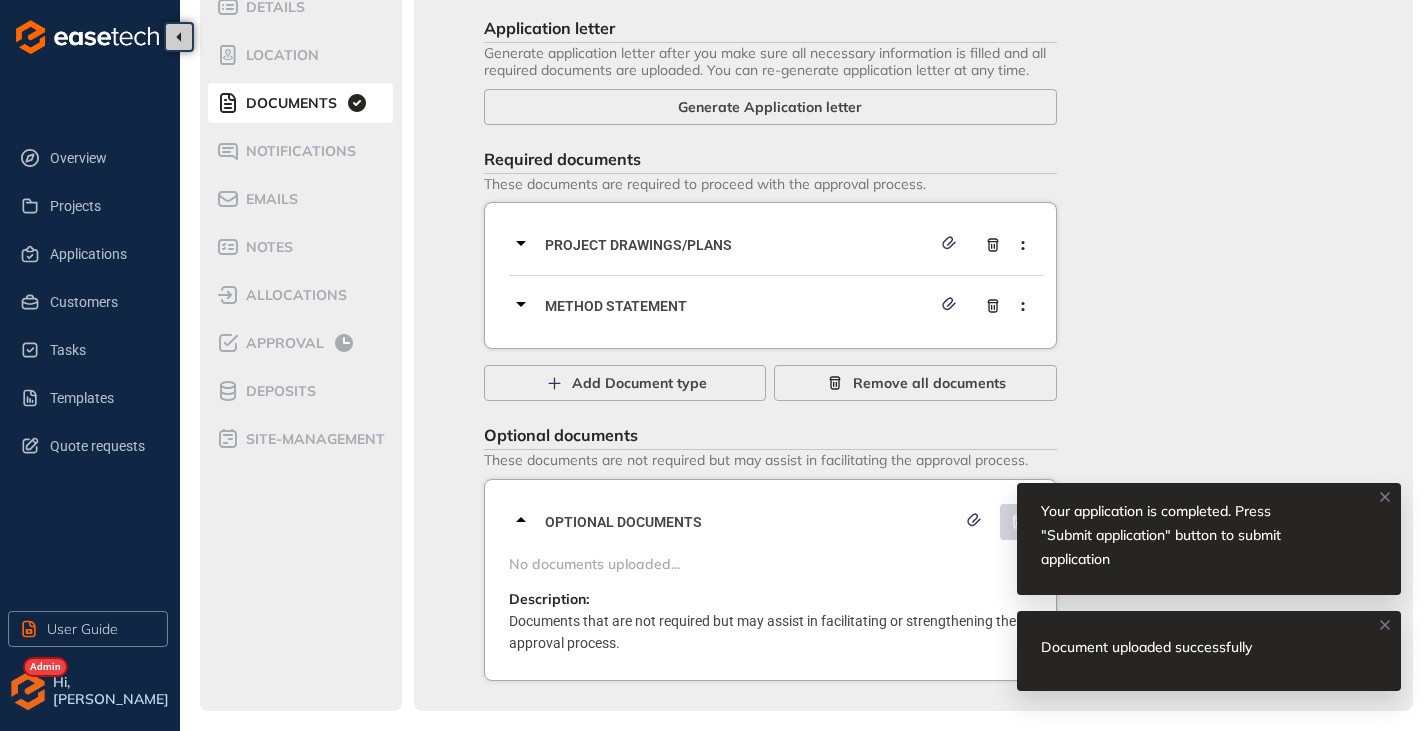 click 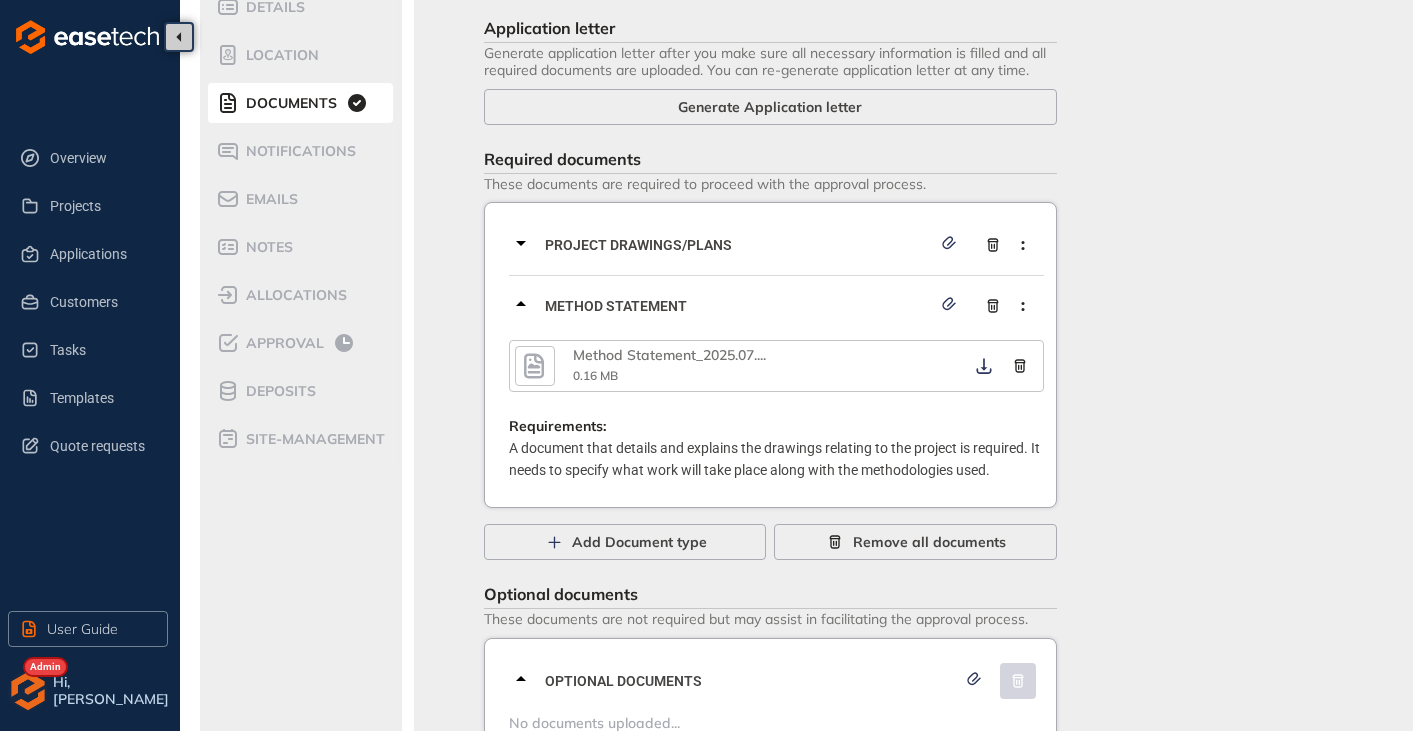click 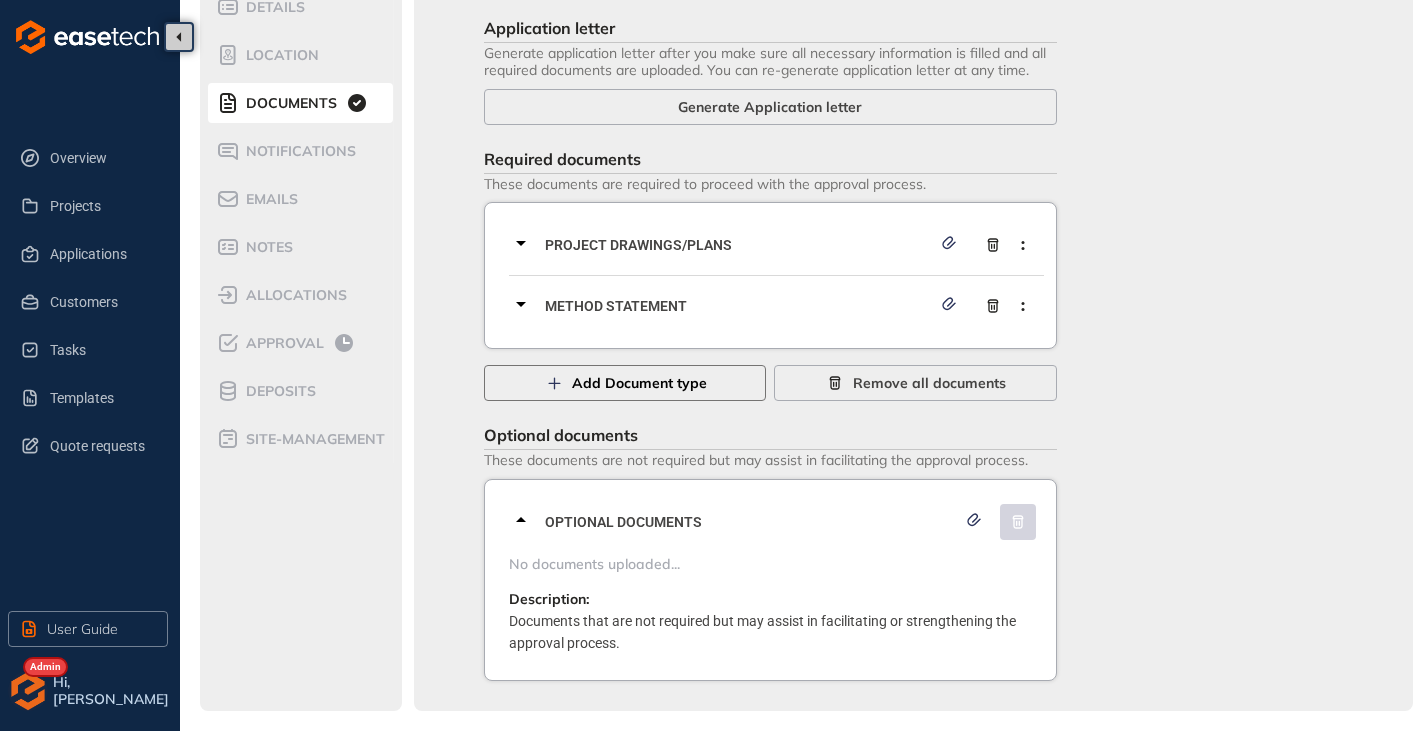 click on "Add Document type" at bounding box center (639, 383) 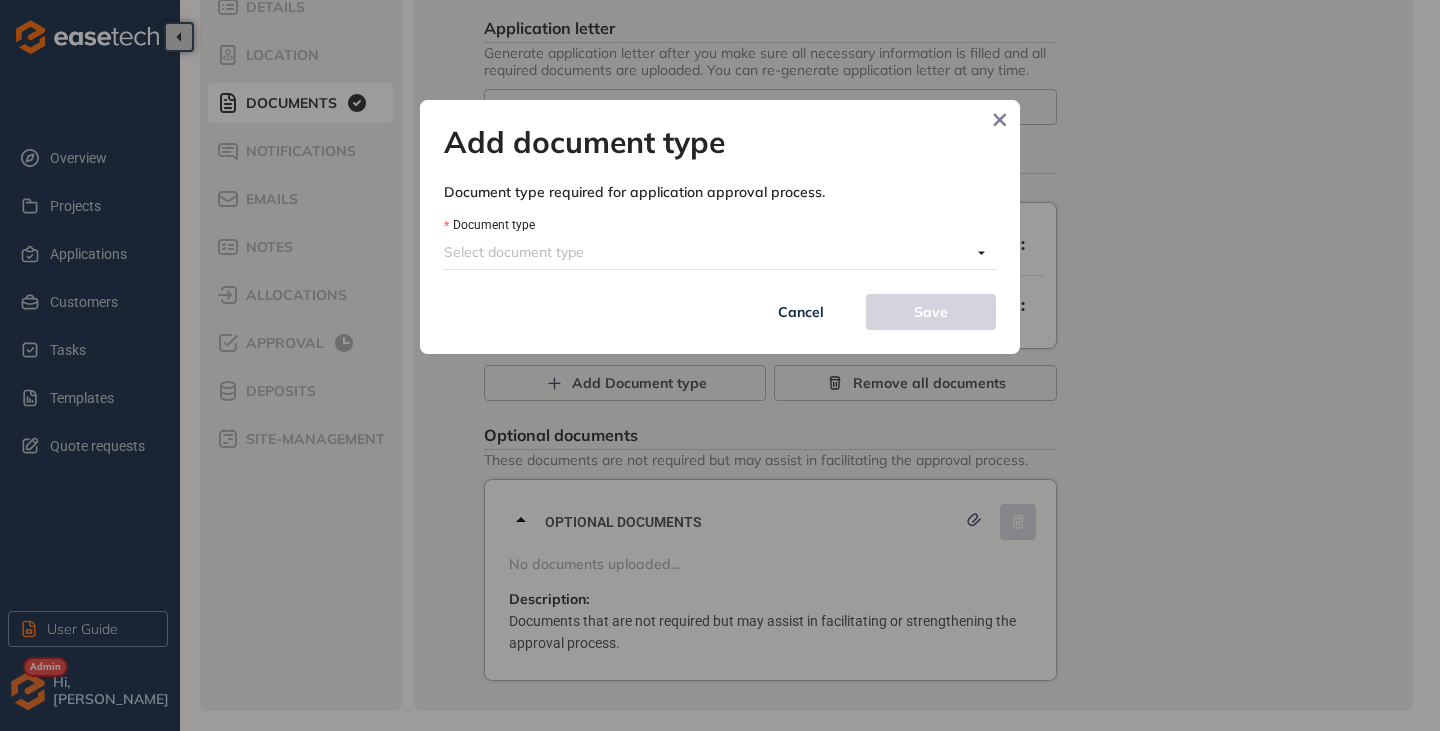 click on "Document type" at bounding box center (707, 252) 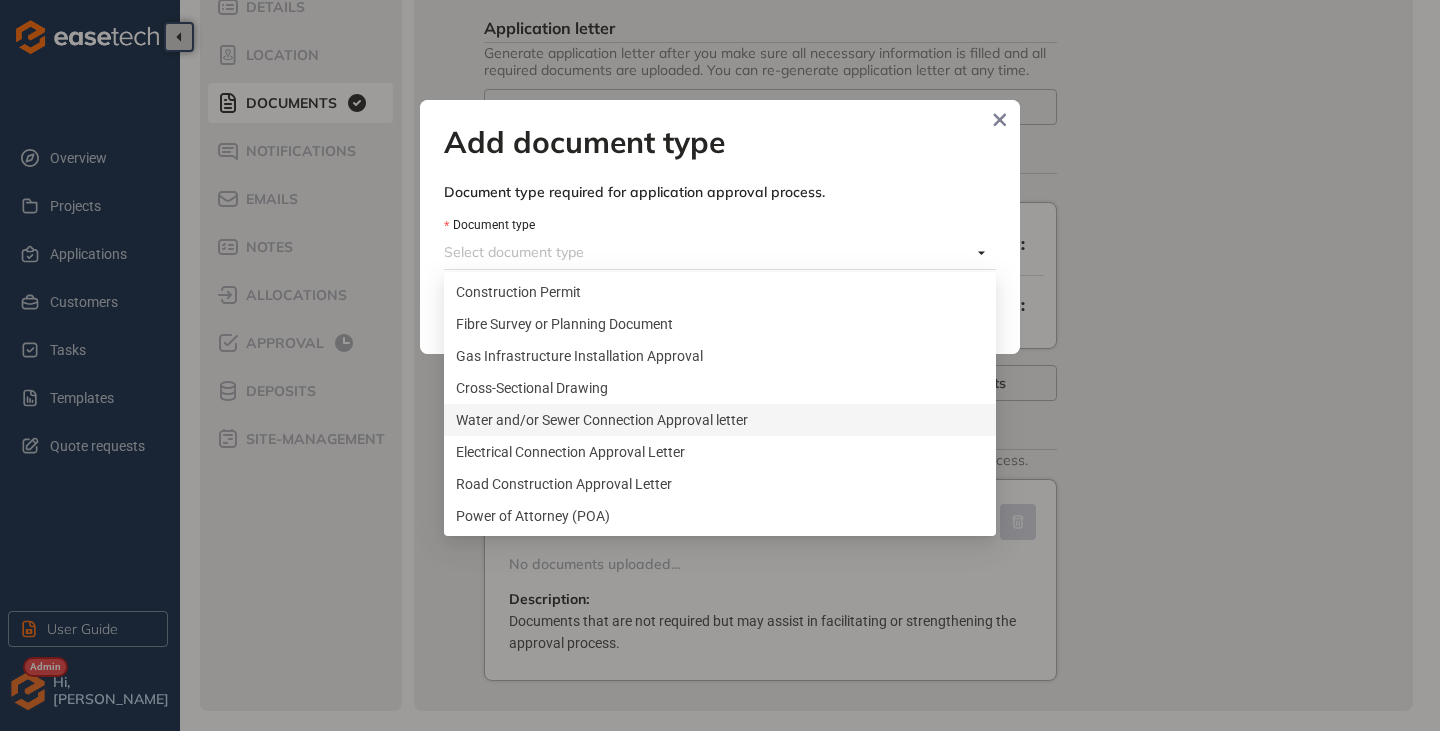 click on "Water and/or Sewer Connection Approval letter" at bounding box center [720, 420] 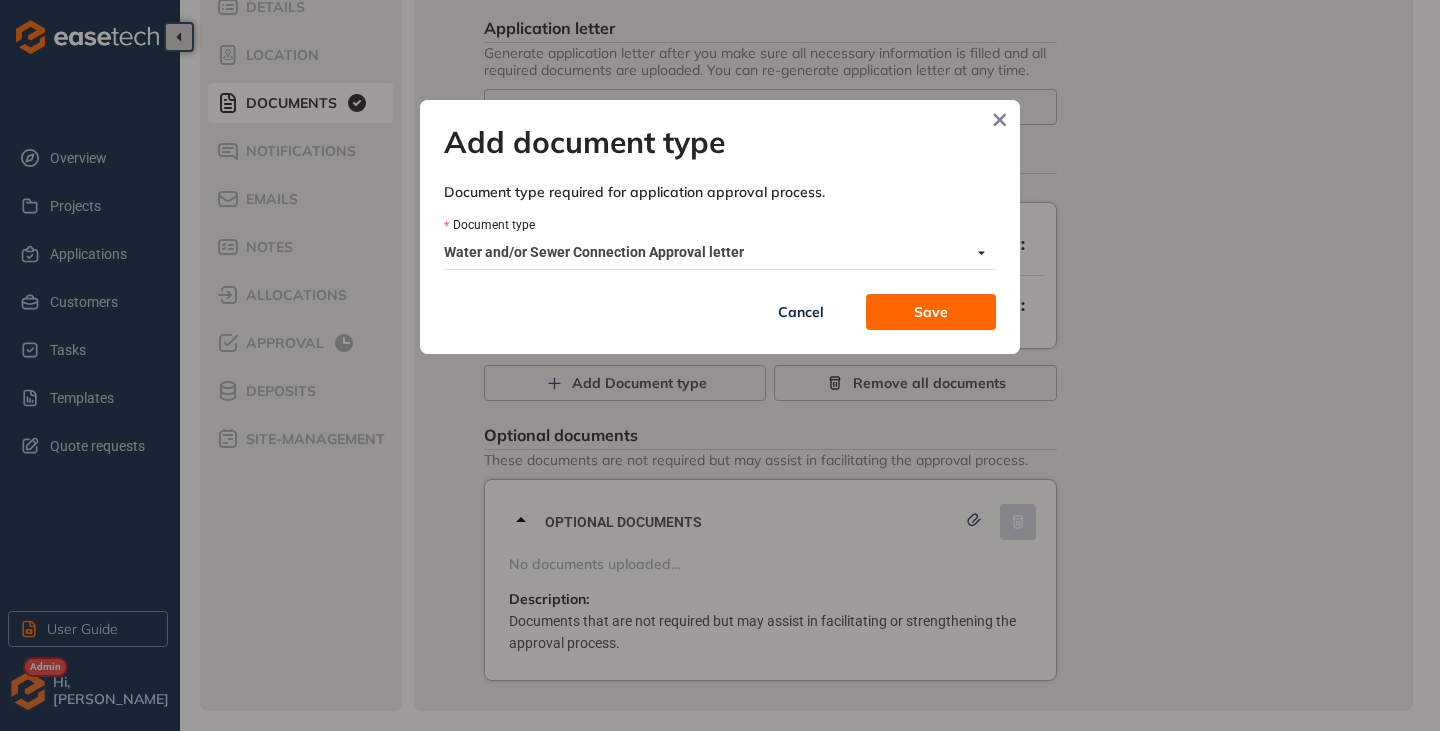 click on "Save" at bounding box center (931, 312) 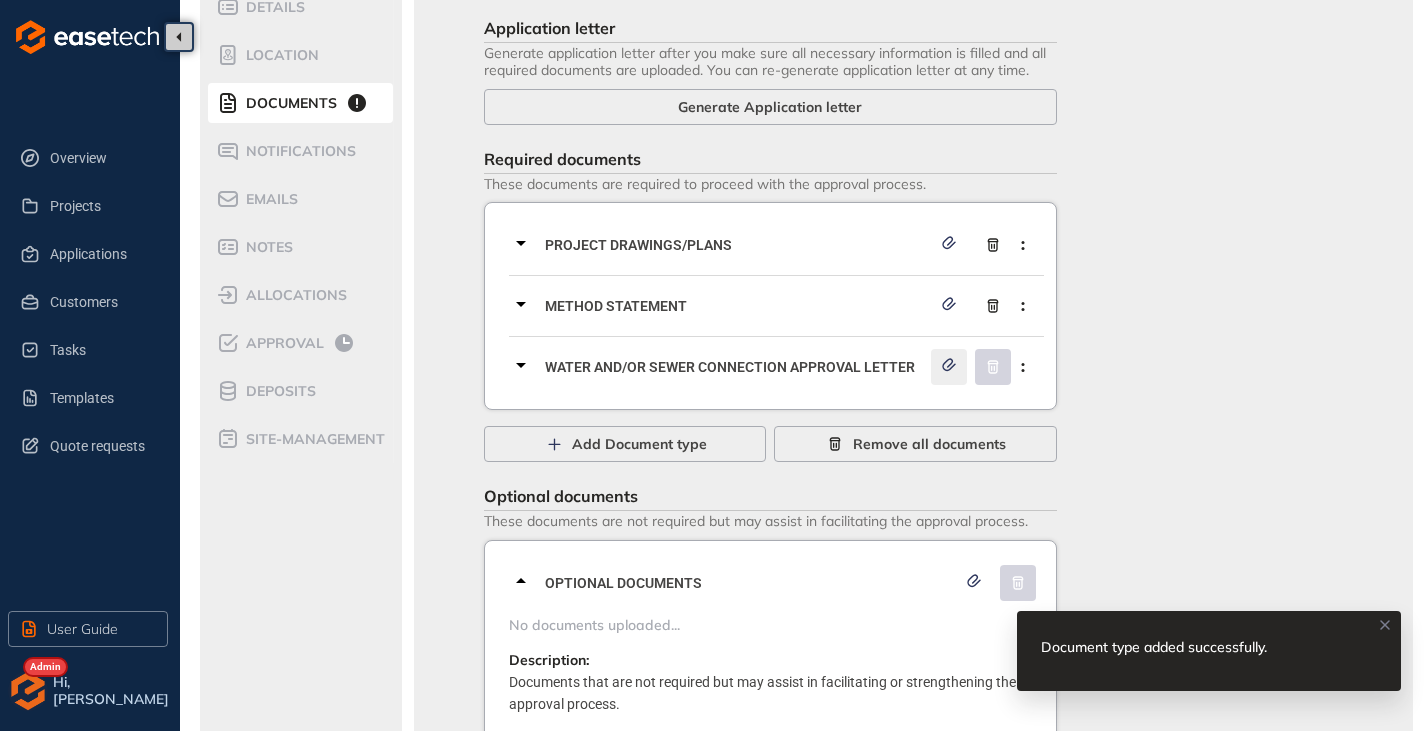 click 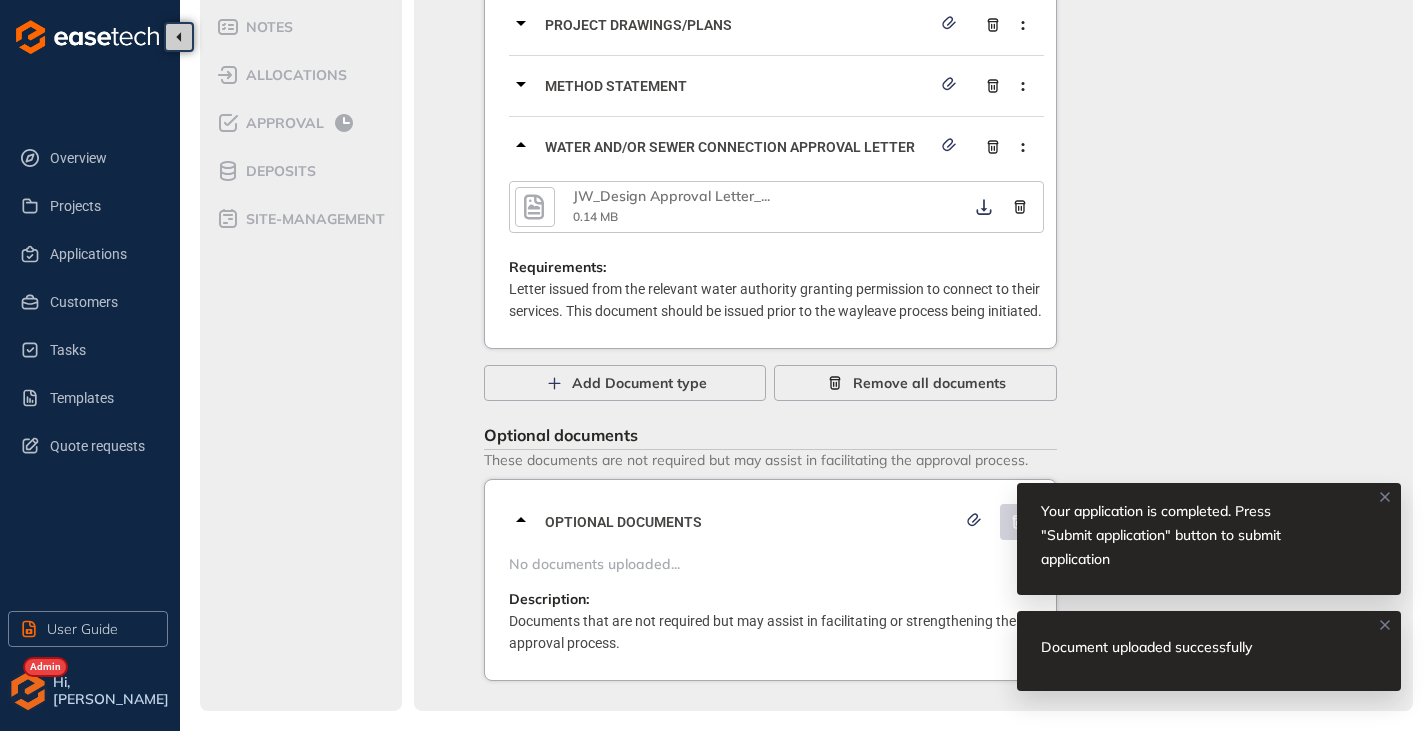 scroll, scrollTop: 17, scrollLeft: 0, axis: vertical 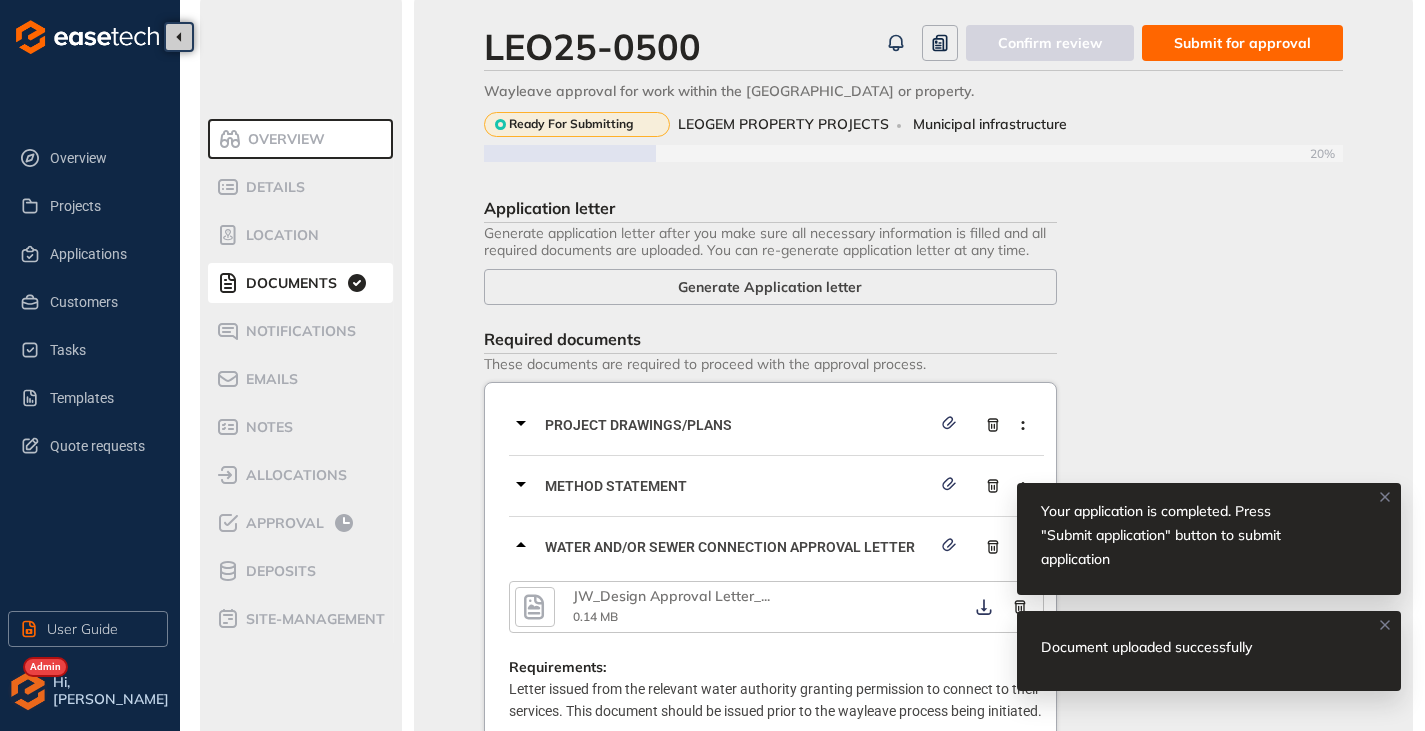 click 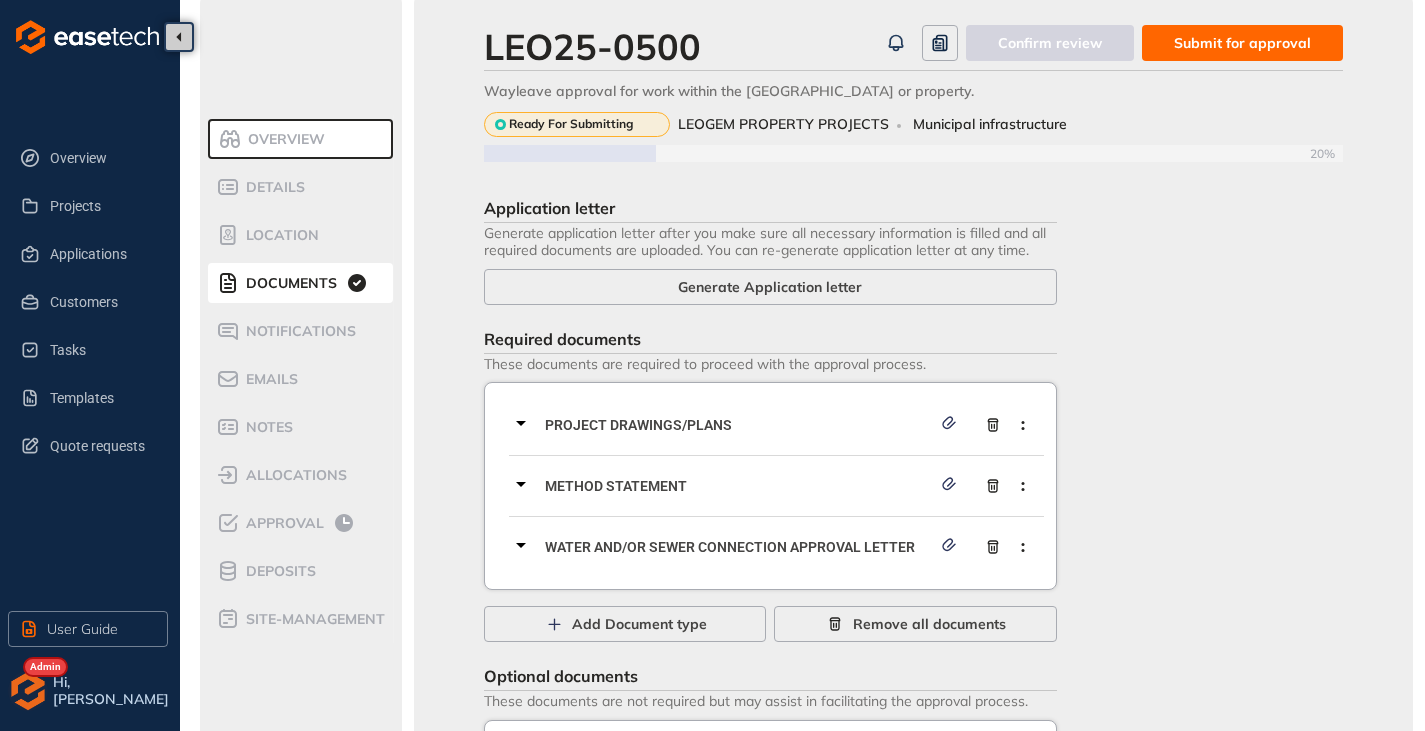 click on "Overview" at bounding box center [303, 139] 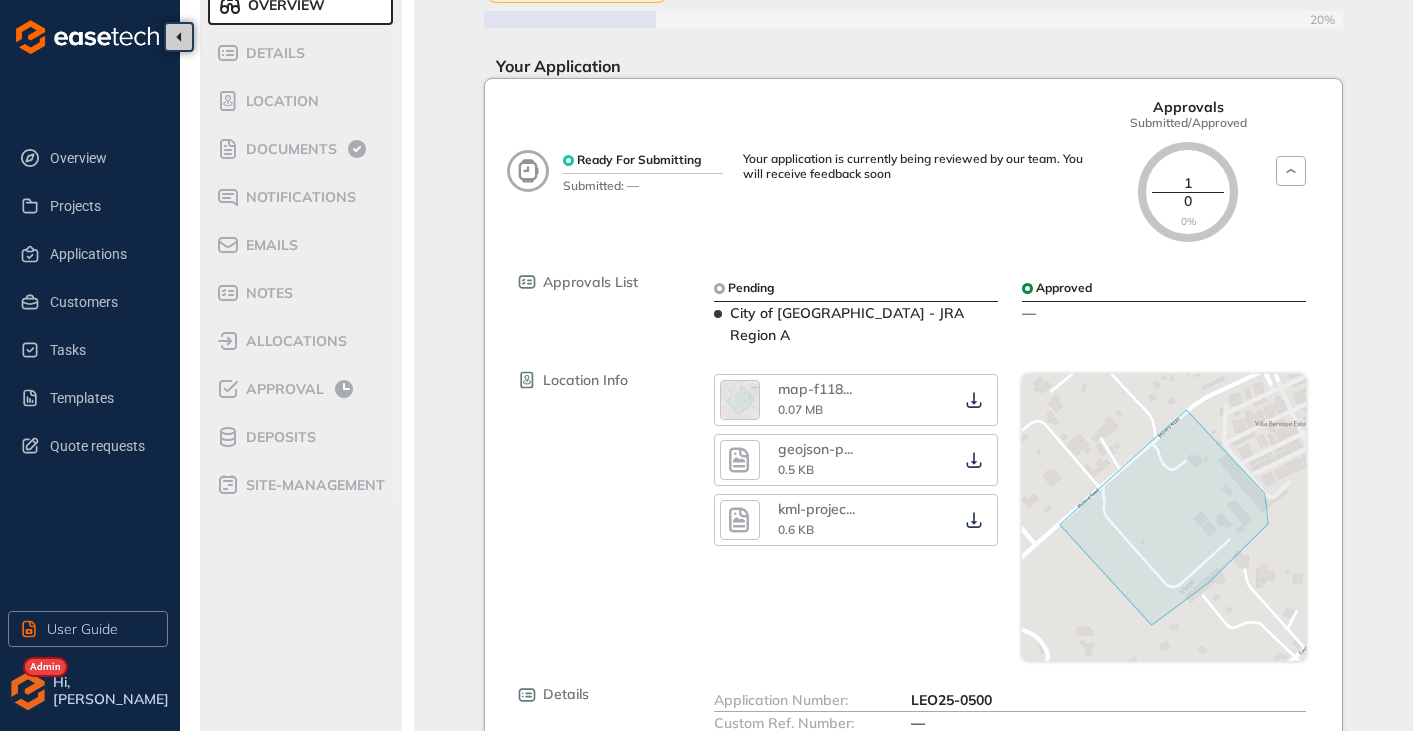 scroll, scrollTop: 41, scrollLeft: 0, axis: vertical 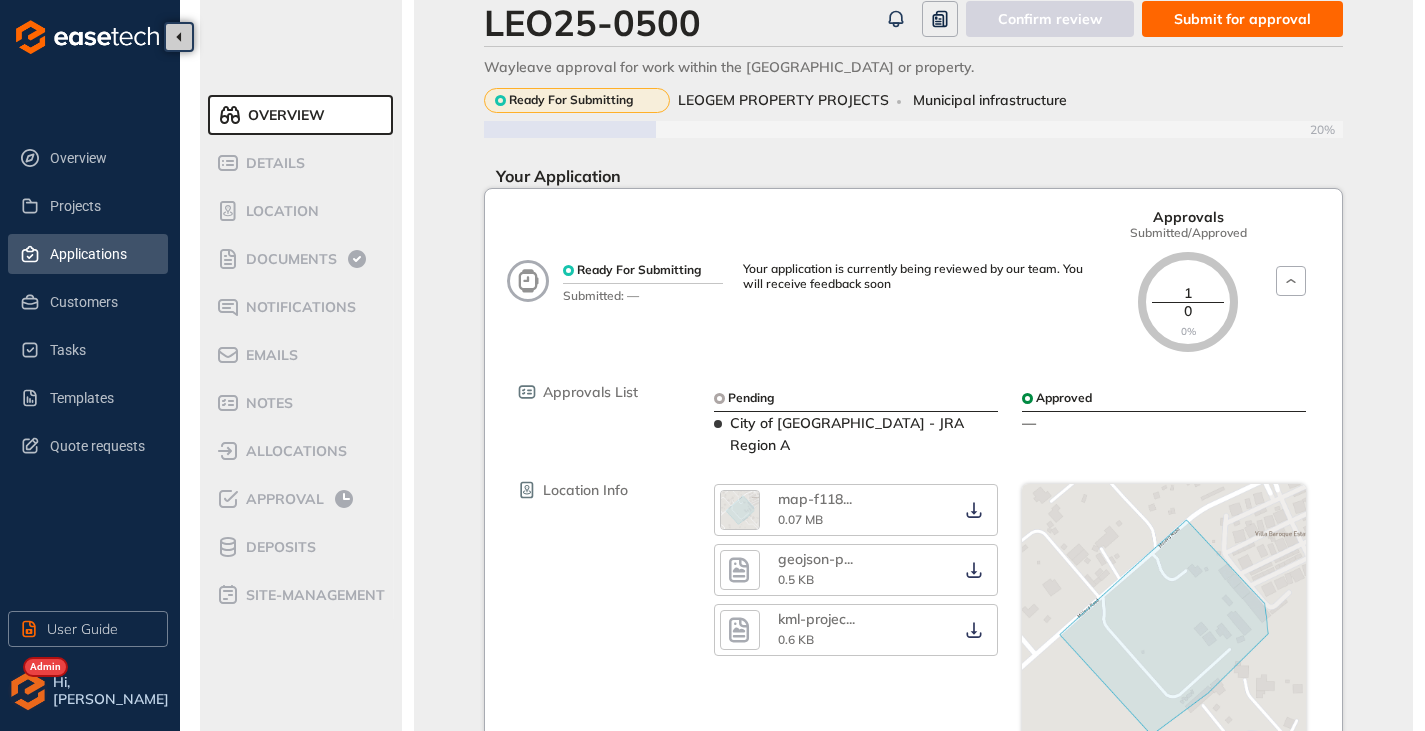 click on "Applications" at bounding box center [101, 254] 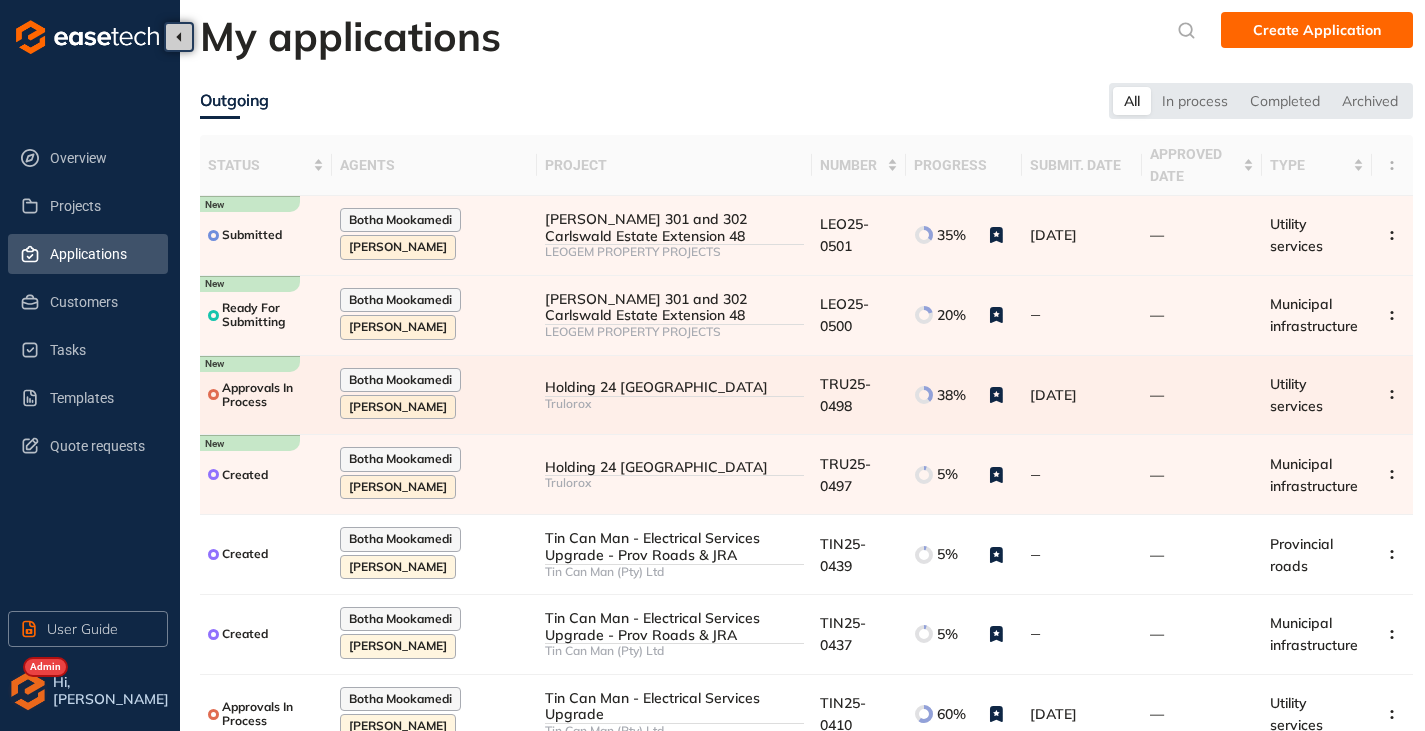 click on "Holding 24 Modderfontein Trulorox" at bounding box center (674, 396) 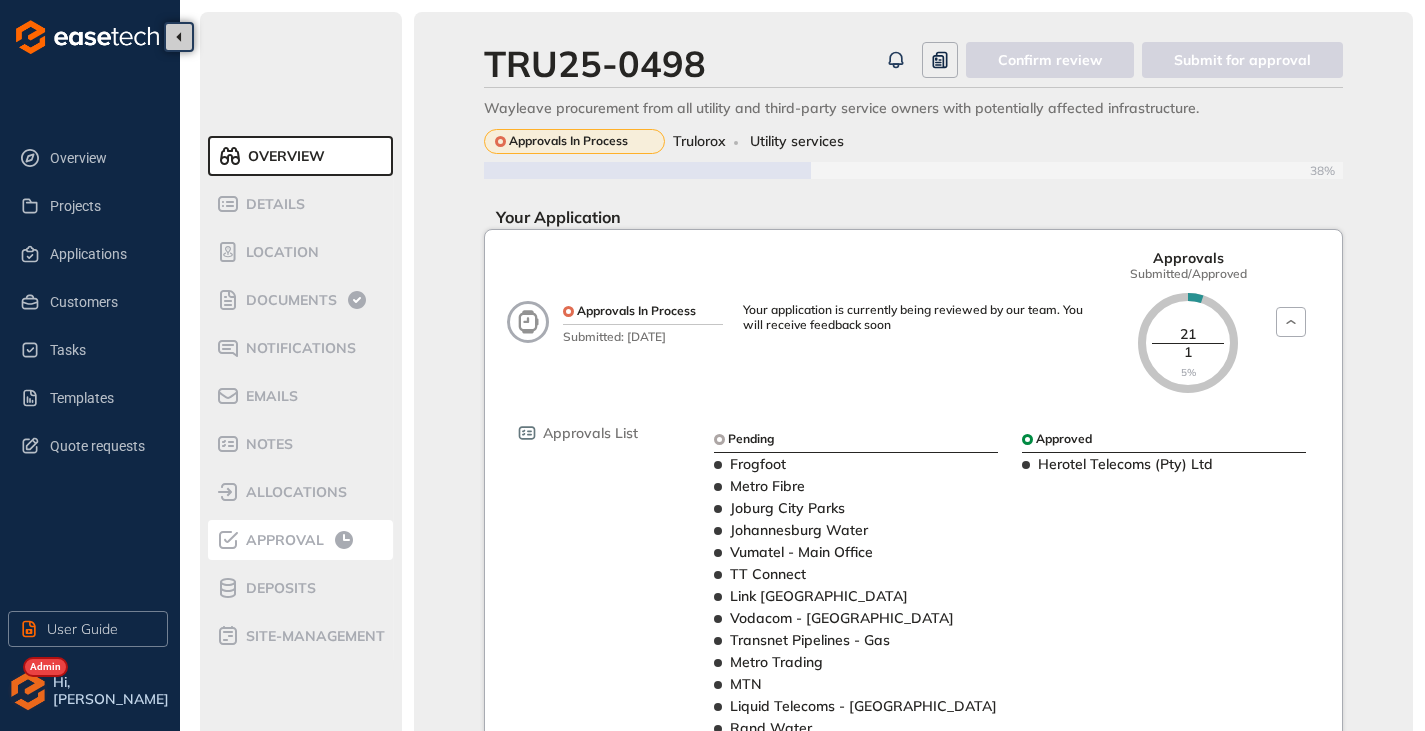 click on "Approval" at bounding box center [282, 540] 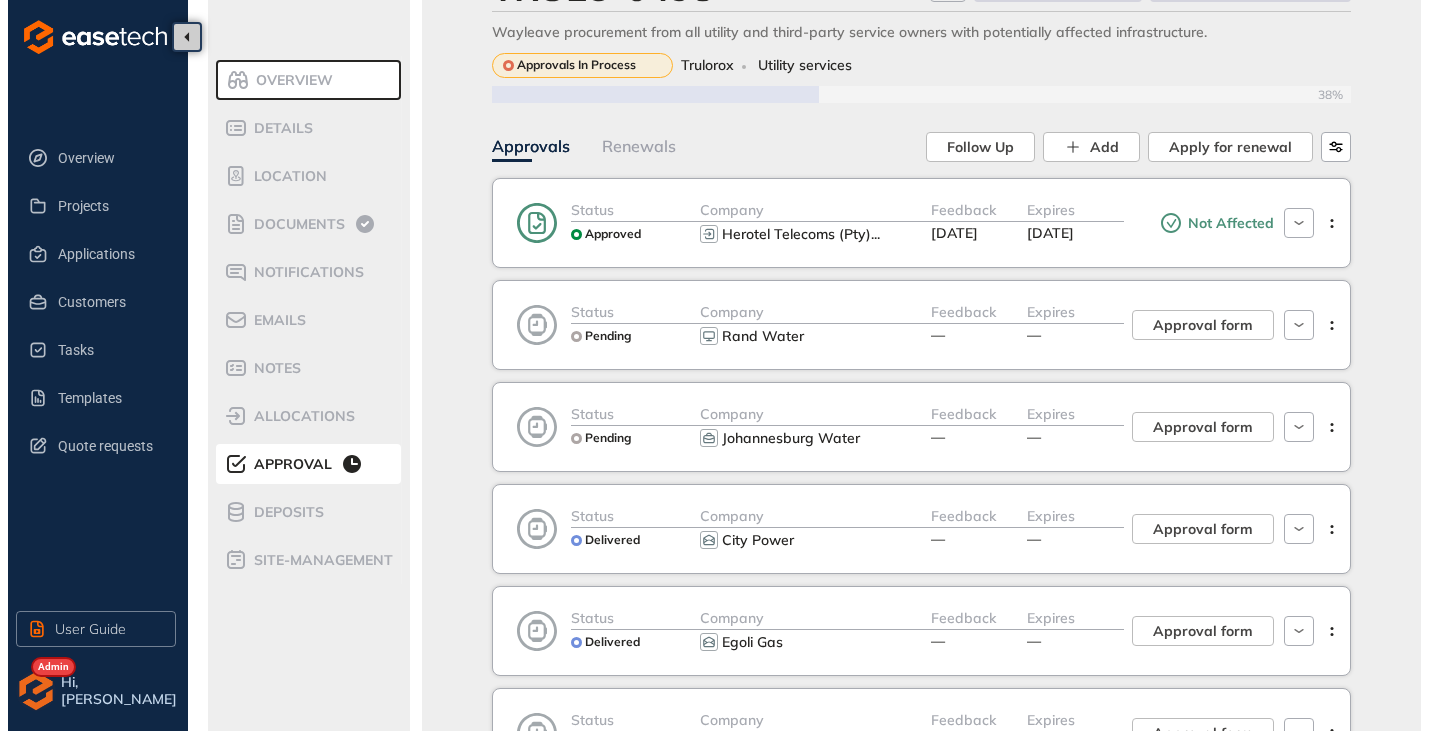 scroll, scrollTop: 200, scrollLeft: 0, axis: vertical 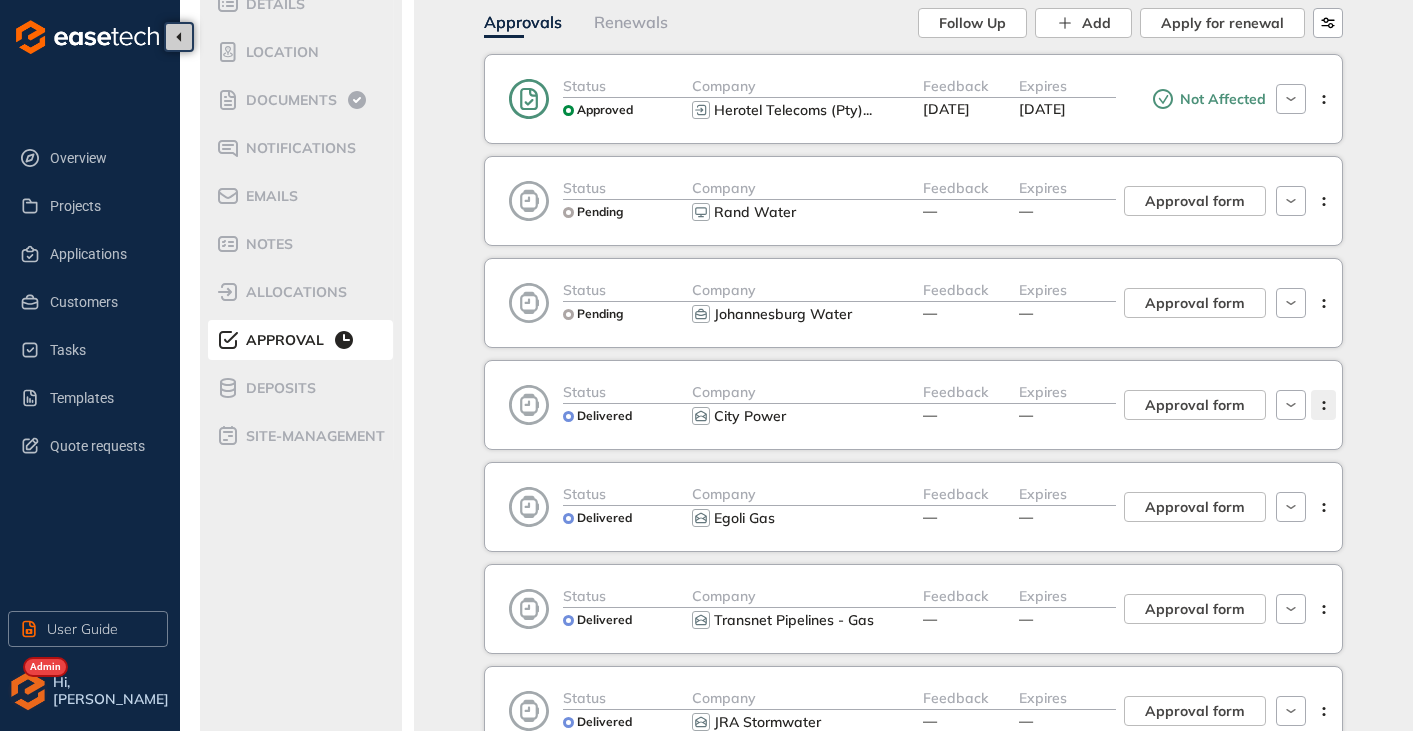 click at bounding box center [1323, 405] 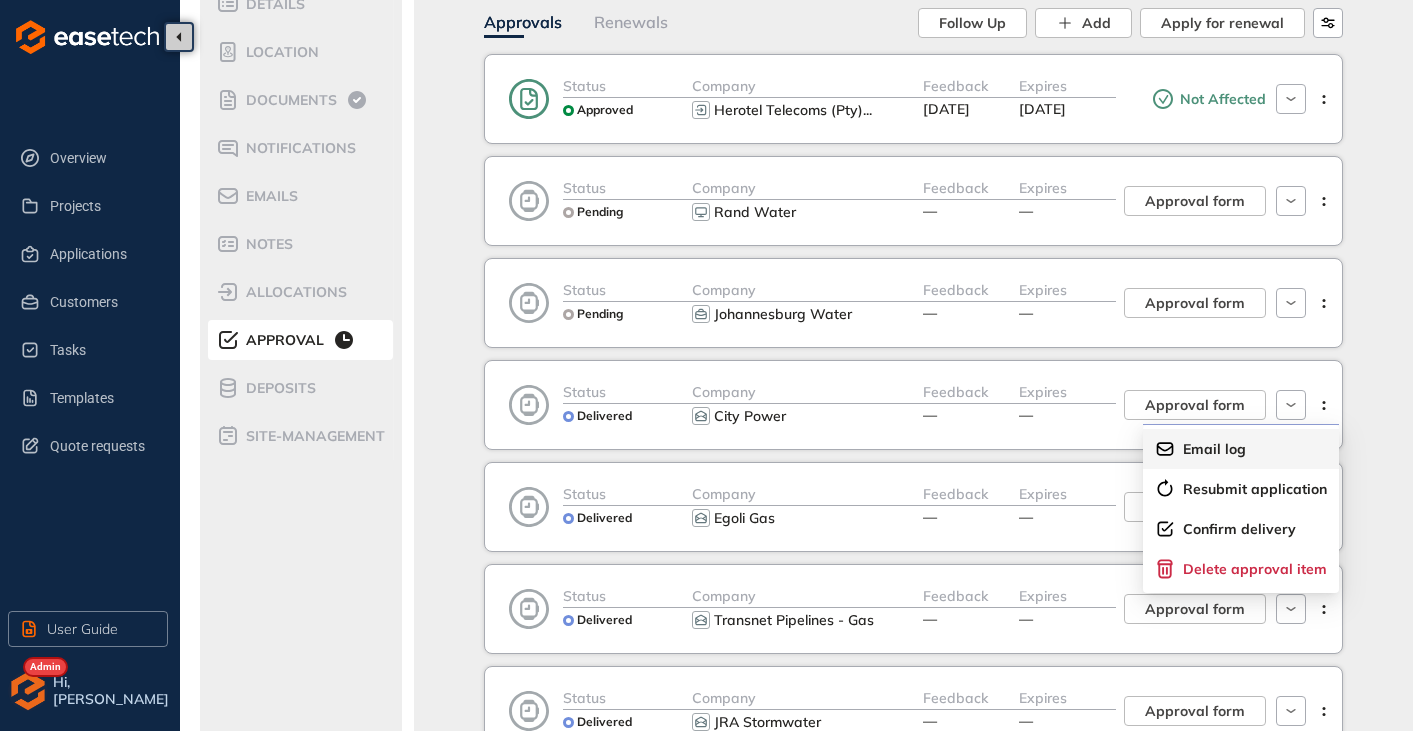click on "Email log" at bounding box center (1241, 449) 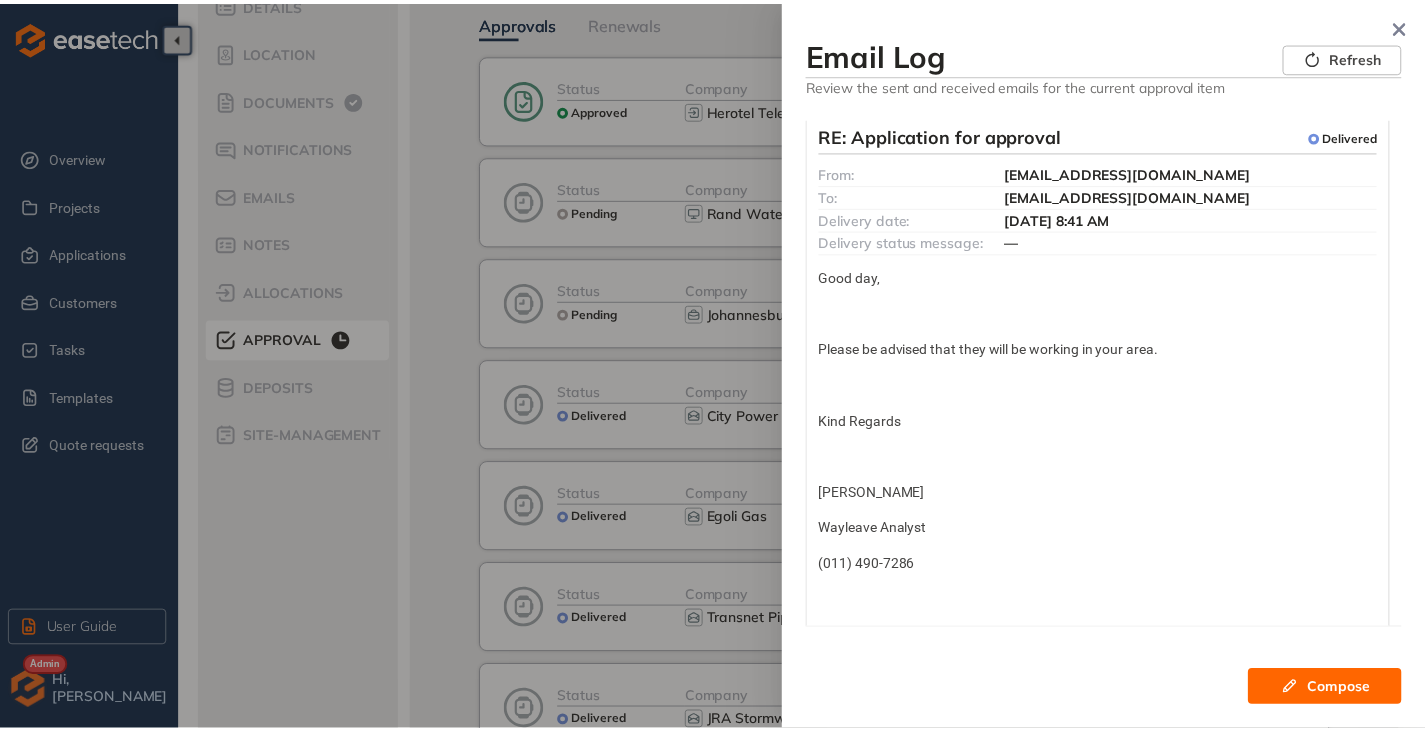 scroll, scrollTop: 0, scrollLeft: 0, axis: both 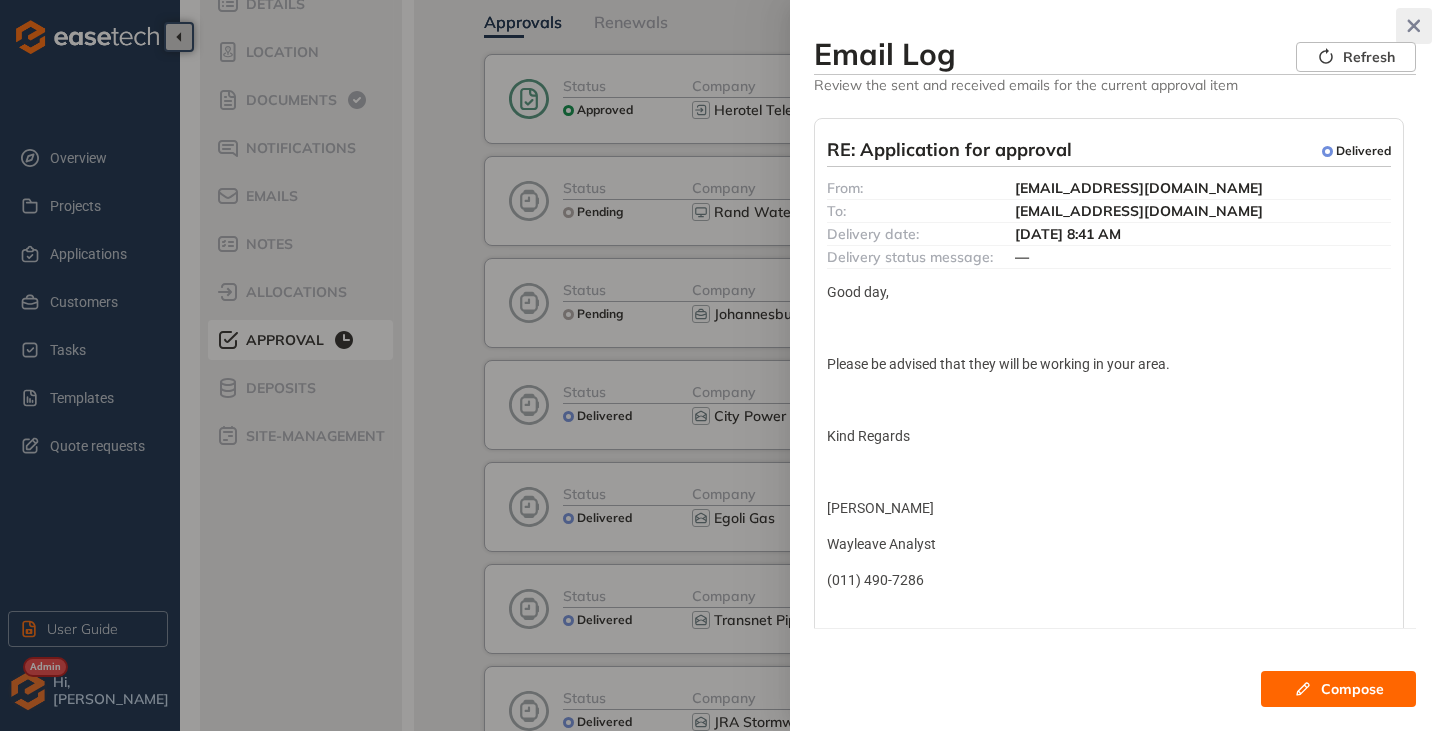 click 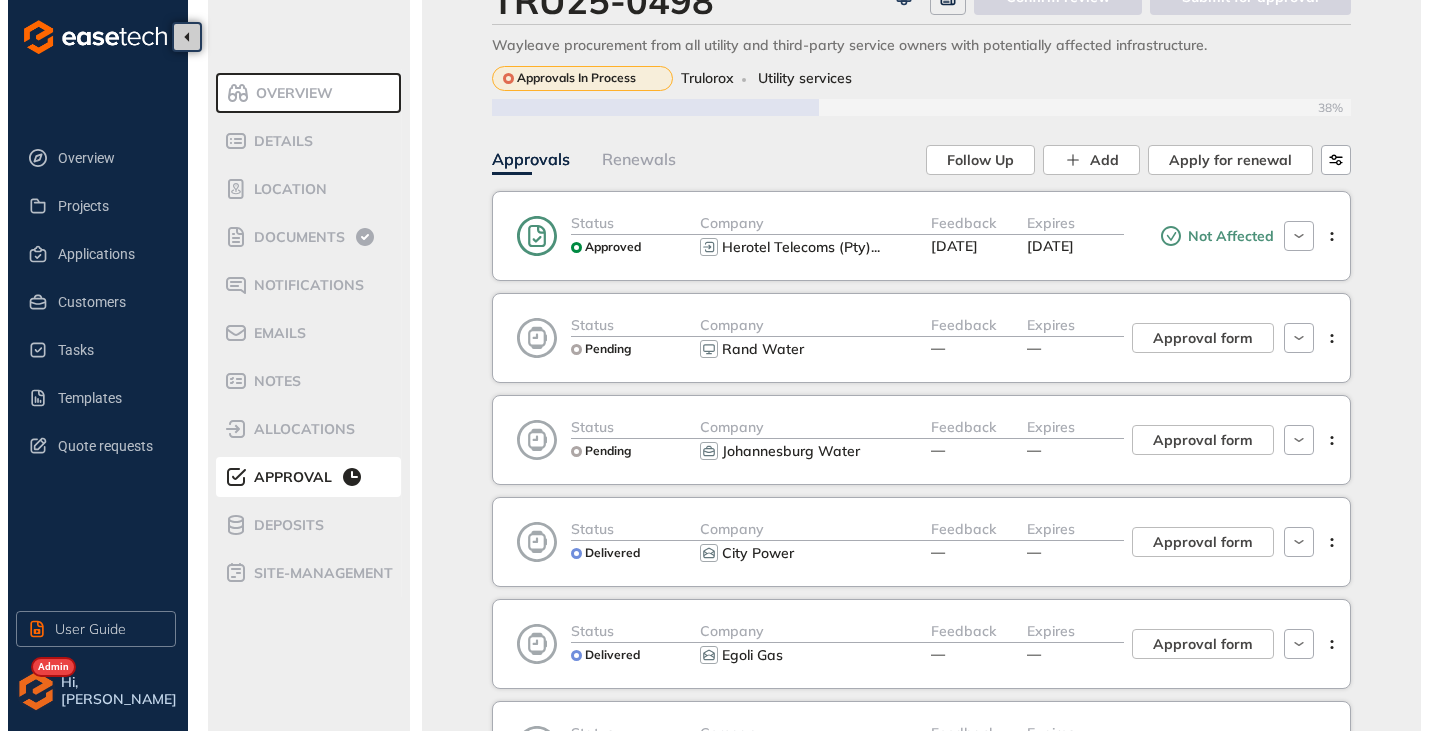 scroll, scrollTop: 0, scrollLeft: 0, axis: both 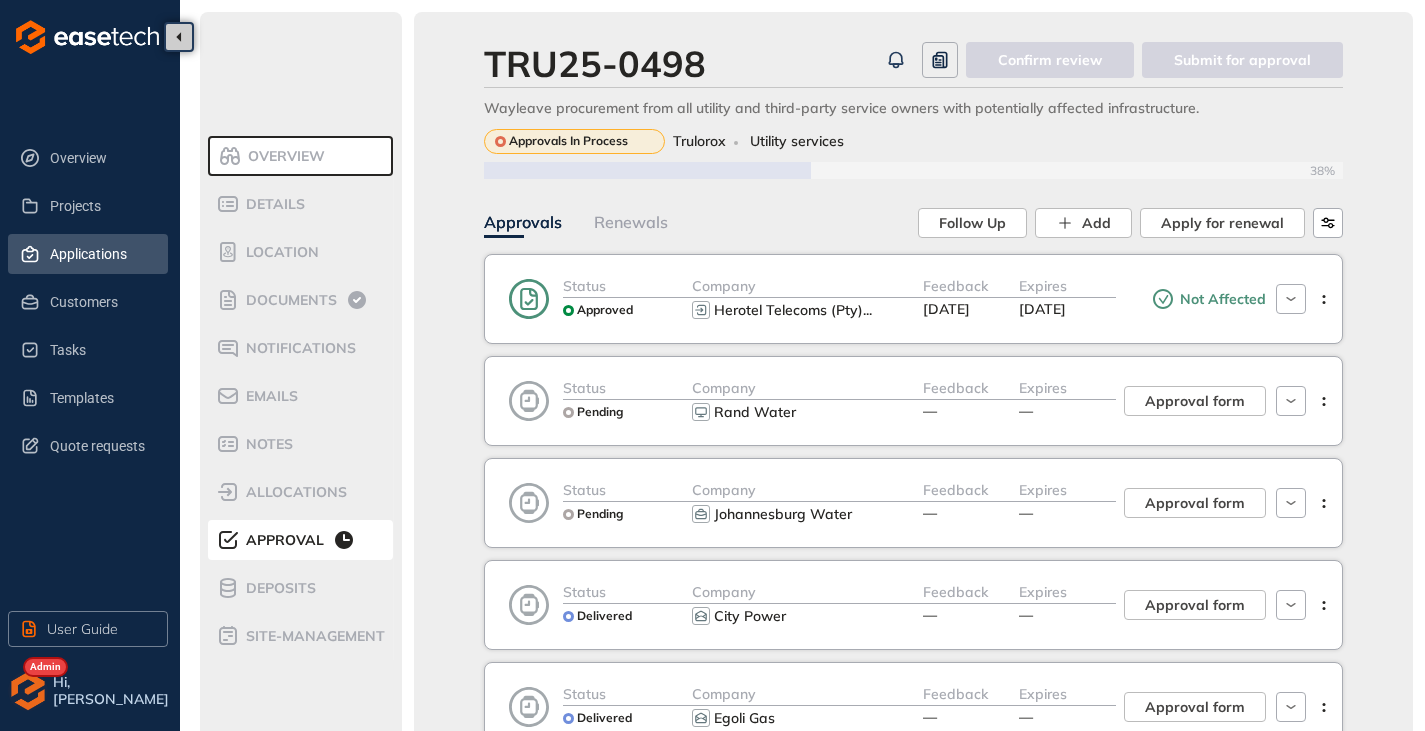 click on "Applications" at bounding box center (101, 254) 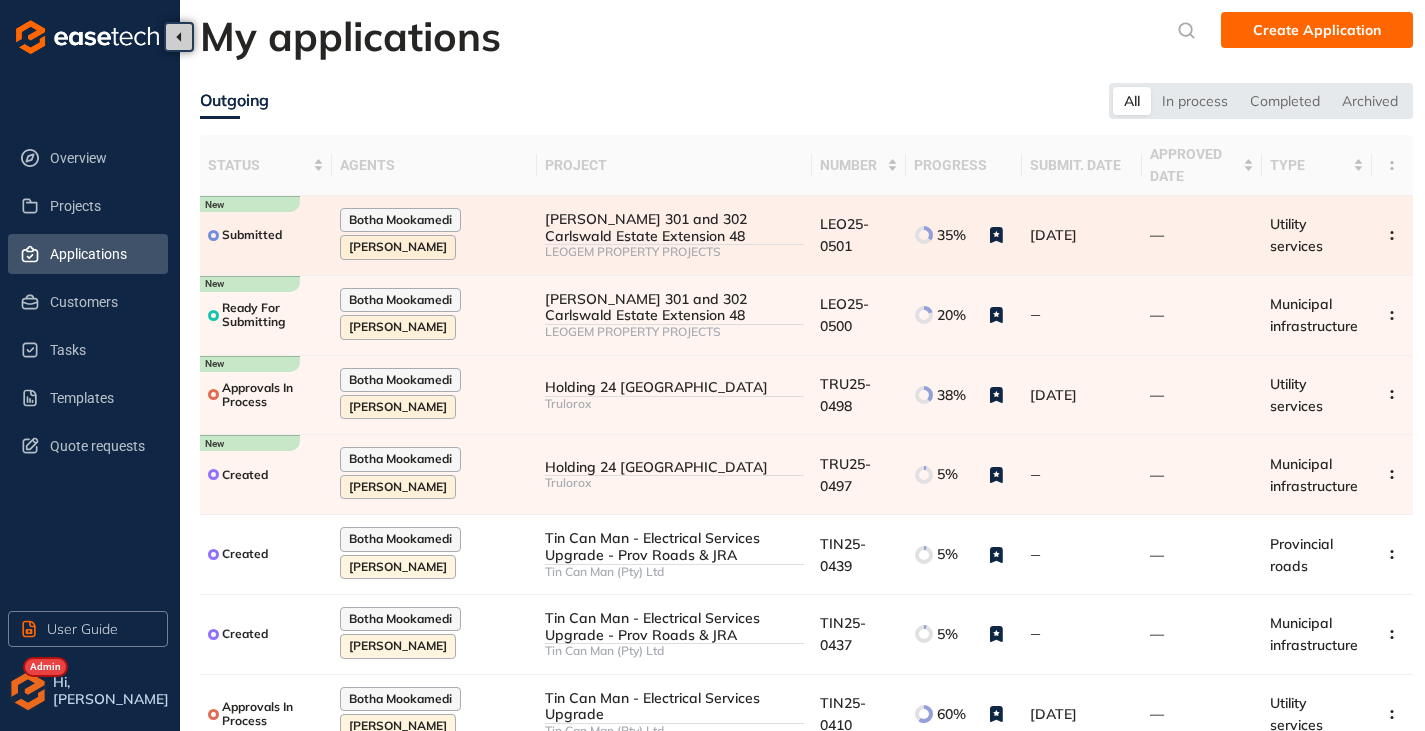 click on "[PERSON_NAME] 301 and 302 Carlswald Estate Extension 48" at bounding box center (674, 228) 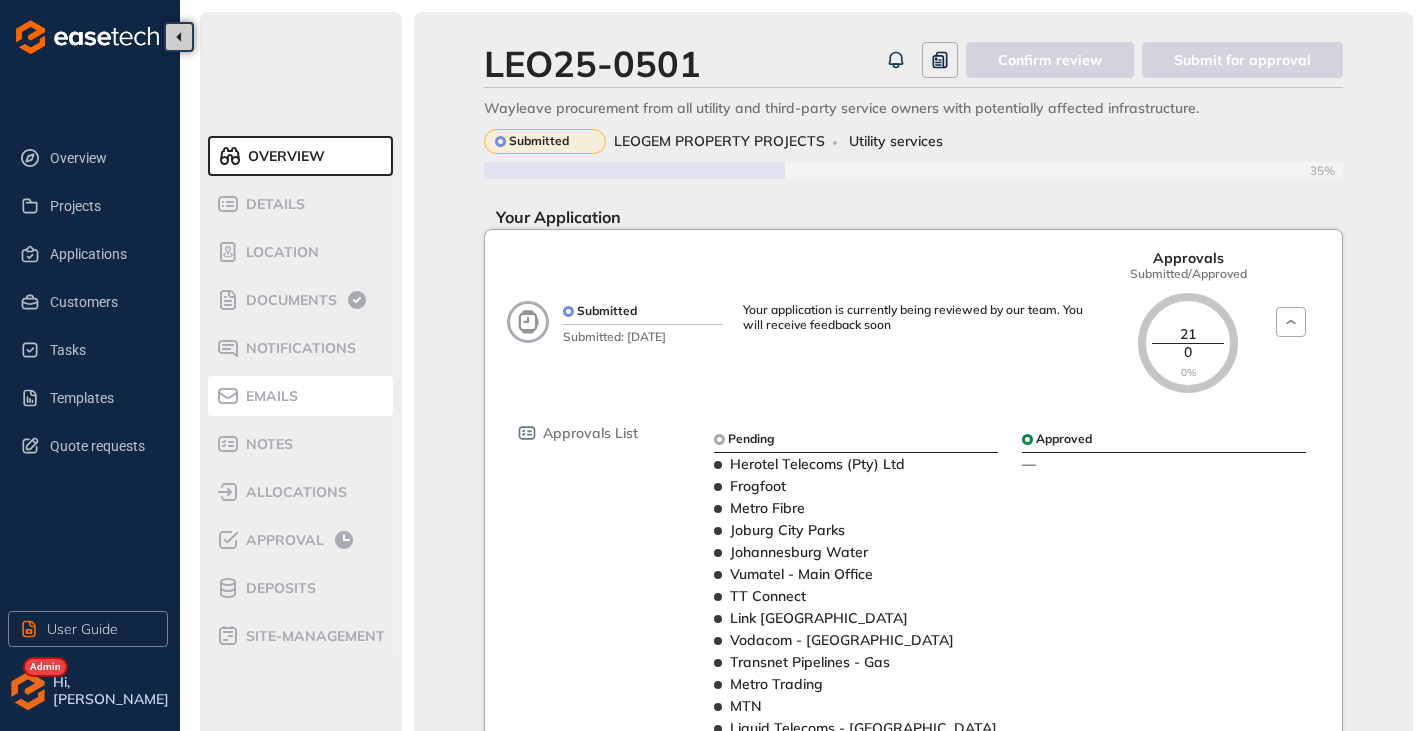 click on "Emails" at bounding box center (269, 396) 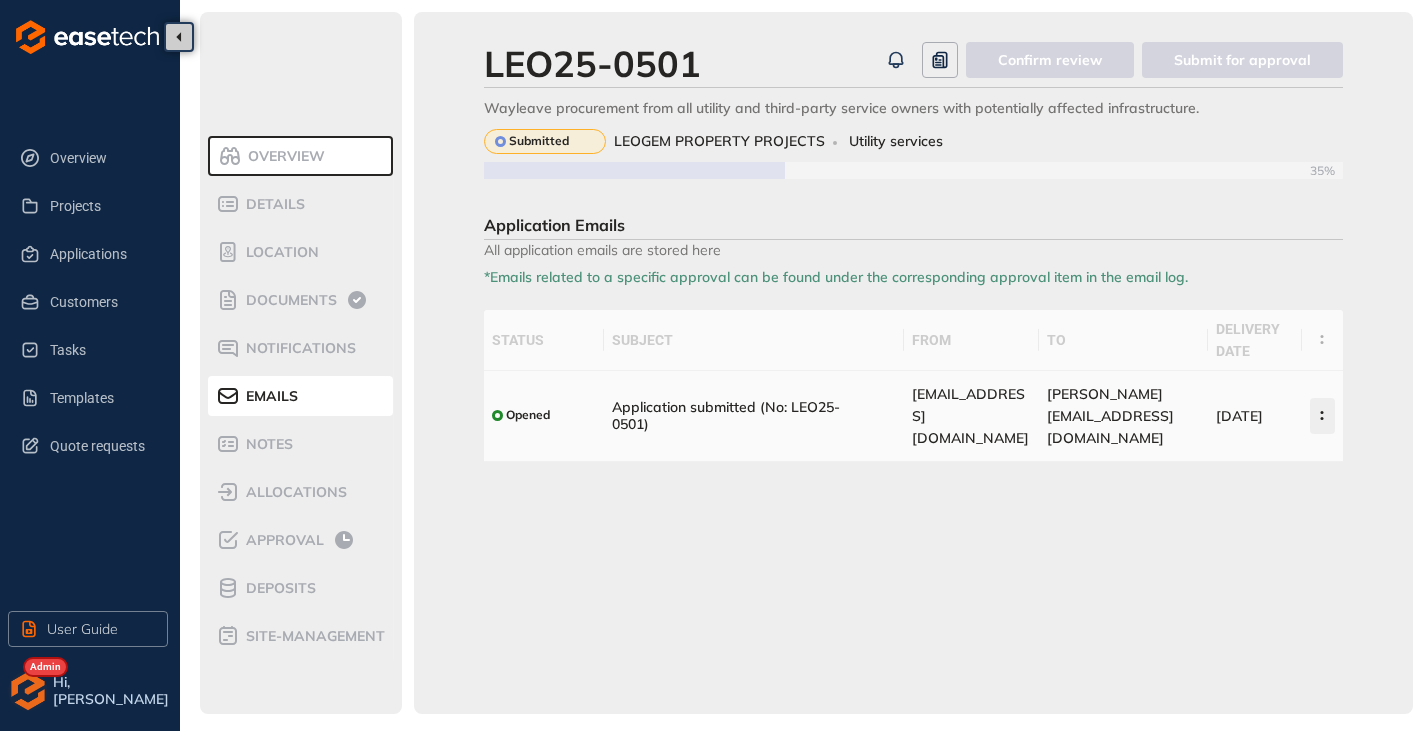 click 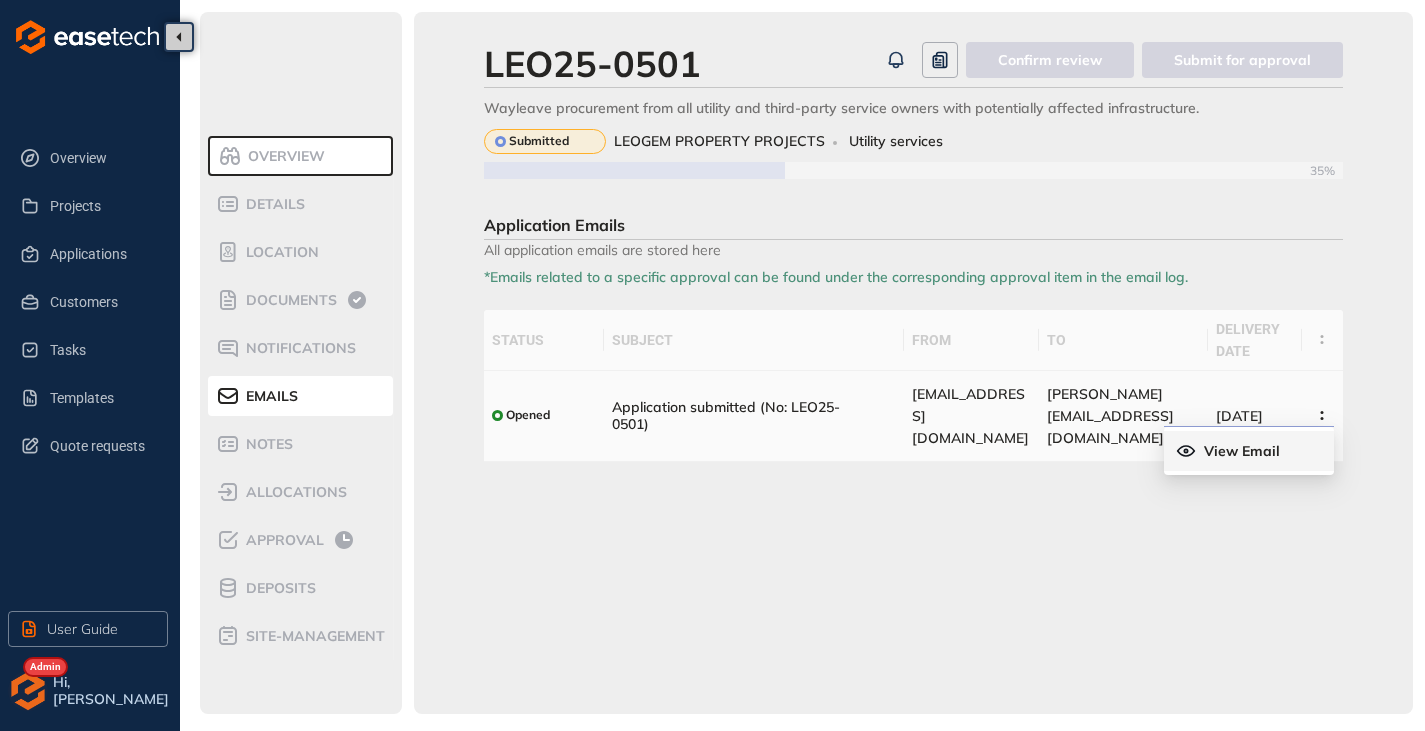 click on "View Email" at bounding box center (1228, 451) 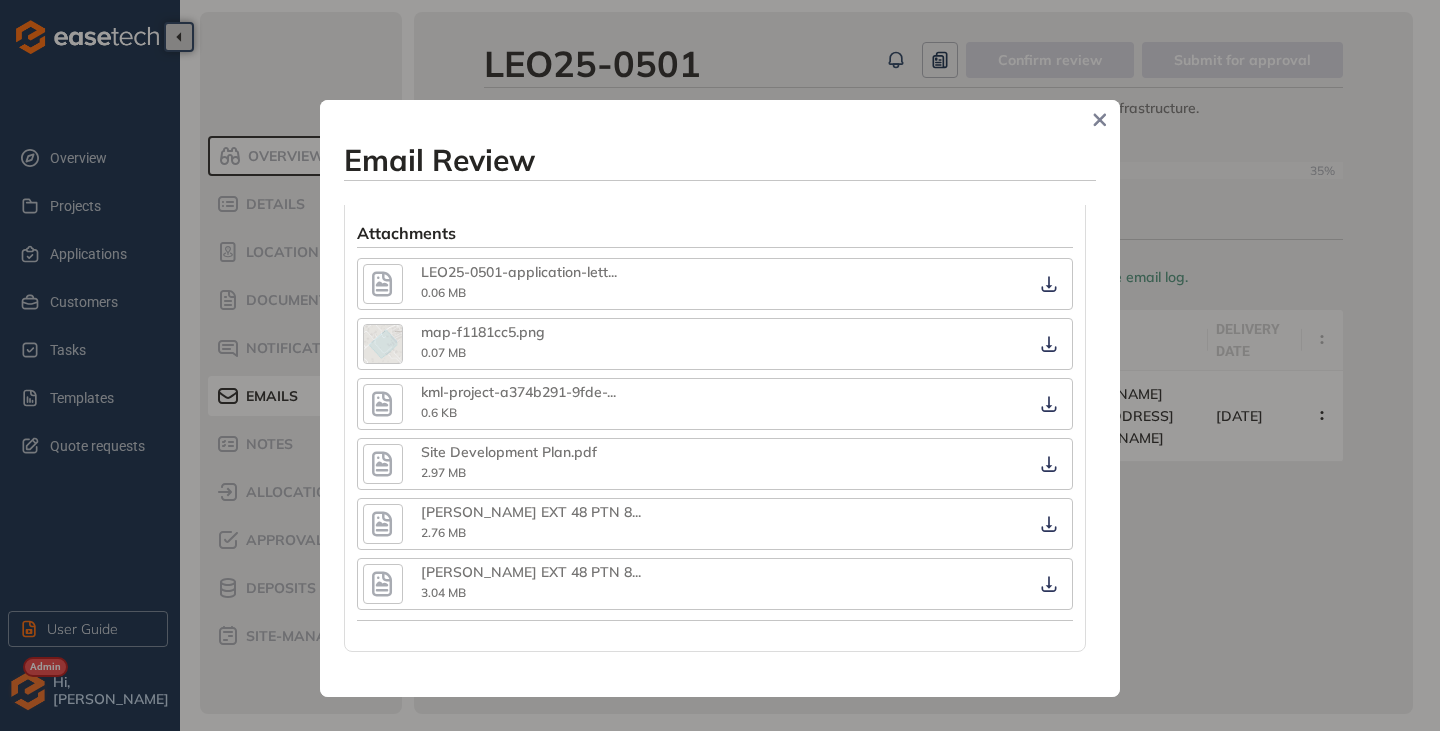 scroll, scrollTop: 1267, scrollLeft: 0, axis: vertical 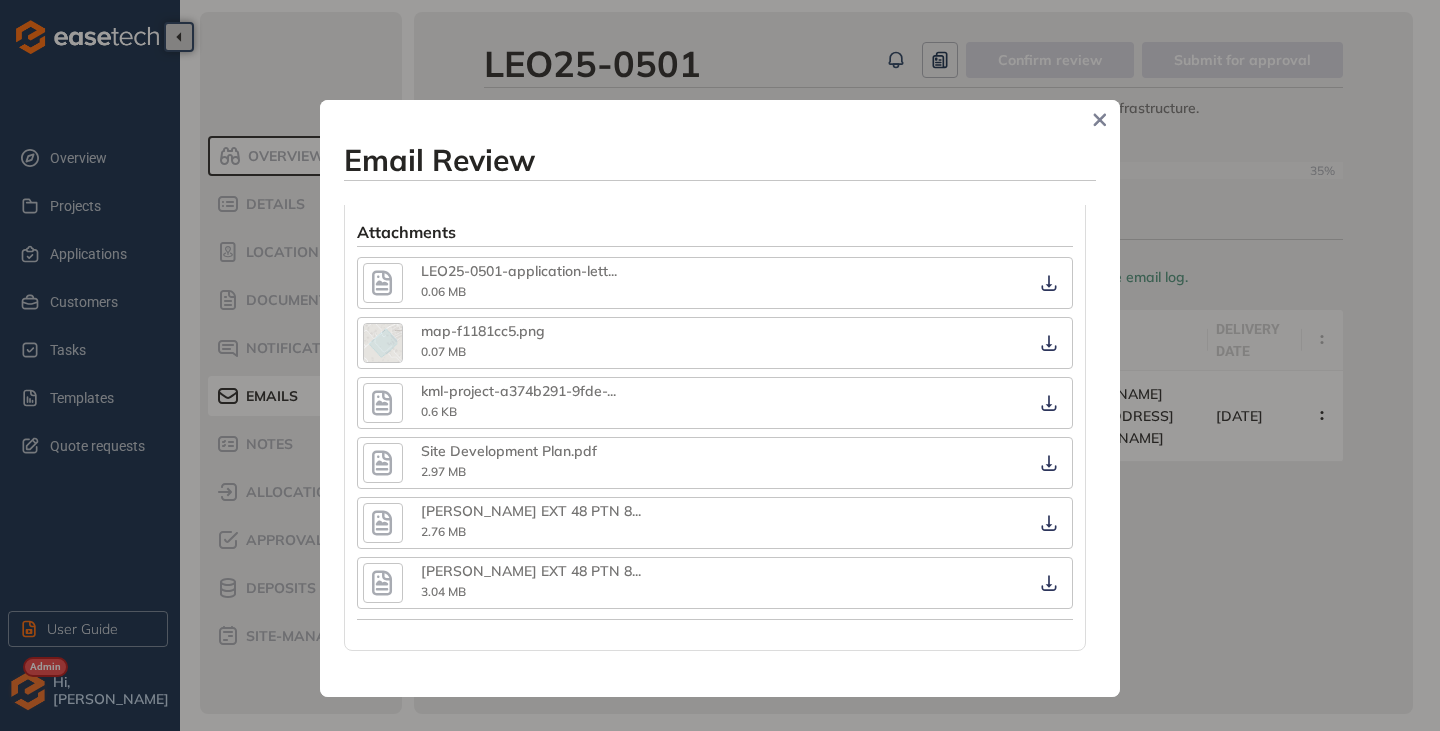 click 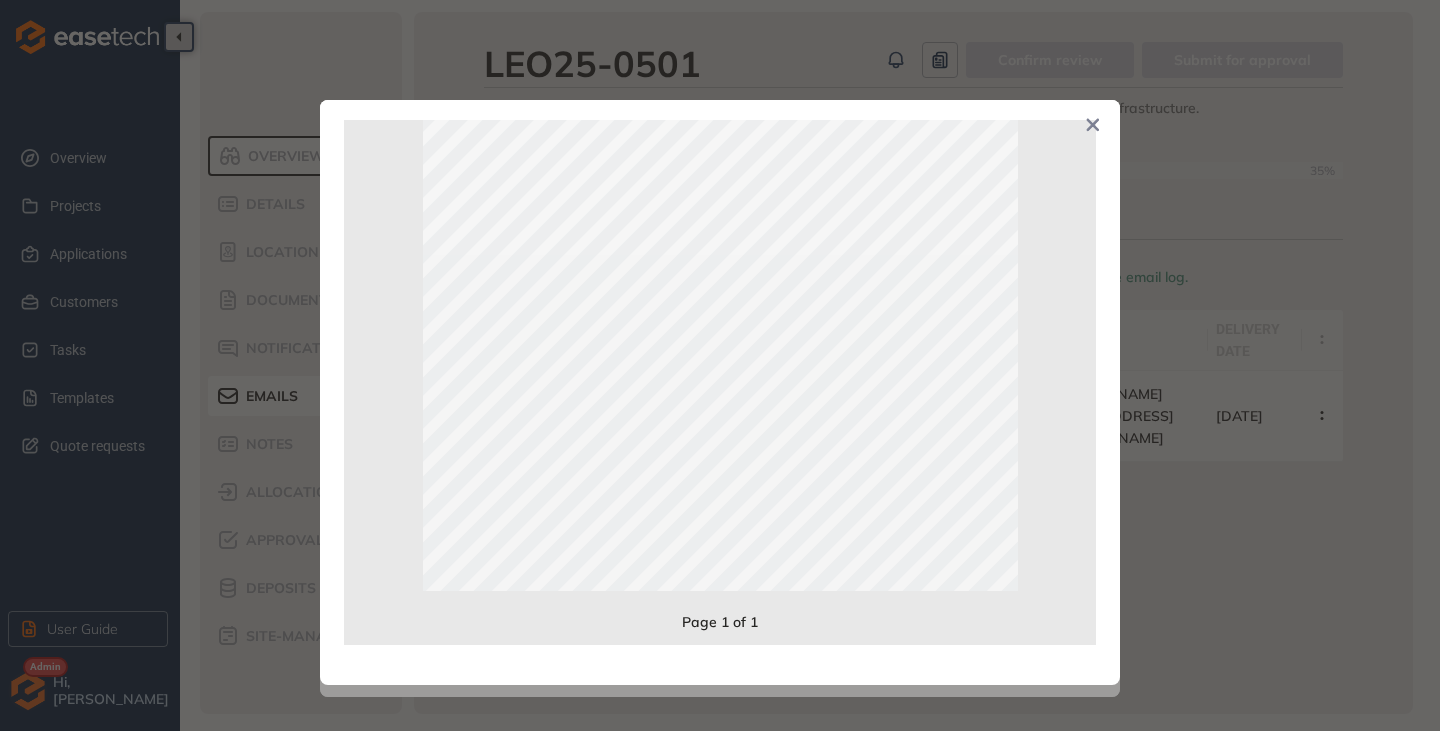 scroll, scrollTop: 0, scrollLeft: 0, axis: both 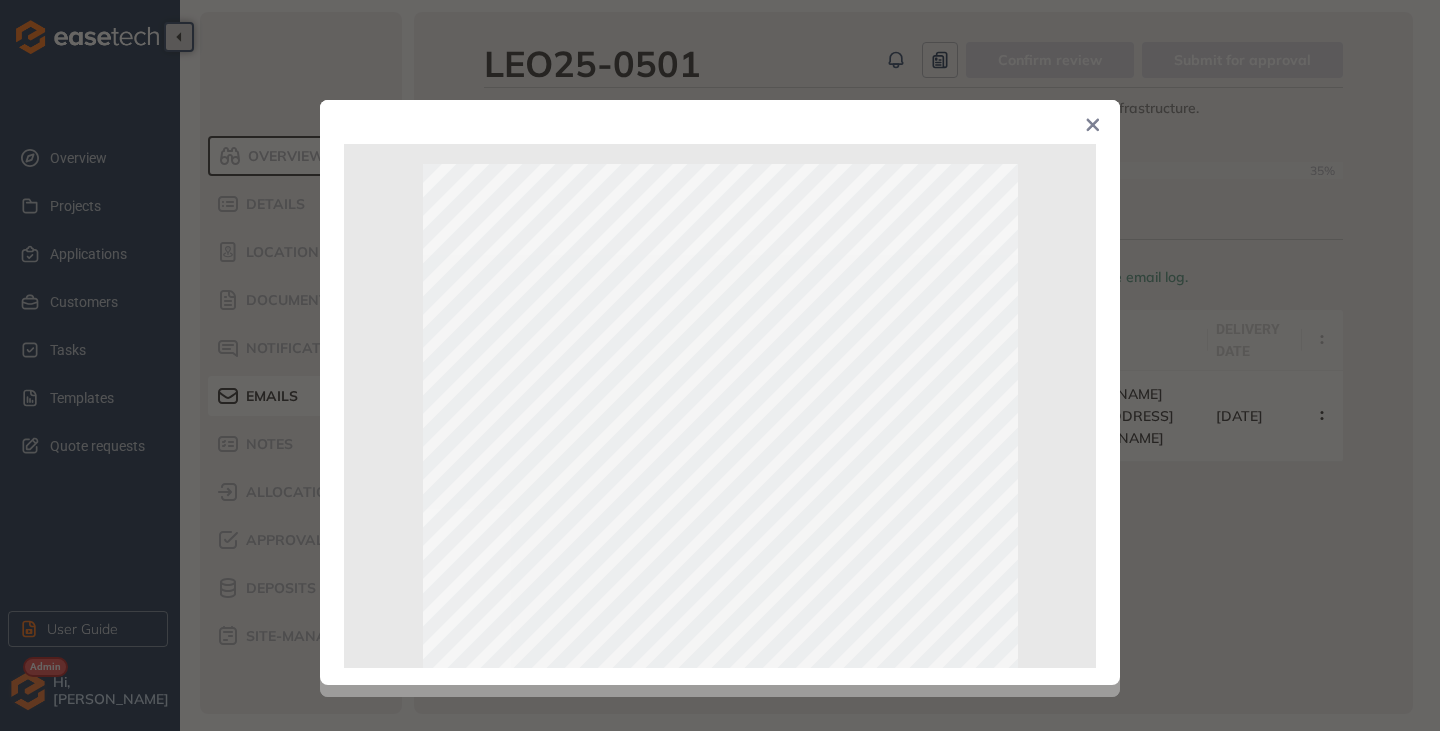 click 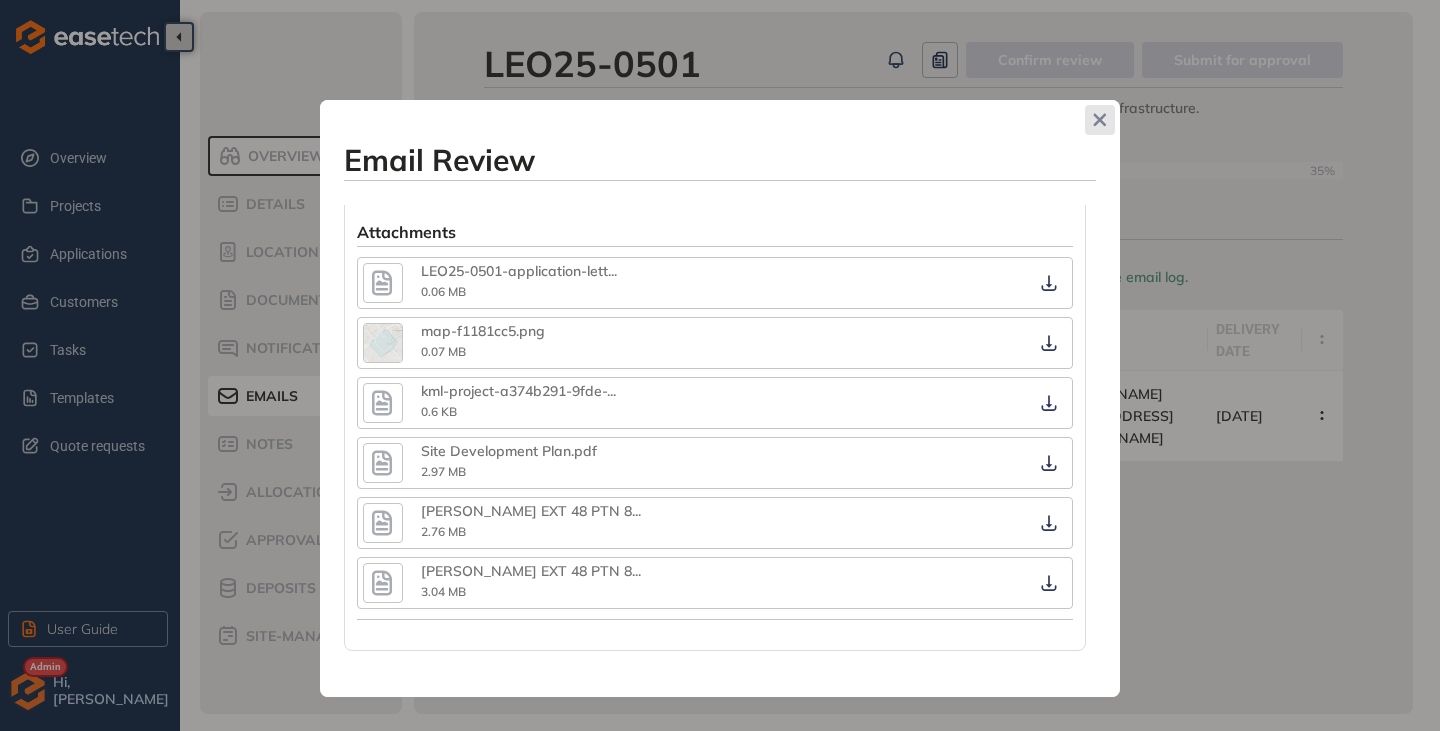 click at bounding box center (1100, 120) 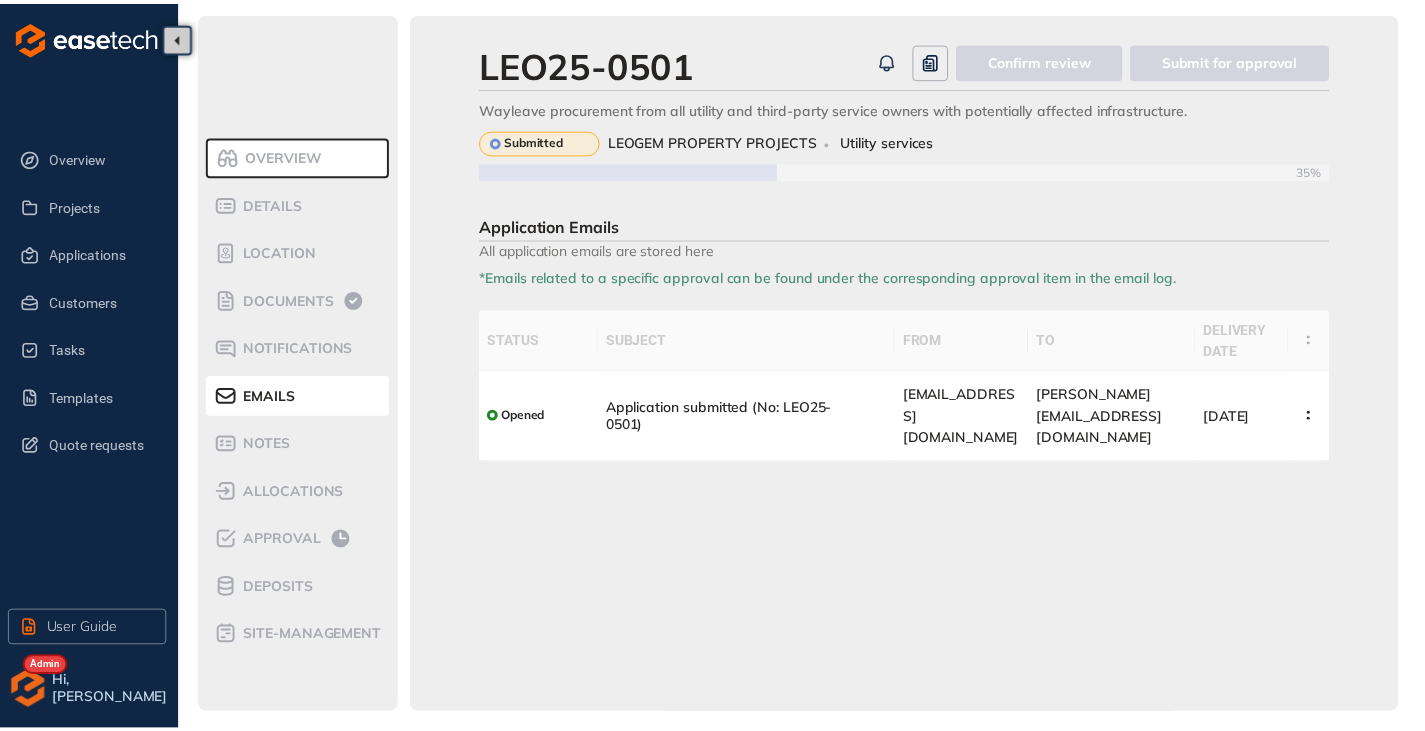 scroll, scrollTop: 1310, scrollLeft: 0, axis: vertical 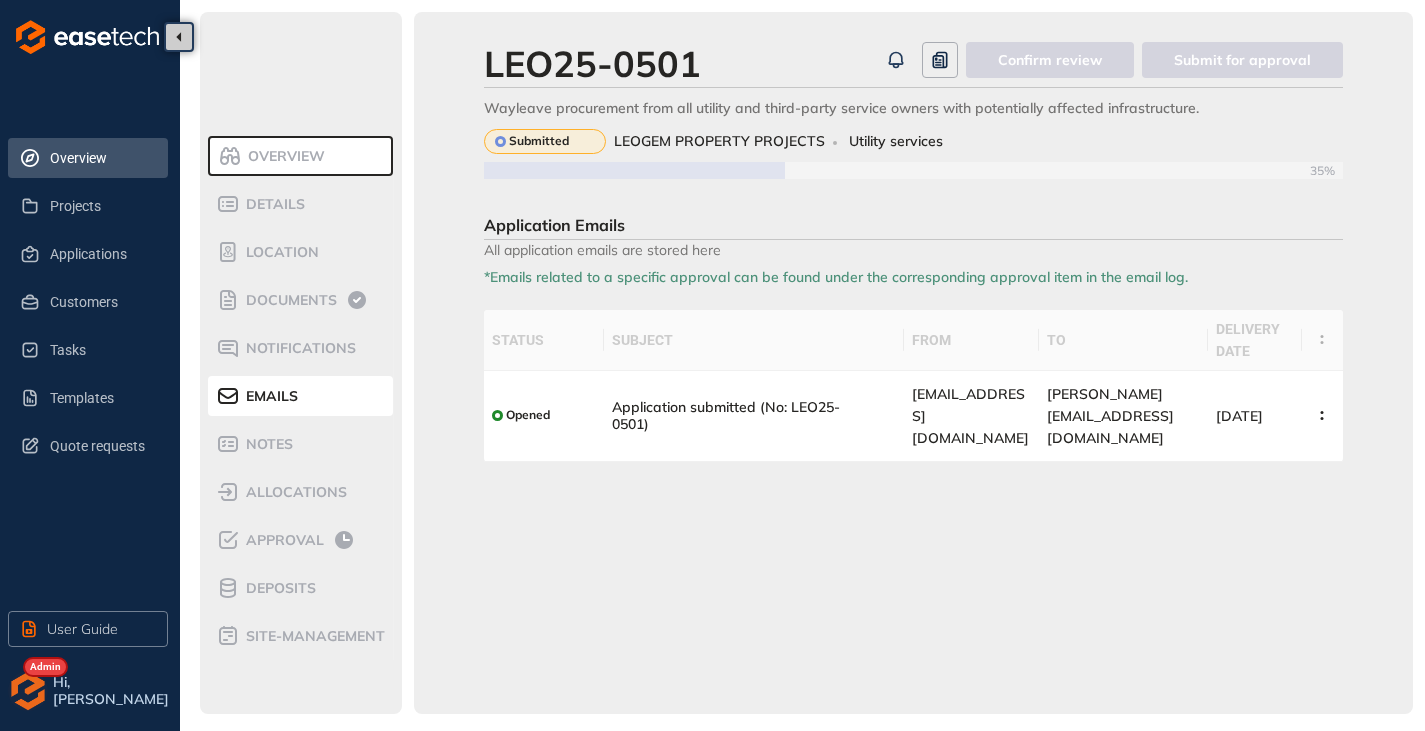 click on "Overview" at bounding box center (101, 158) 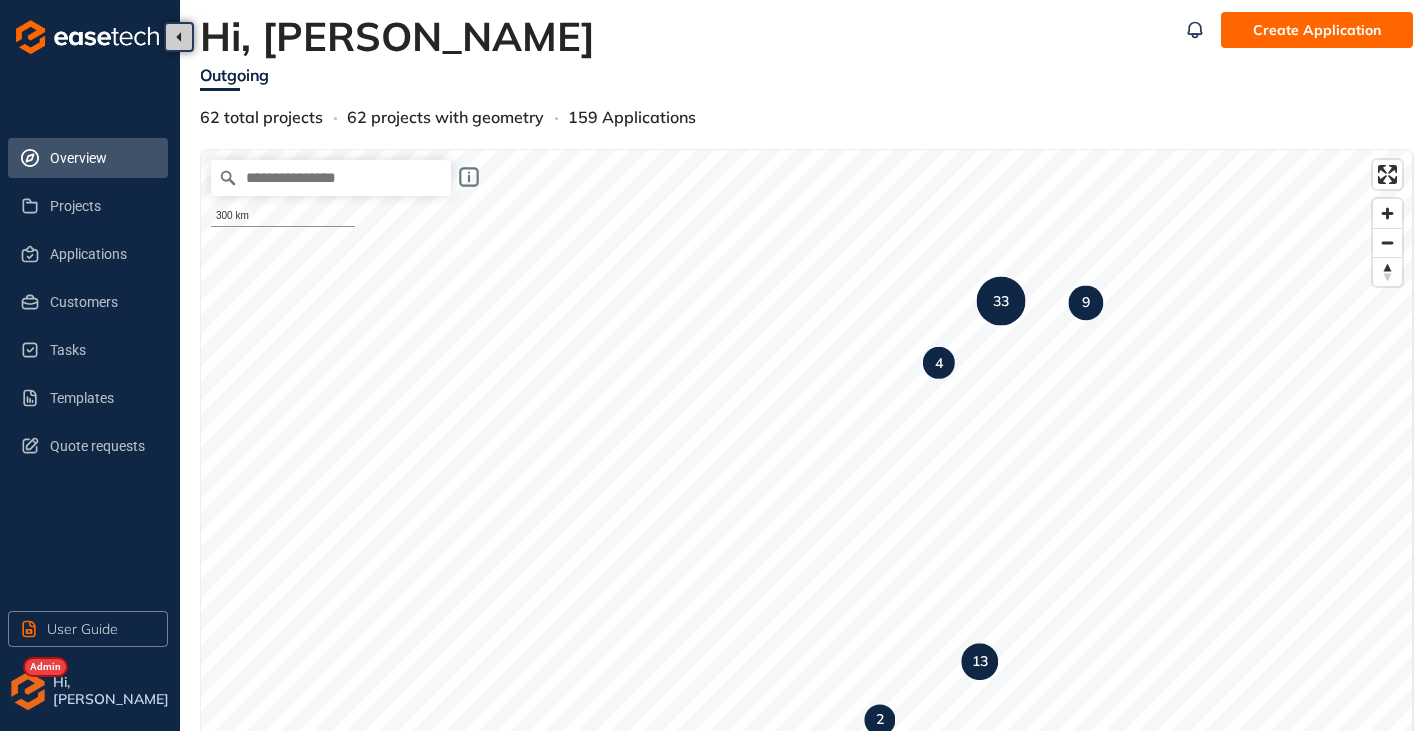 click at bounding box center [28, 691] 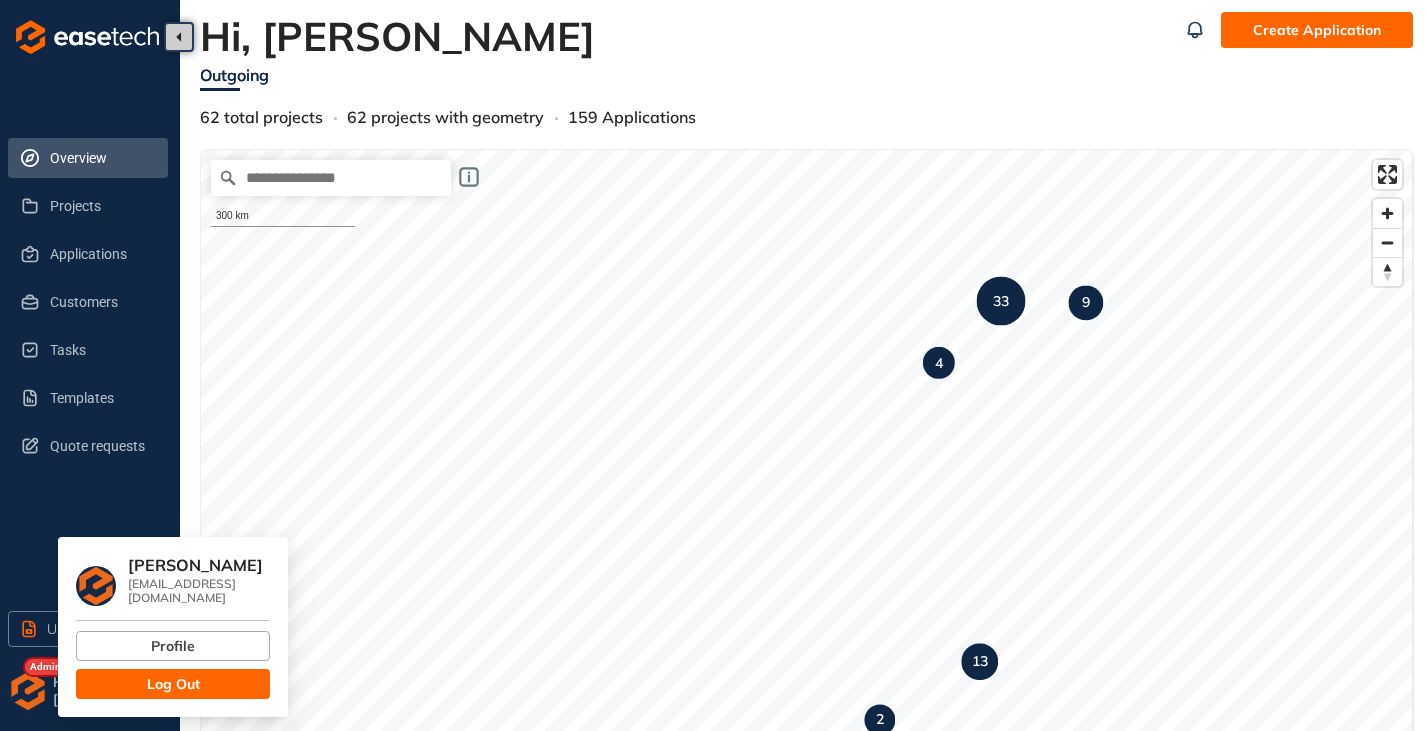 click on "Log Out" at bounding box center (173, 684) 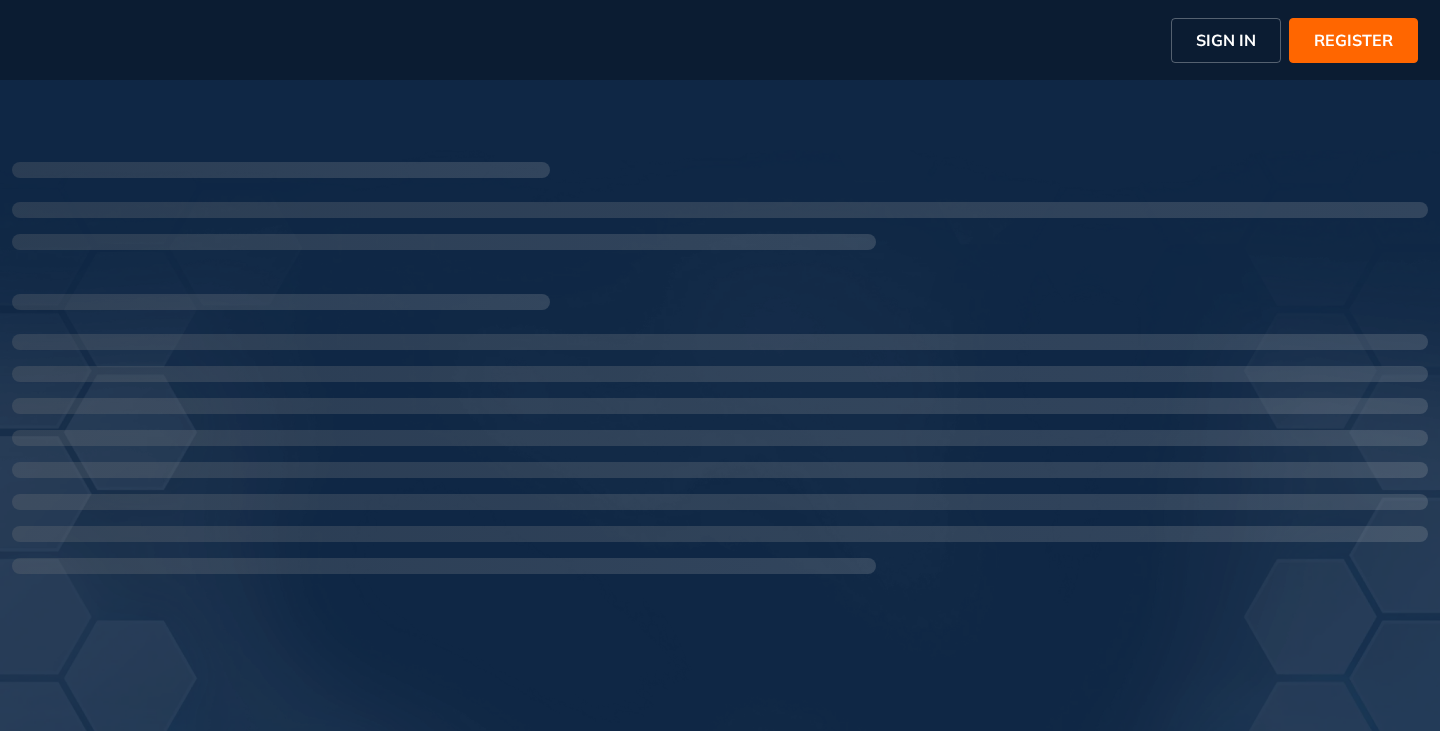 scroll, scrollTop: 0, scrollLeft: 0, axis: both 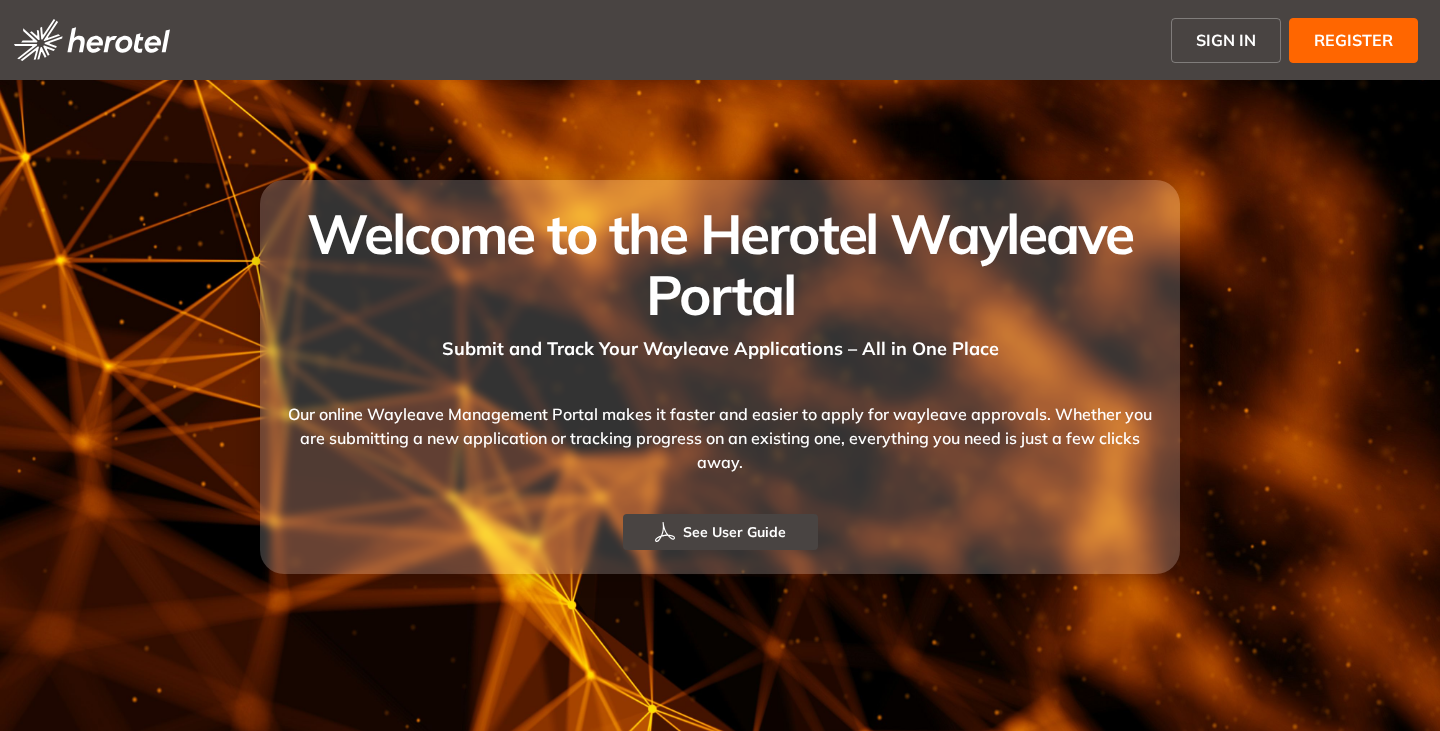 click on "SIGN IN" at bounding box center (1226, 40) 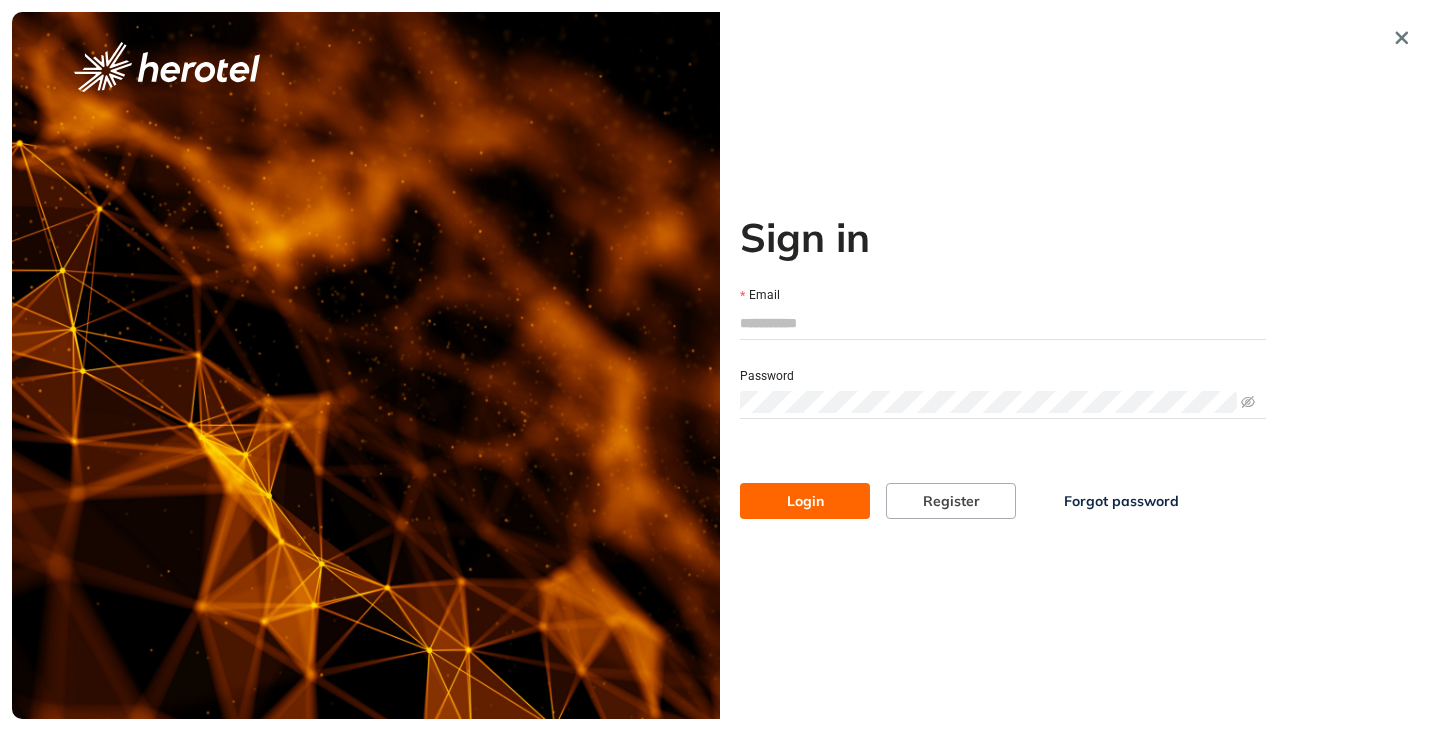click on "Email" at bounding box center [1003, 323] 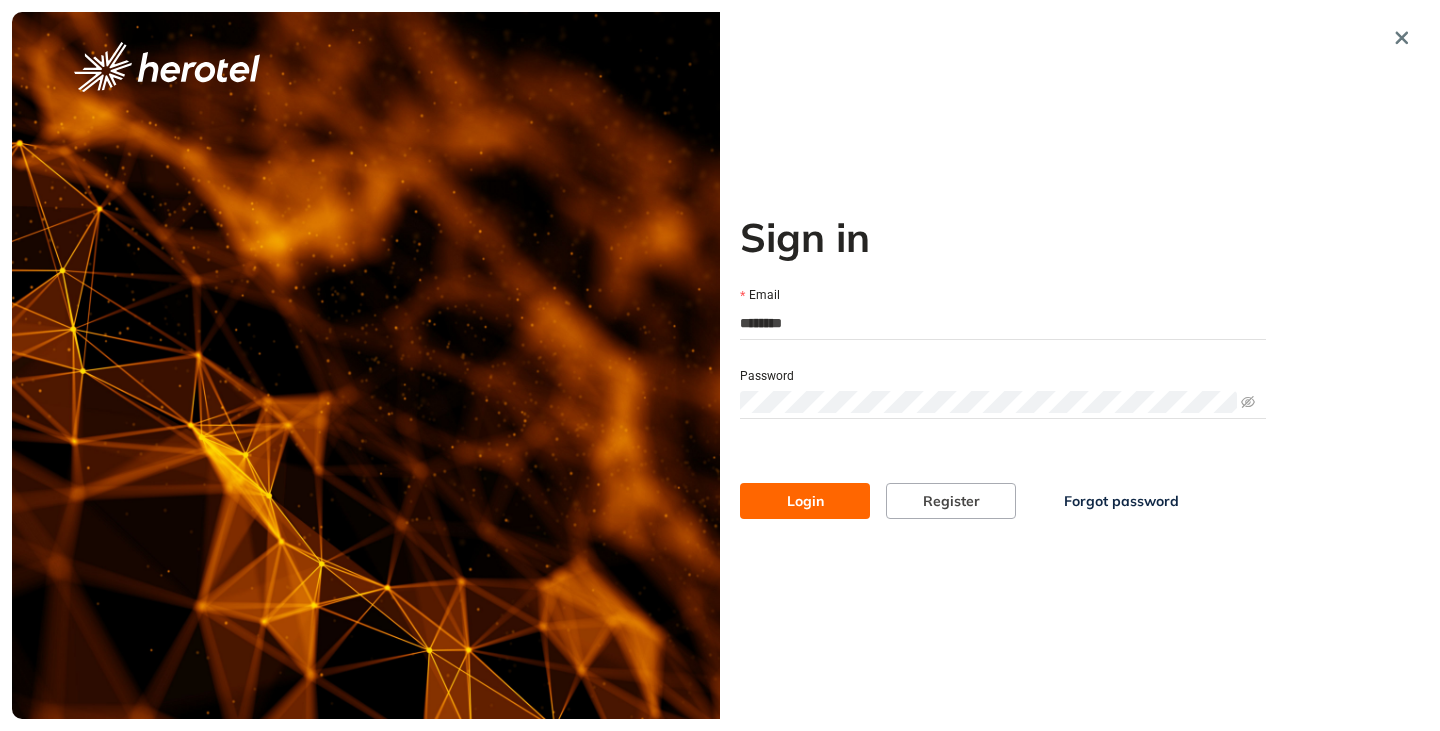 type on "**********" 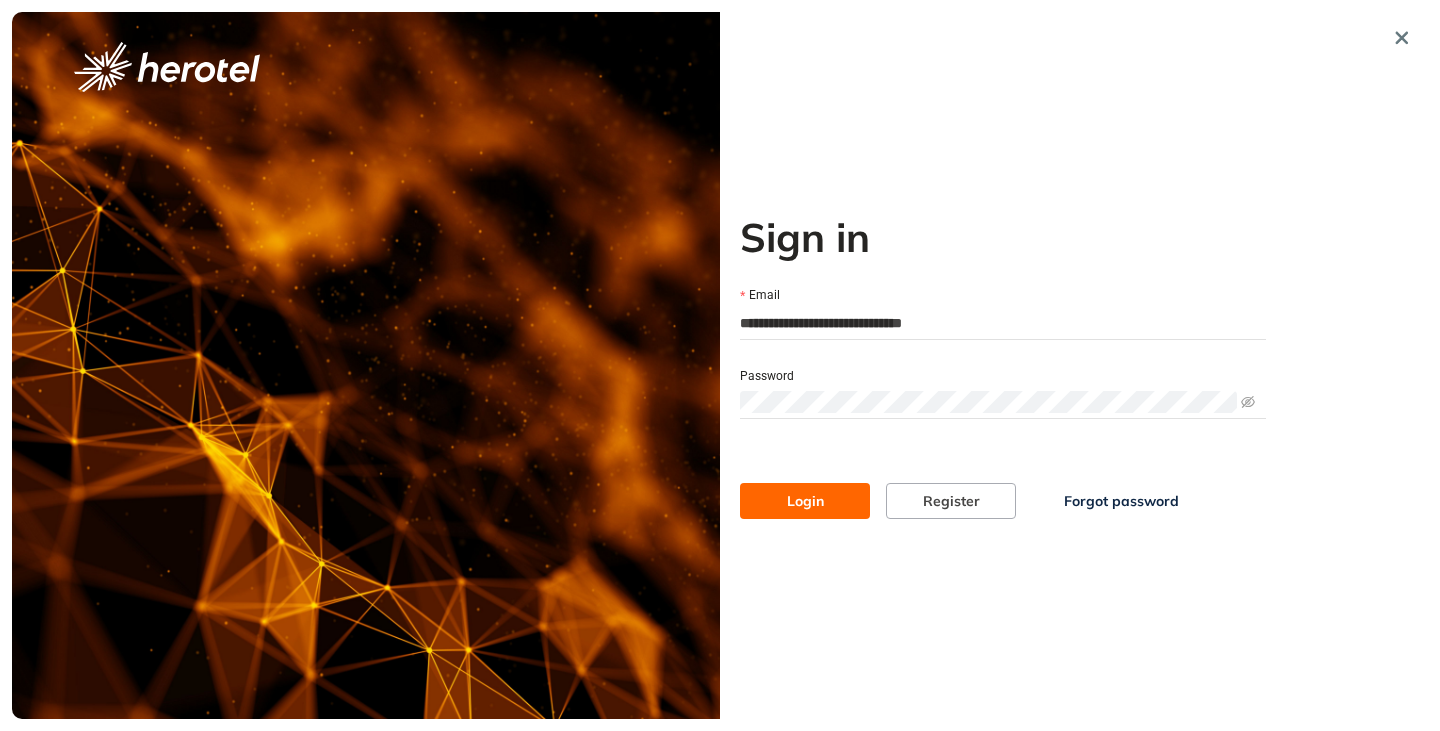 click on "Login" at bounding box center (805, 501) 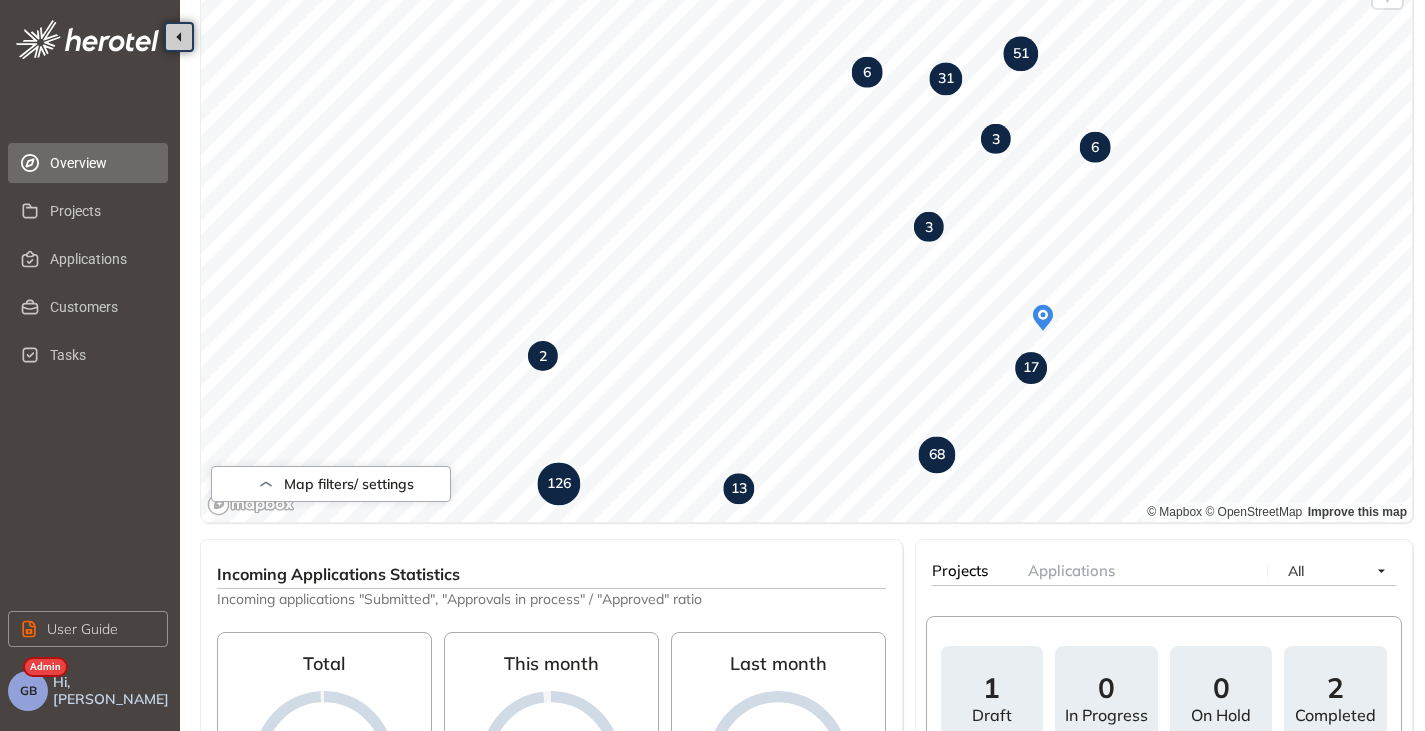 scroll, scrollTop: 0, scrollLeft: 0, axis: both 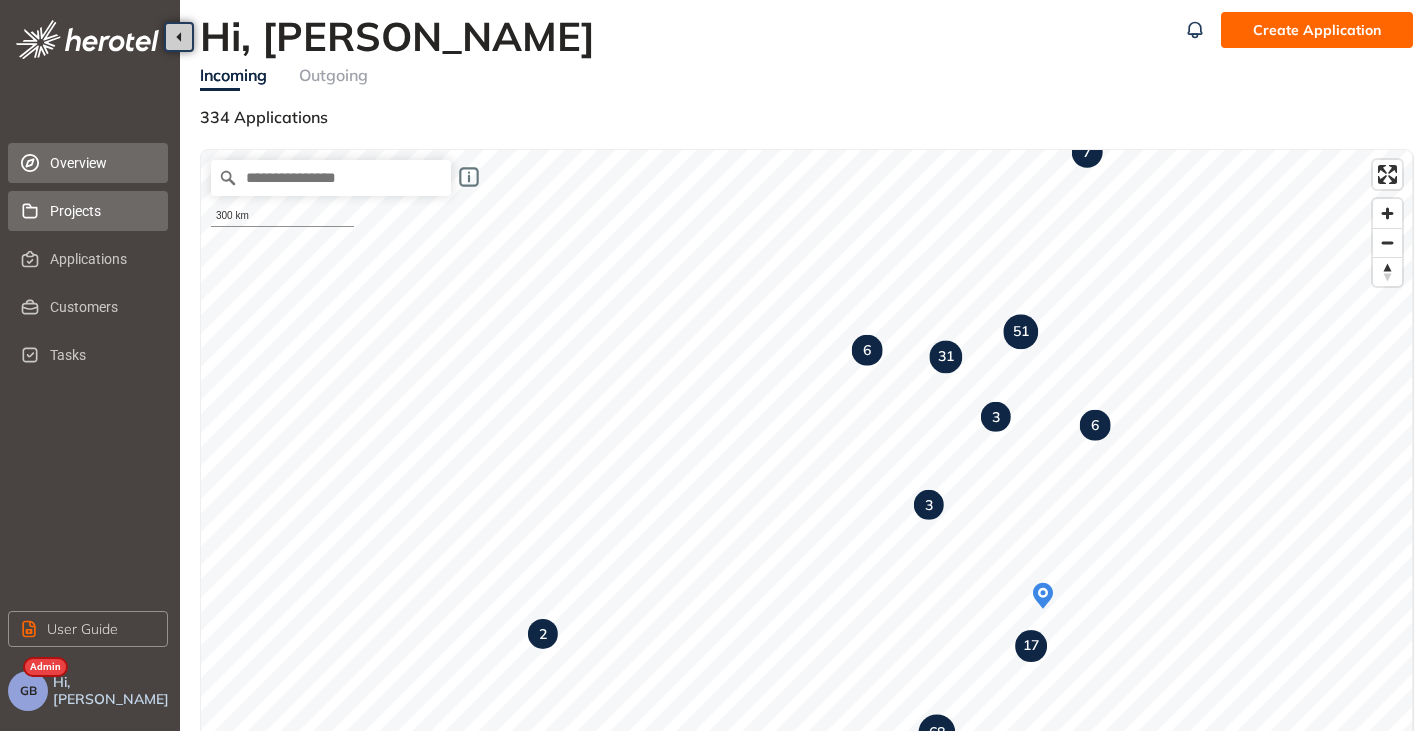 click on "Projects" at bounding box center [88, 211] 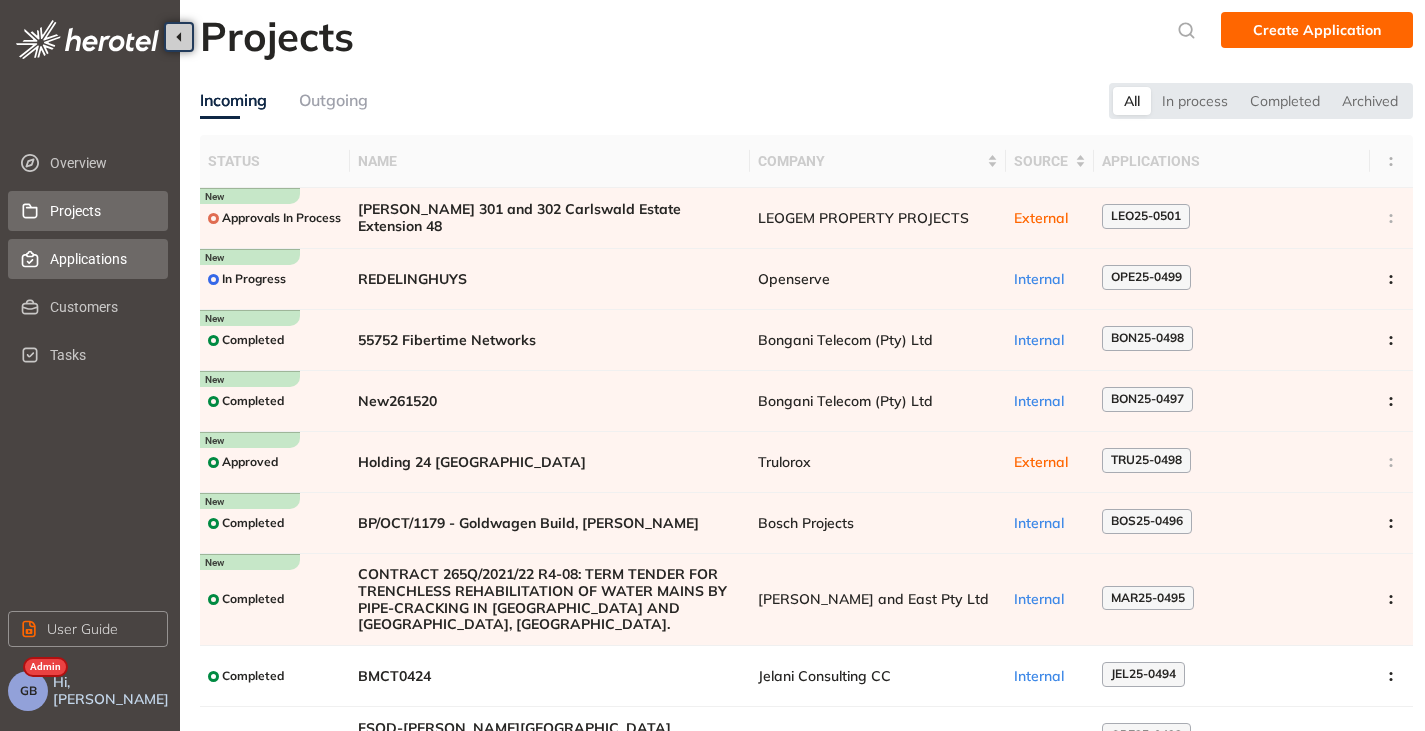 click on "Applications" at bounding box center [101, 259] 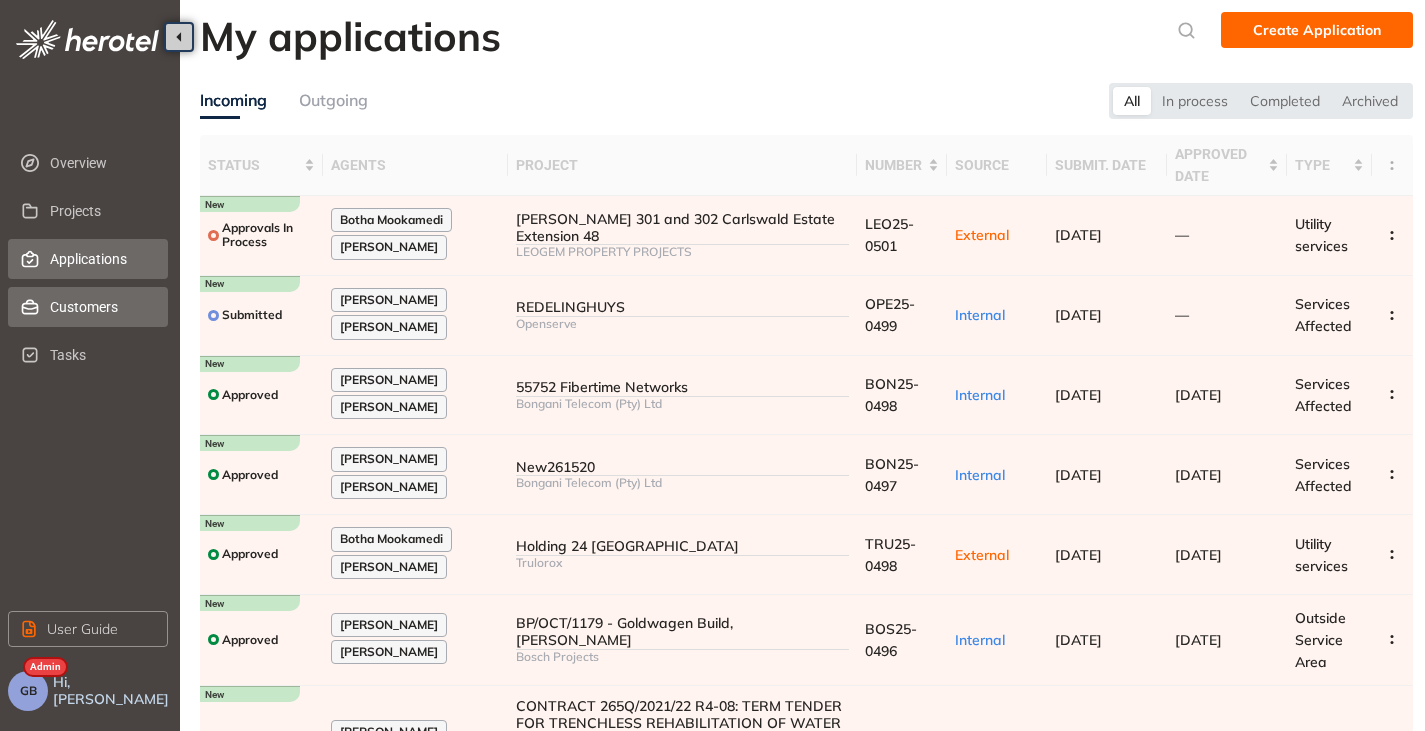 click on "Customers" at bounding box center [101, 307] 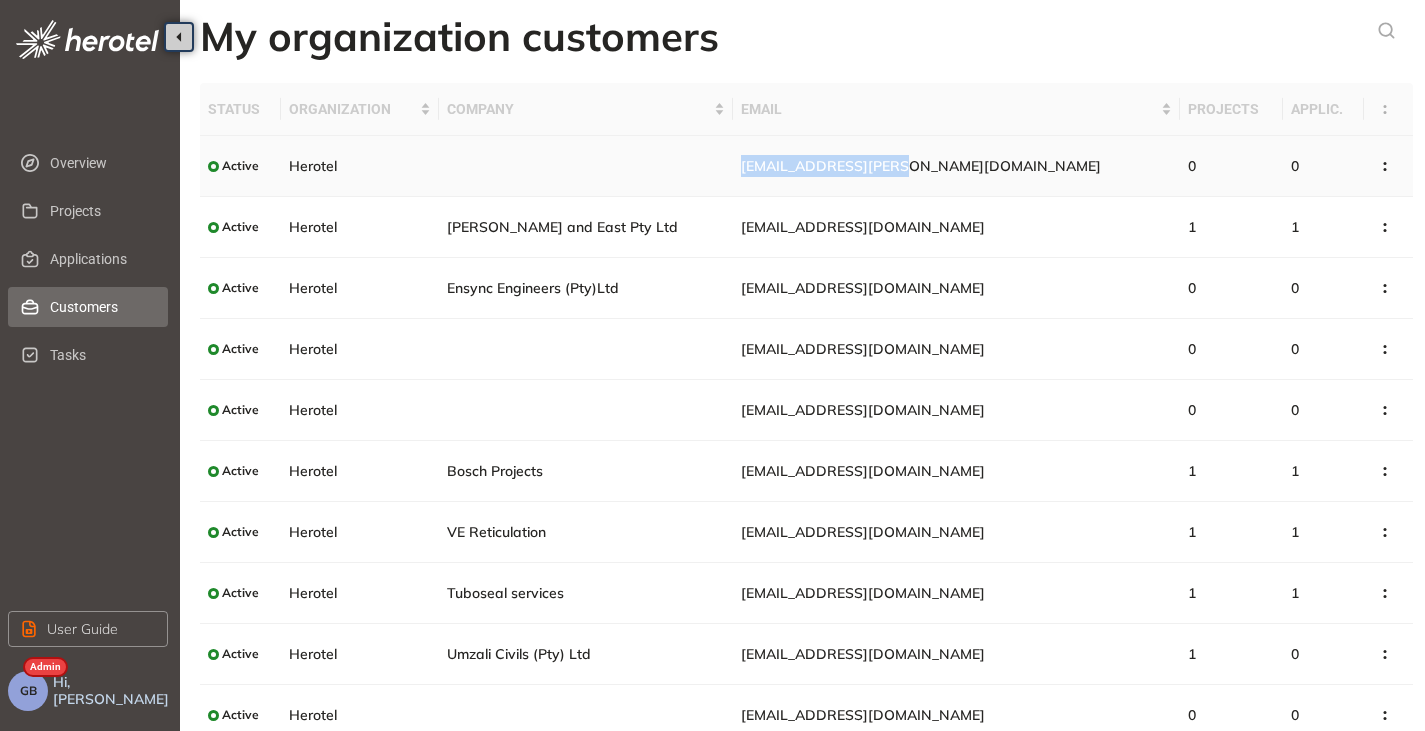 drag, startPoint x: 879, startPoint y: 169, endPoint x: 725, endPoint y: 169, distance: 154 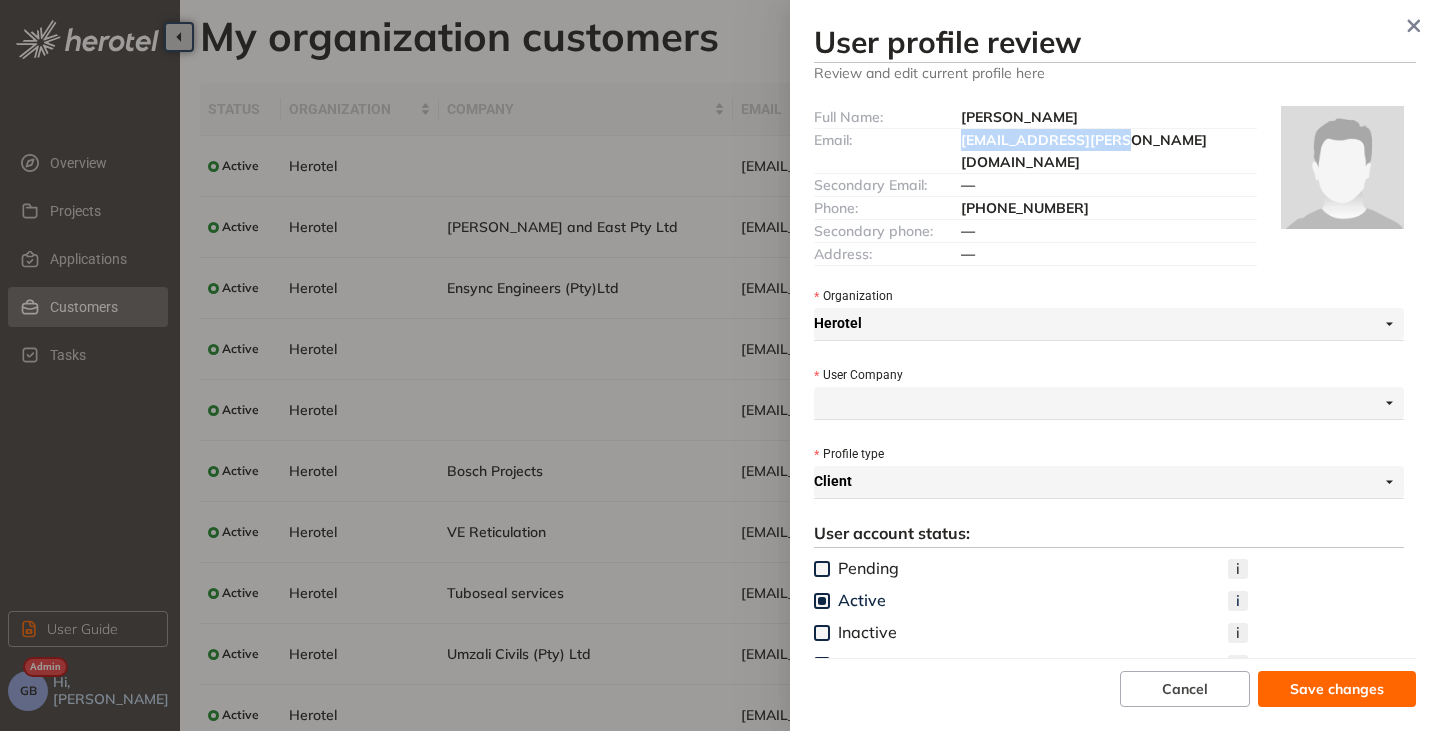 drag, startPoint x: 1067, startPoint y: 135, endPoint x: 957, endPoint y: 137, distance: 110.01818 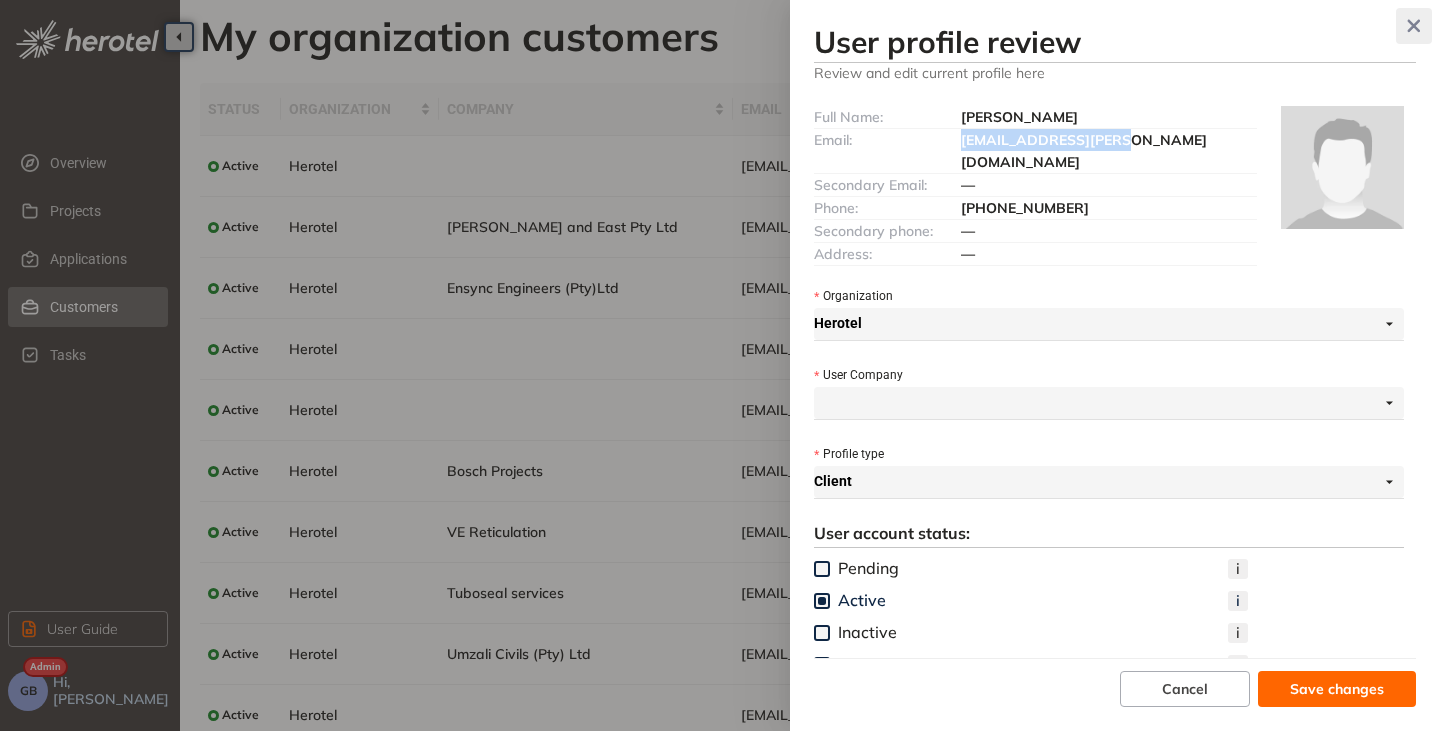 click at bounding box center (1414, 26) 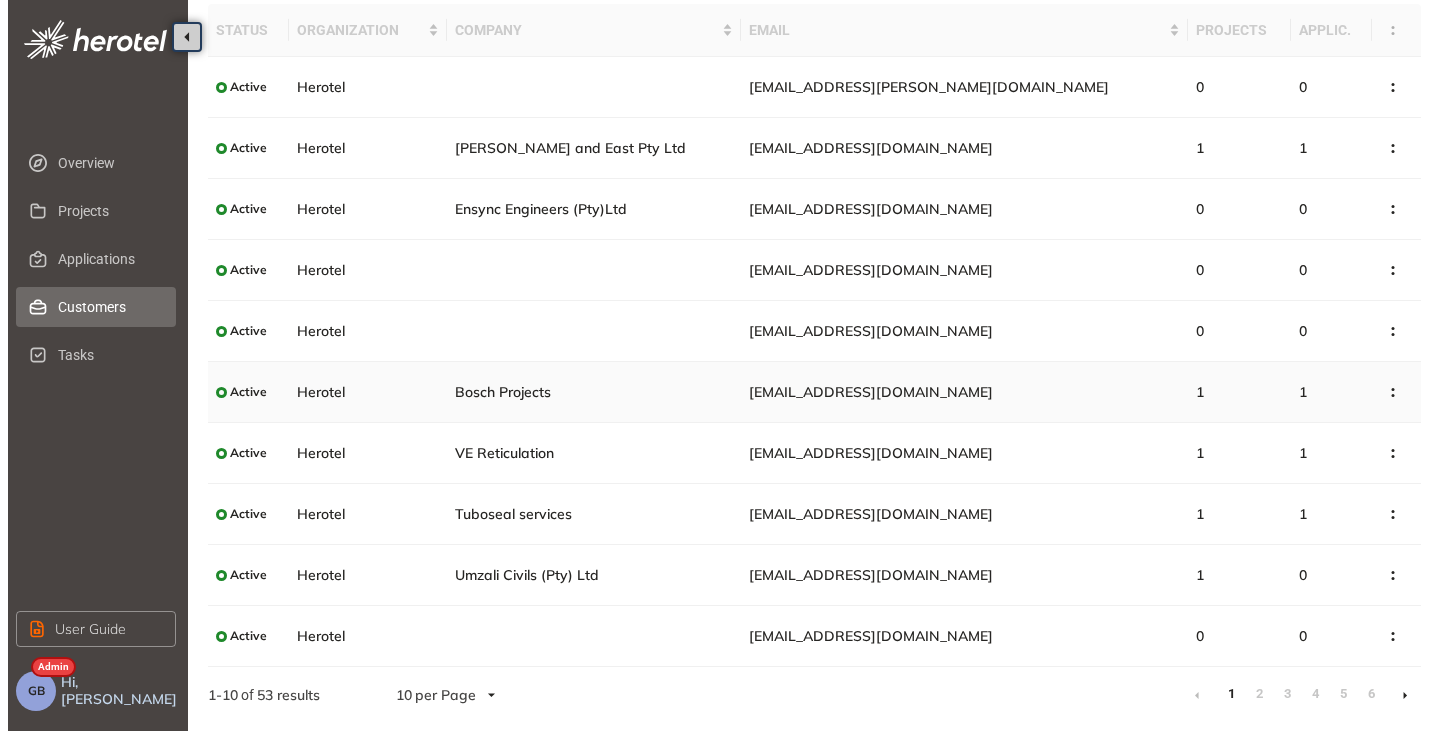 scroll, scrollTop: 0, scrollLeft: 0, axis: both 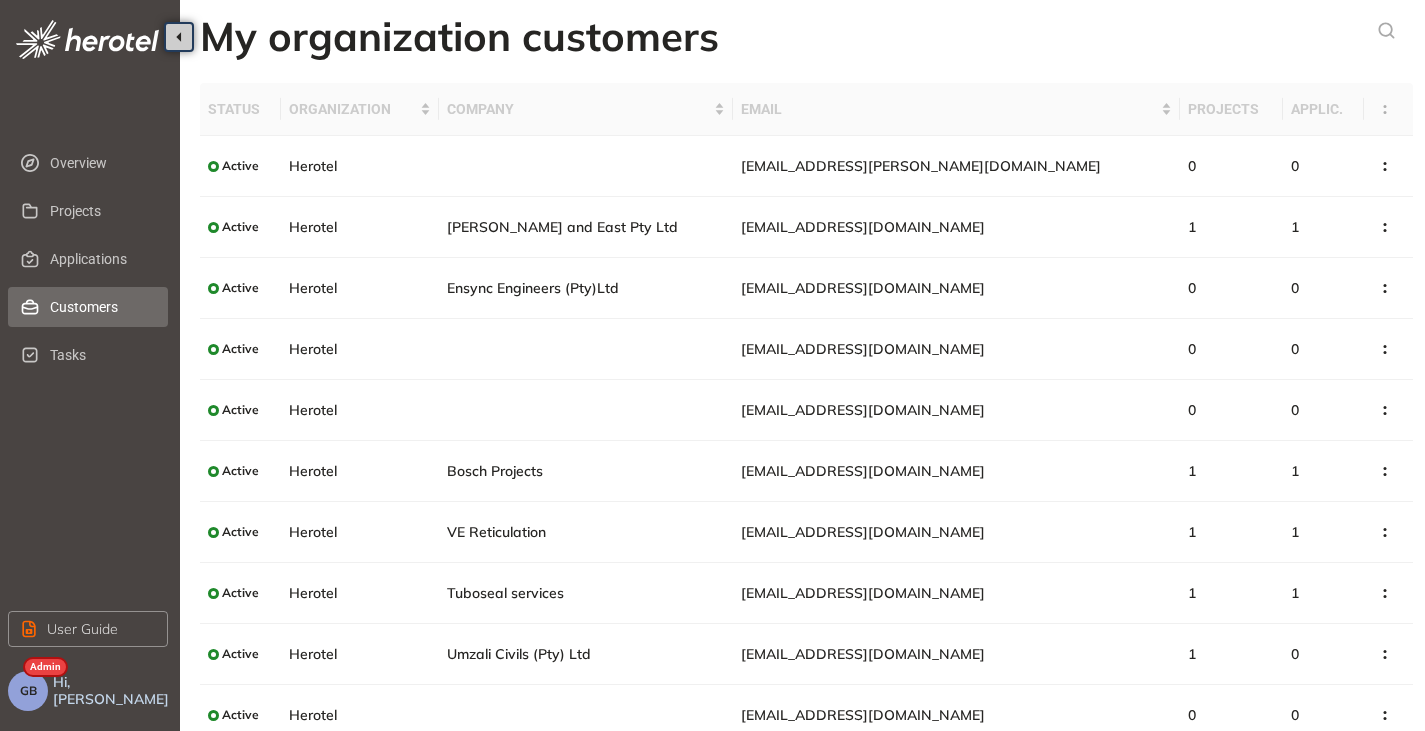 drag, startPoint x: 44, startPoint y: 674, endPoint x: 45, endPoint y: 689, distance: 15.033297 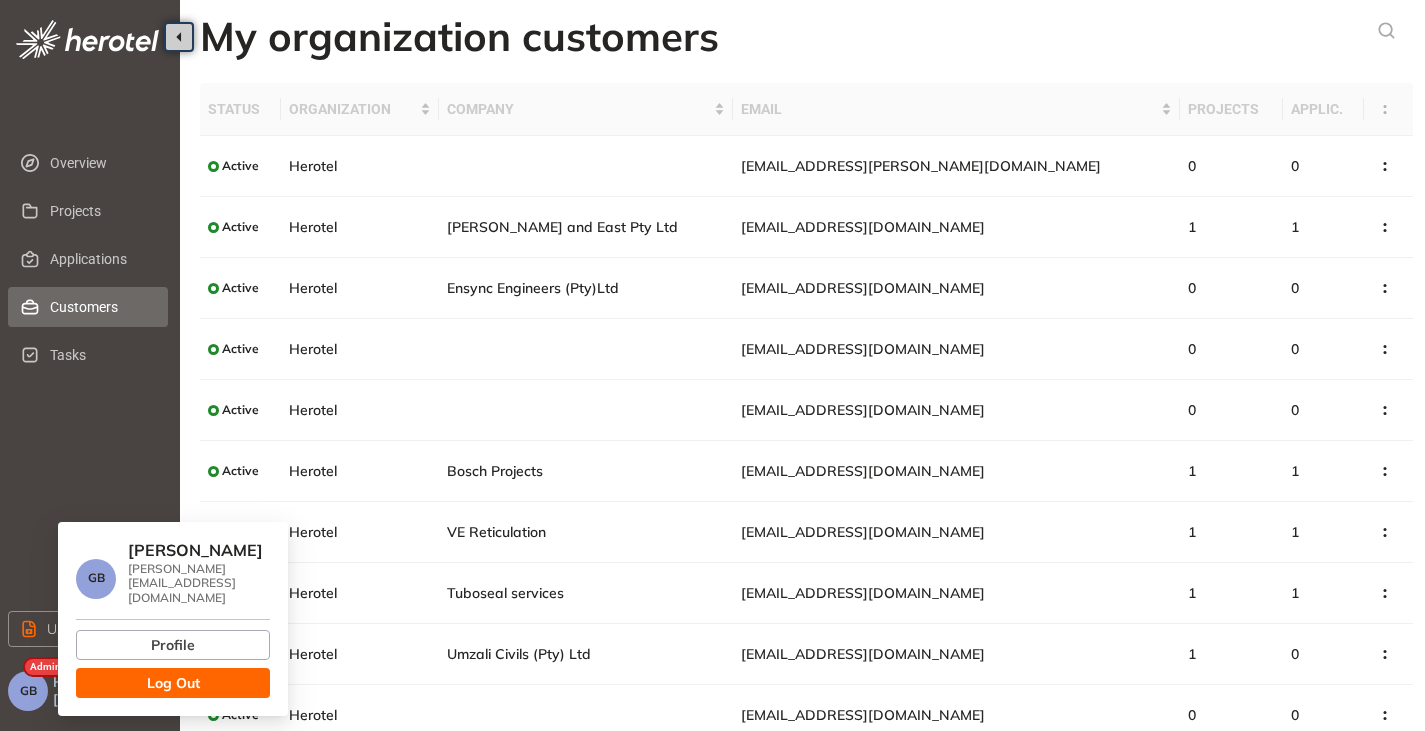 click on "Log Out" at bounding box center [173, 683] 